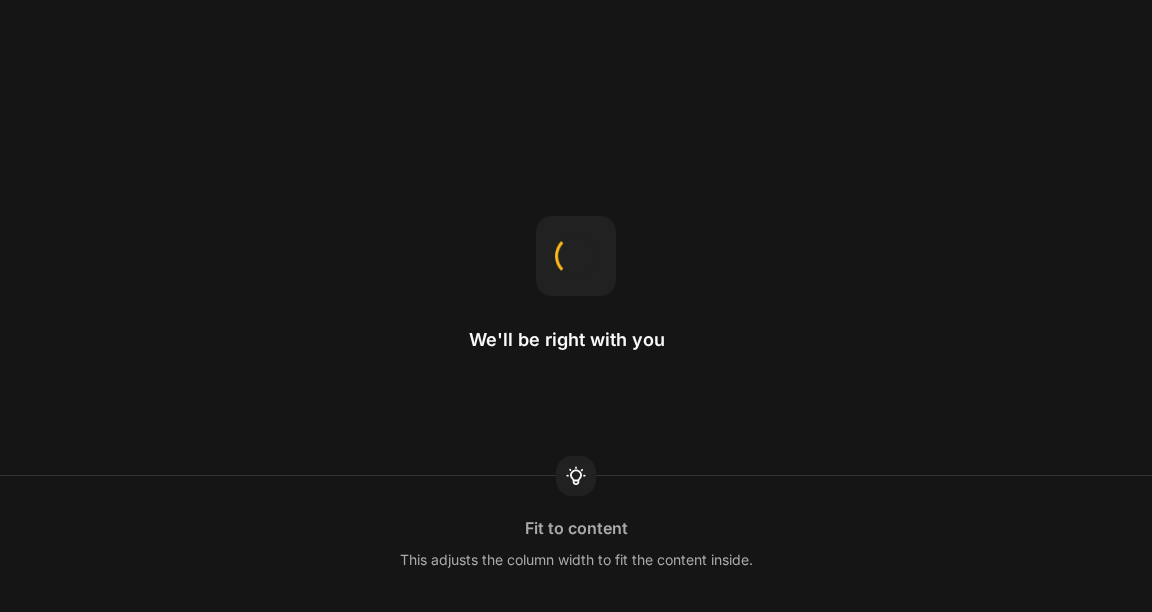 scroll, scrollTop: 0, scrollLeft: 0, axis: both 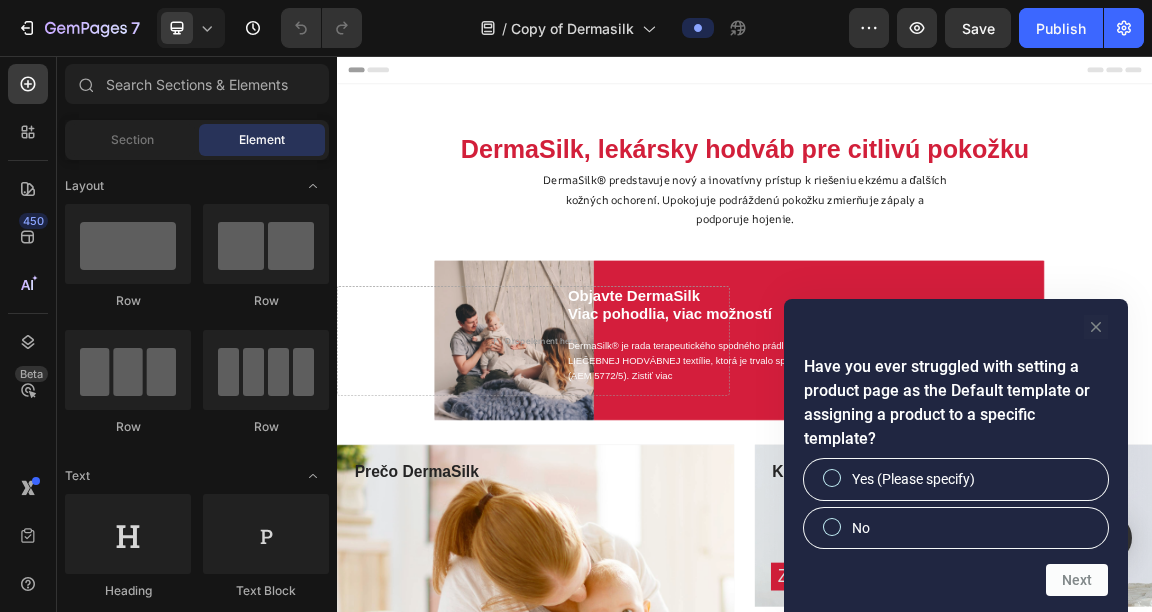 click 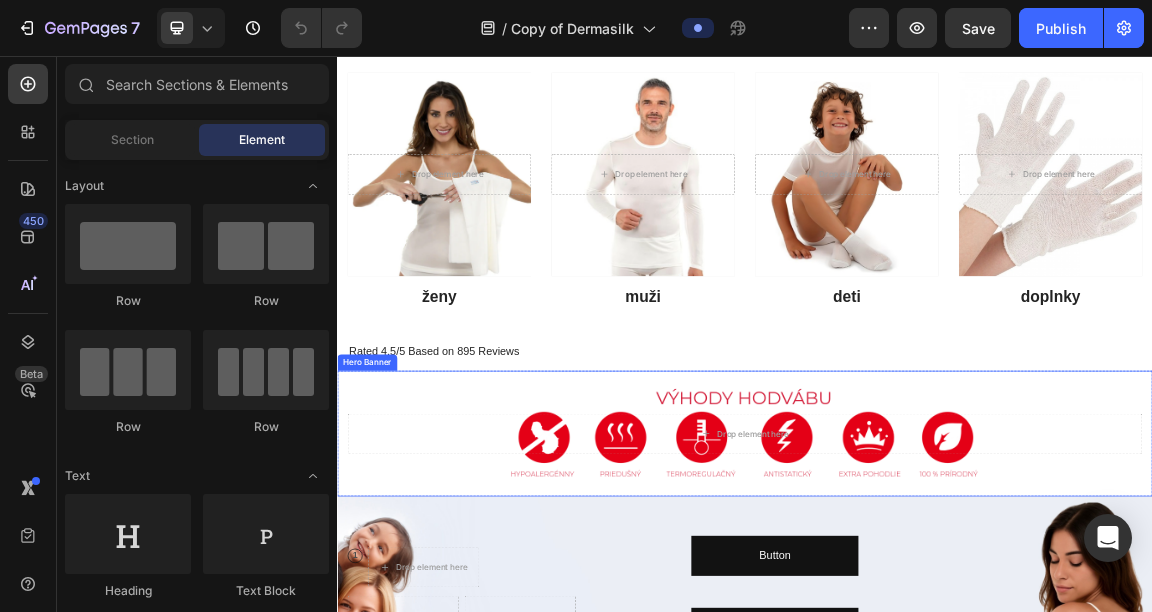 scroll, scrollTop: 1324, scrollLeft: 0, axis: vertical 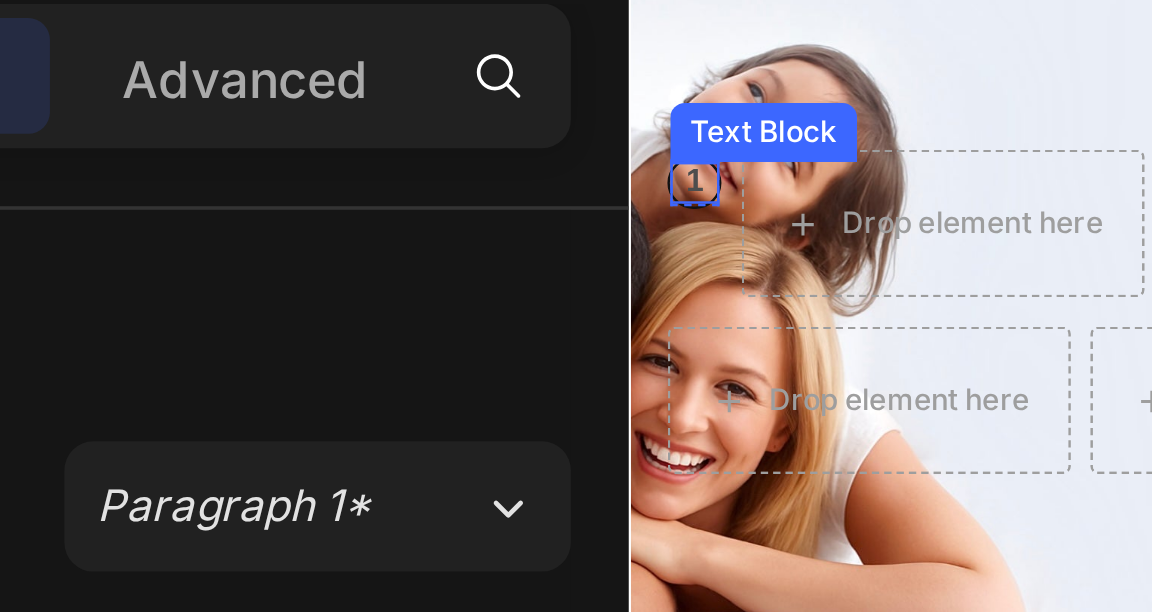 click on "1" at bounding box center [654, -46] 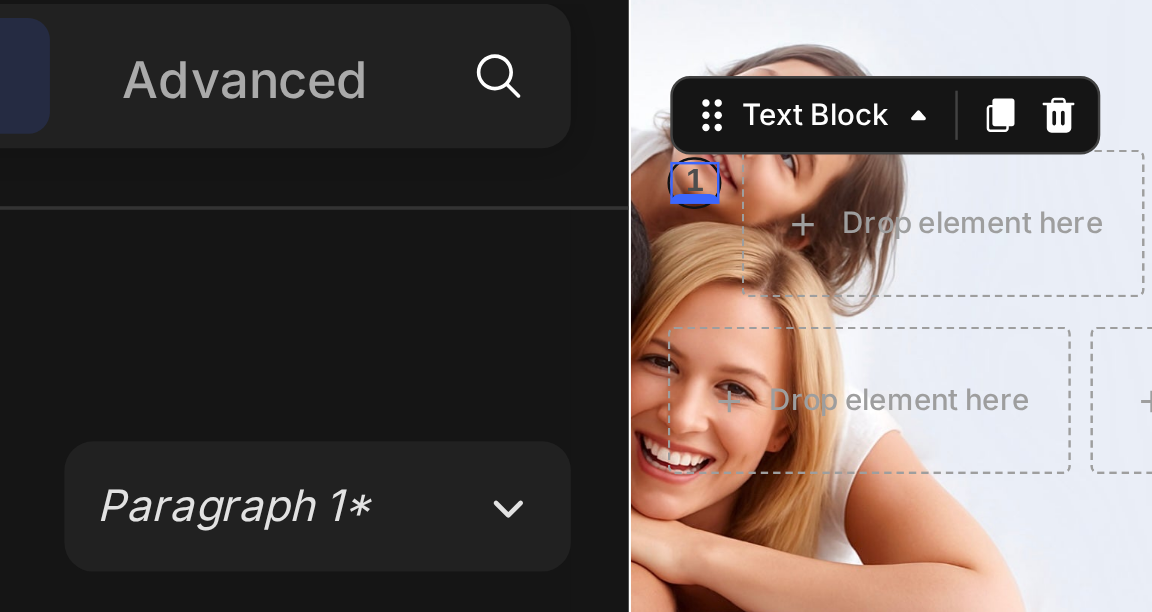 click on "1" at bounding box center (654, -46) 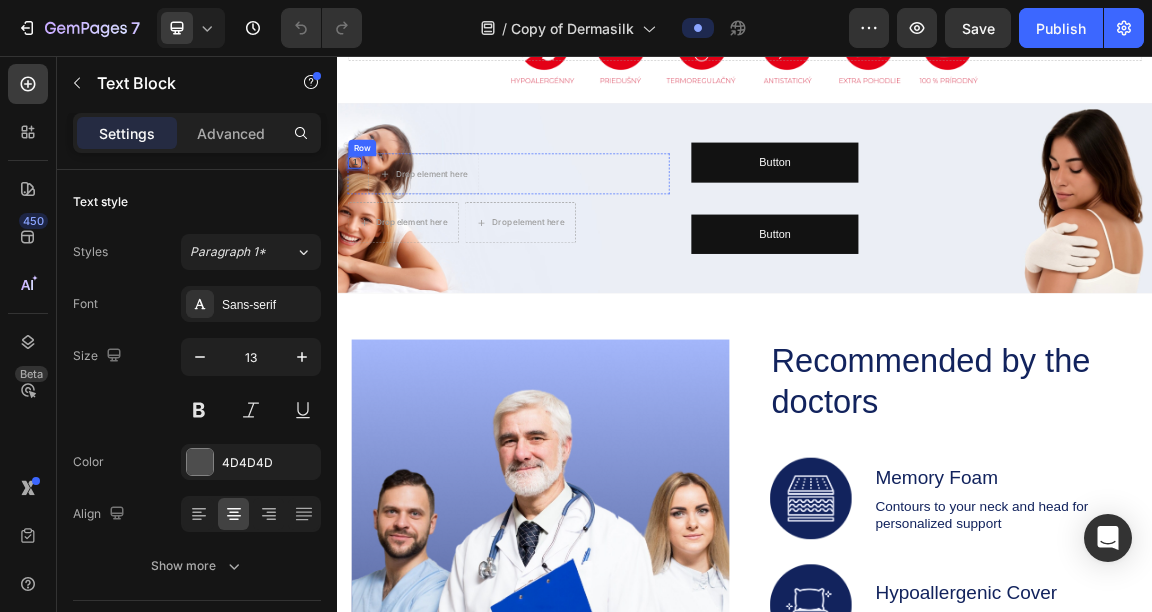 click on "1" at bounding box center (363, 212) 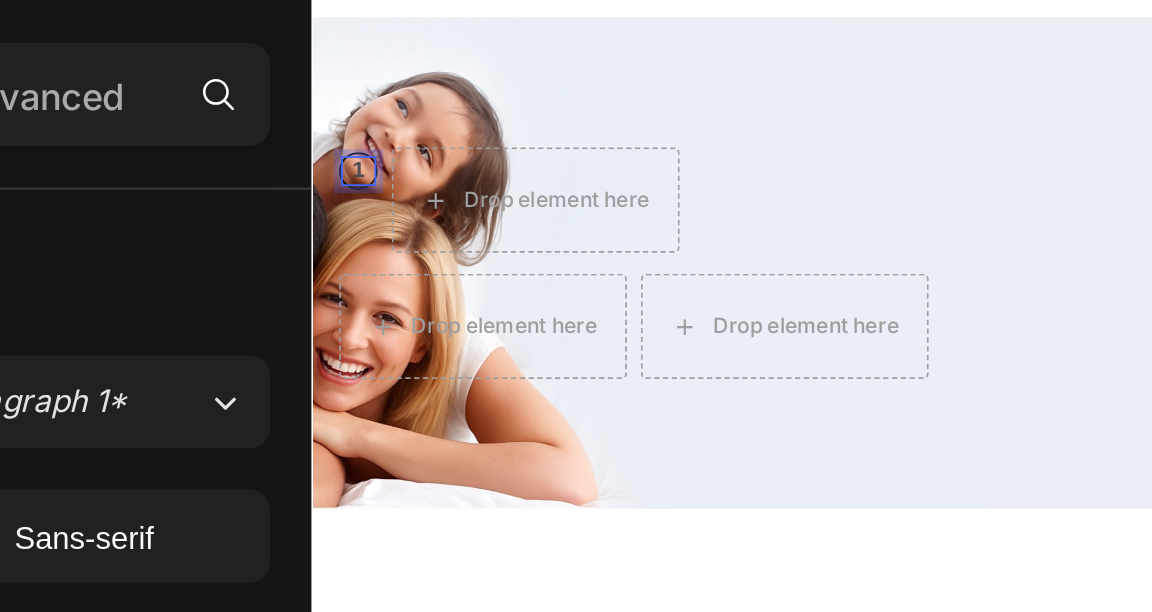 click on "1" at bounding box center [337, 52] 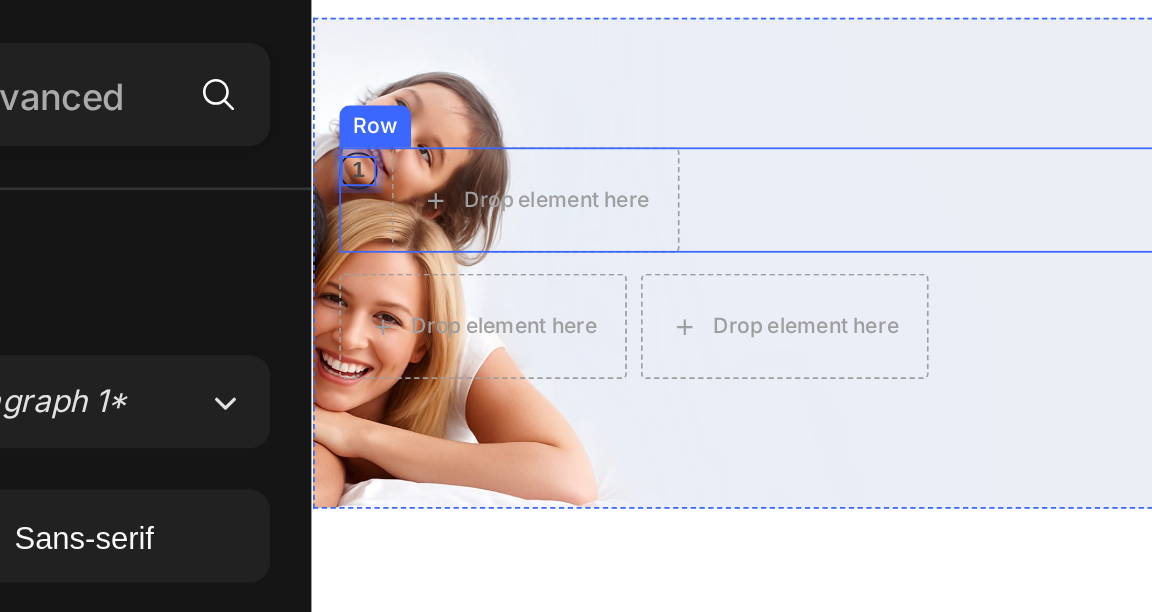 click on "Row" at bounding box center [346, 27] 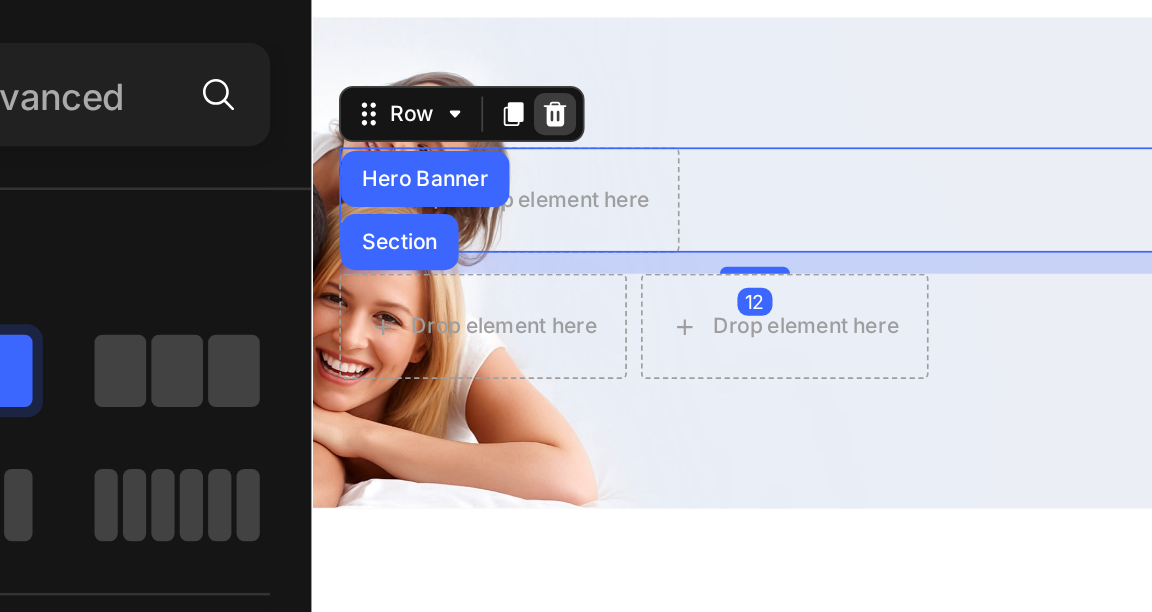 click 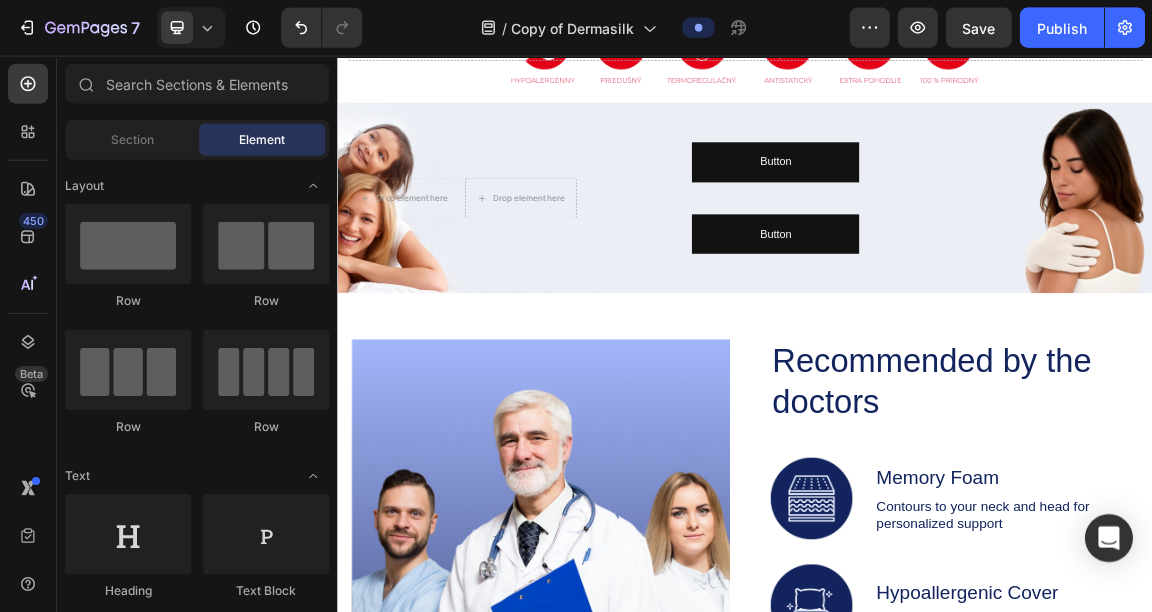 scroll, scrollTop: 0, scrollLeft: 0, axis: both 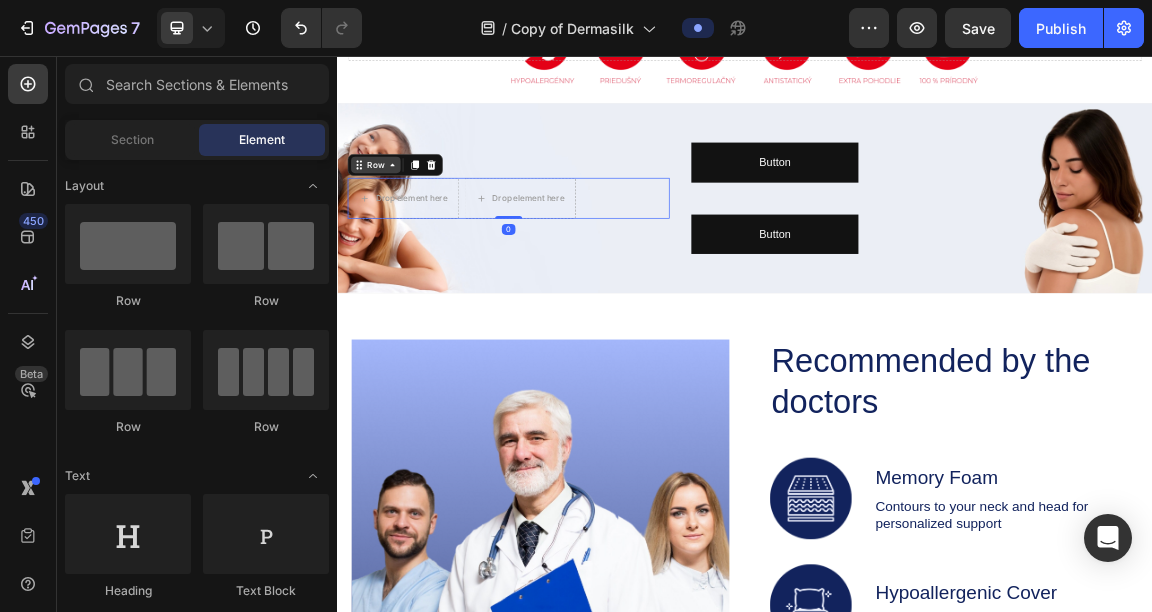 click on "Row" at bounding box center (393, 216) 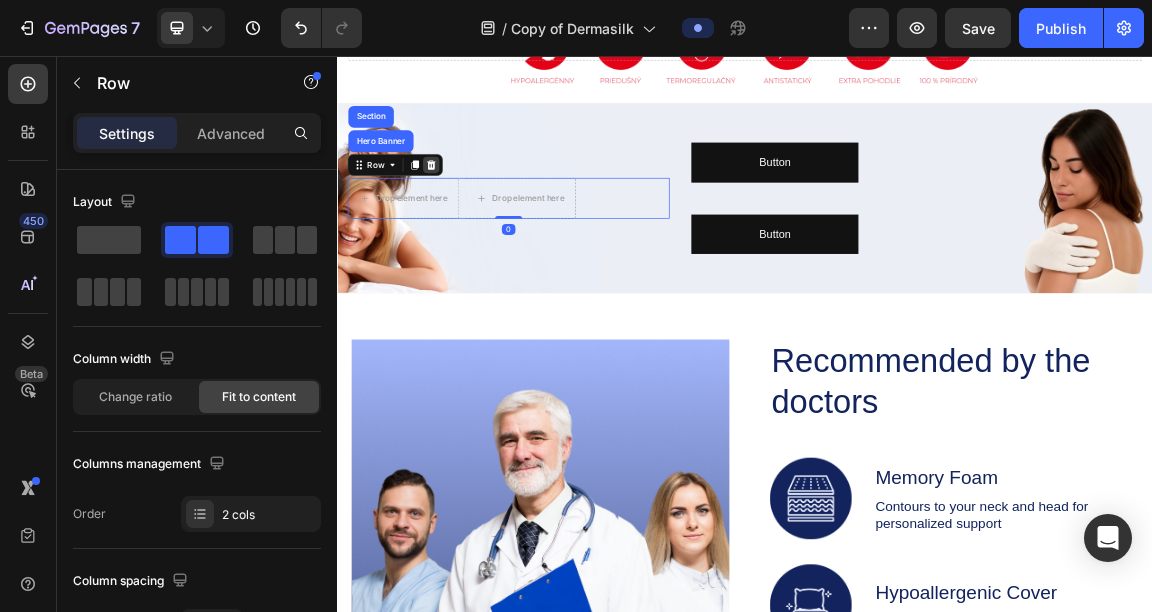 click 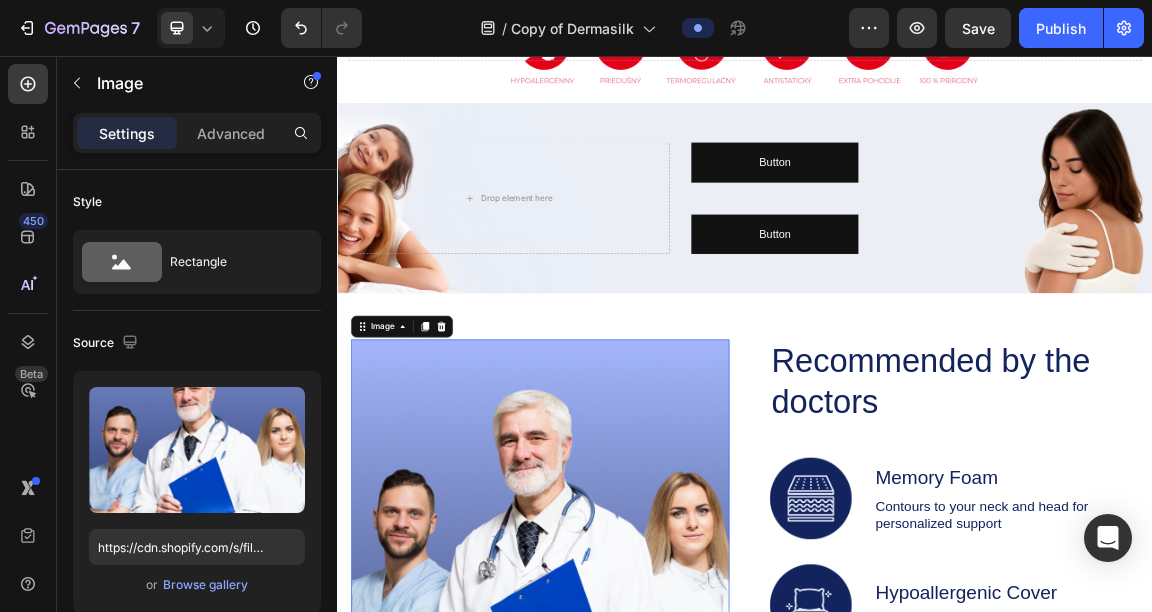 scroll, scrollTop: 1456, scrollLeft: 0, axis: vertical 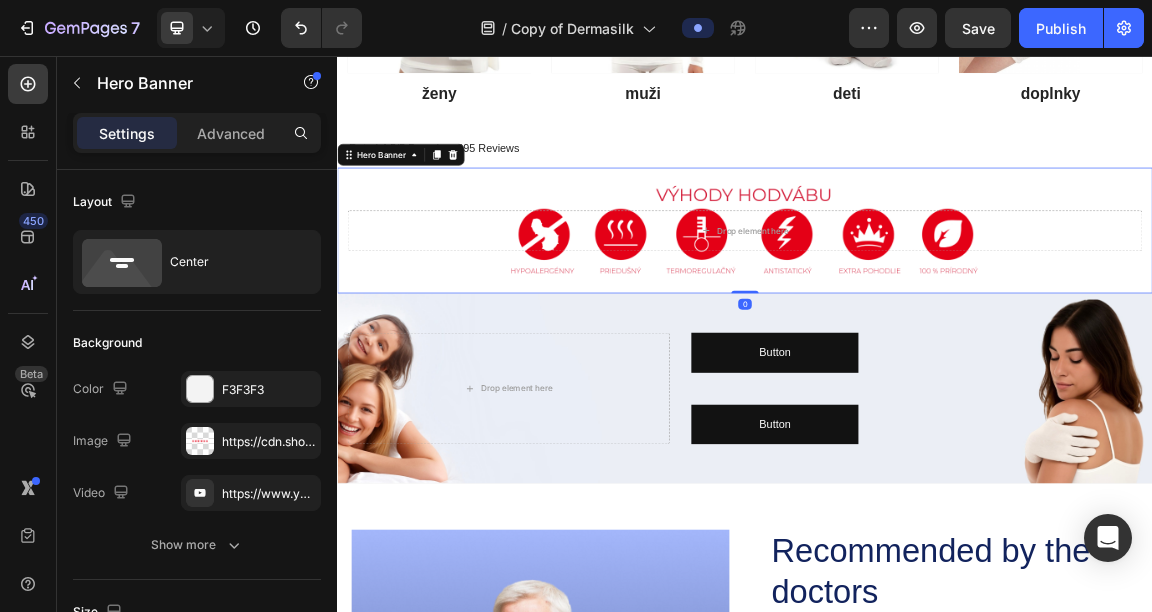 click at bounding box center [937, 312] 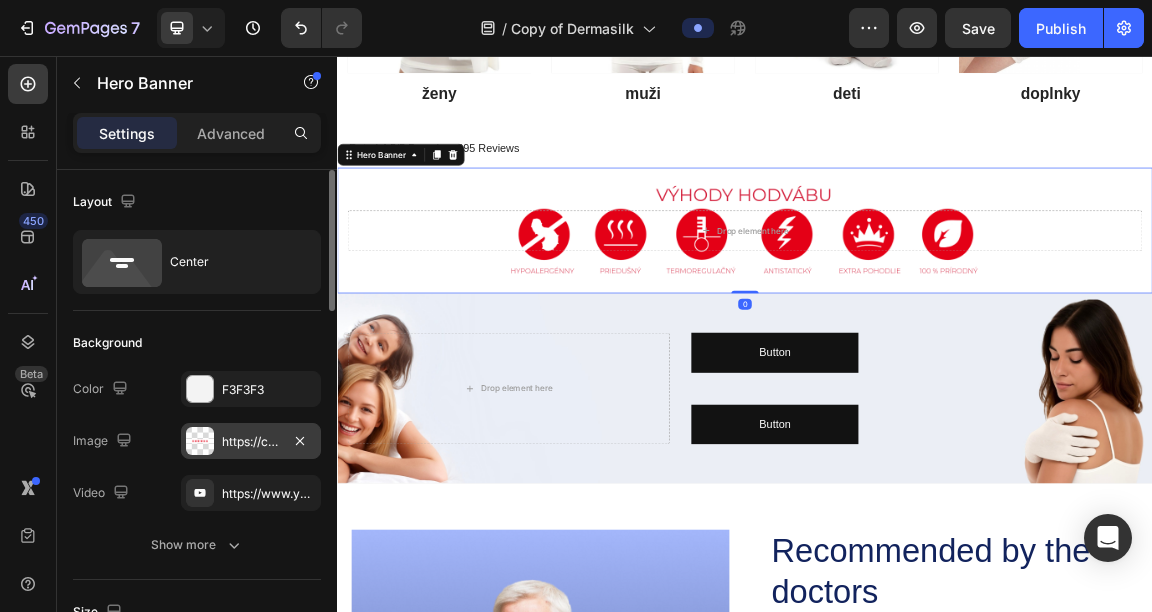 click on "https://cdn.shopify.com/s/files/1/0832/1971/0296/files/gempages_576415707223294538-022b6edb-6ad4-4218-8030-21e86cb843bb.png" at bounding box center (251, 441) 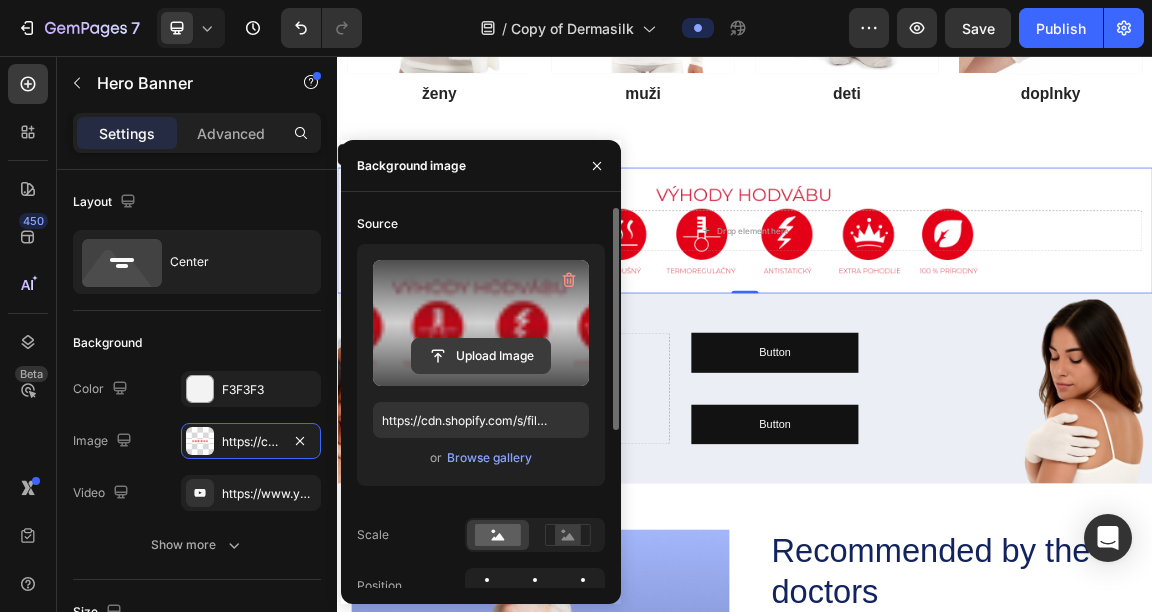 click 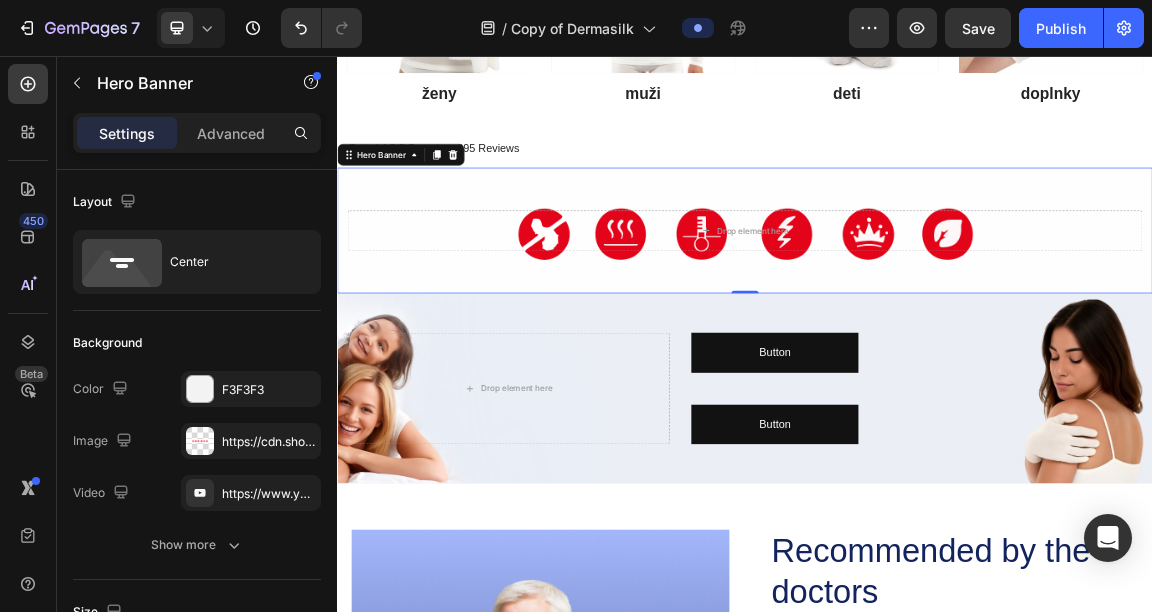 click at bounding box center [937, 312] 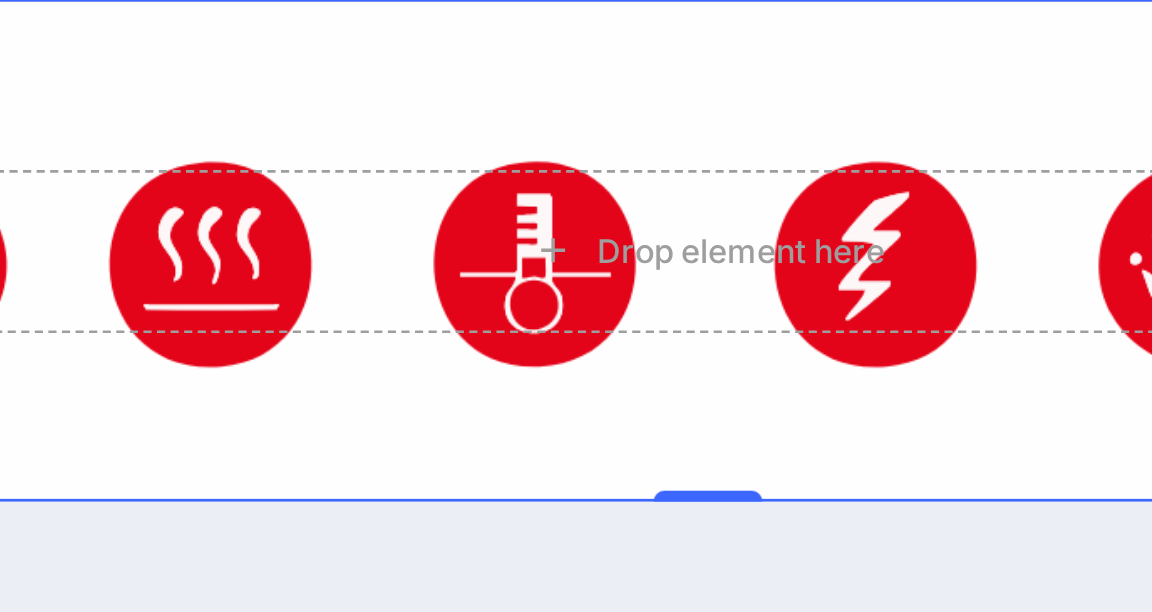 scroll, scrollTop: 1398, scrollLeft: 0, axis: vertical 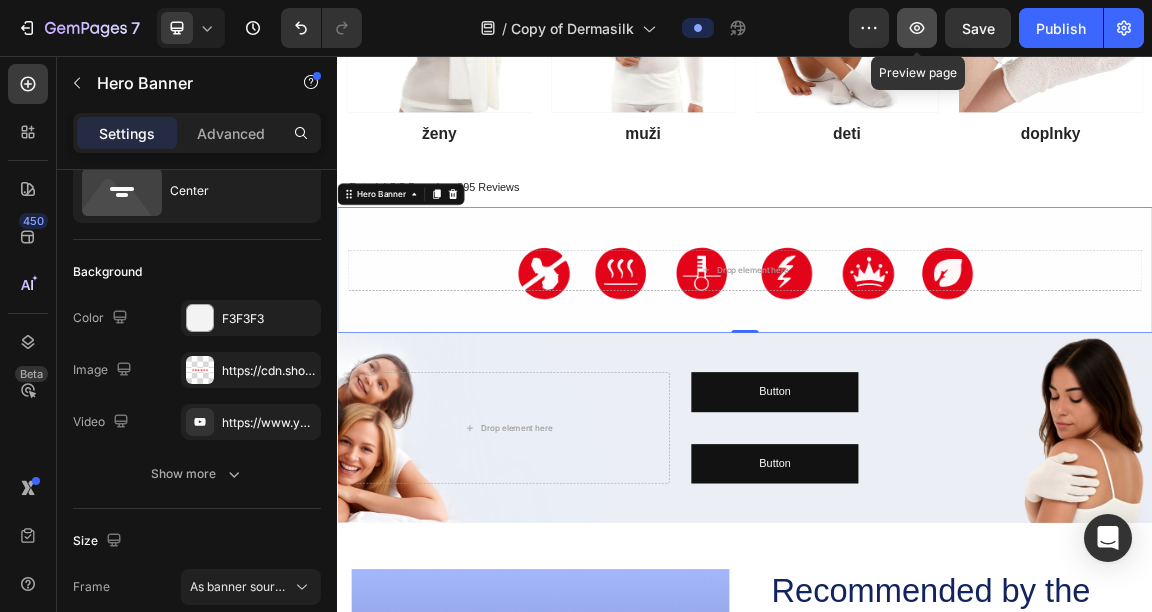 click 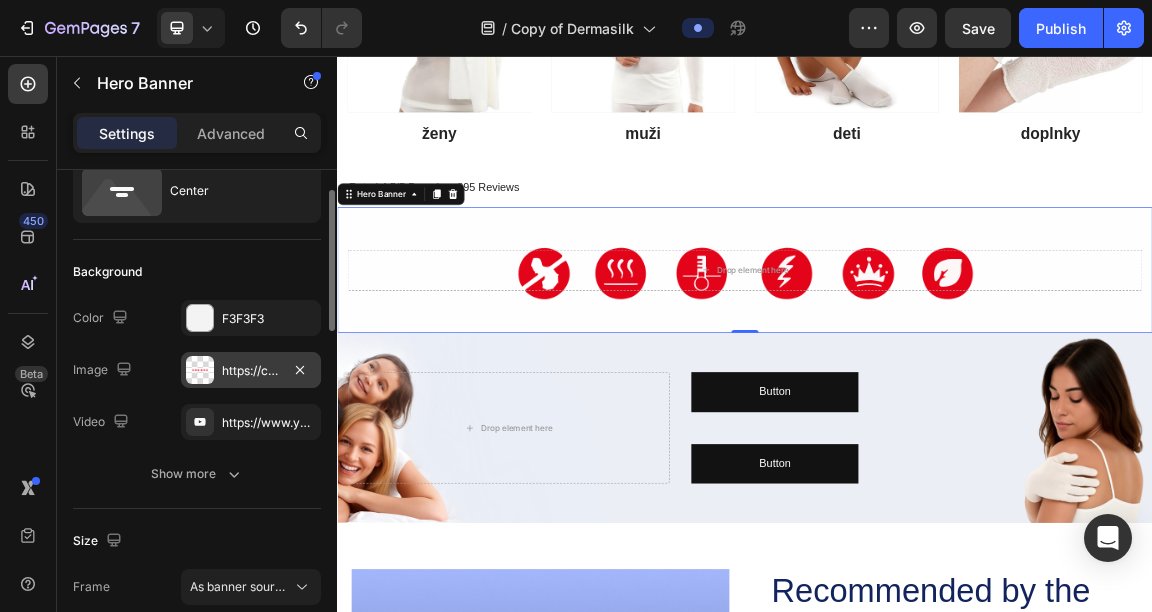 click on "https://cdn.shopify.com/s/files/1/0832/1971/0296/files/gempages_576415707223294538-d1efe641-1611-4fc0-b1d8-b880093eb65f.png" at bounding box center [251, 370] 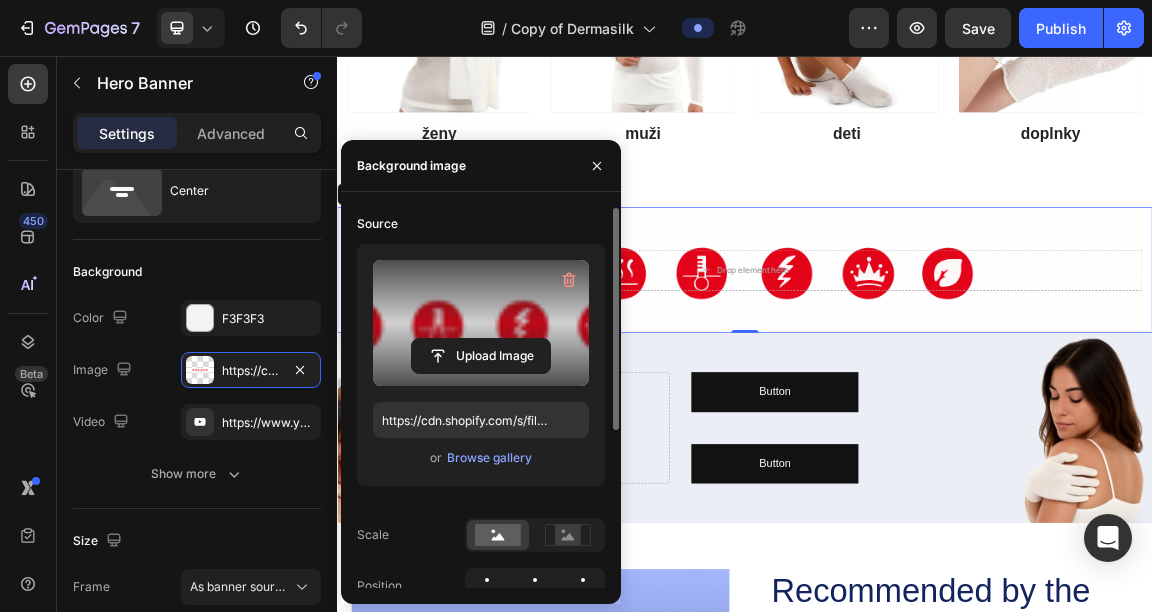 click at bounding box center (481, 323) 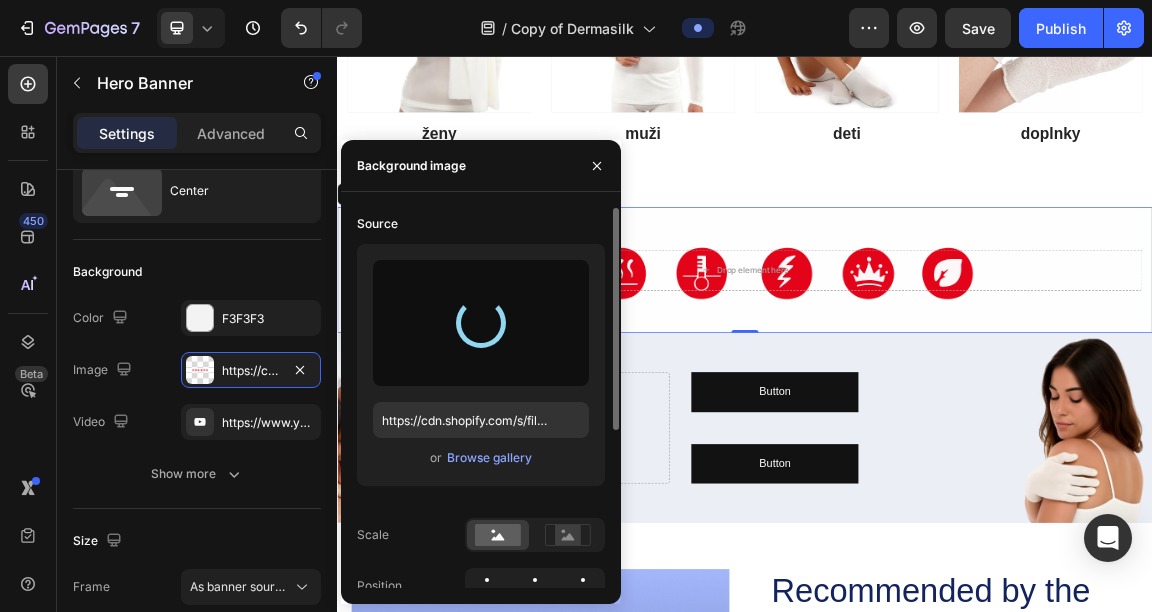 type on "https://cdn.shopify.com/s/files/1/0832/1971/0296/files/gempages_576415707223294538-fa125ca0-2b80-4d34-8cfe-d322ccbd7f19.png" 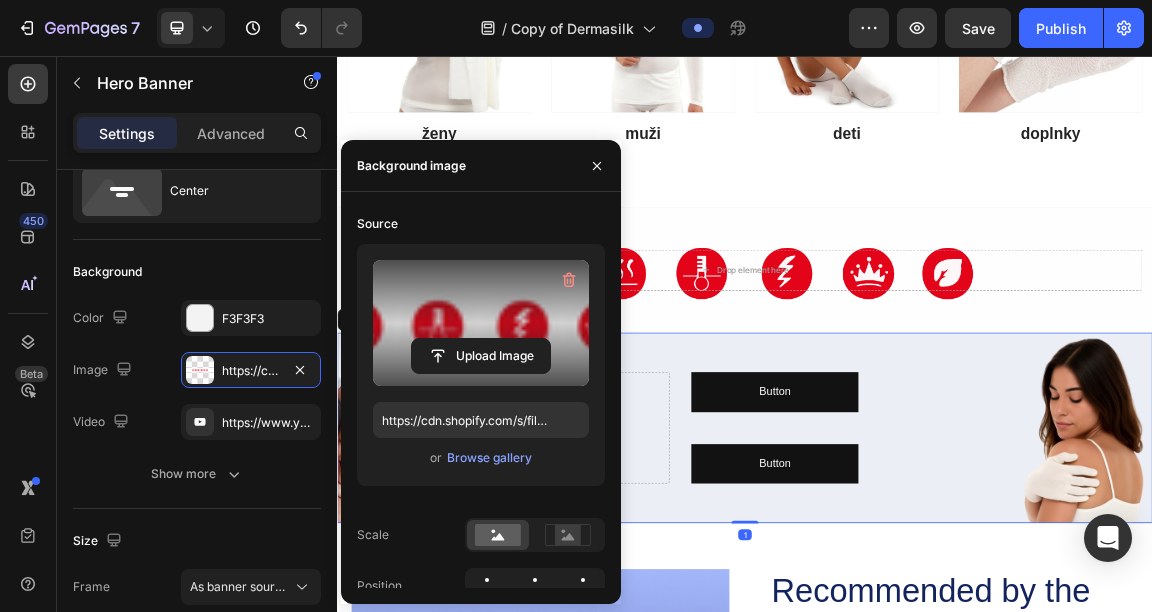 click on "Drop element here" at bounding box center (589, 603) 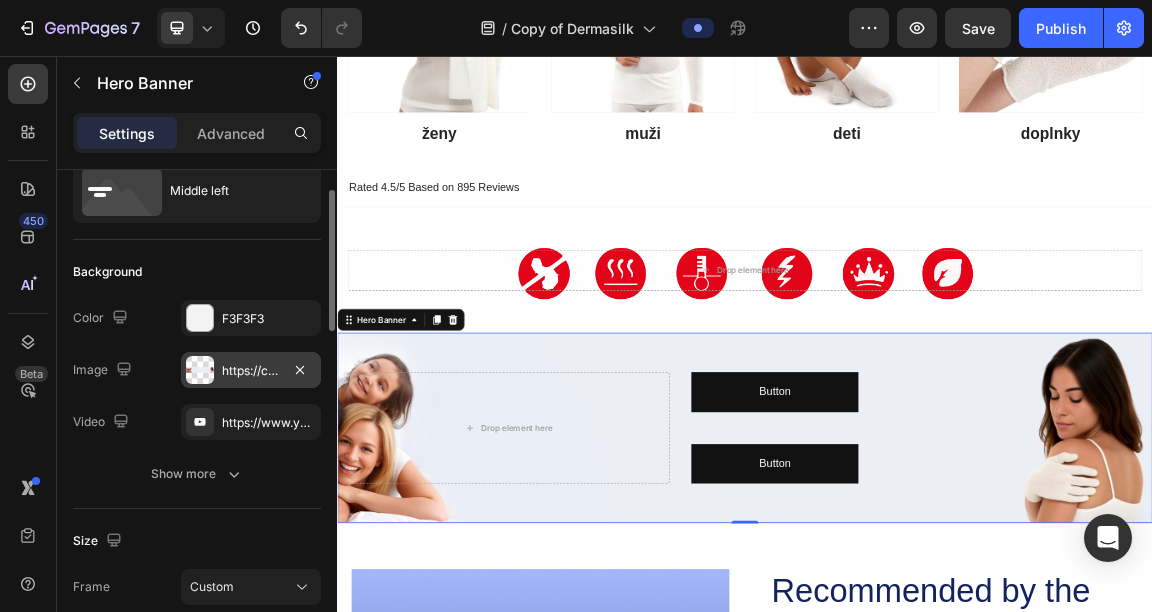 click on "https://cdn.shopify.com/s/files/1/0832/1971/0296/files/gempages_576415707223294538-d4aafeda-8a07-42cd-ac51-24dbf0b3f1e3.jpg" at bounding box center [251, 370] 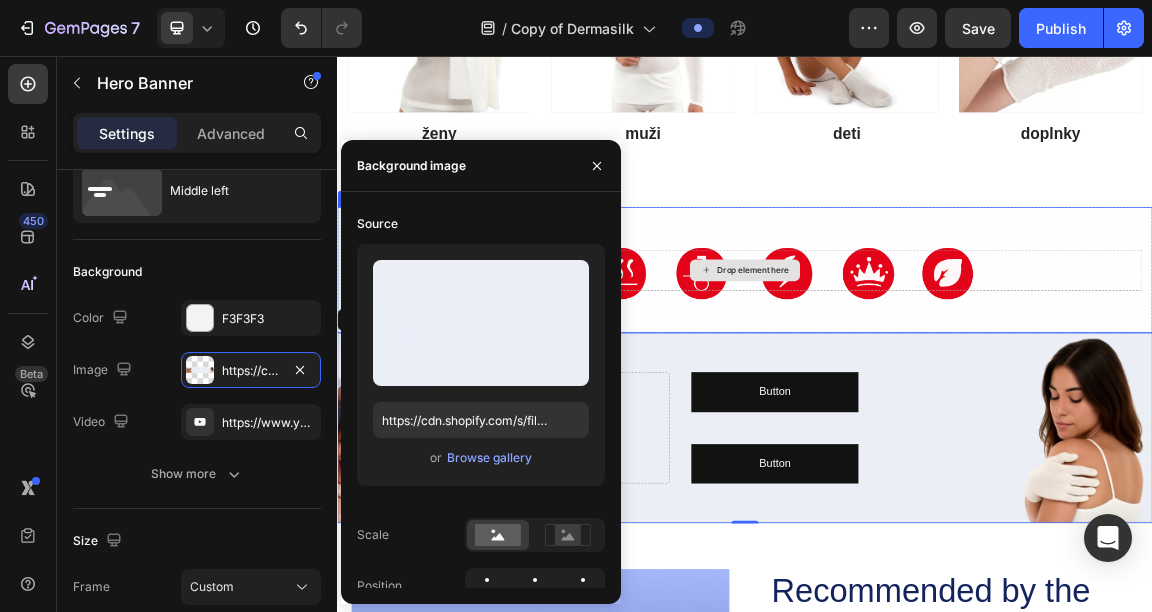 click on "Drop element here" at bounding box center (937, 371) 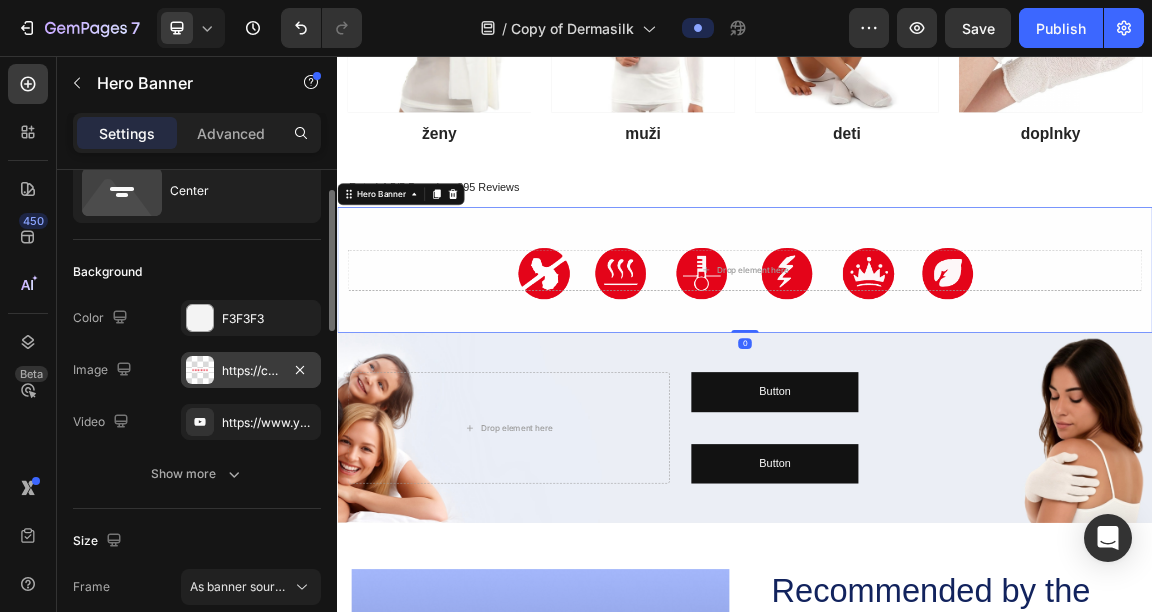 click at bounding box center (200, 370) 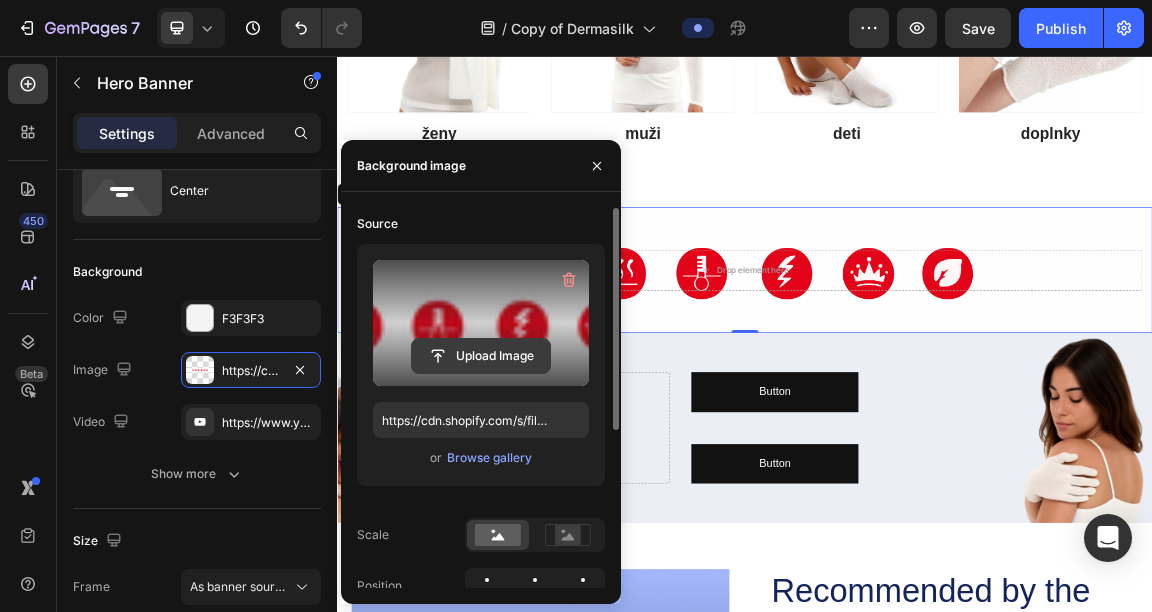 click 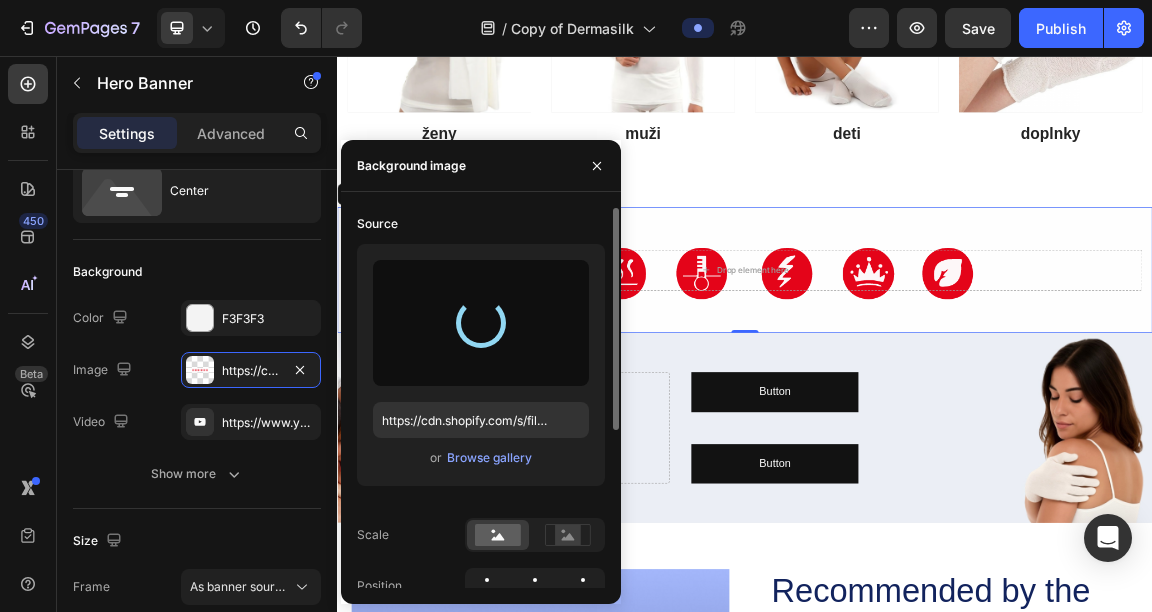 type on "https://cdn.shopify.com/s/files/1/0832/1971/0296/files/gempages_576415707223294538-2235a81b-ef59-4115-a3f5-56738509a57e.png" 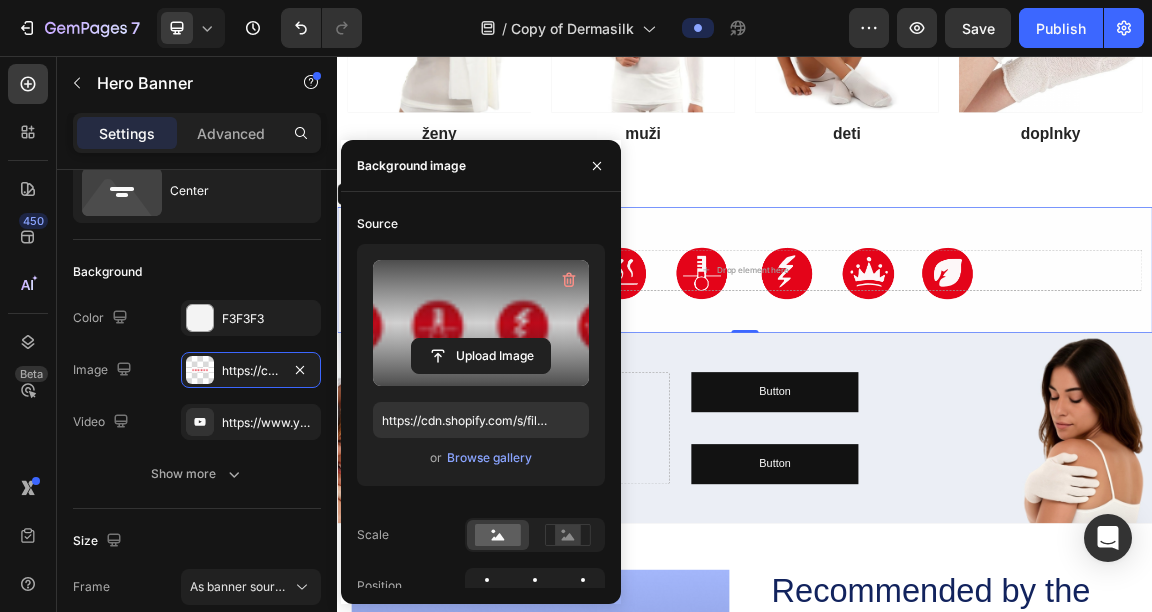 click on "Drop element here" at bounding box center (937, 371) 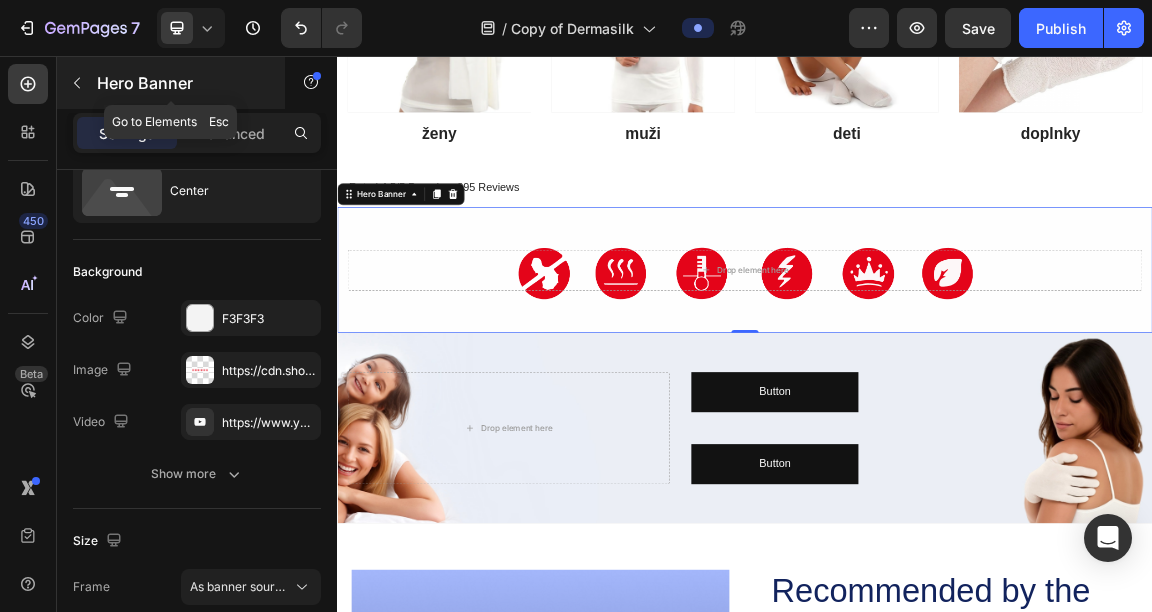 click 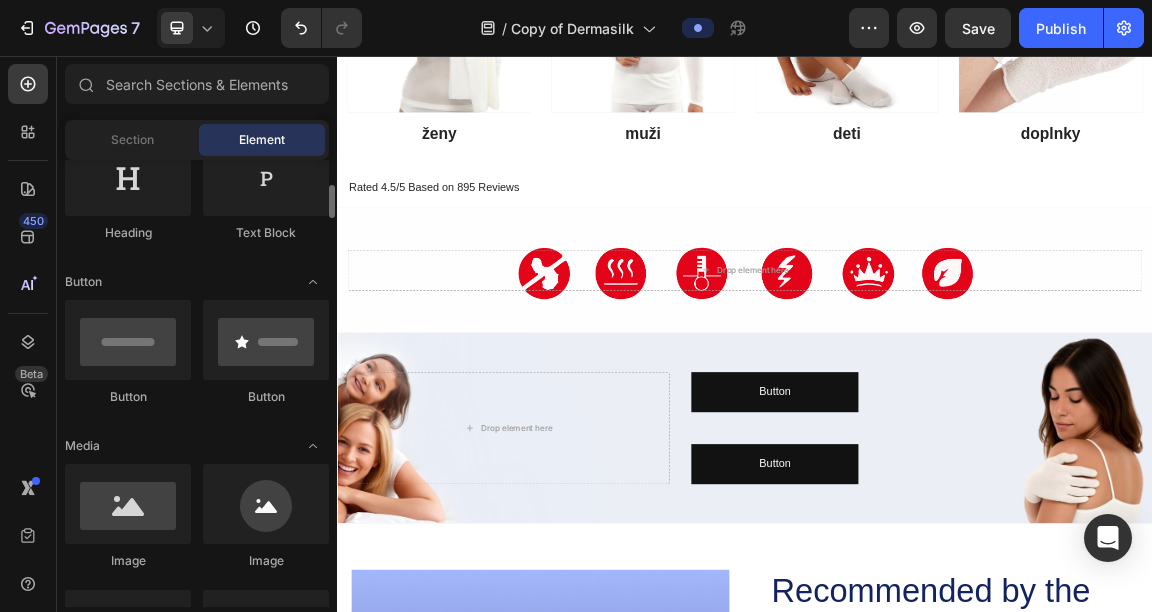 scroll, scrollTop: 358, scrollLeft: 0, axis: vertical 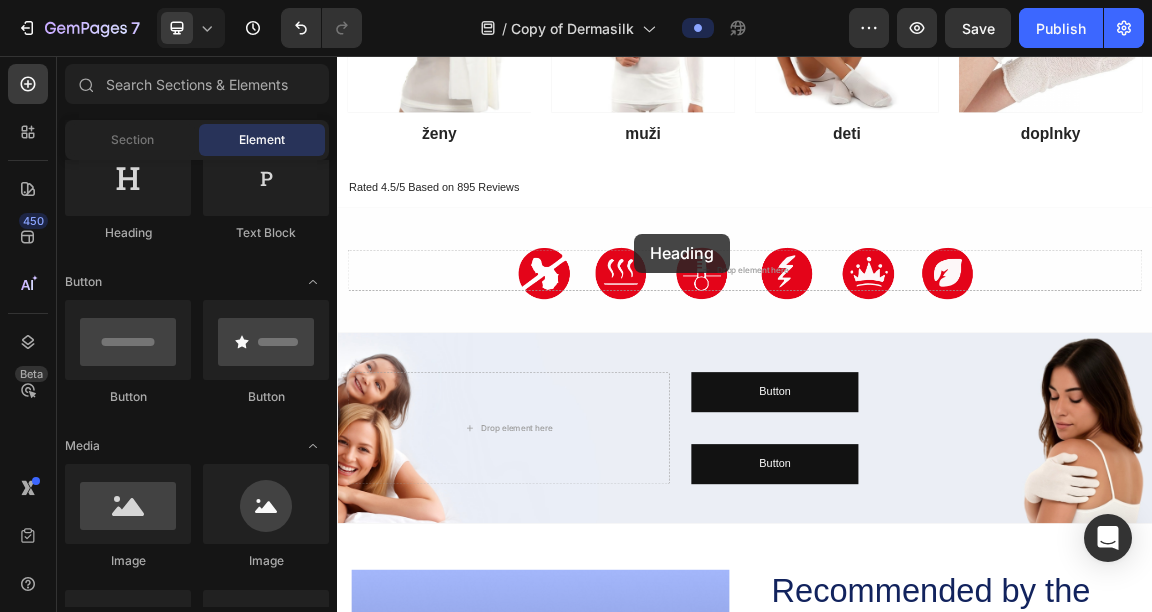 drag, startPoint x: 482, startPoint y: 238, endPoint x: 774, endPoint y: 318, distance: 302.76062 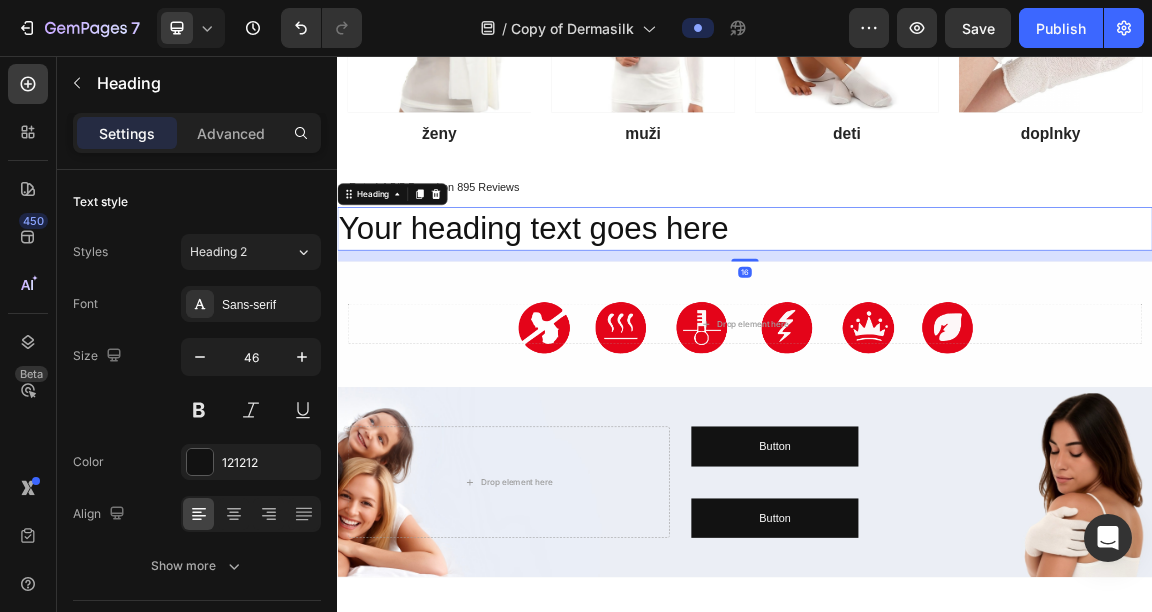 click on "Your heading text goes here" at bounding box center (937, 310) 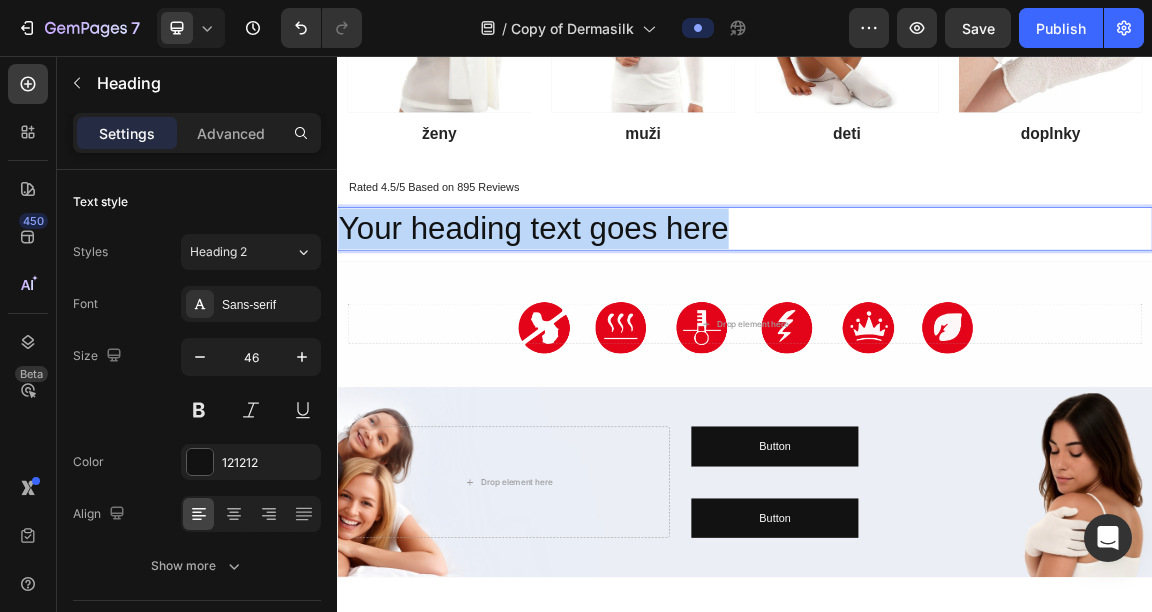 drag, startPoint x: 956, startPoint y: 313, endPoint x: 342, endPoint y: 294, distance: 614.2939 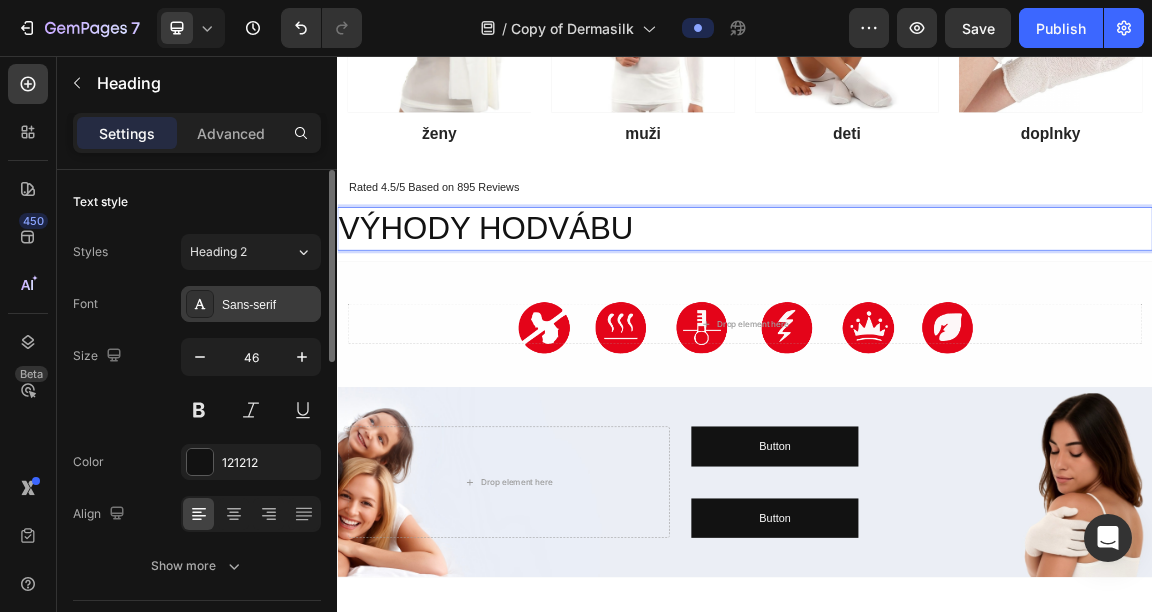 scroll, scrollTop: 27, scrollLeft: 0, axis: vertical 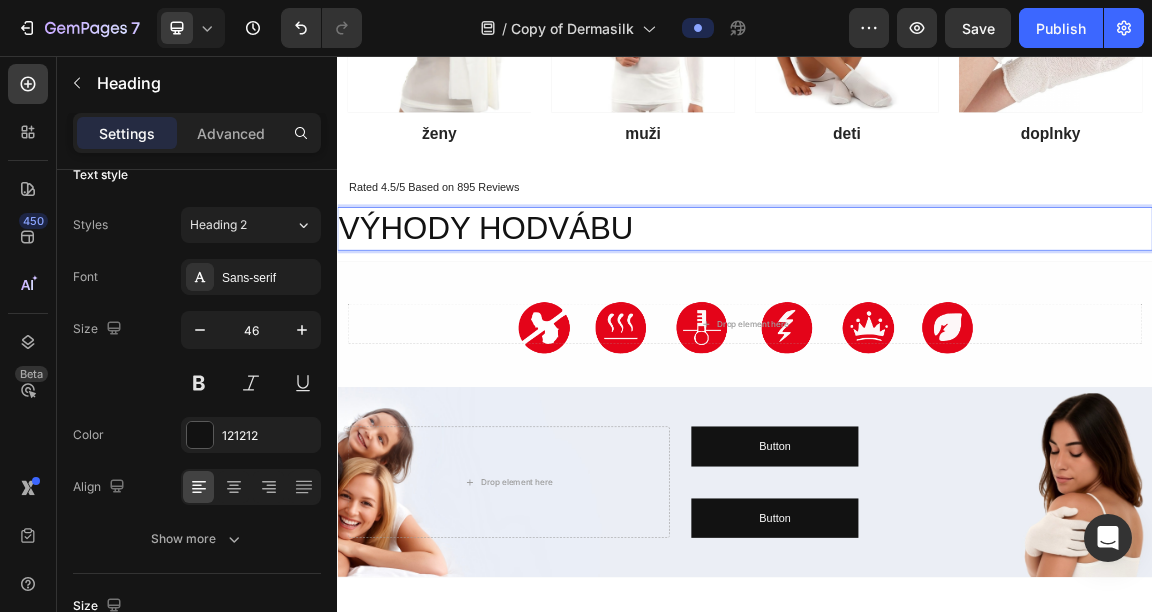 click on "VÝHODY HODVÁBU" at bounding box center (937, 310) 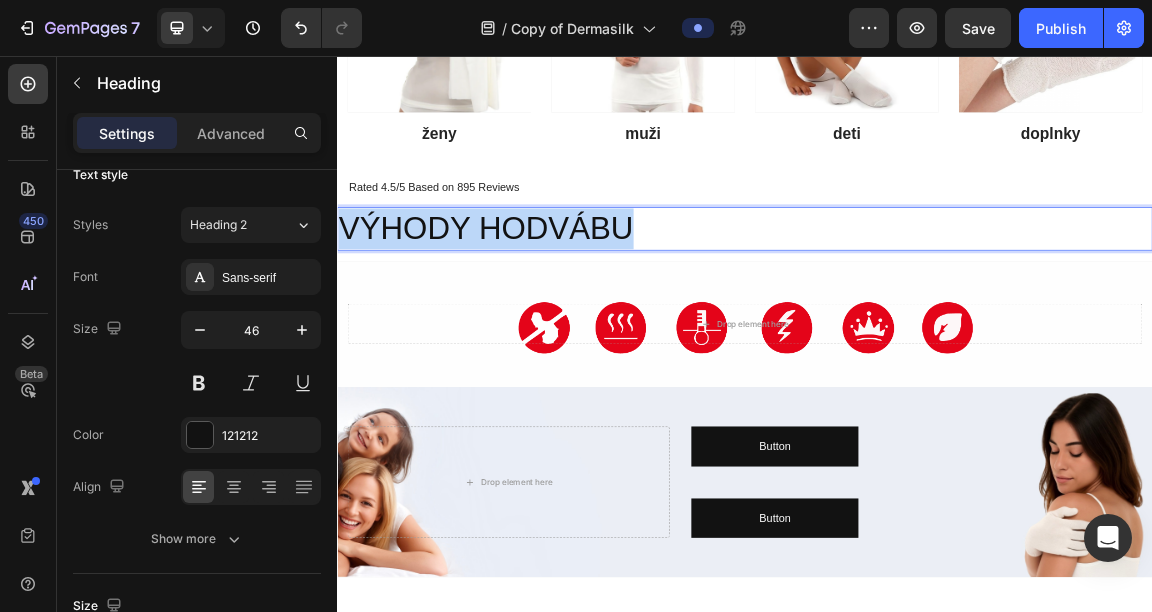 drag, startPoint x: 790, startPoint y: 296, endPoint x: 235, endPoint y: 323, distance: 555.6564 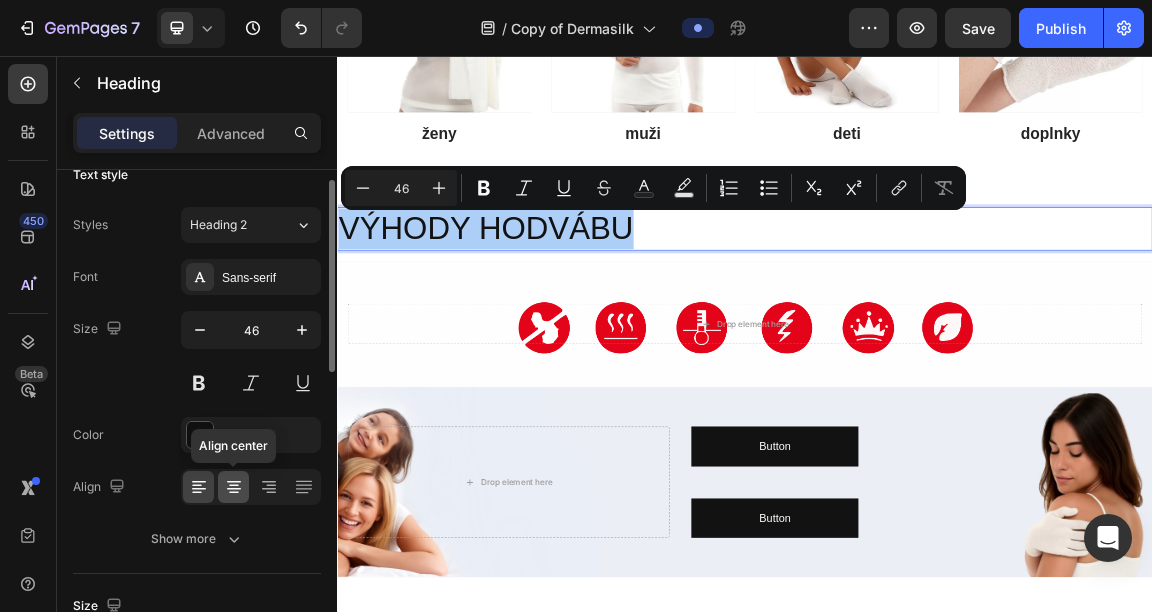 click 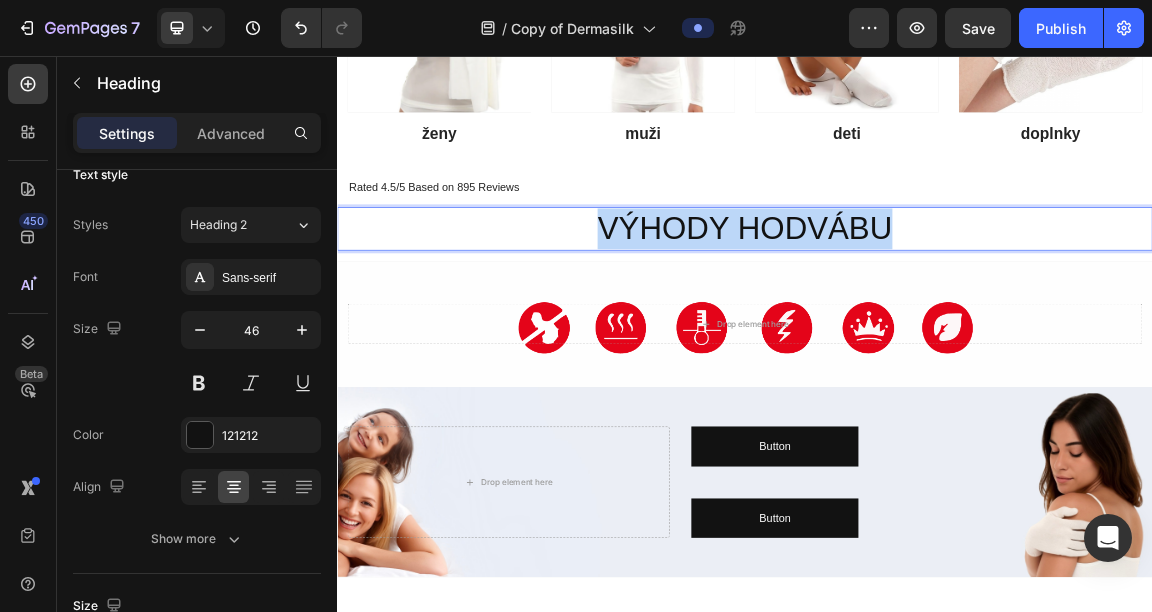 drag, startPoint x: 709, startPoint y: 302, endPoint x: 1150, endPoint y: 289, distance: 441.19156 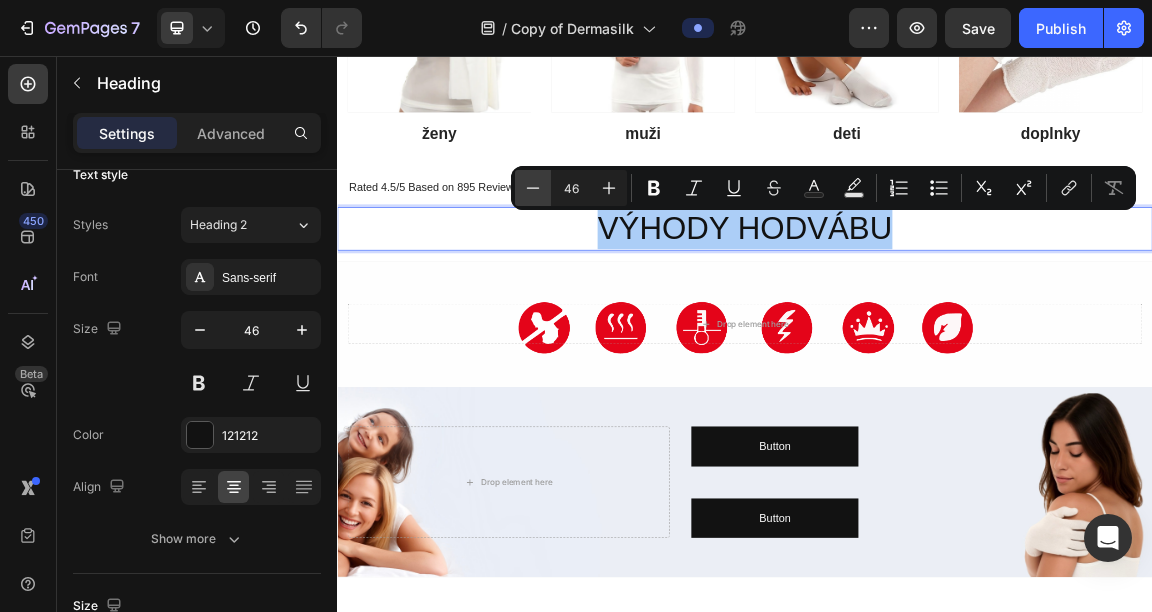 click 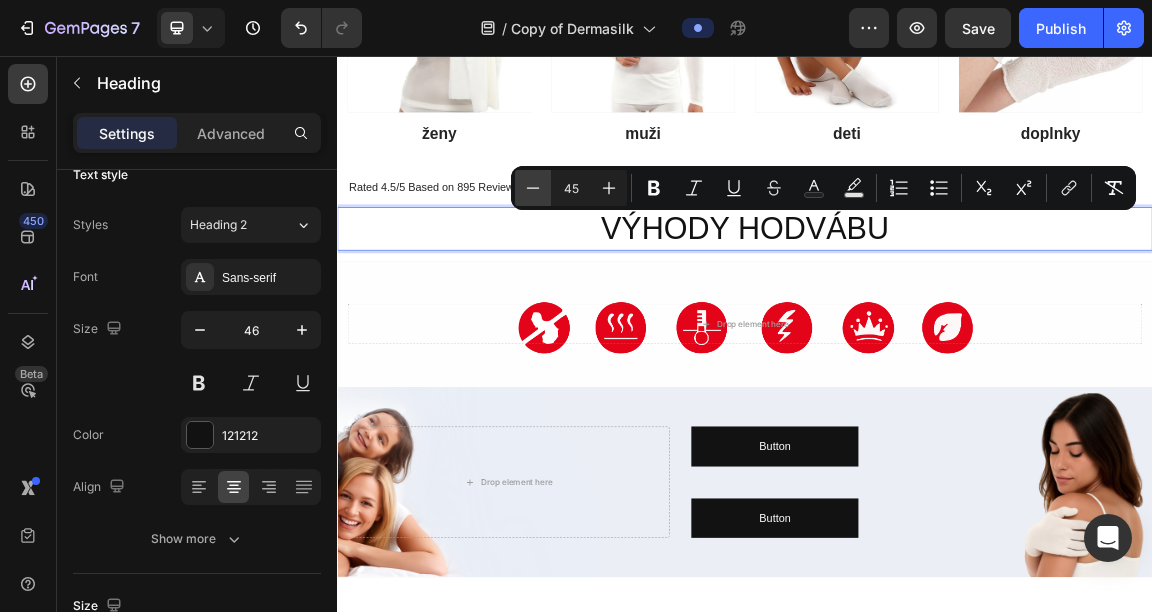 click 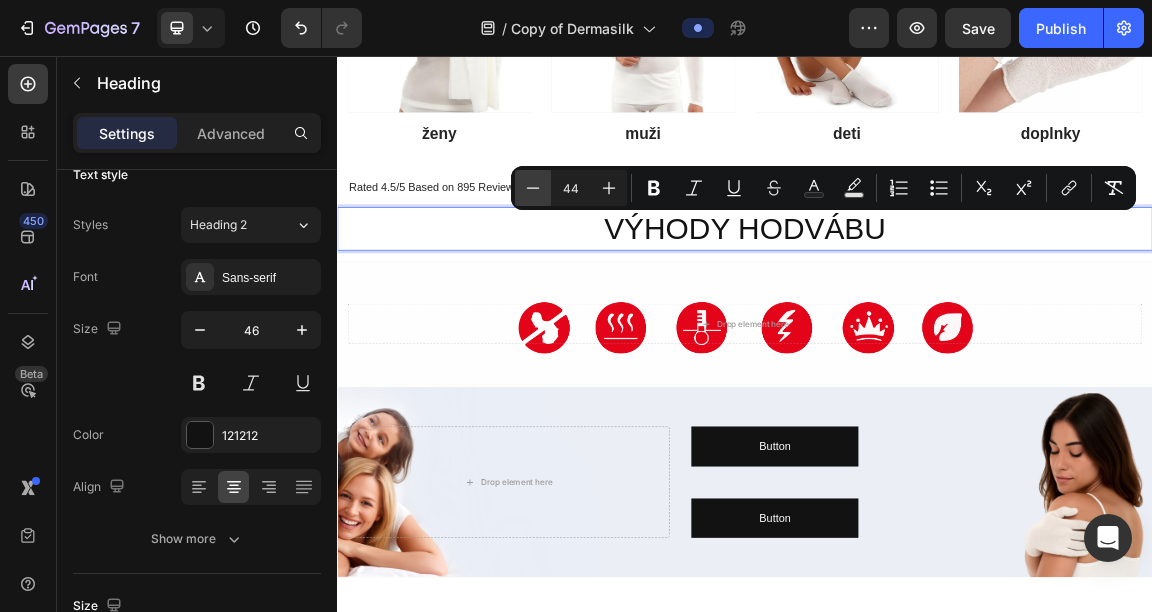 click 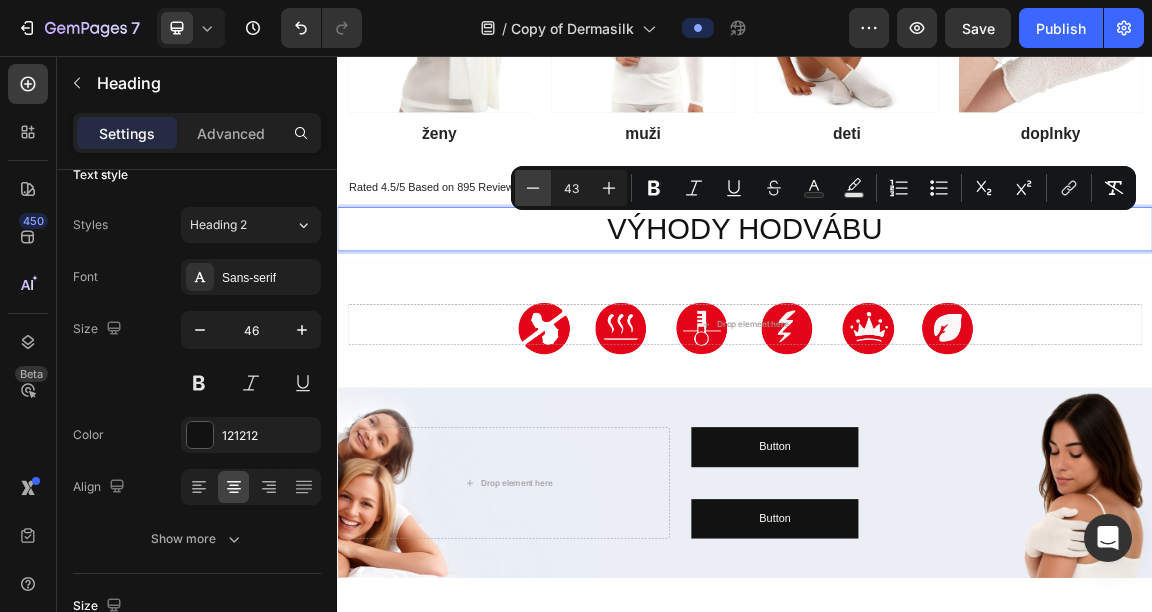 click 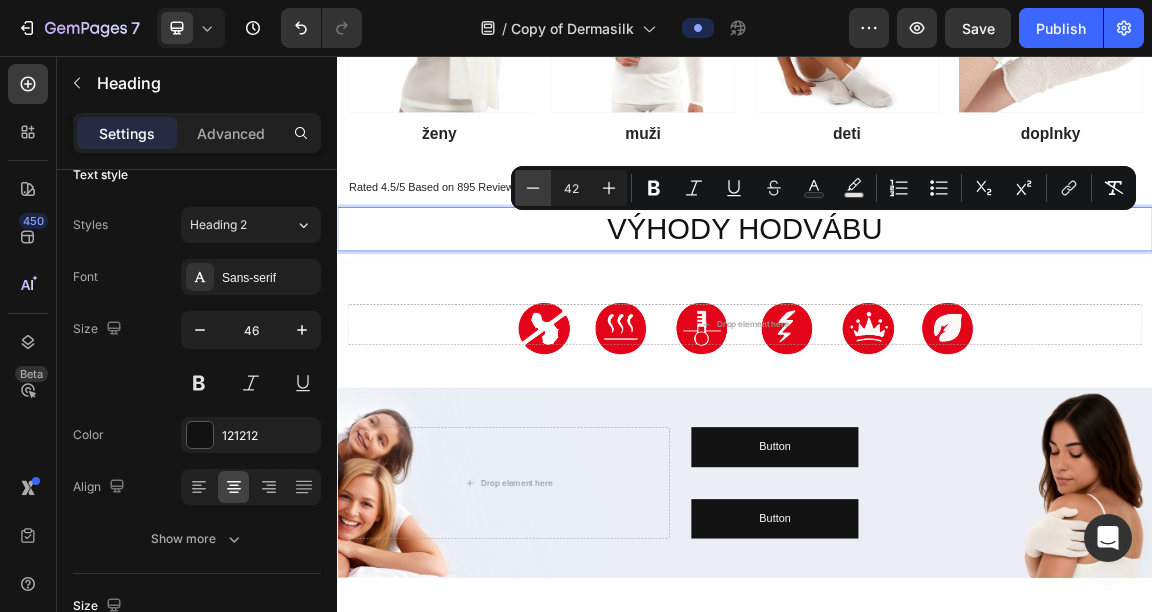 click 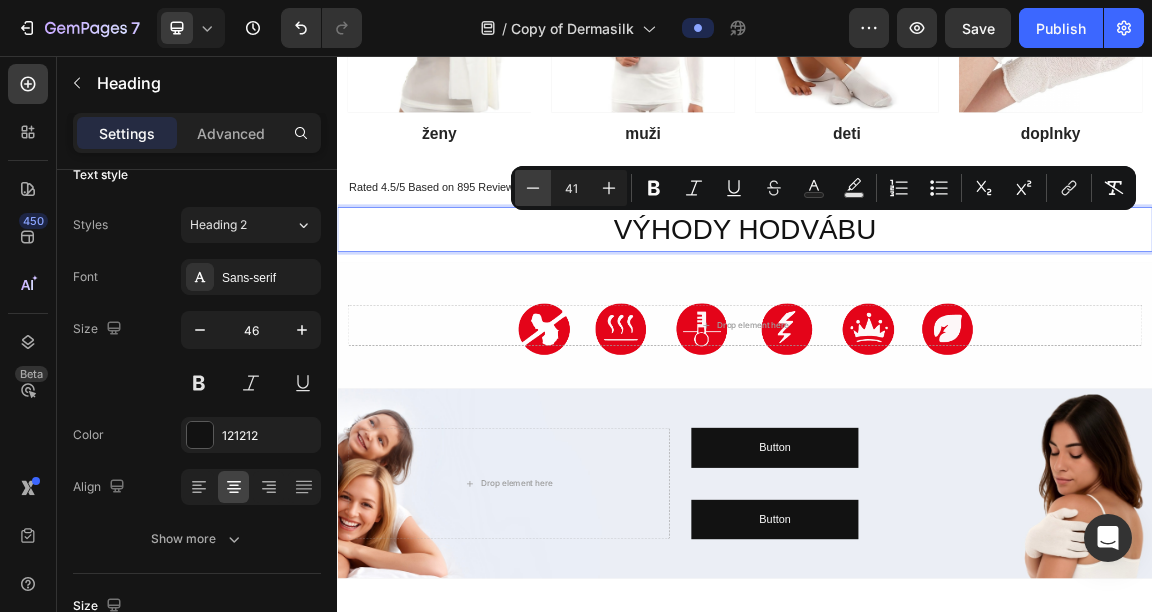 click 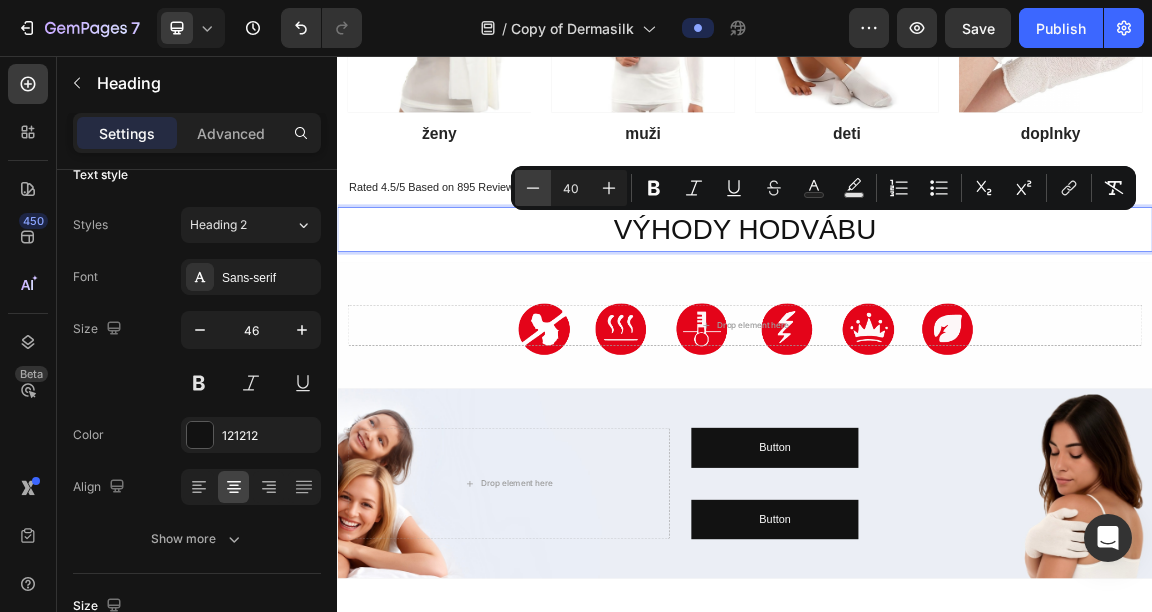 click 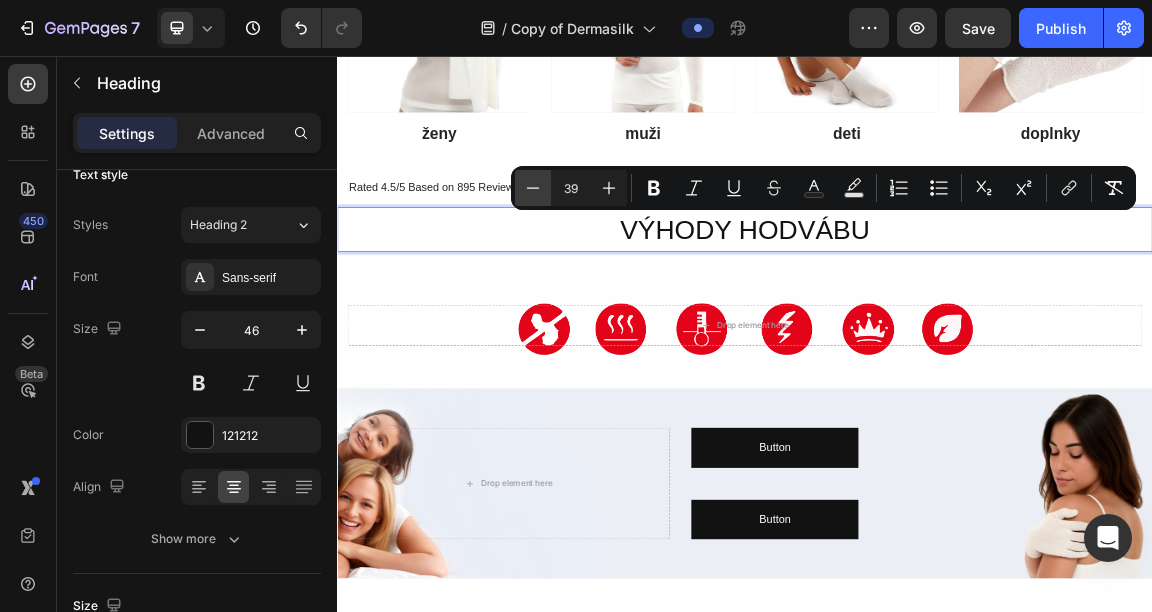 click 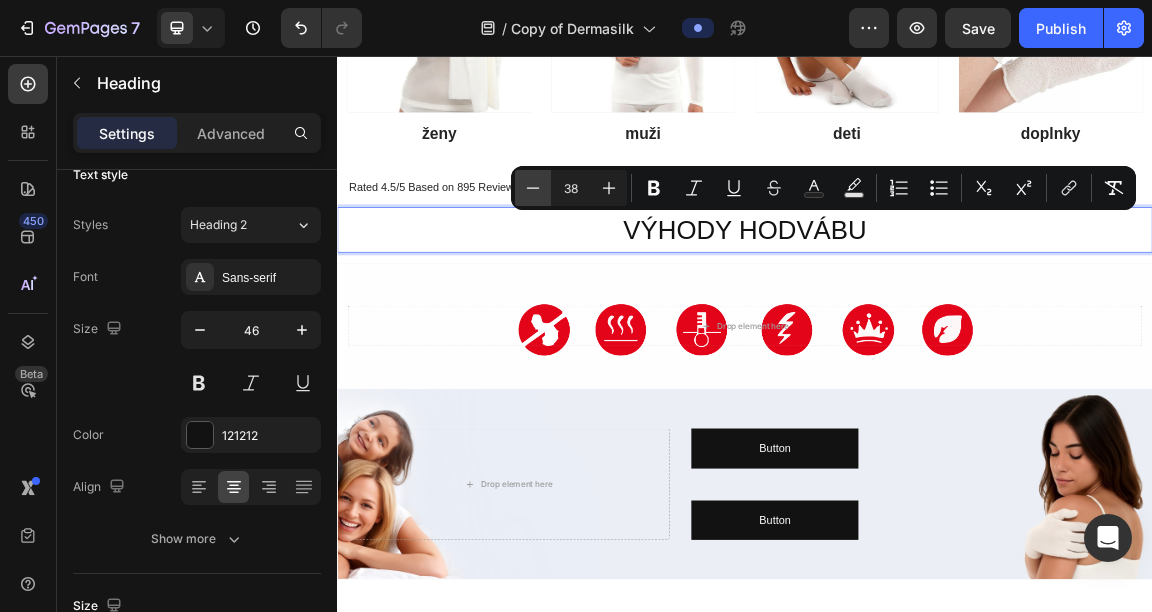 click 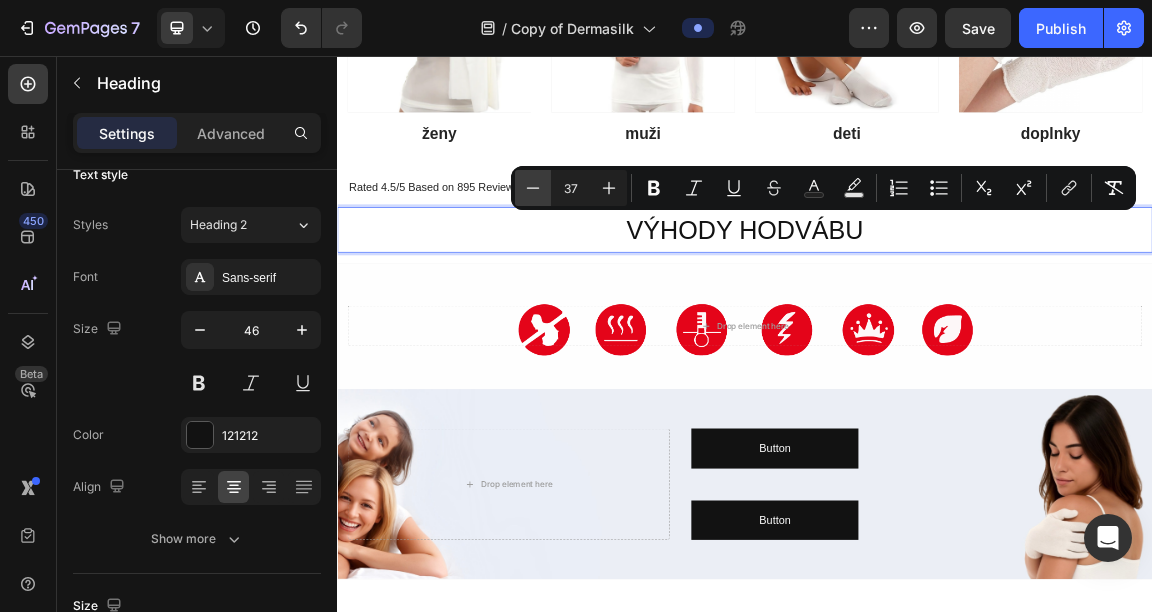 click 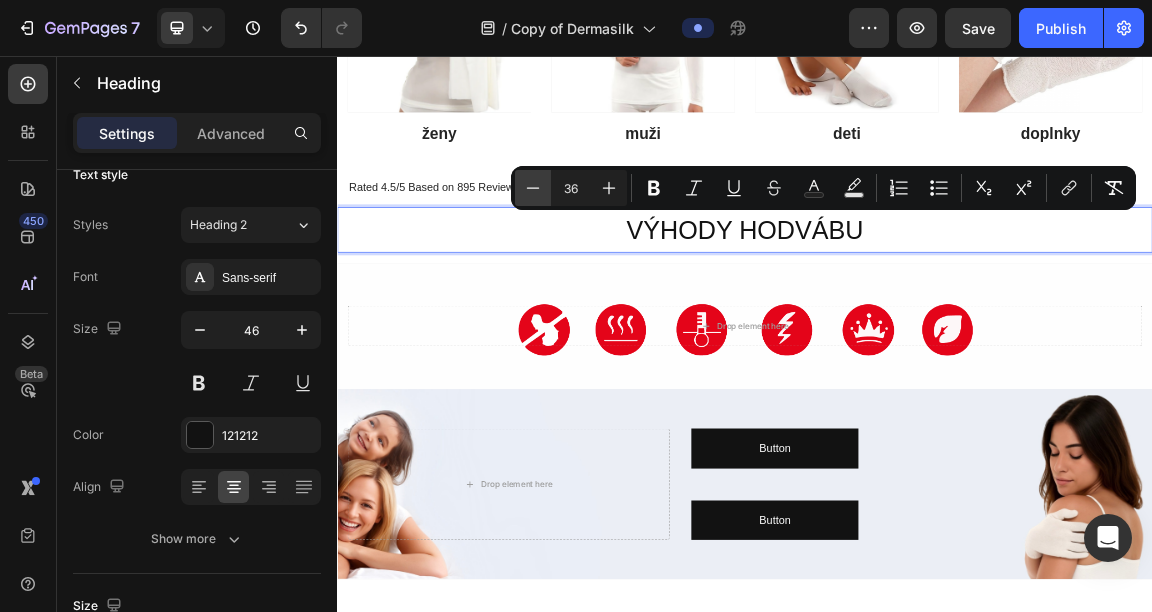 click 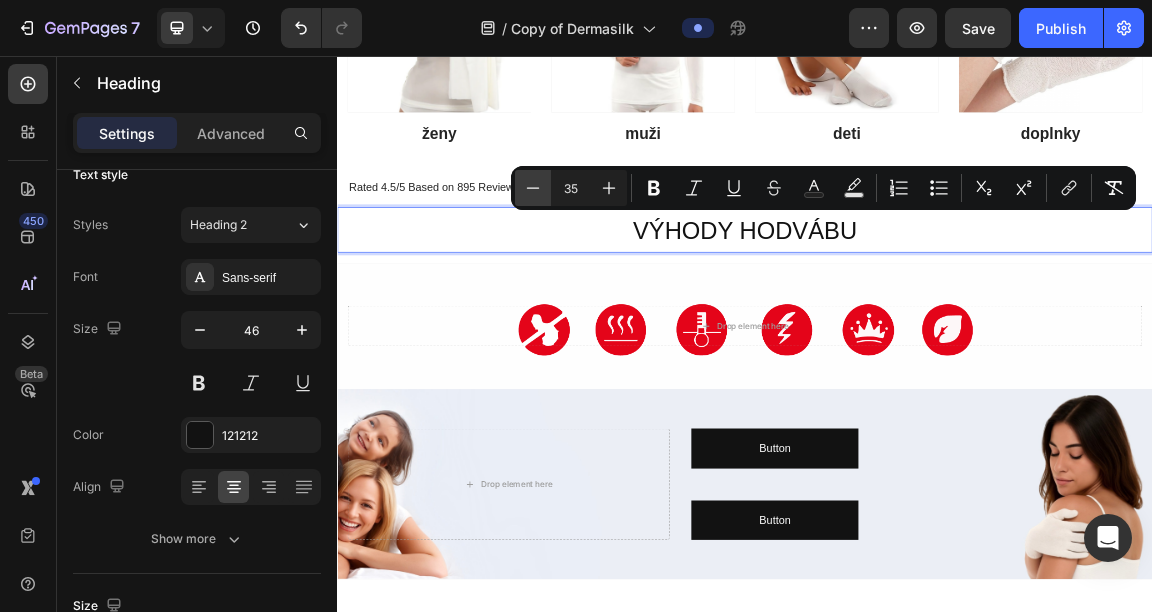 click 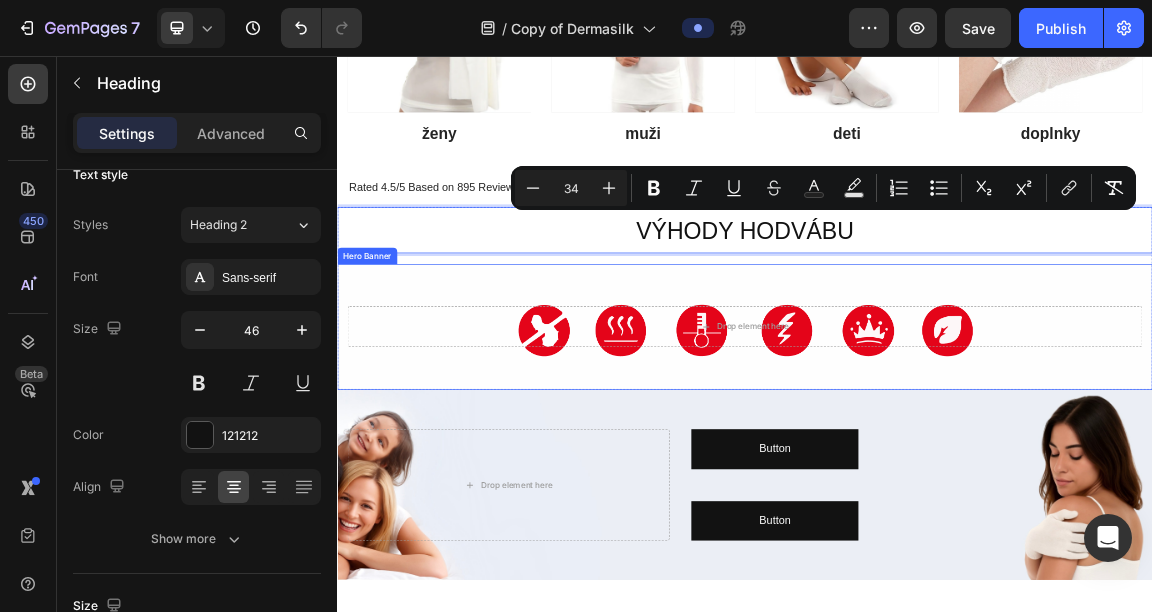 click on "Drop element here" at bounding box center [937, 454] 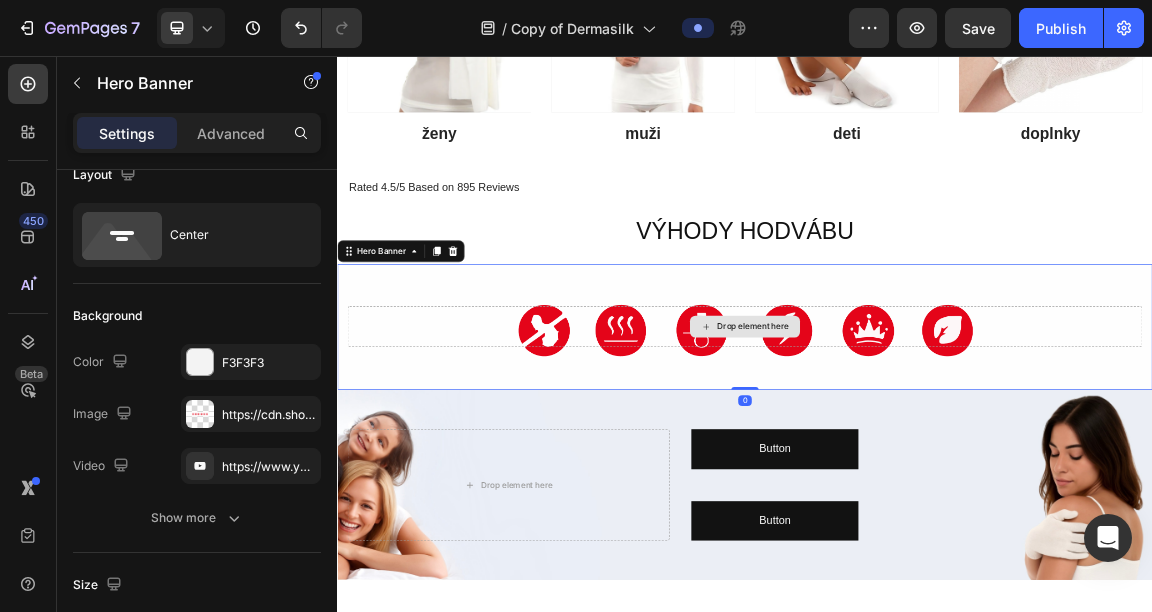 scroll, scrollTop: 0, scrollLeft: 0, axis: both 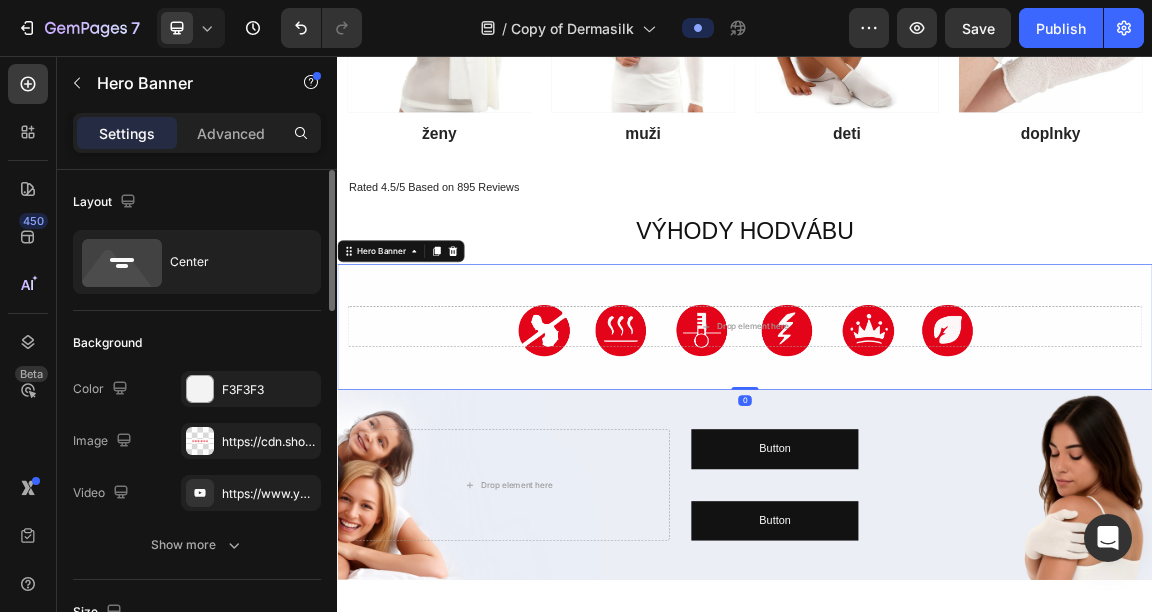 click at bounding box center [937, 454] 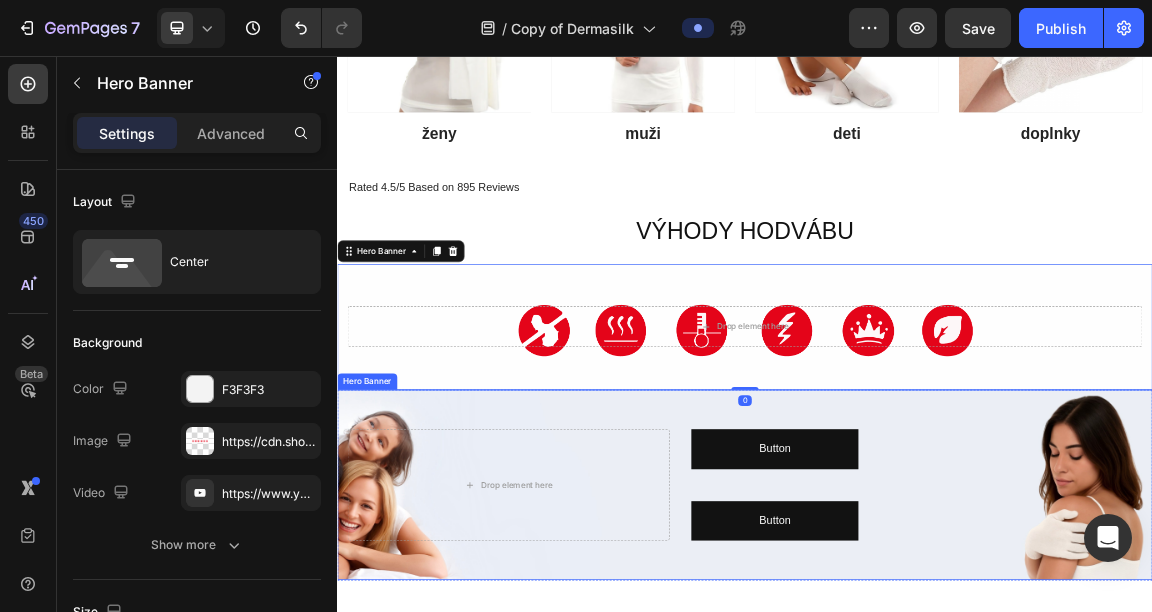 click on "Drop element here Button Button Button Button" at bounding box center (937, 687) 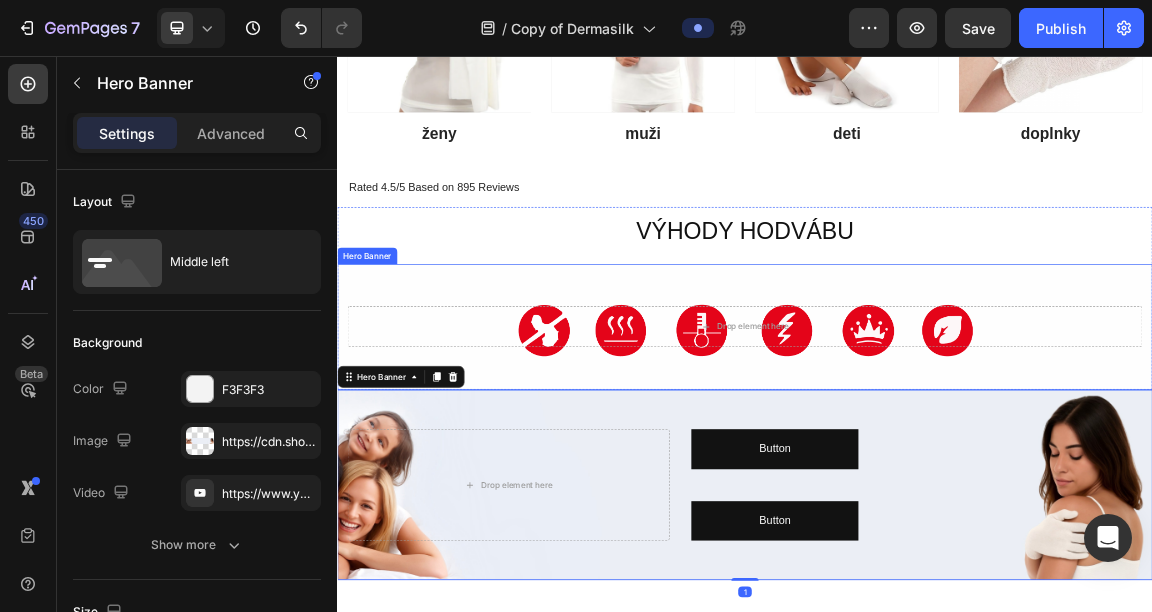 click at bounding box center (937, 454) 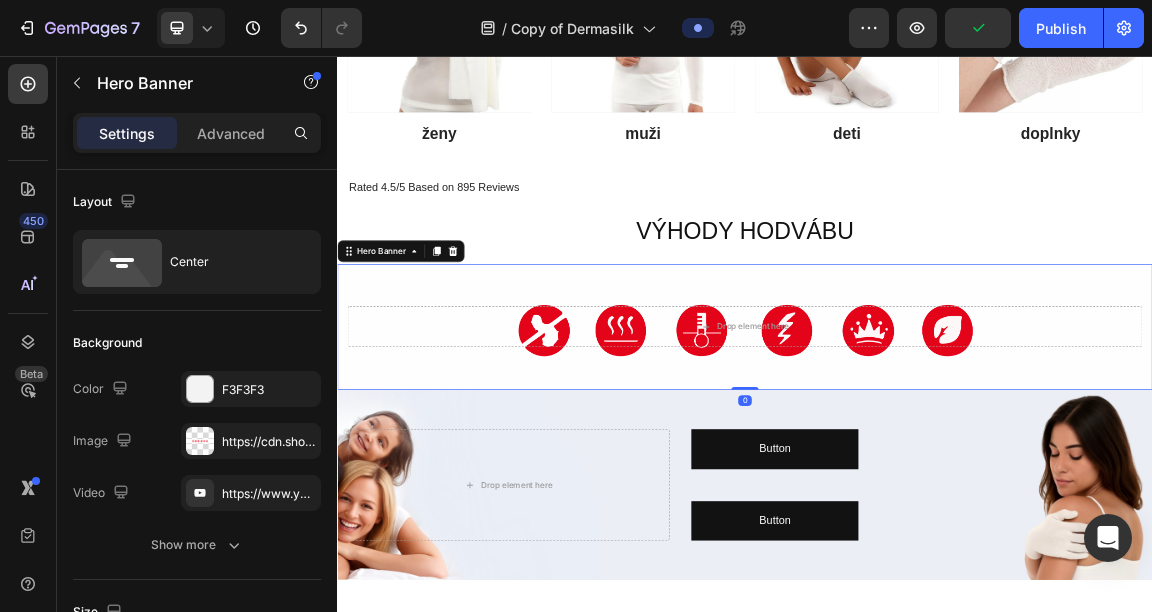 drag, startPoint x: 930, startPoint y: 542, endPoint x: 929, endPoint y: 501, distance: 41.01219 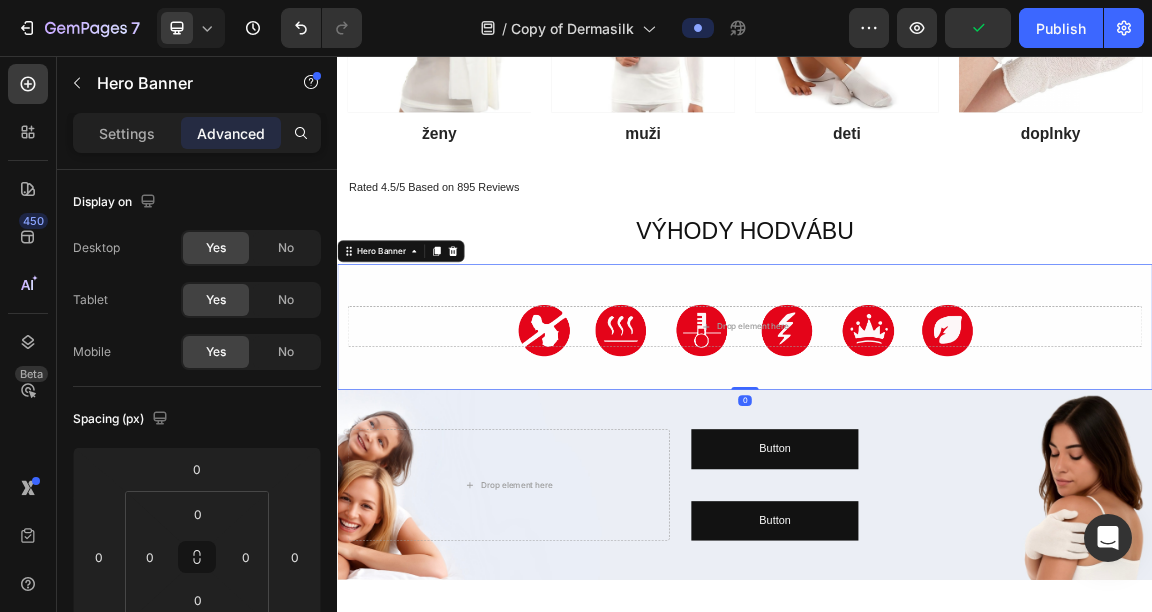 click on "Drop element here" at bounding box center [937, 454] 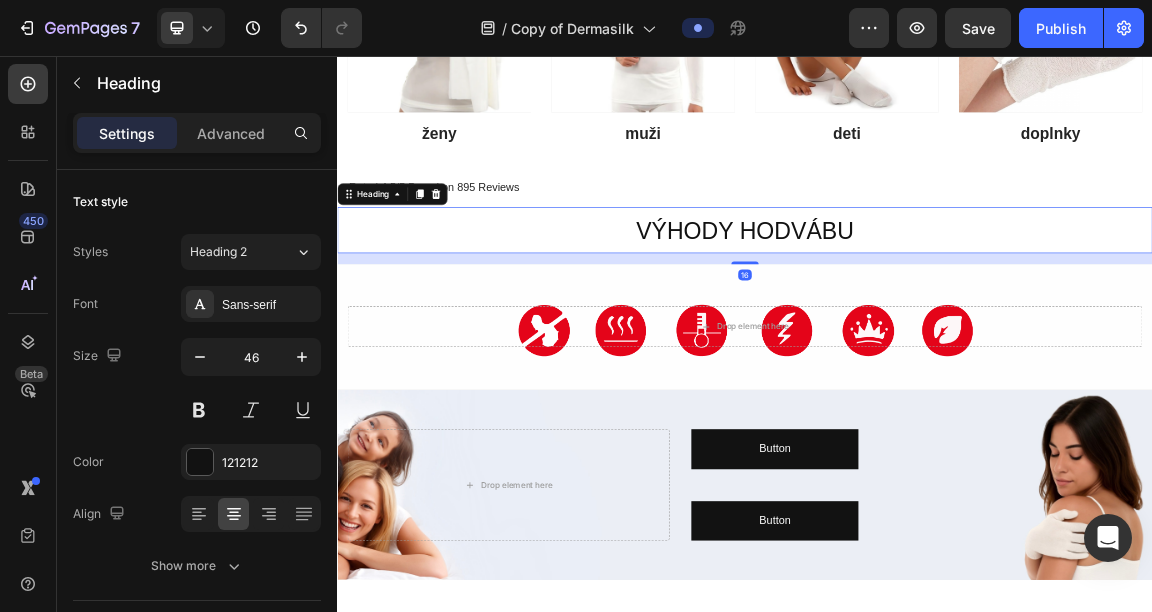 click on "⁠⁠⁠⁠⁠⁠⁠ VÝHODY HODVÁBU" at bounding box center (937, 312) 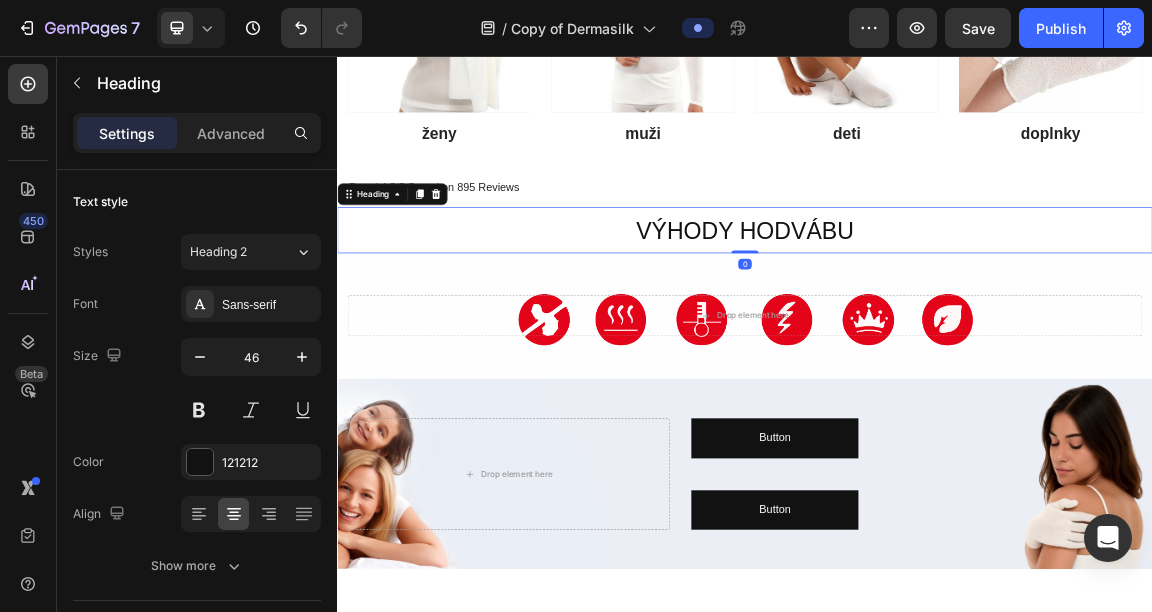 drag, startPoint x: 926, startPoint y: 358, endPoint x: 925, endPoint y: 302, distance: 56.008926 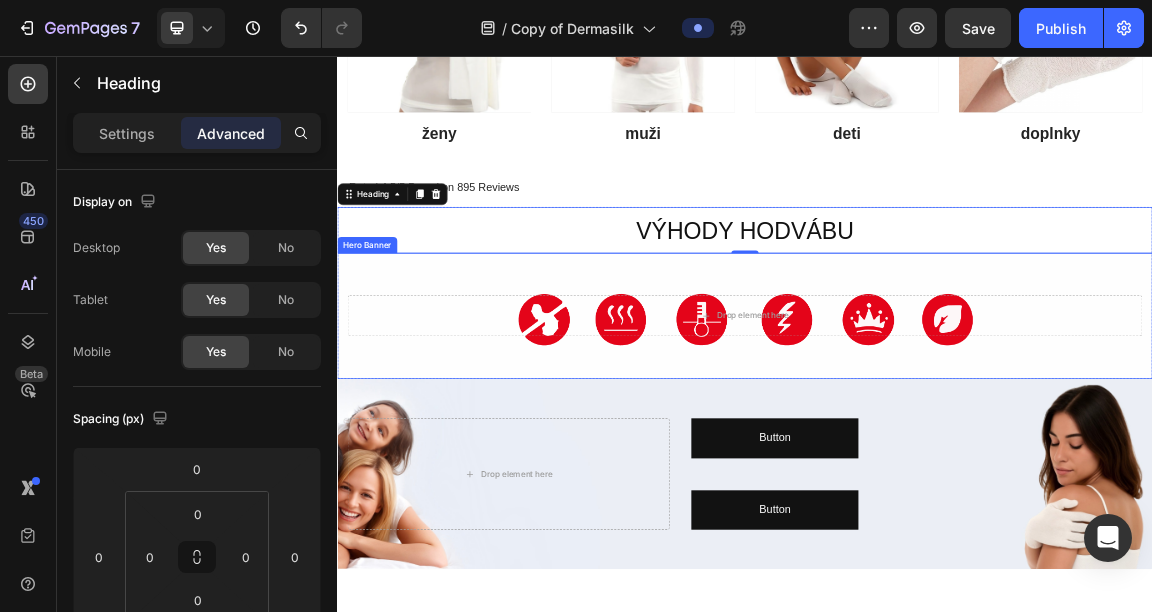 click on "Drop element here" at bounding box center (937, 438) 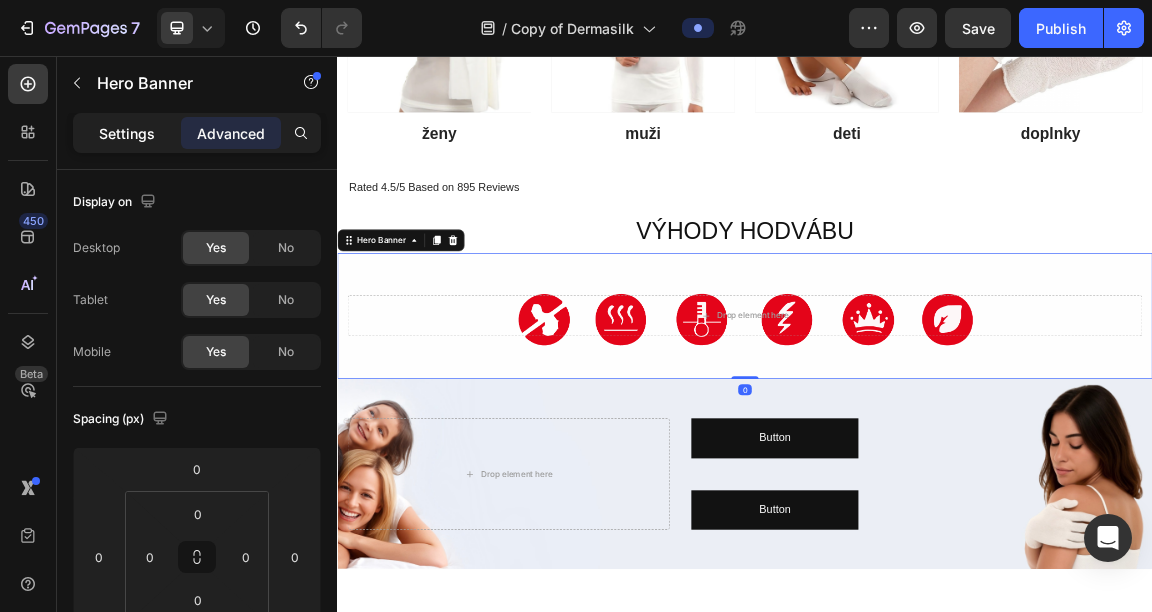 click on "Settings" at bounding box center [127, 133] 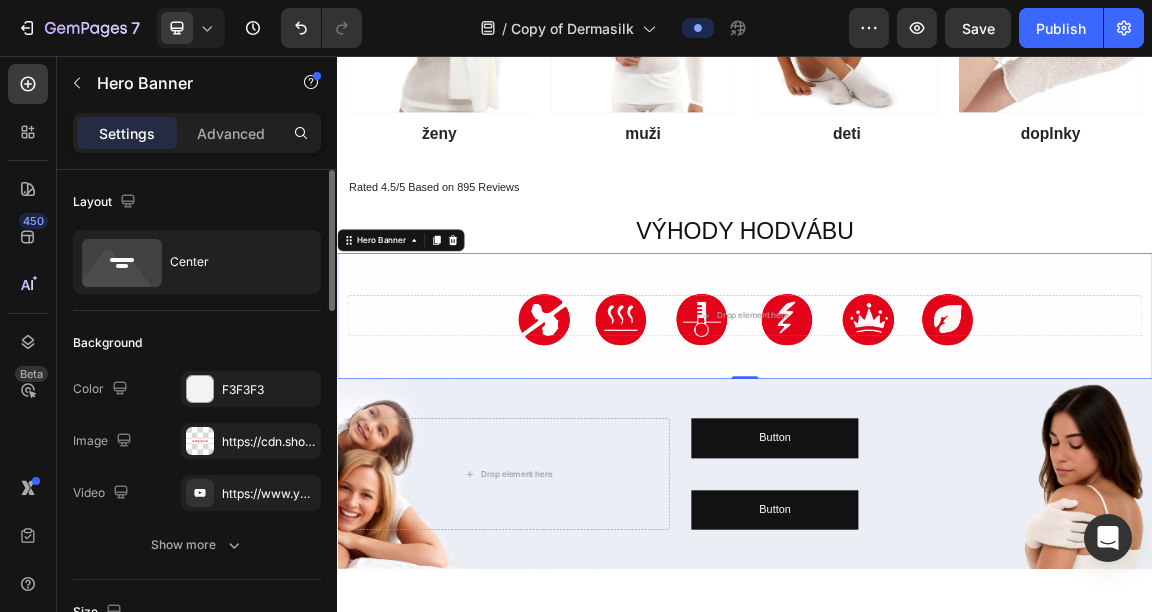 scroll, scrollTop: 258, scrollLeft: 0, axis: vertical 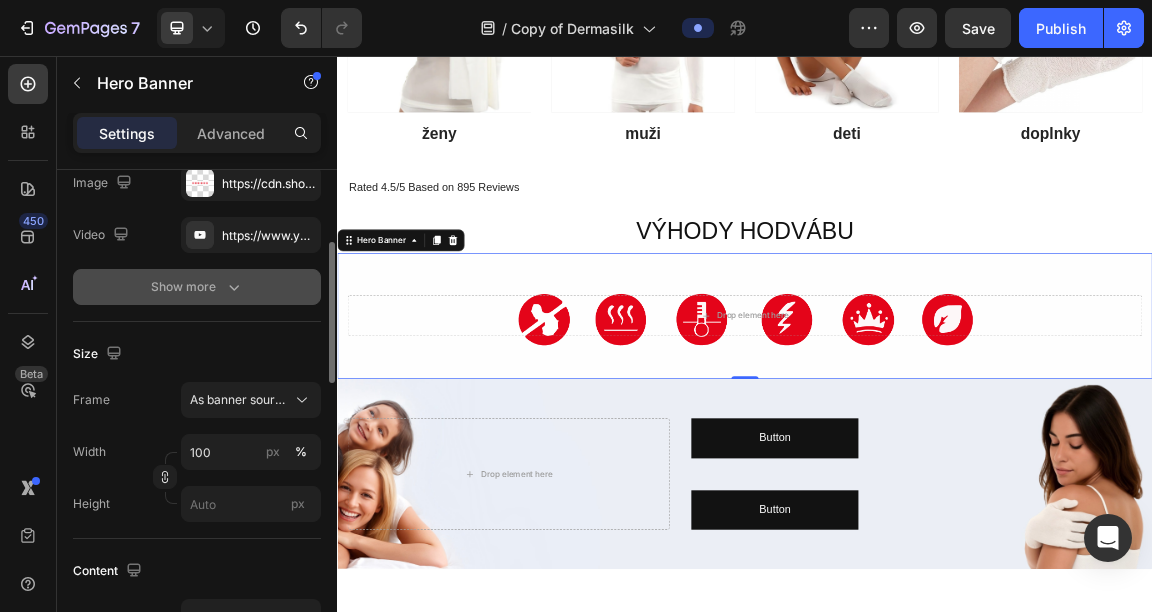 click on "Show more" at bounding box center (197, 287) 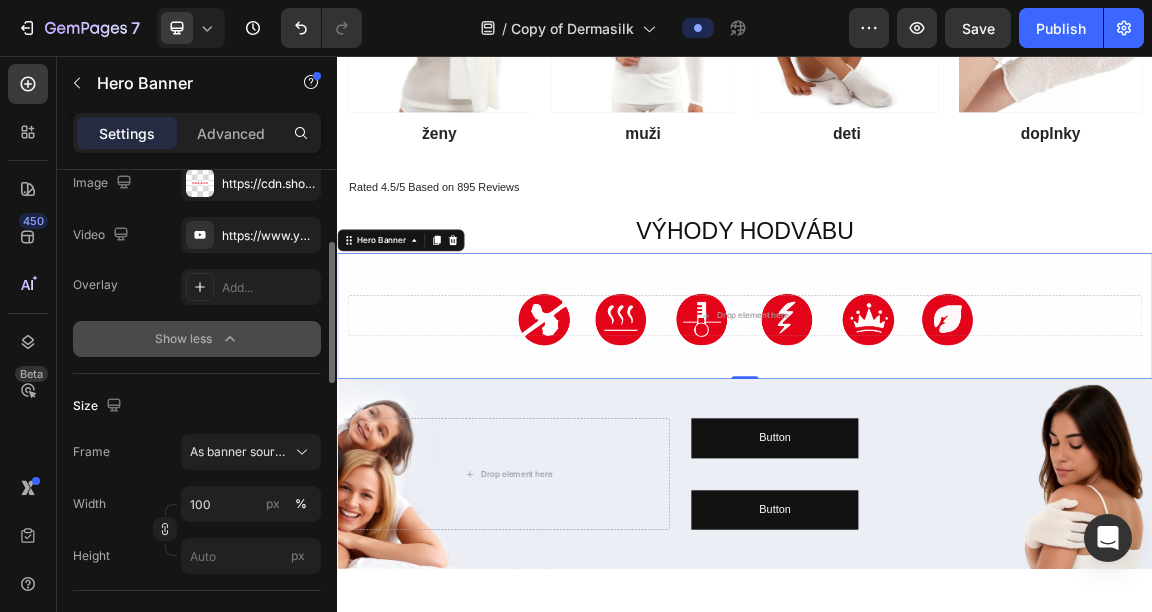 click on "Show less" 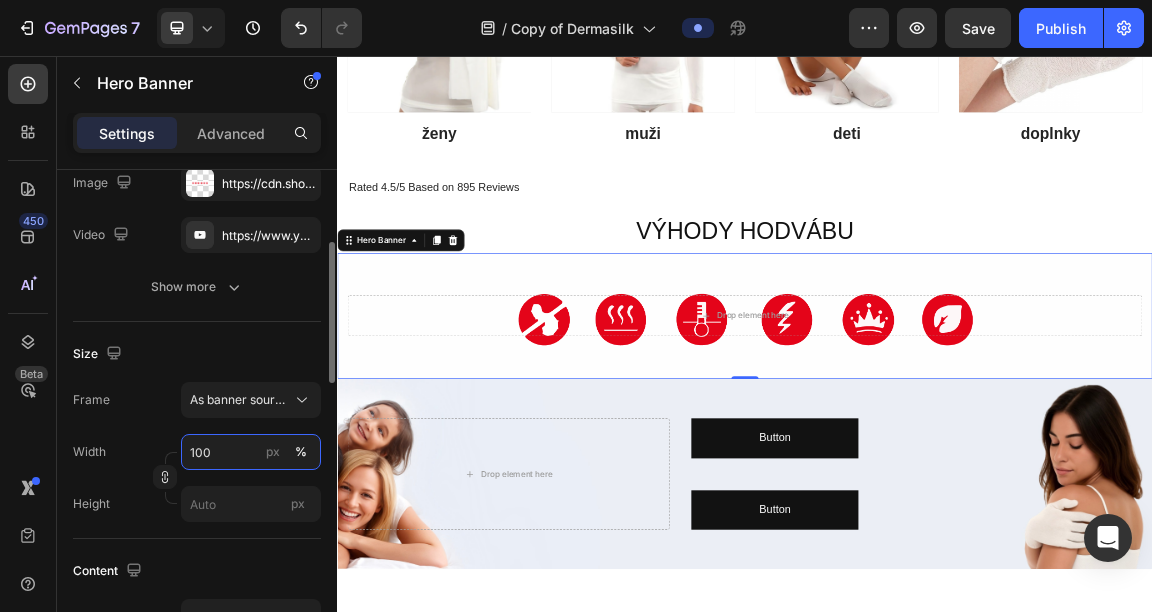 click on "100" at bounding box center (251, 452) 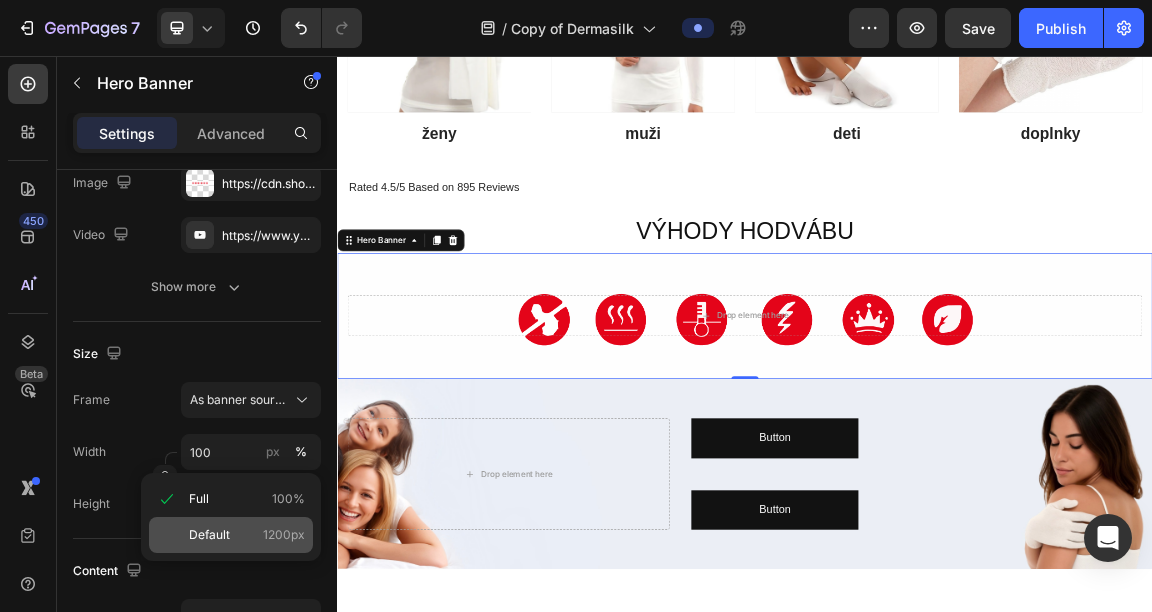 click on "Default 1200px" at bounding box center [247, 535] 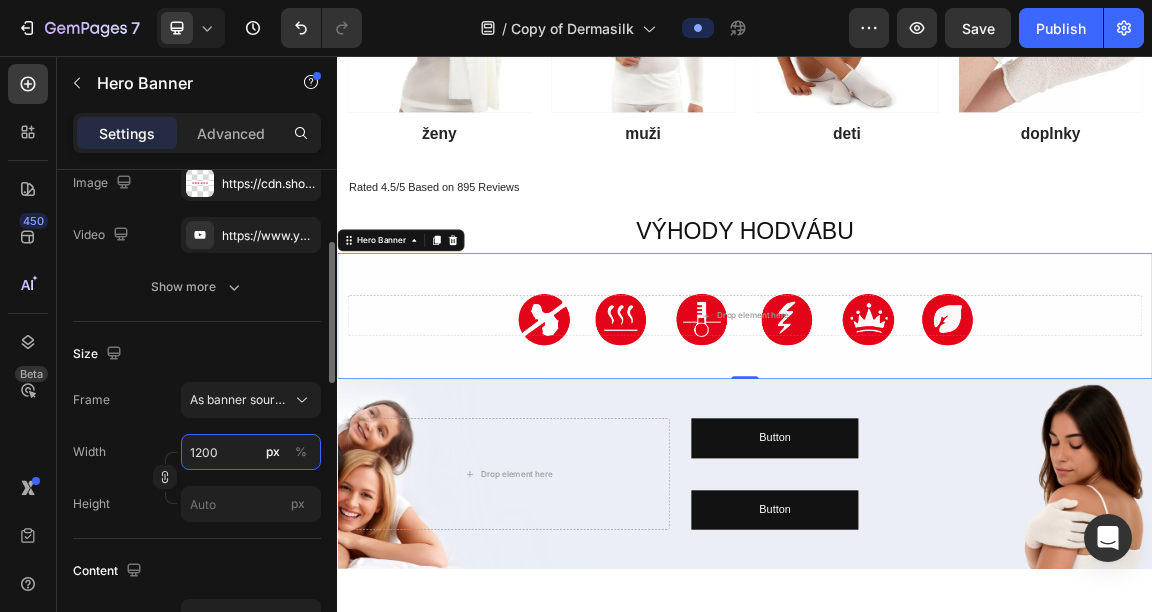 click on "1200" at bounding box center [251, 452] 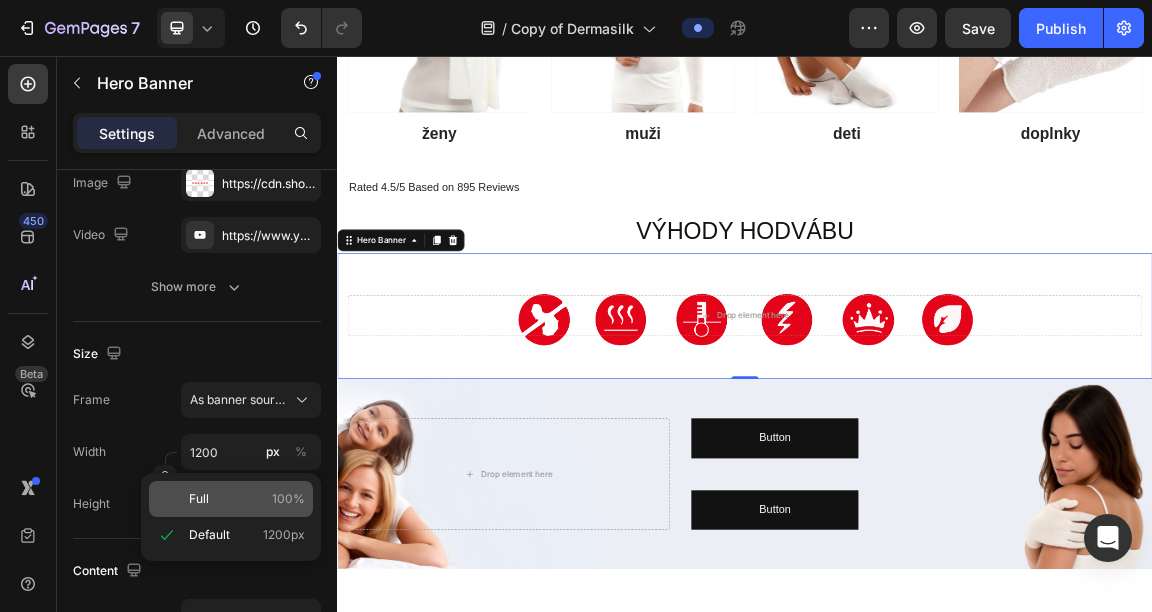 click on "Full 100%" at bounding box center (247, 499) 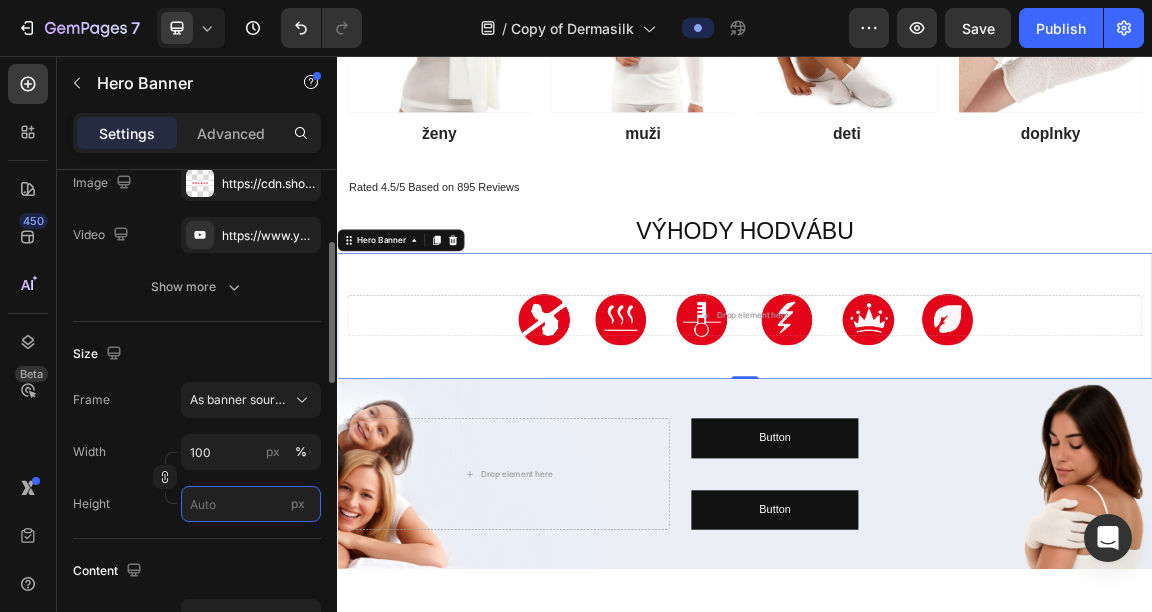 click on "px" at bounding box center [251, 504] 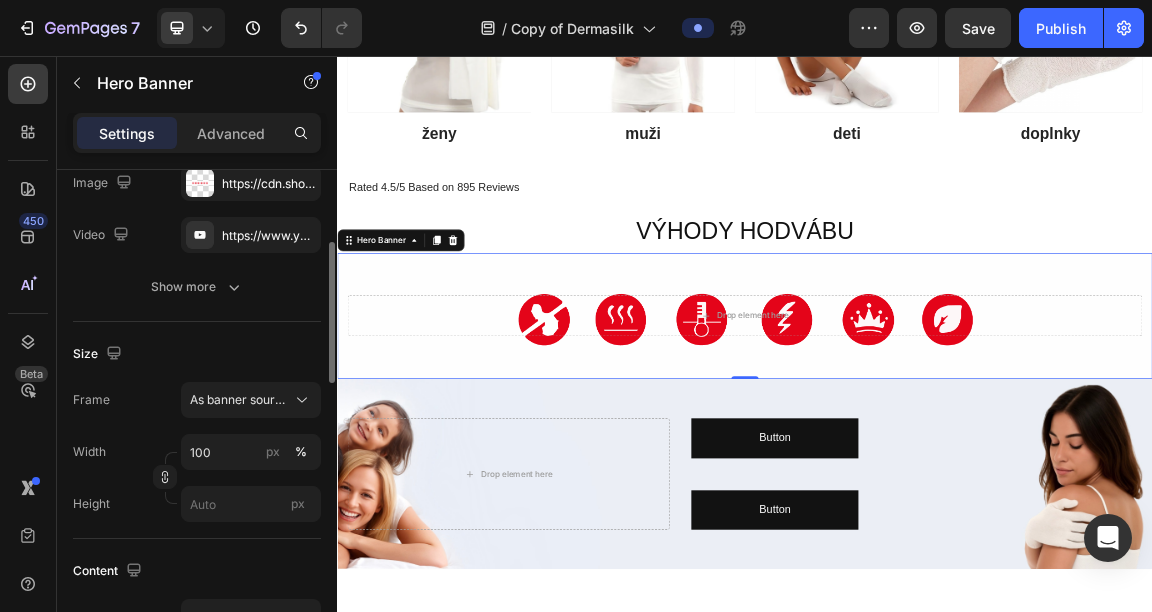 click on "Height px" at bounding box center (197, 504) 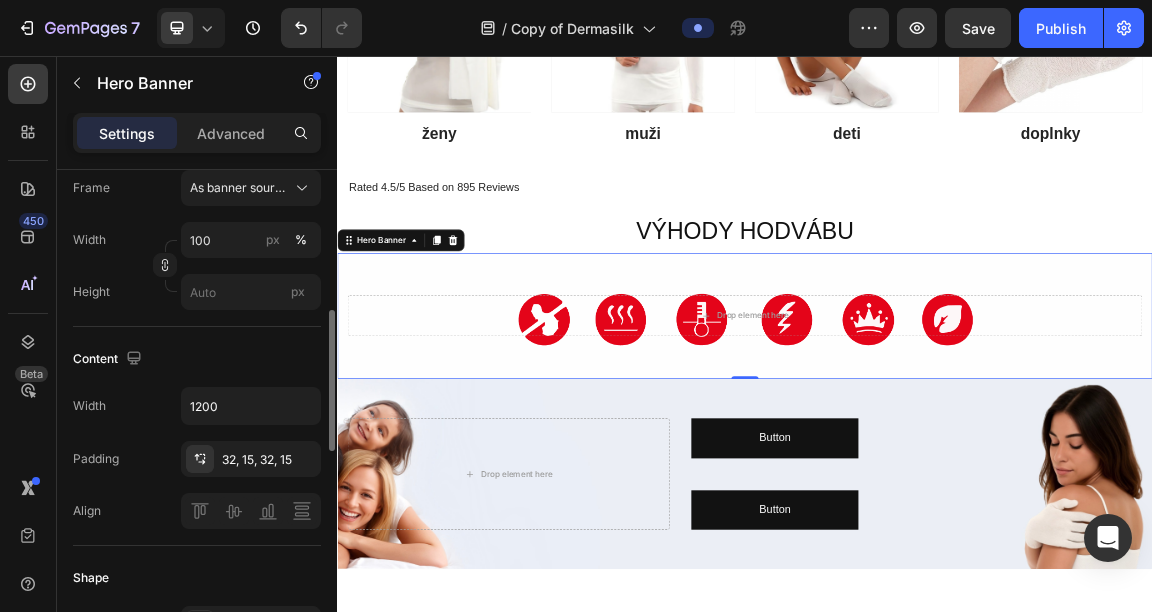 scroll, scrollTop: 482, scrollLeft: 0, axis: vertical 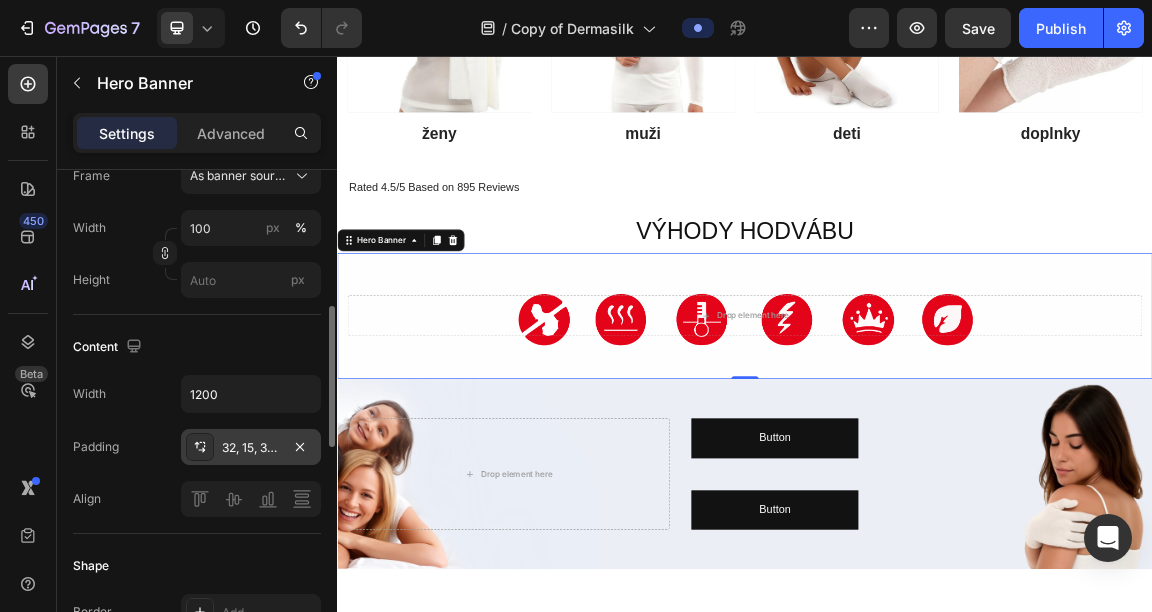 click on "32, 15, 32, 15" at bounding box center [251, 448] 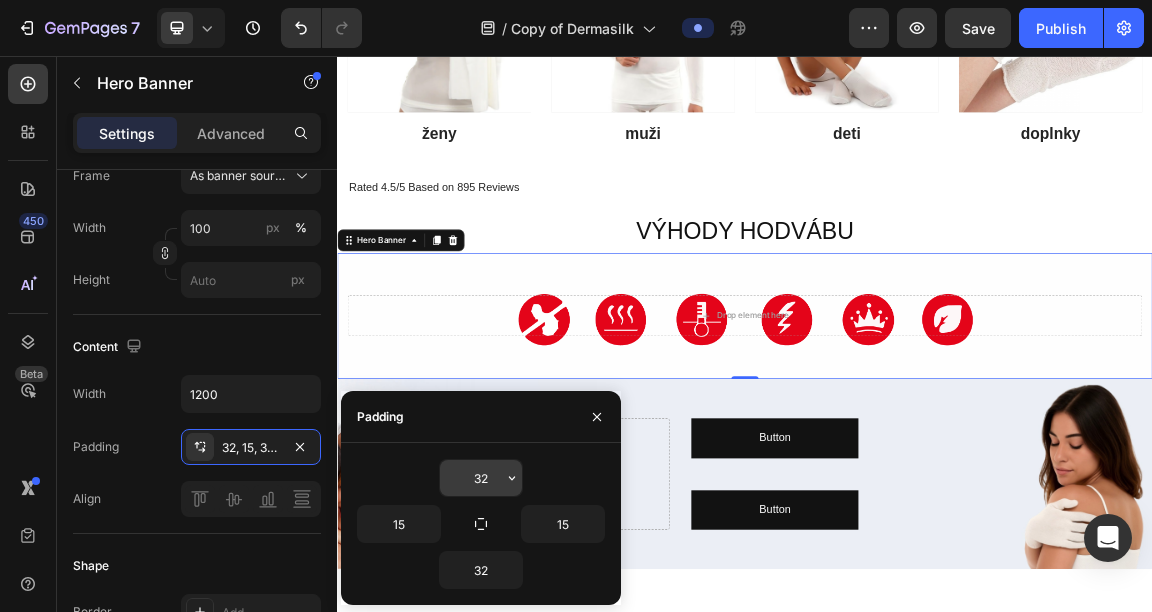 click on "32" at bounding box center (481, 478) 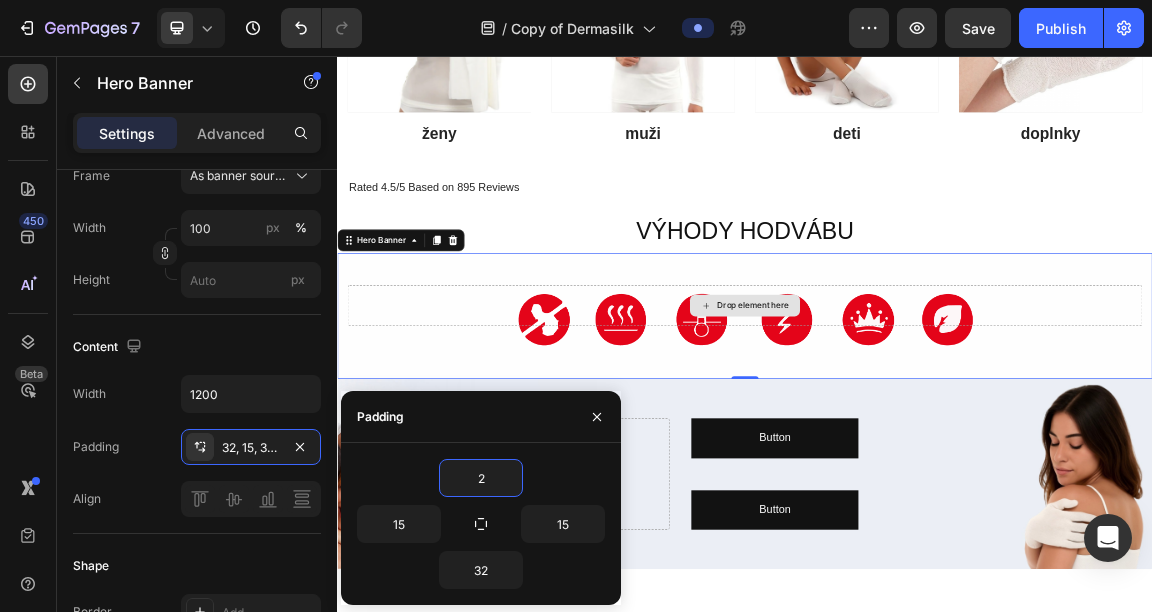 type on "2" 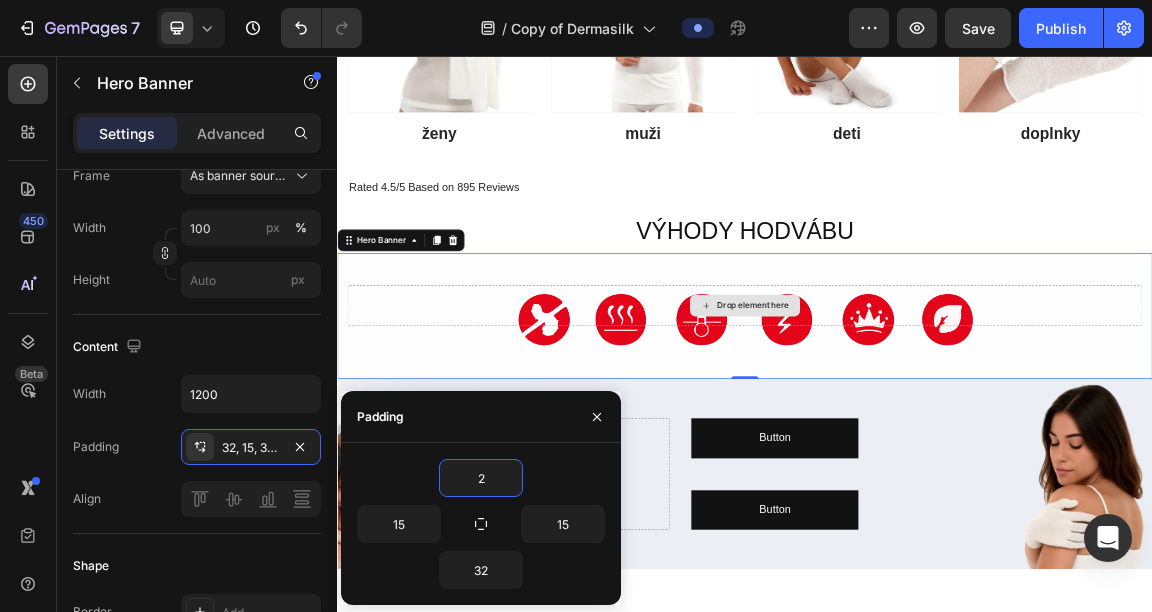 click on "Drop element here" at bounding box center [937, 423] 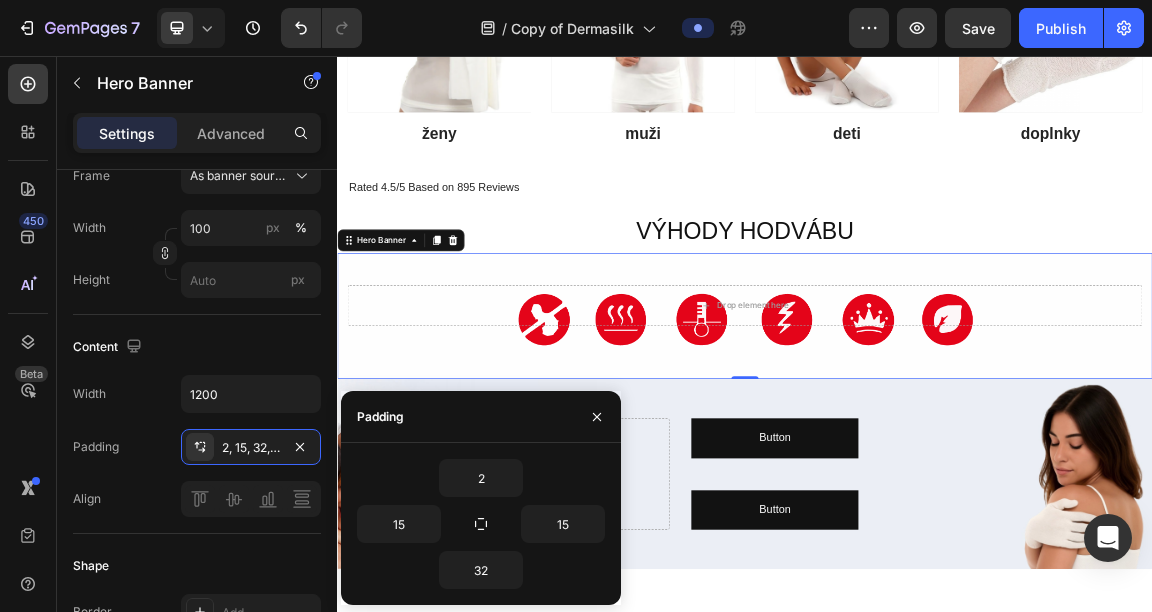click at bounding box center (937, 438) 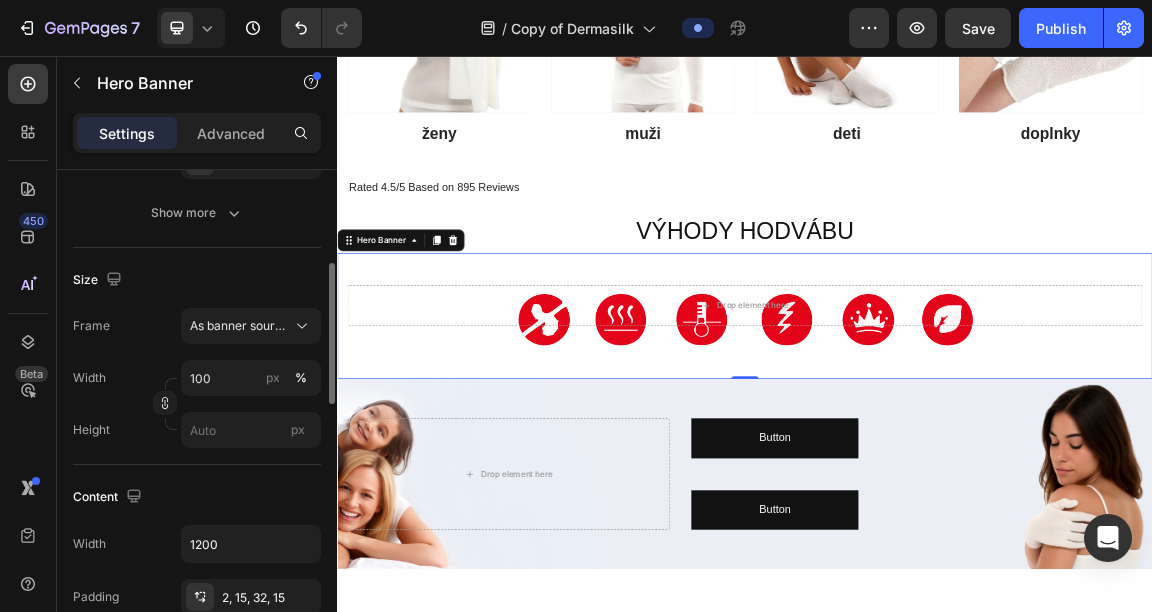 click on "Frame As banner source" at bounding box center [197, 326] 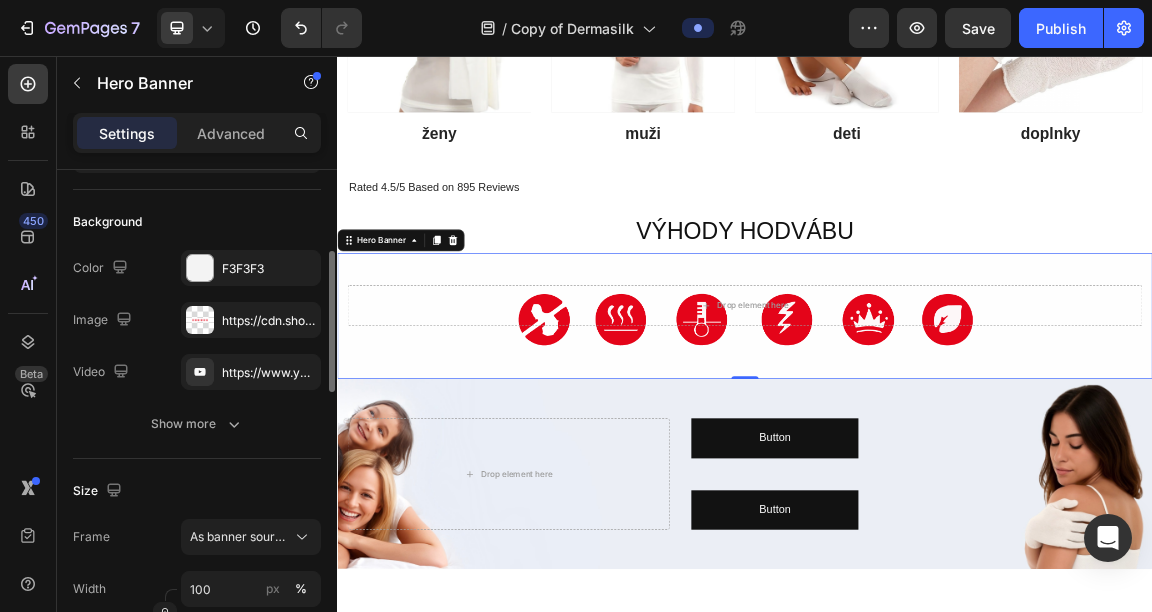 scroll, scrollTop: 122, scrollLeft: 0, axis: vertical 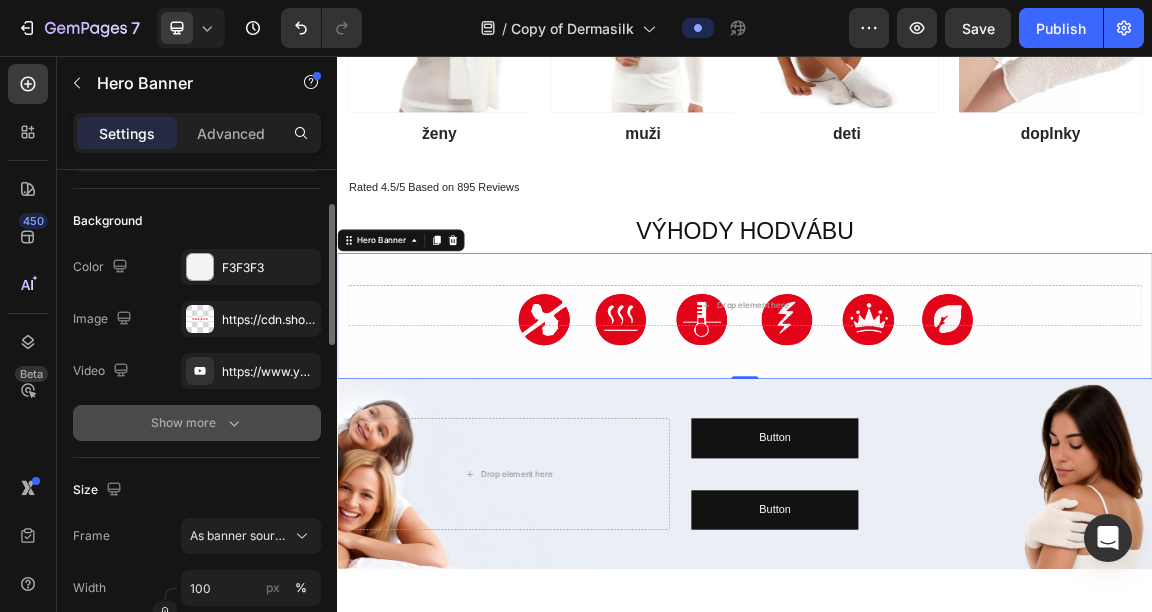 click on "Show more" at bounding box center (197, 423) 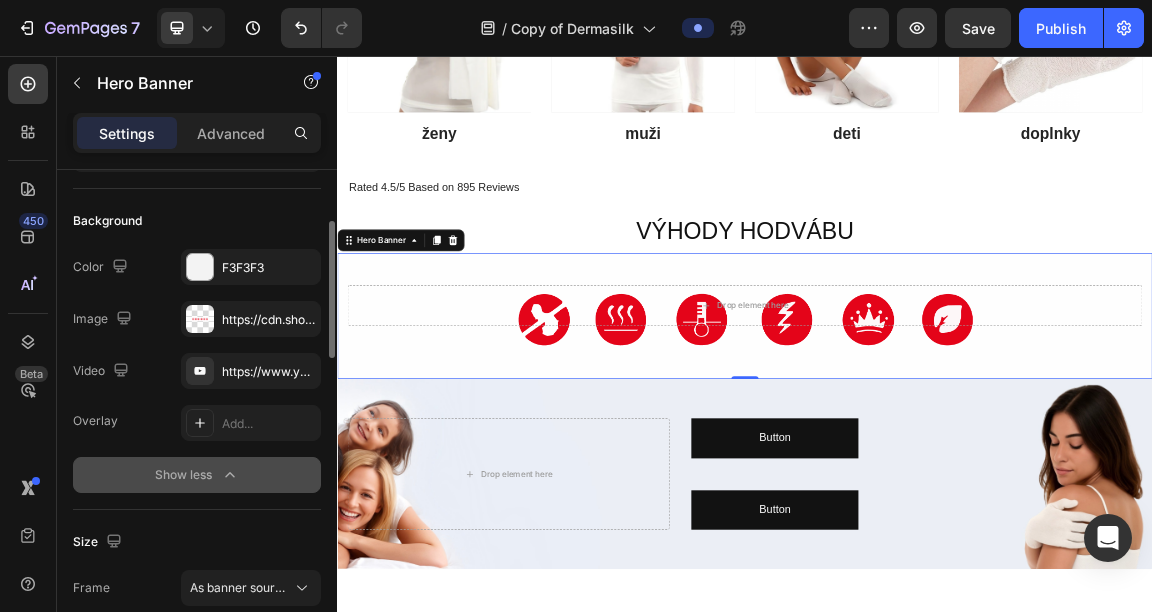 scroll, scrollTop: 137, scrollLeft: 0, axis: vertical 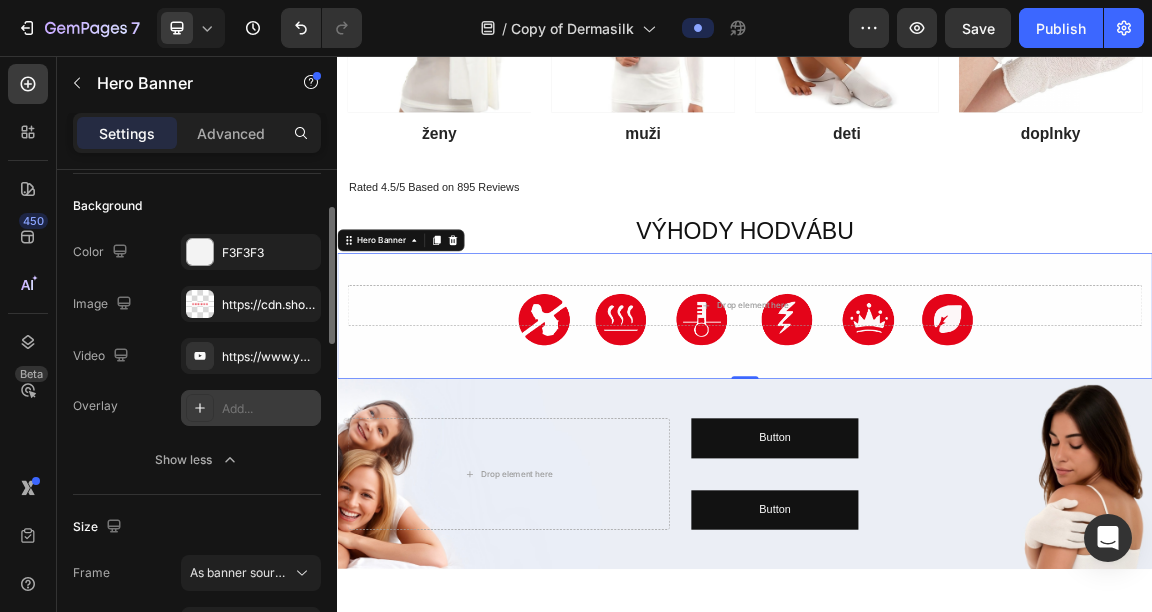 click on "Add..." at bounding box center [251, 408] 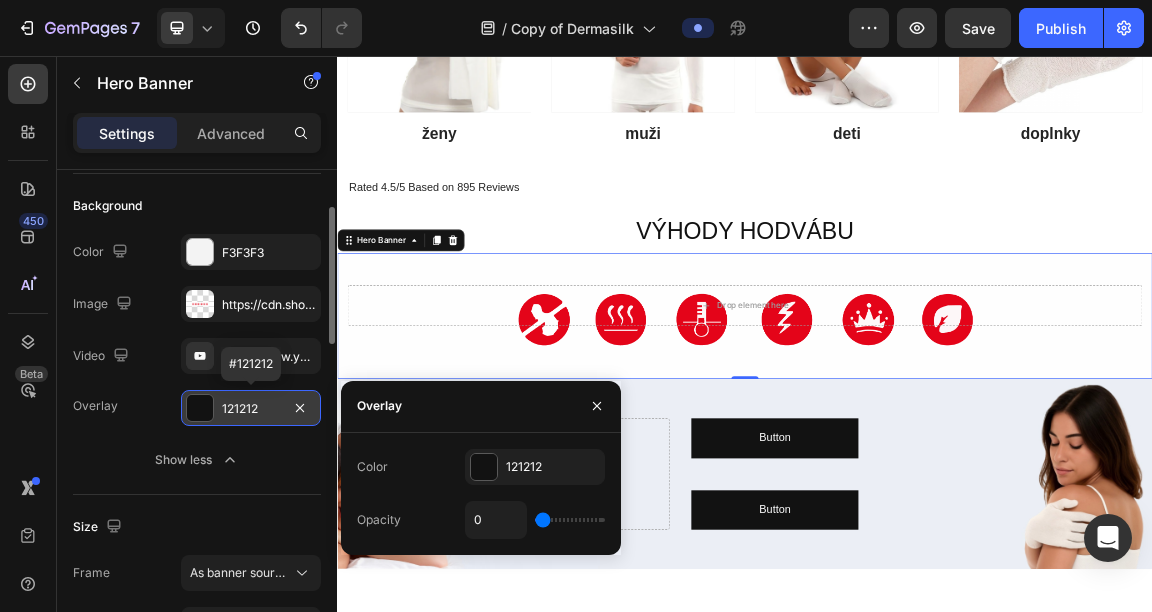 click on "121212" at bounding box center (251, 408) 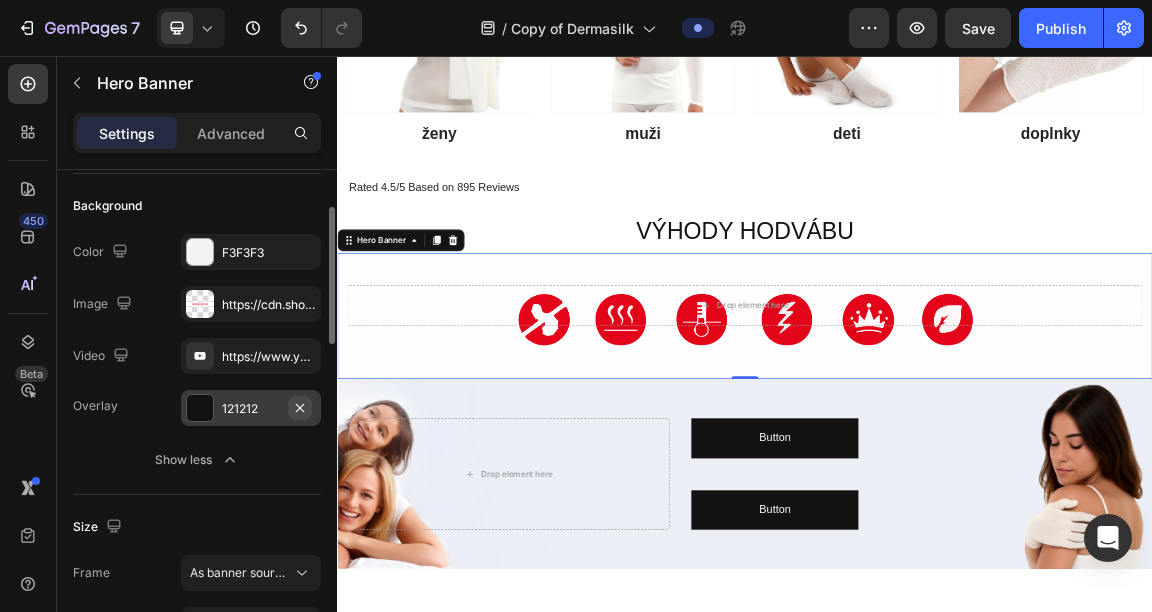 click 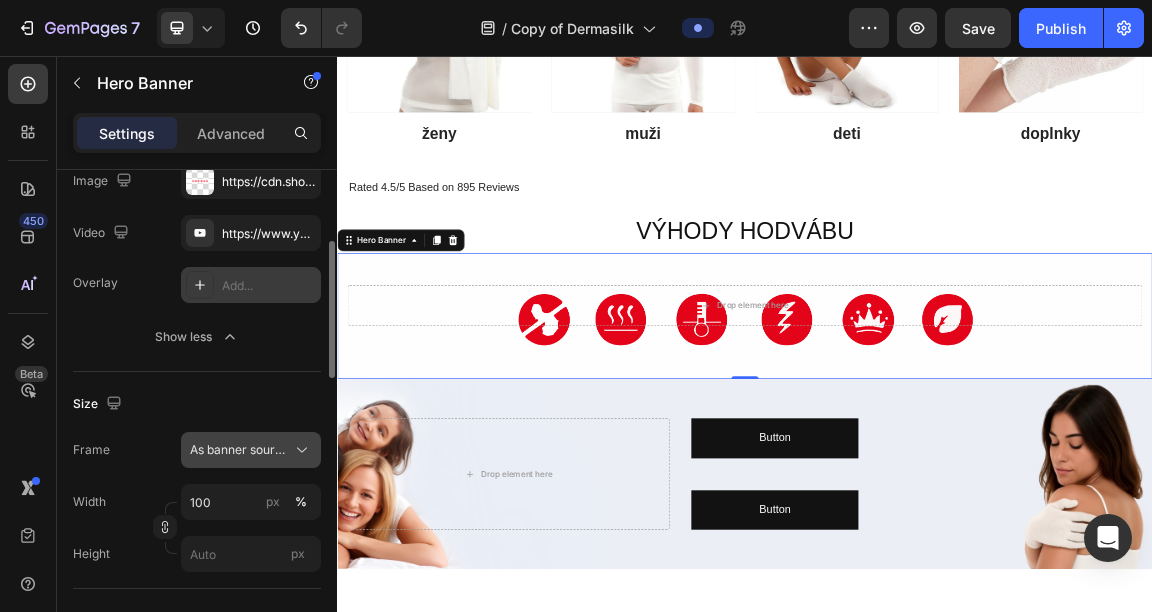 scroll, scrollTop: 262, scrollLeft: 0, axis: vertical 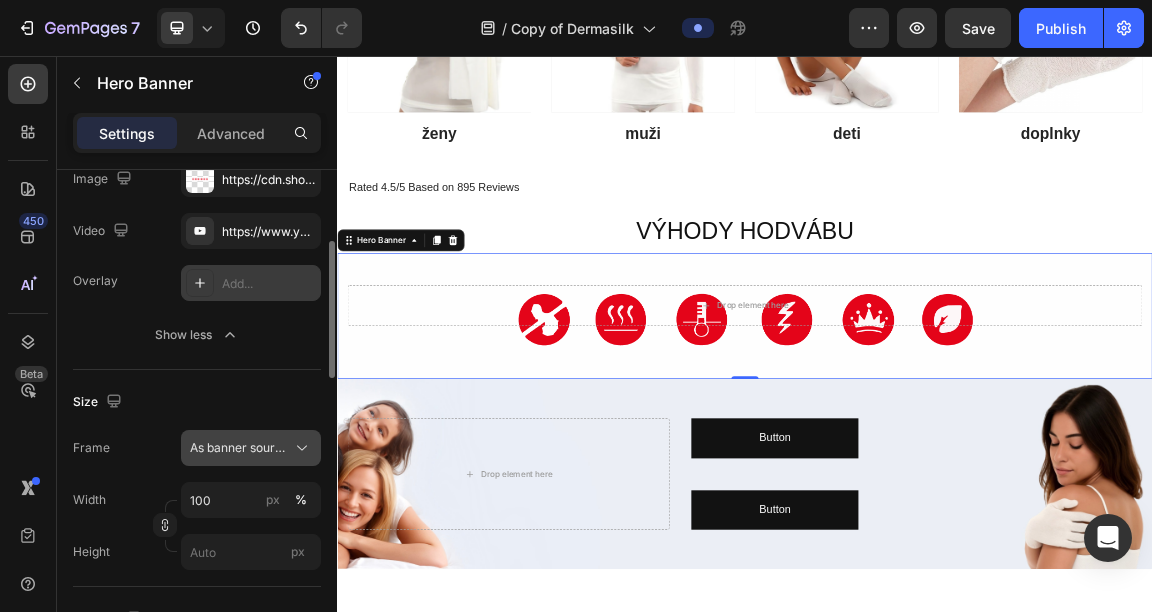 click on "As banner source" at bounding box center [239, 448] 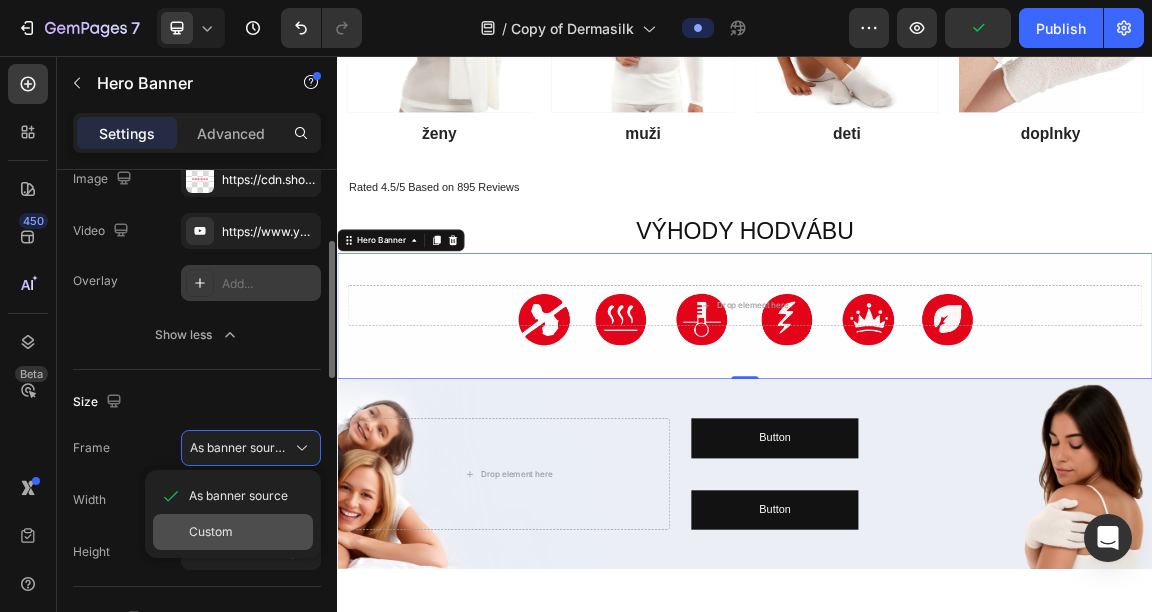 click on "Custom" at bounding box center (211, 532) 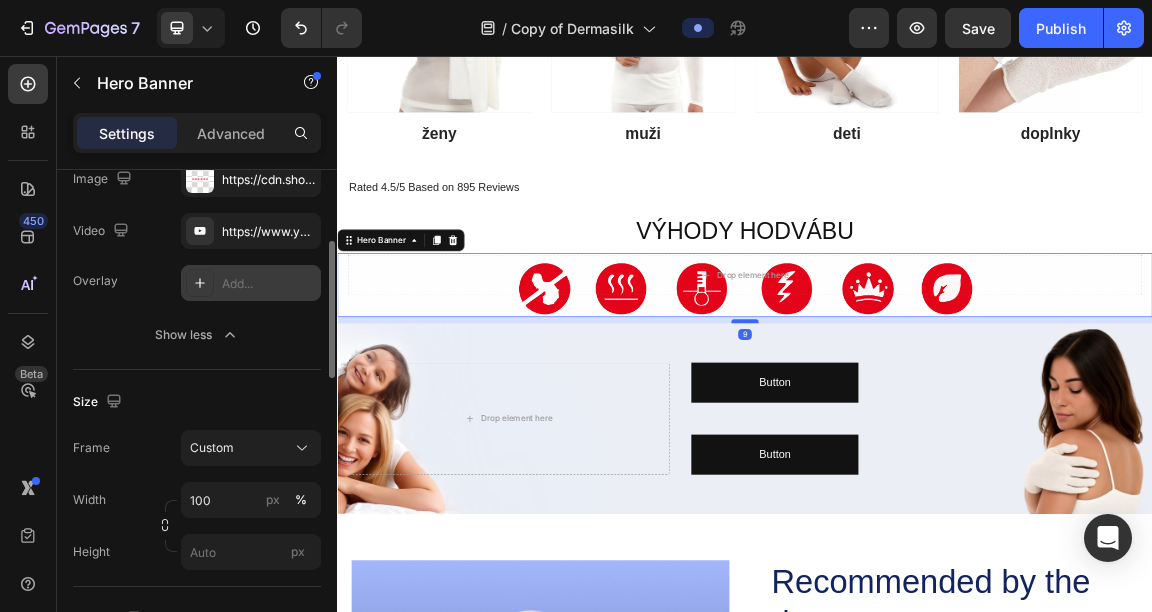 click at bounding box center (937, 446) 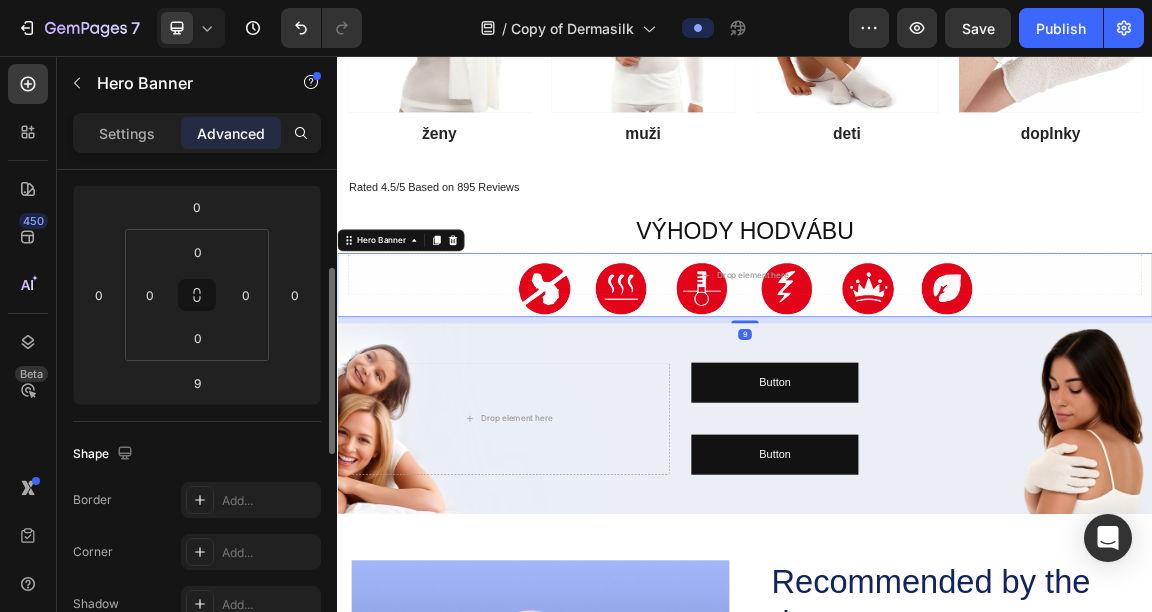 click on "Drop element here" at bounding box center [937, 393] 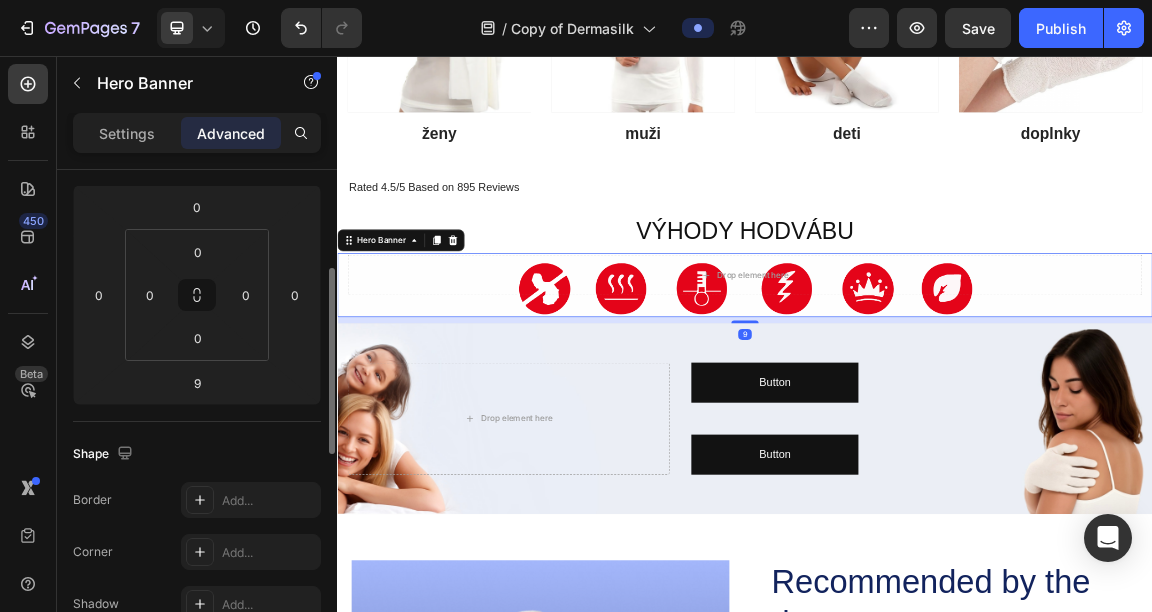 click on "Drop element here" at bounding box center (937, 393) 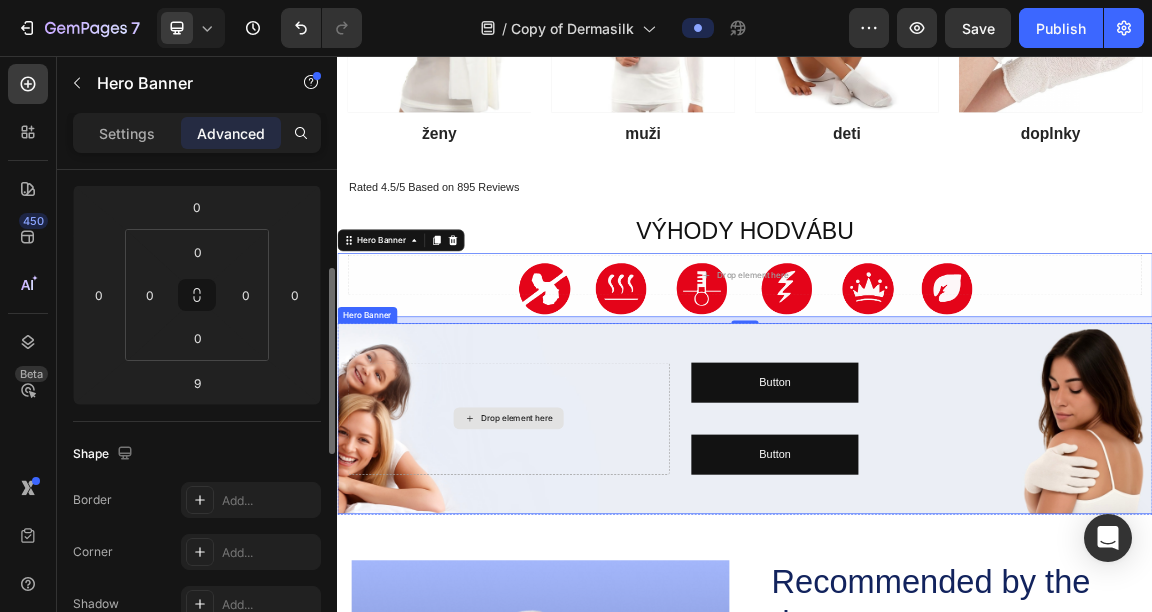 click on "Drop element here" at bounding box center [589, 589] 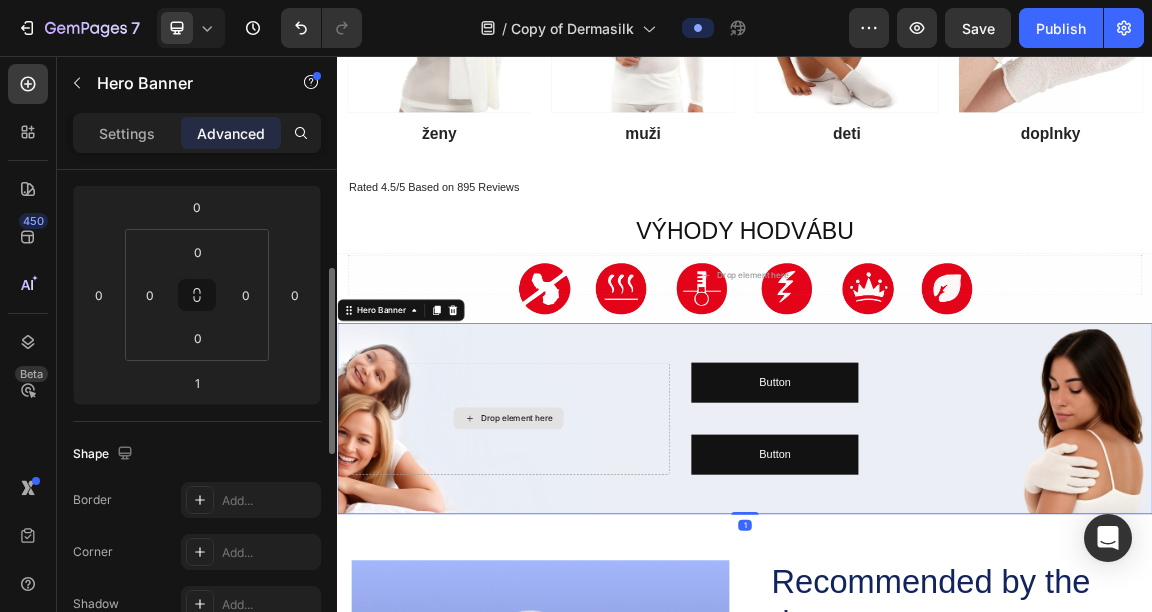 scroll, scrollTop: 262, scrollLeft: 0, axis: vertical 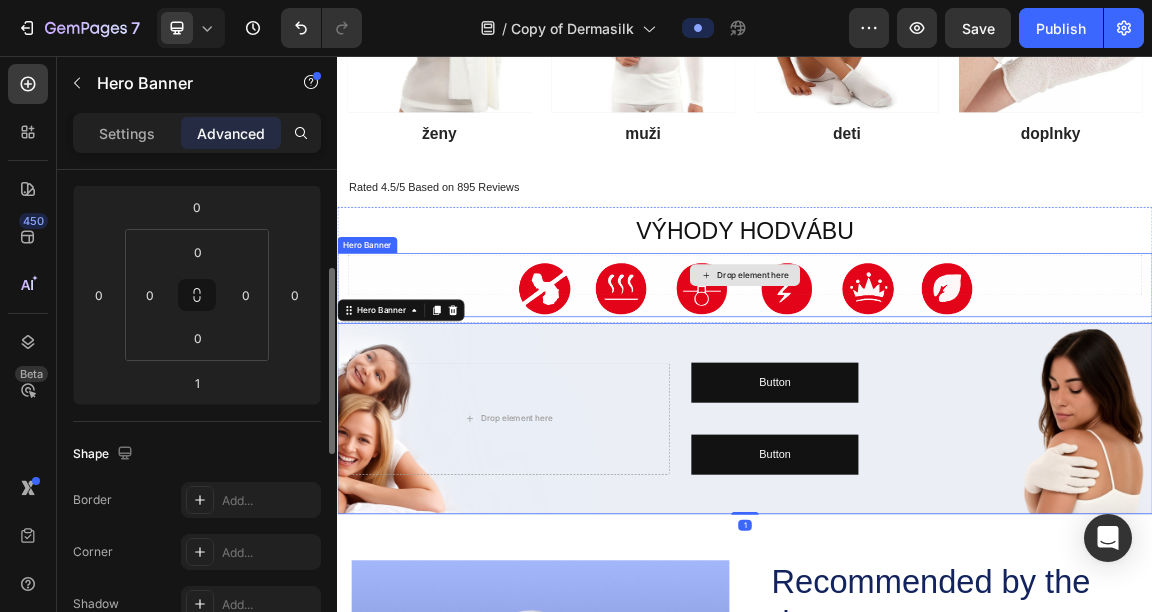 click on "⁠⁠⁠⁠⁠⁠⁠ VÝHODY HODVÁBU" at bounding box center (937, 312) 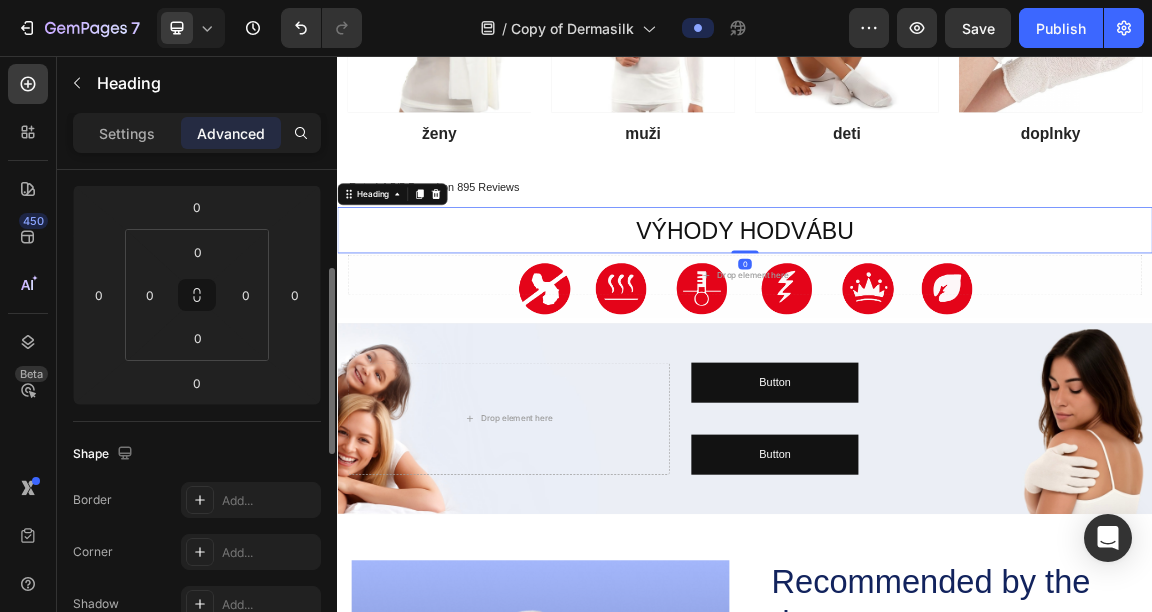 scroll, scrollTop: 0, scrollLeft: 0, axis: both 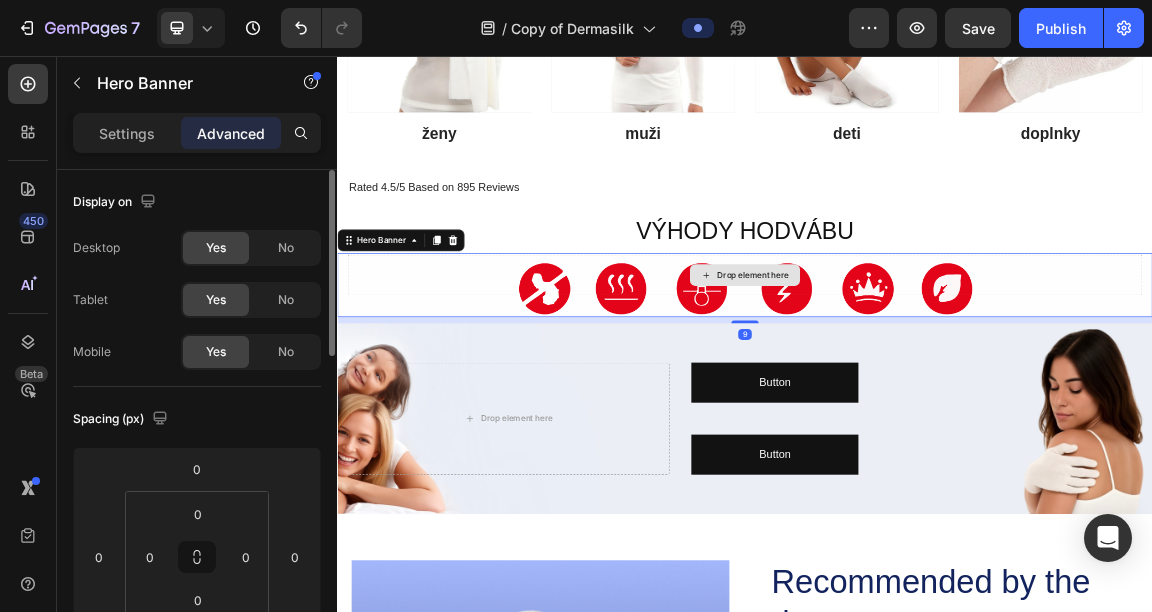 click on "Drop element here" at bounding box center [937, 378] 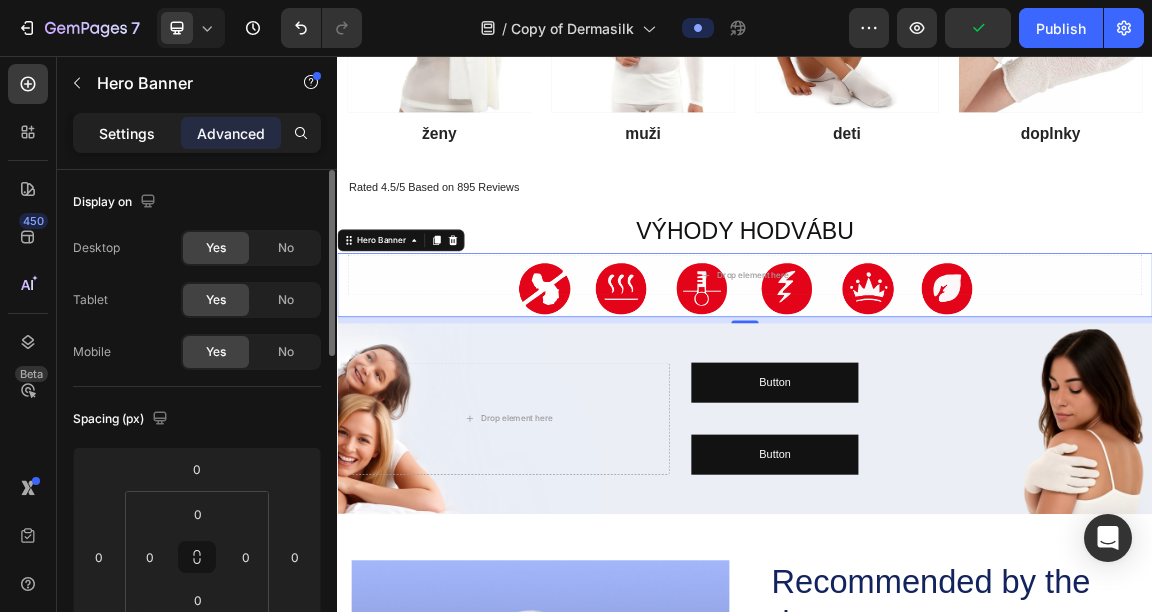 click on "Settings" 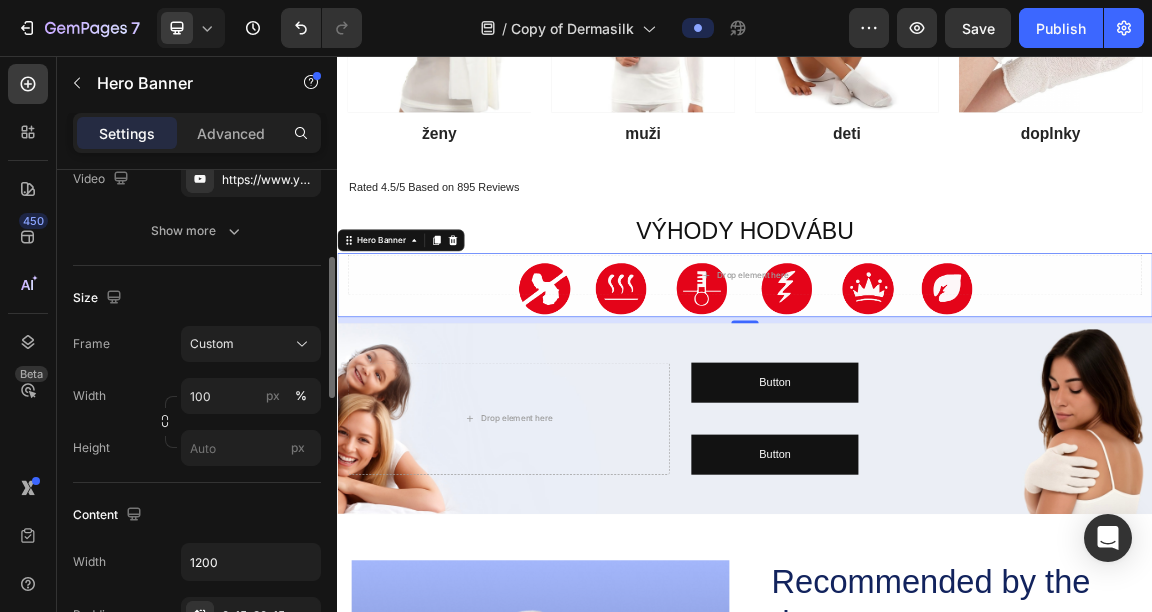 scroll, scrollTop: 313, scrollLeft: 0, axis: vertical 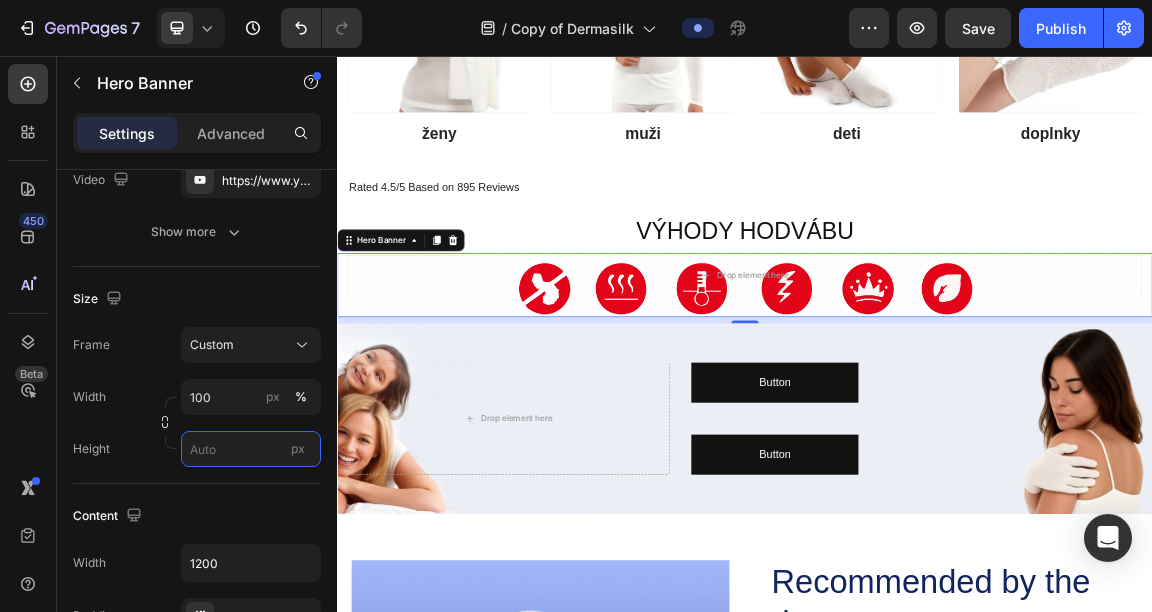 click on "px" at bounding box center [251, 449] 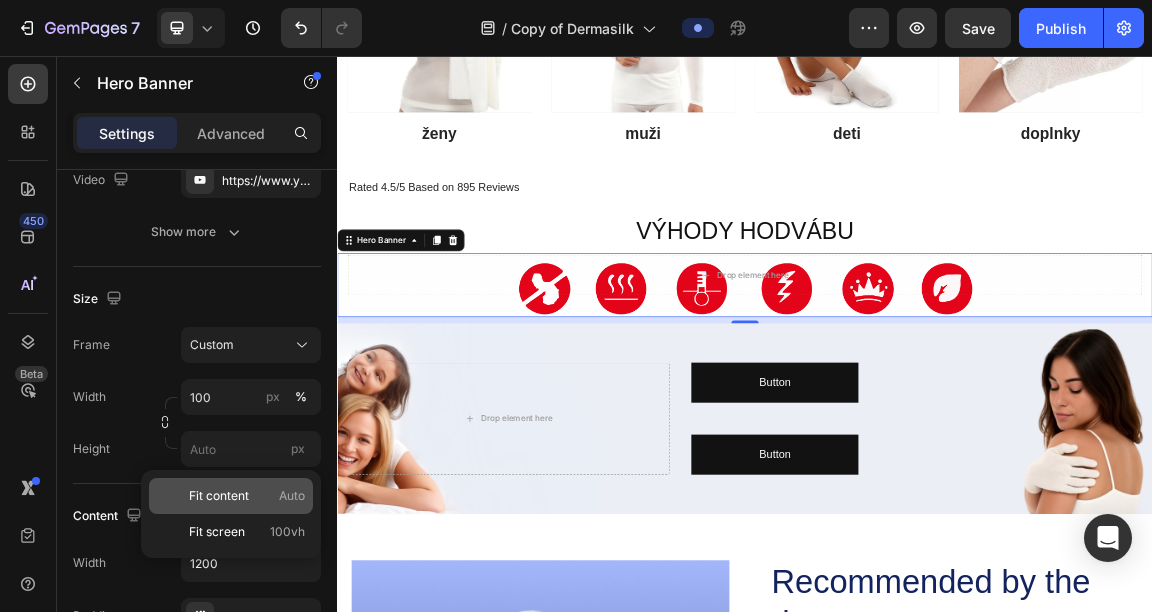 click on "Fit content" at bounding box center (219, 496) 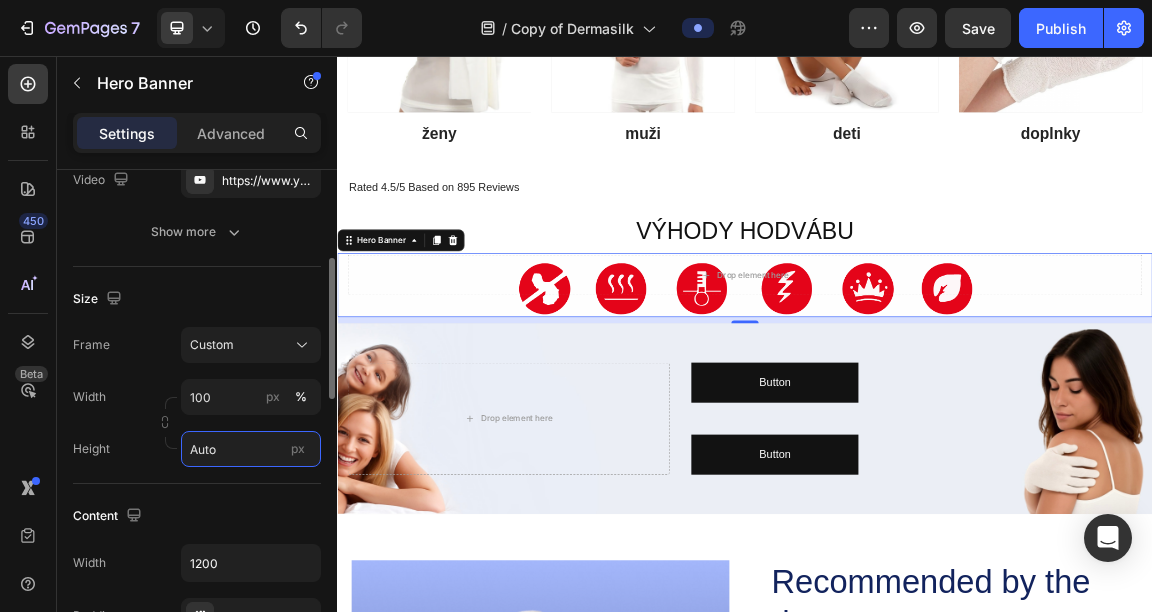 click on "Auto" at bounding box center (251, 449) 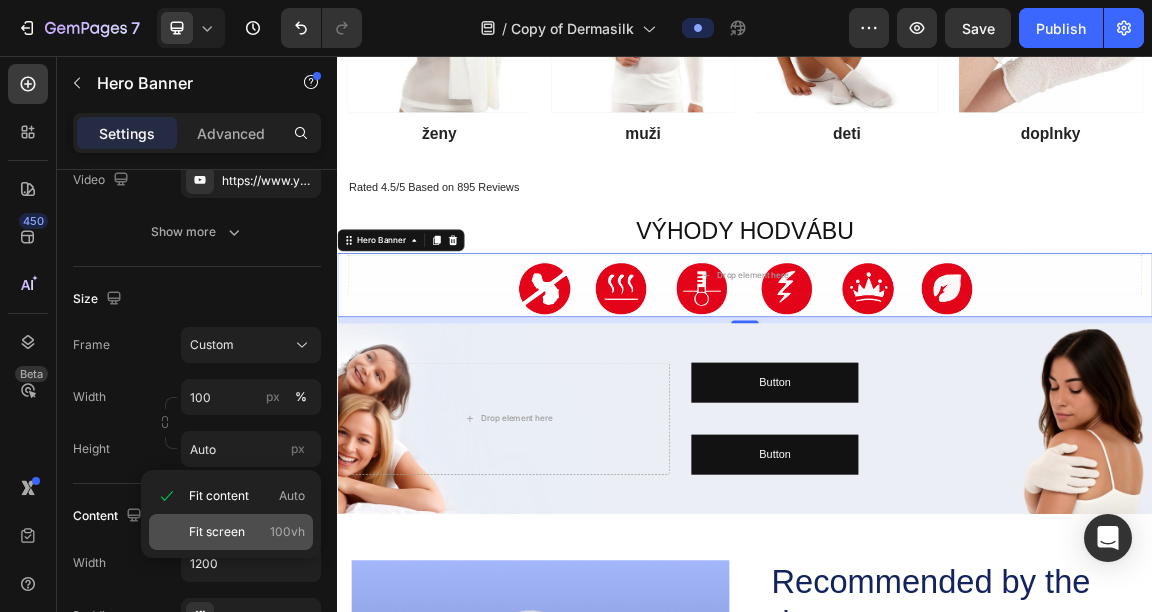 click on "Fit screen 100vh" 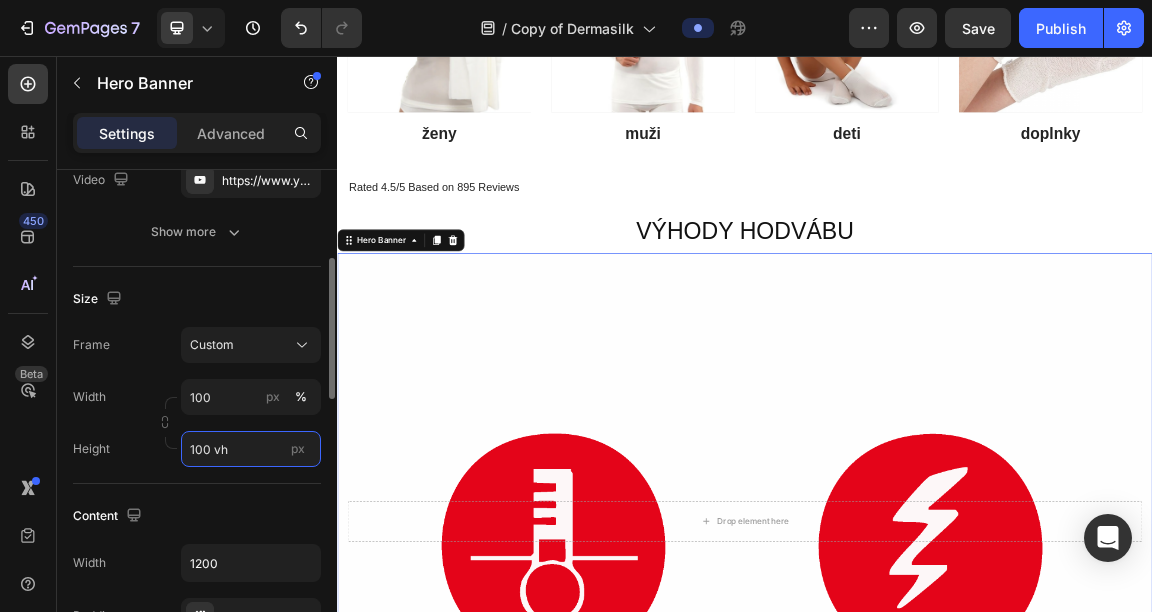 click on "100 vh" at bounding box center (251, 449) 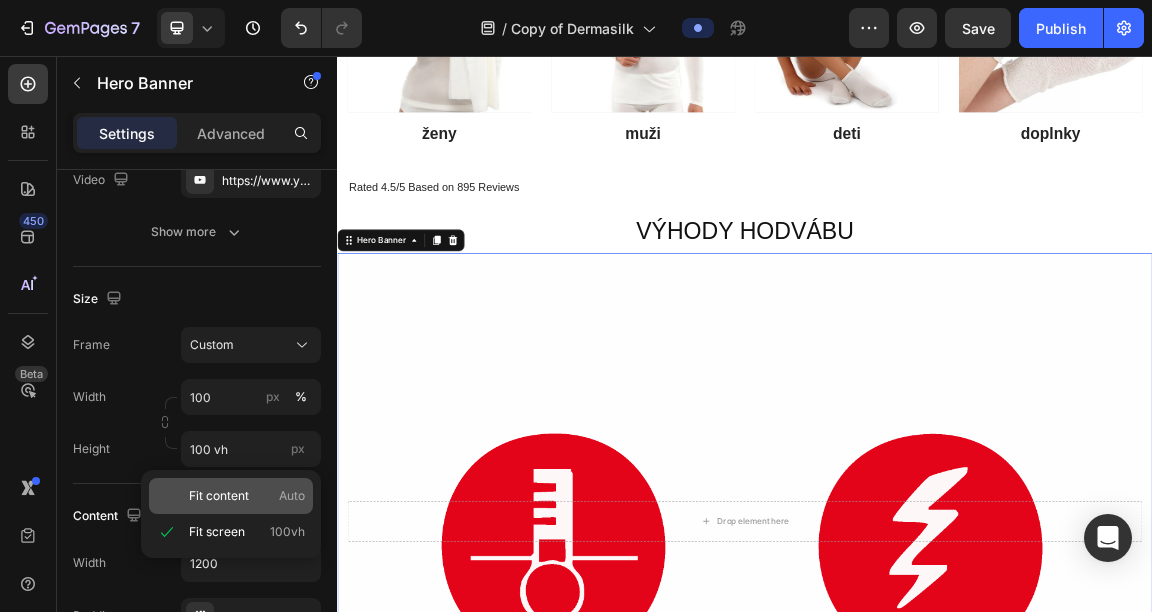 click on "Fit content Auto" at bounding box center (247, 496) 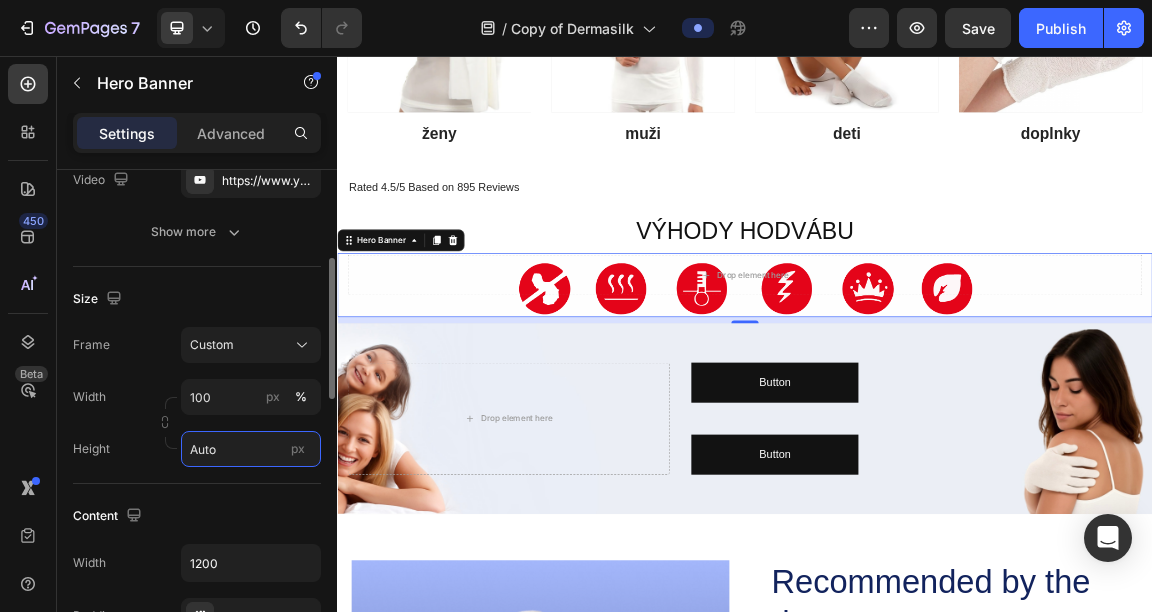 click on "Auto" at bounding box center [251, 449] 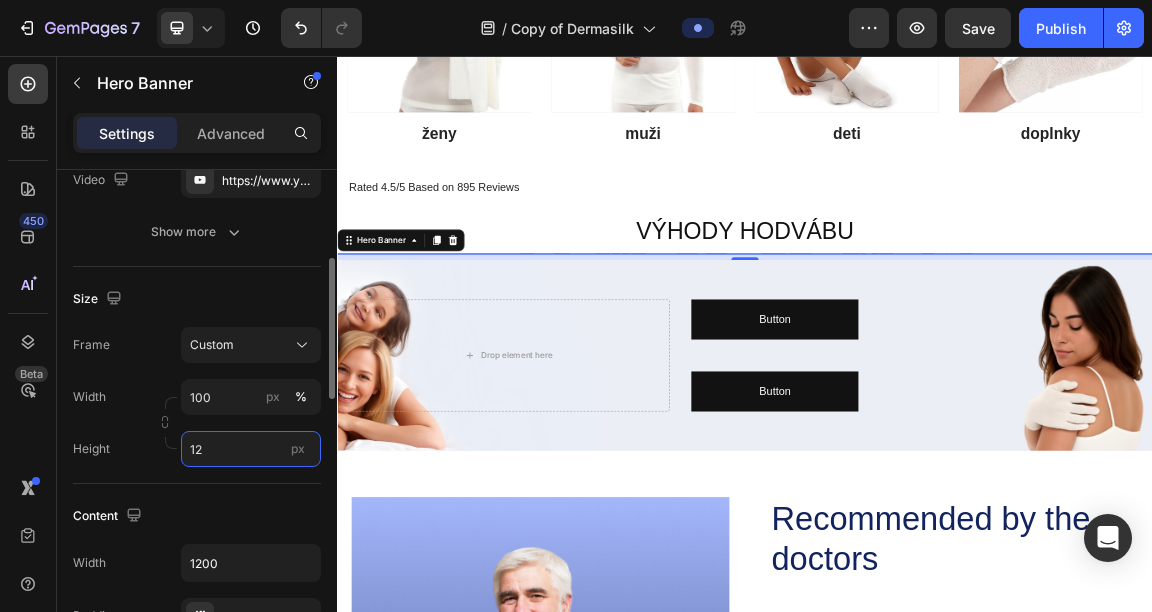 type on "120" 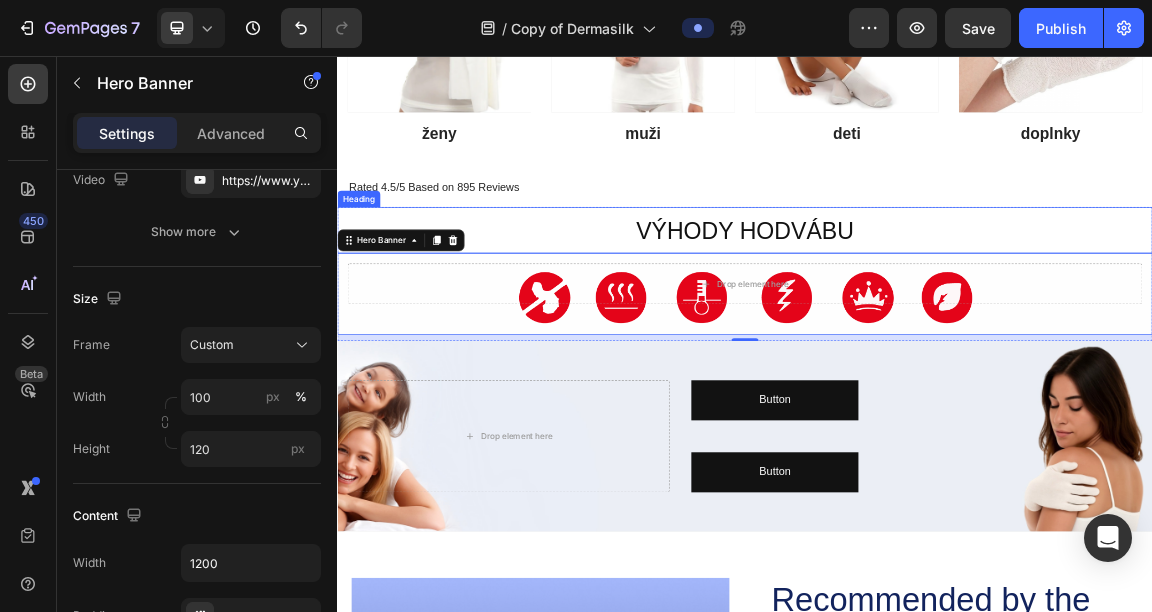 click on "VÝHODY HODVÁBU" at bounding box center (937, 313) 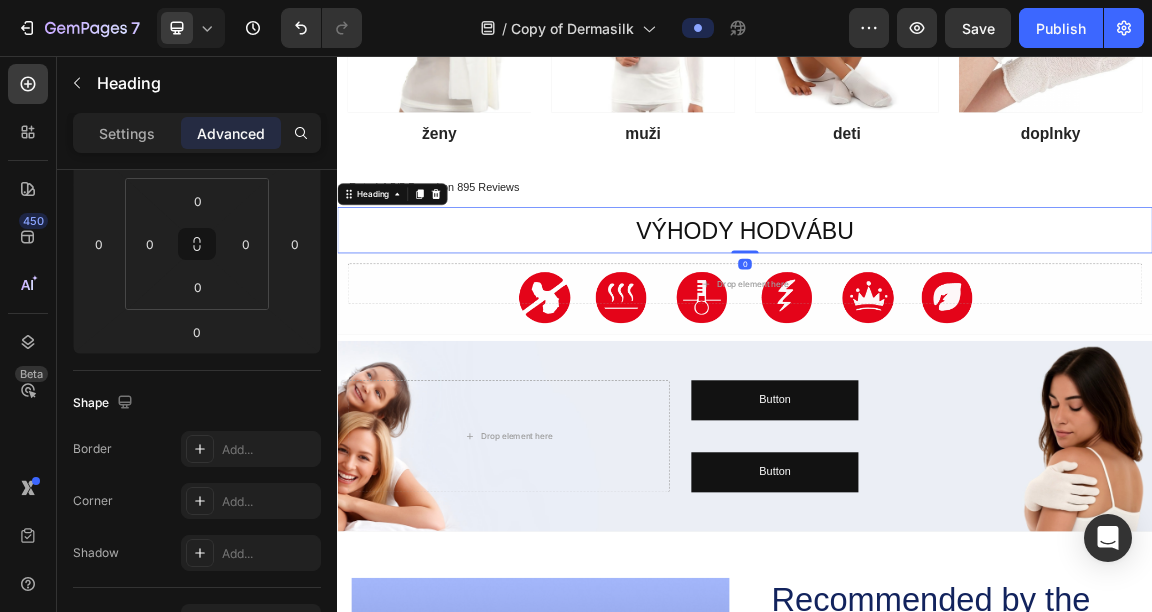 scroll, scrollTop: 0, scrollLeft: 0, axis: both 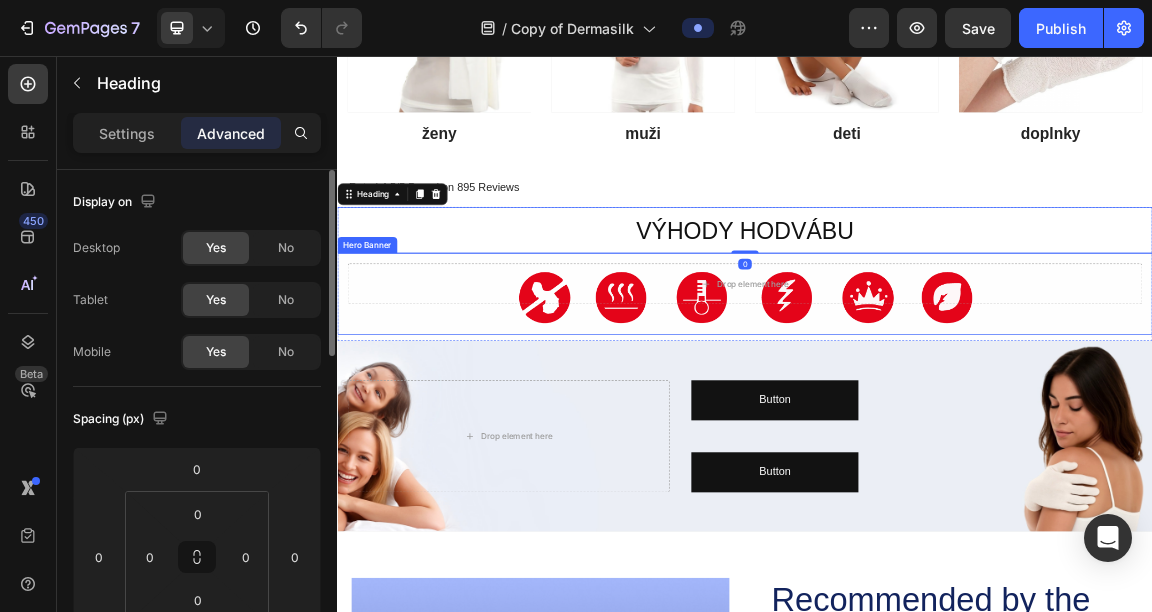 click at bounding box center (937, 406) 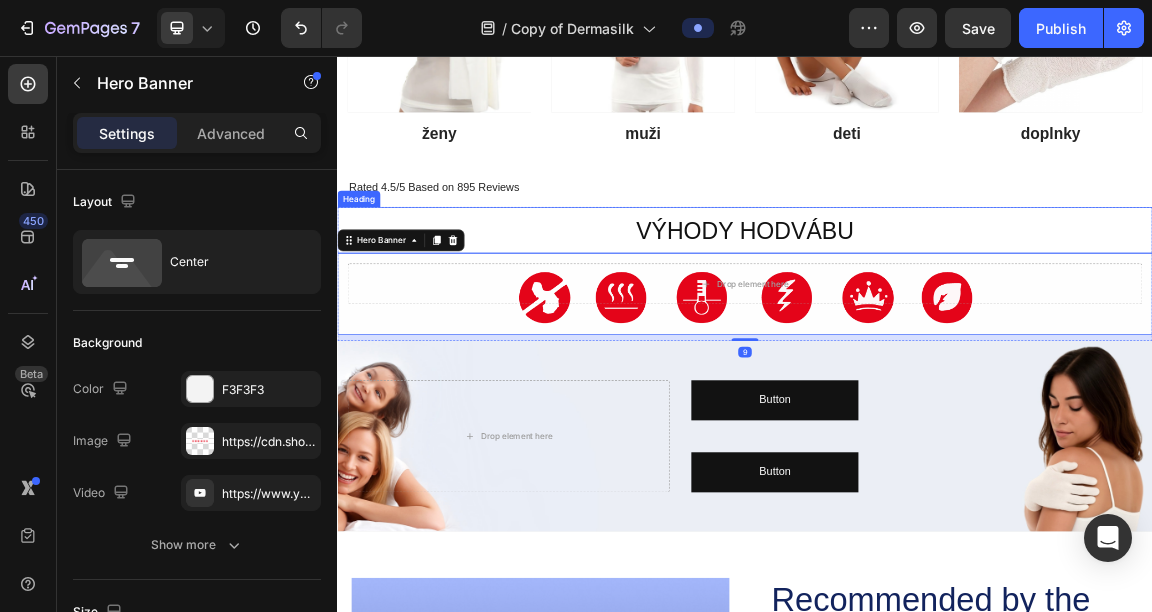 click on "VÝHODY HODVÁBU" at bounding box center [937, 313] 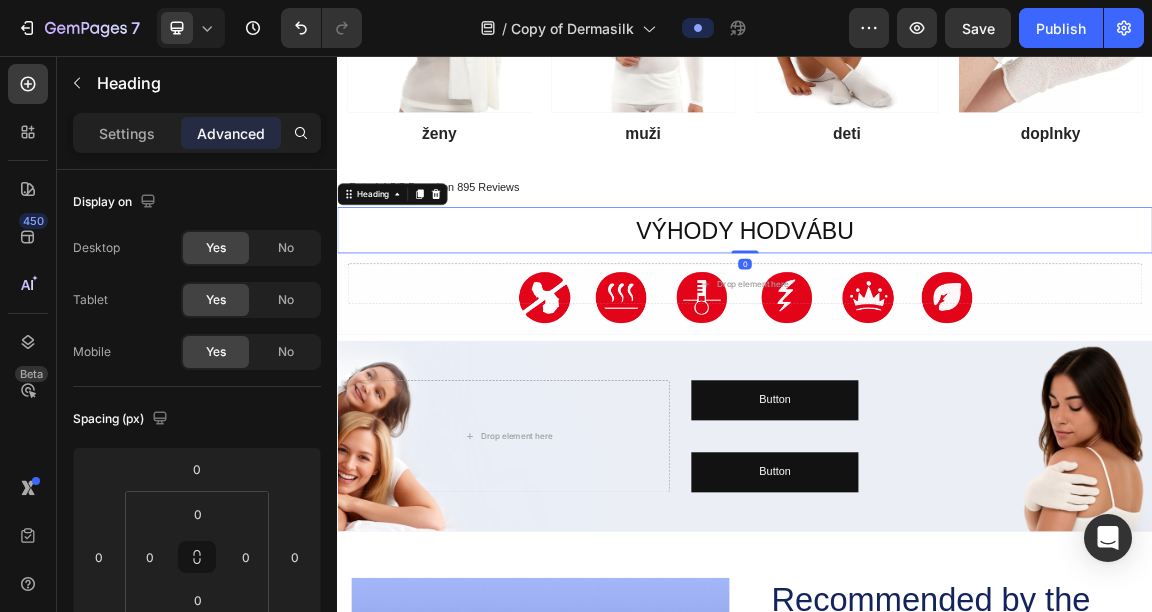 drag, startPoint x: 926, startPoint y: 342, endPoint x: 922, endPoint y: 332, distance: 10.770329 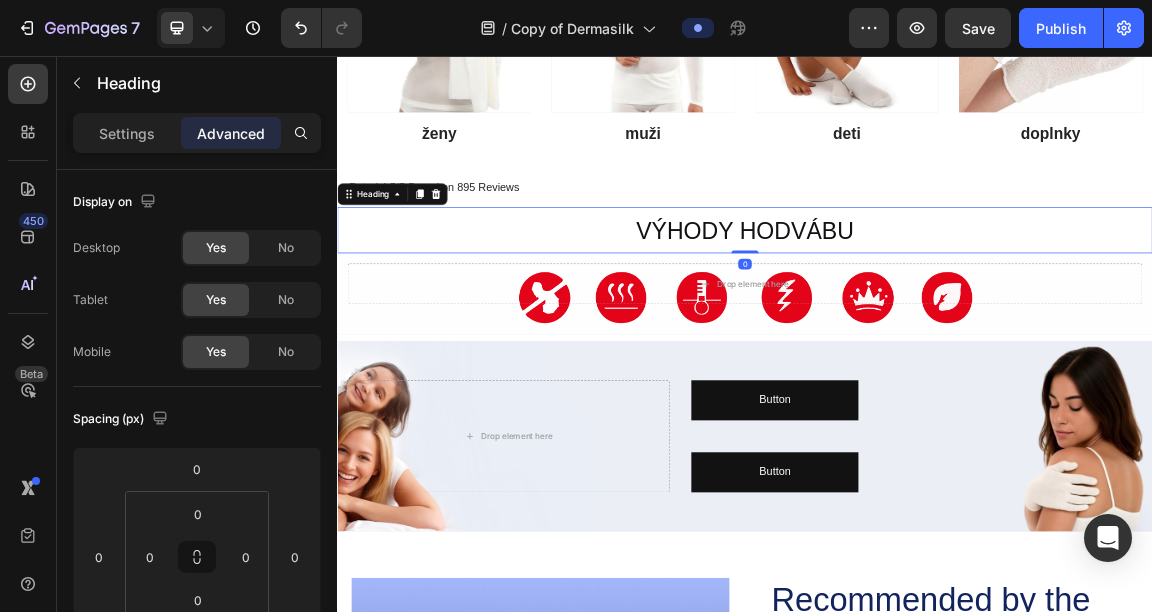 click on "⁠⁠⁠⁠⁠⁠⁠ VÝHODY HODVÁBU Heading   0" at bounding box center [937, 312] 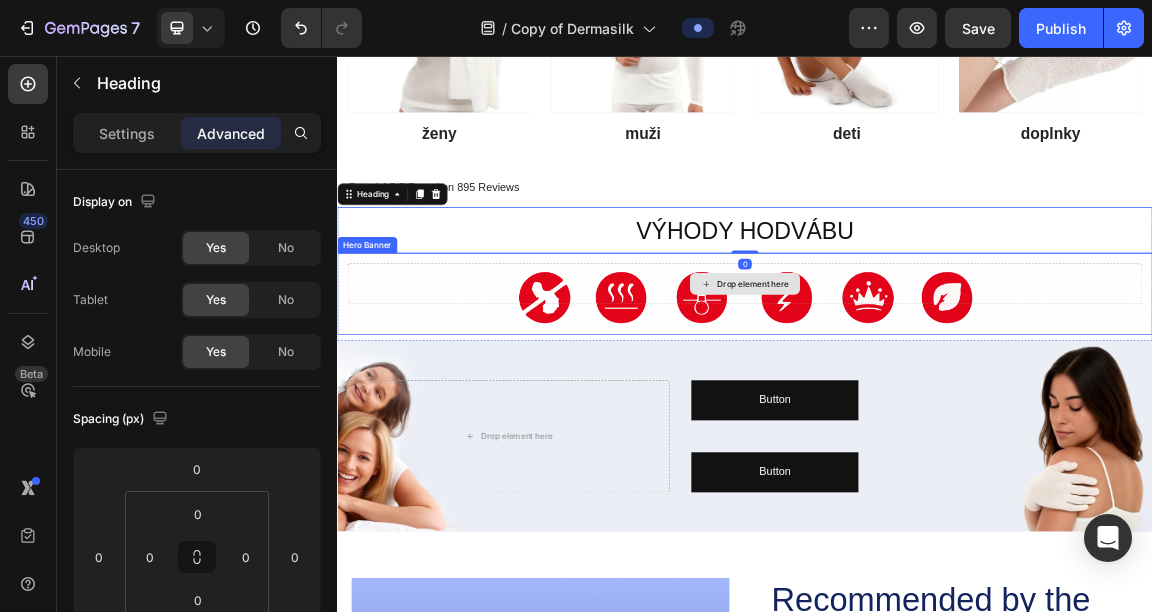 click on "Drop element here" at bounding box center (937, 391) 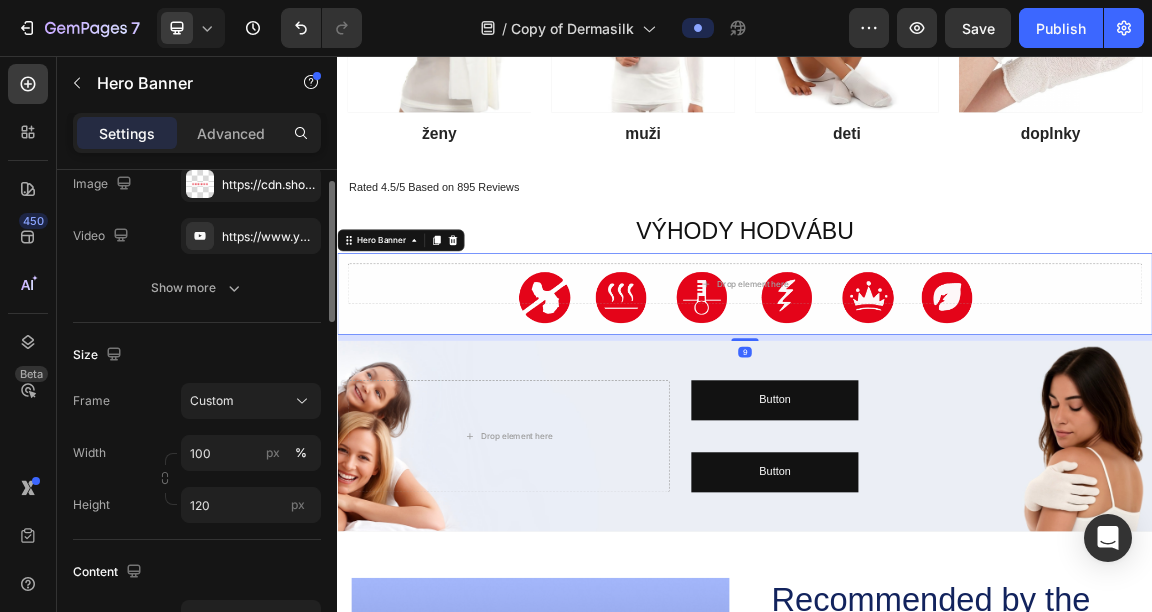 scroll, scrollTop: 258, scrollLeft: 0, axis: vertical 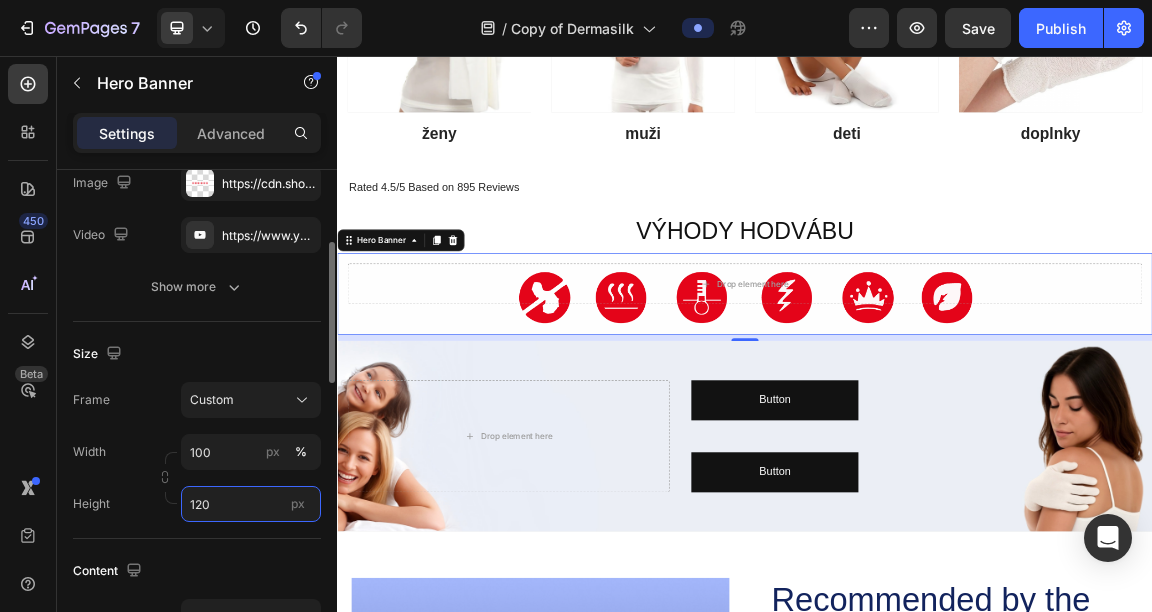 click on "120" at bounding box center [251, 504] 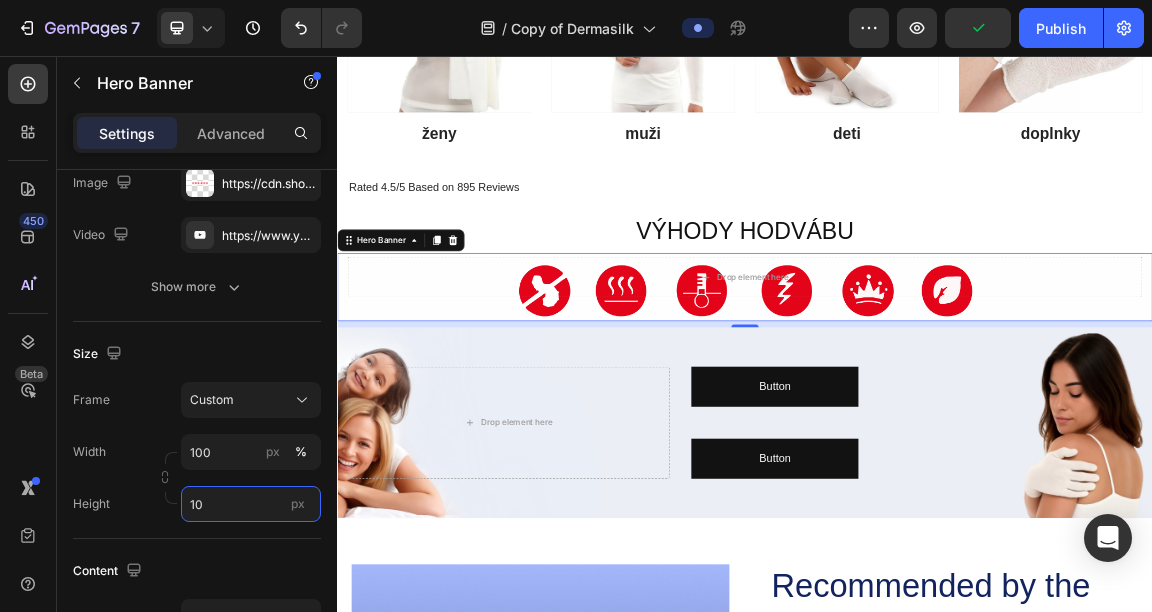type on "1" 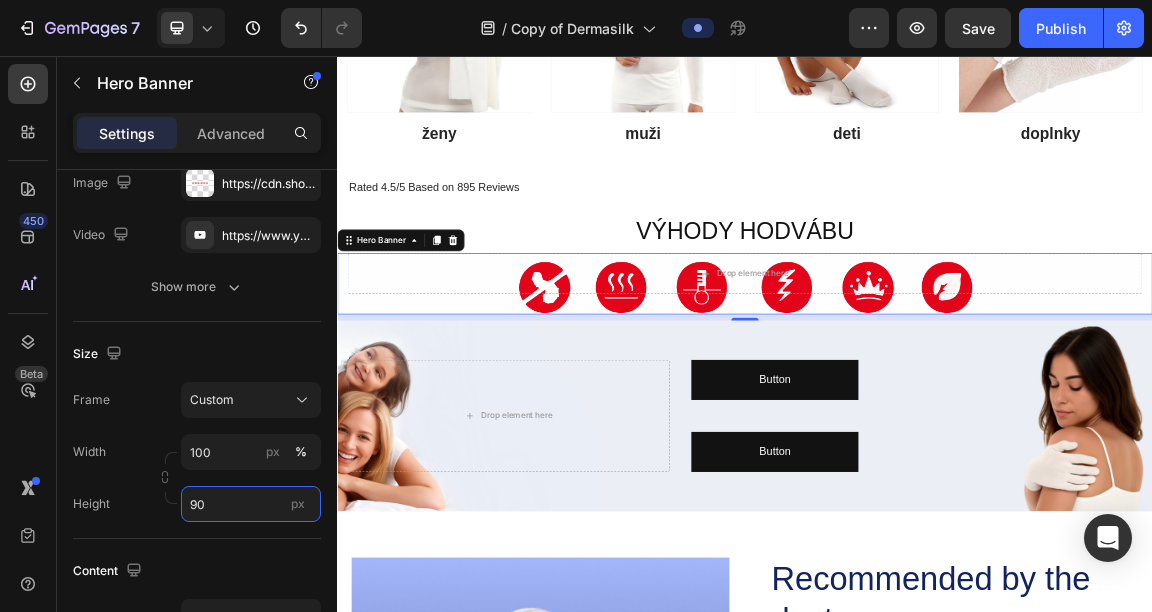 type on "9" 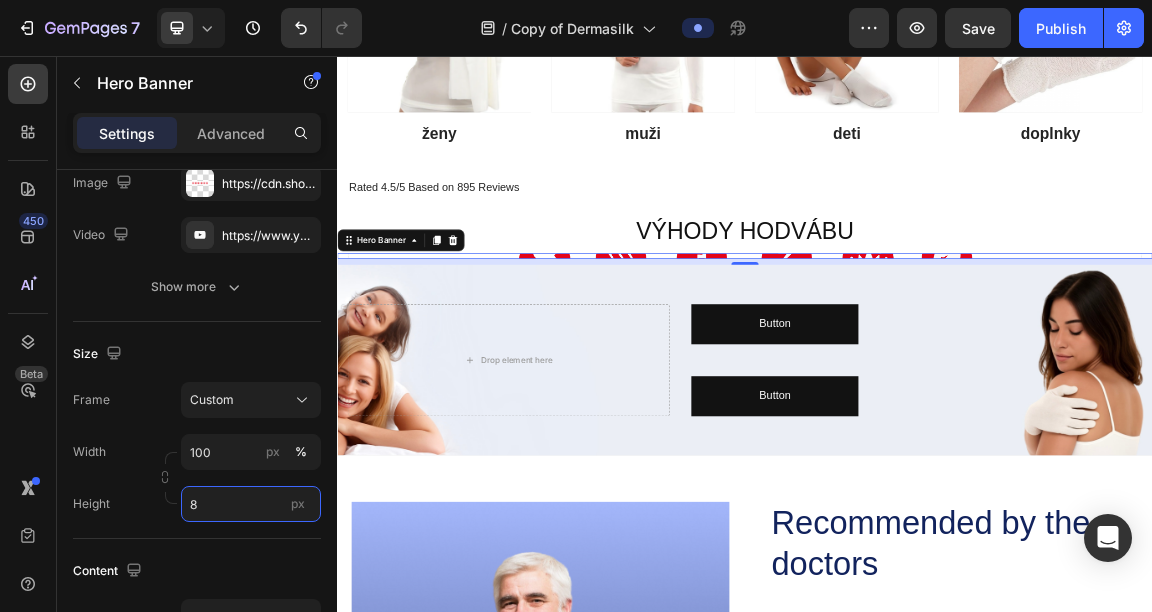 type on "80" 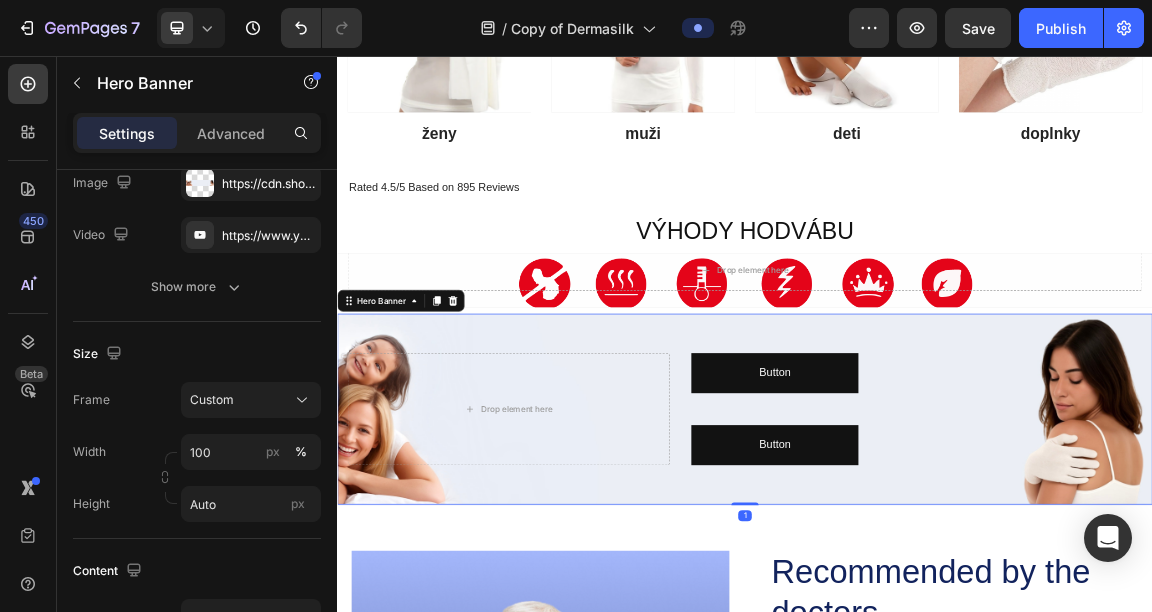 scroll, scrollTop: 258, scrollLeft: 0, axis: vertical 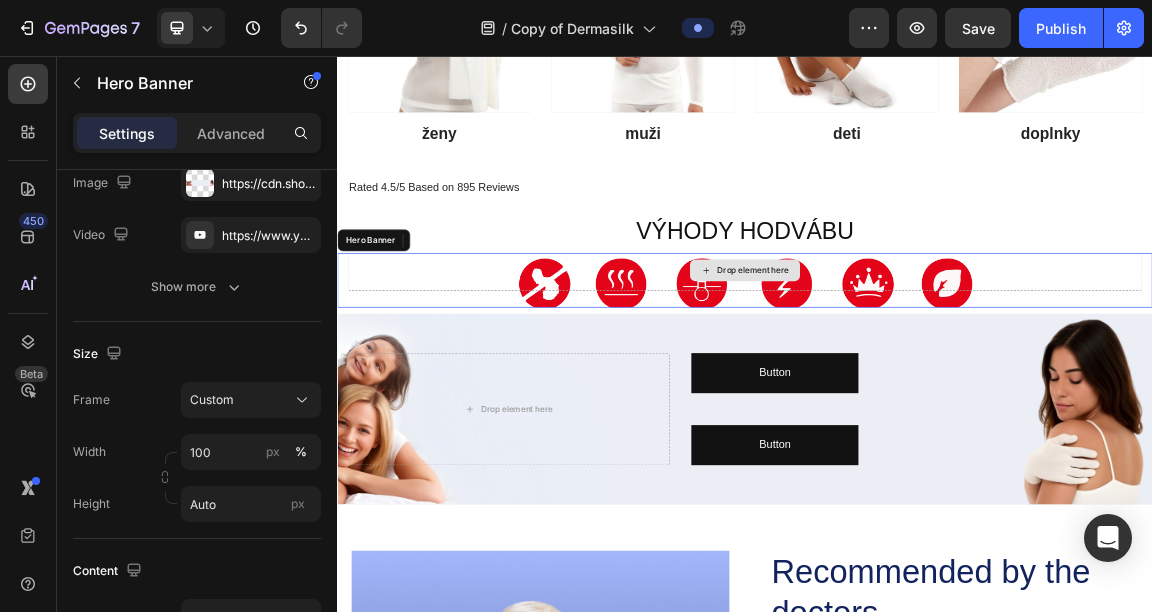 click on "Drop element here" at bounding box center (937, 371) 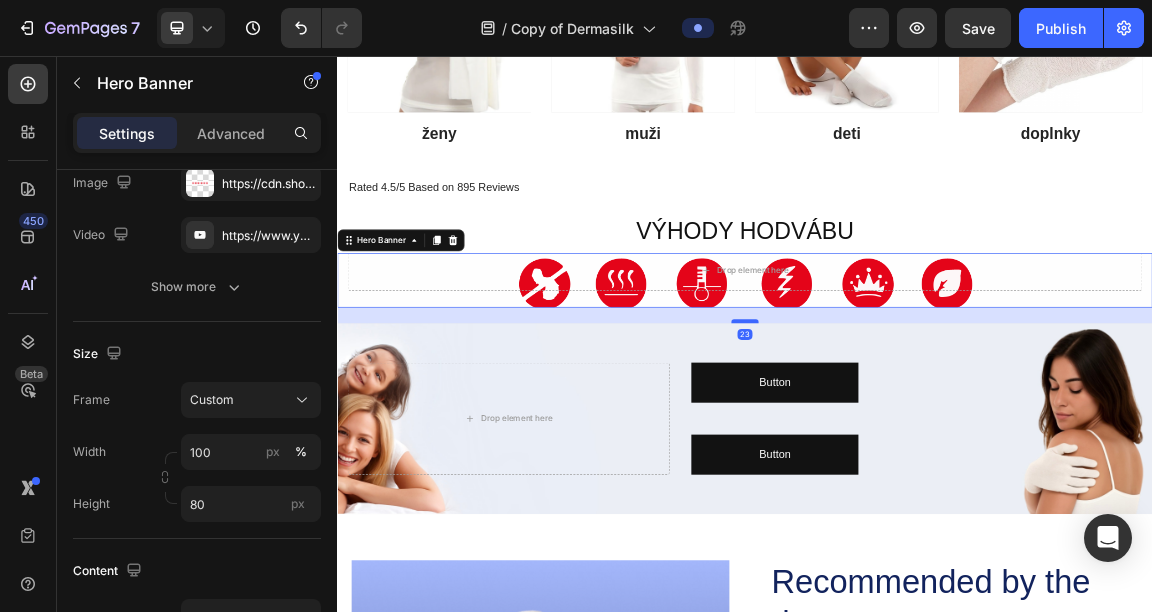drag, startPoint x: 933, startPoint y: 431, endPoint x: 930, endPoint y: 445, distance: 14.3178215 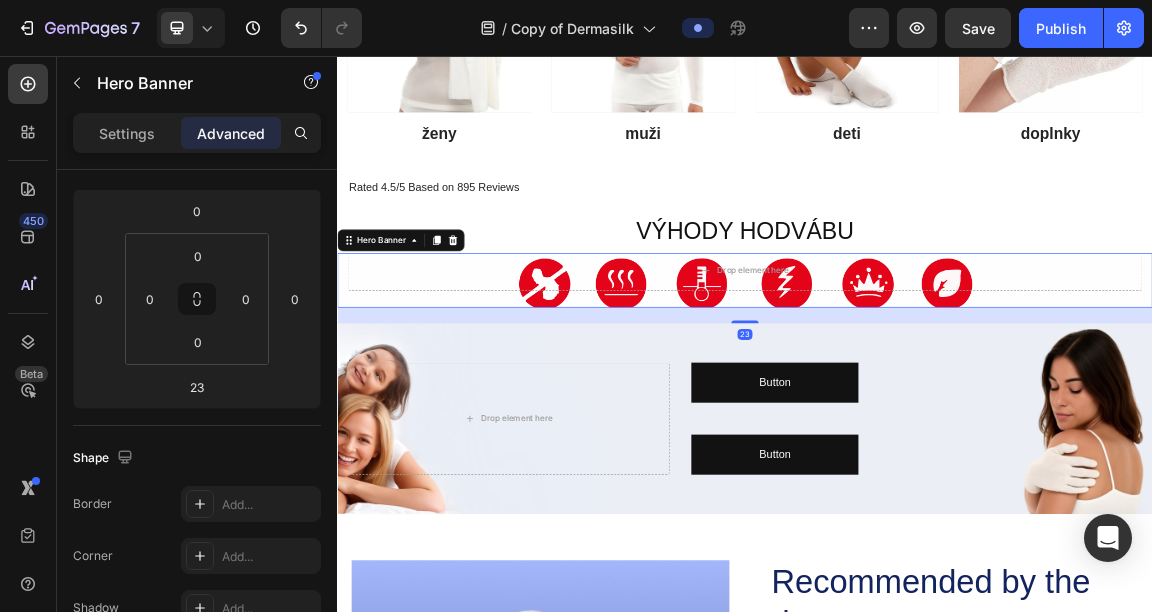 click on "Drop element here" at bounding box center [937, 386] 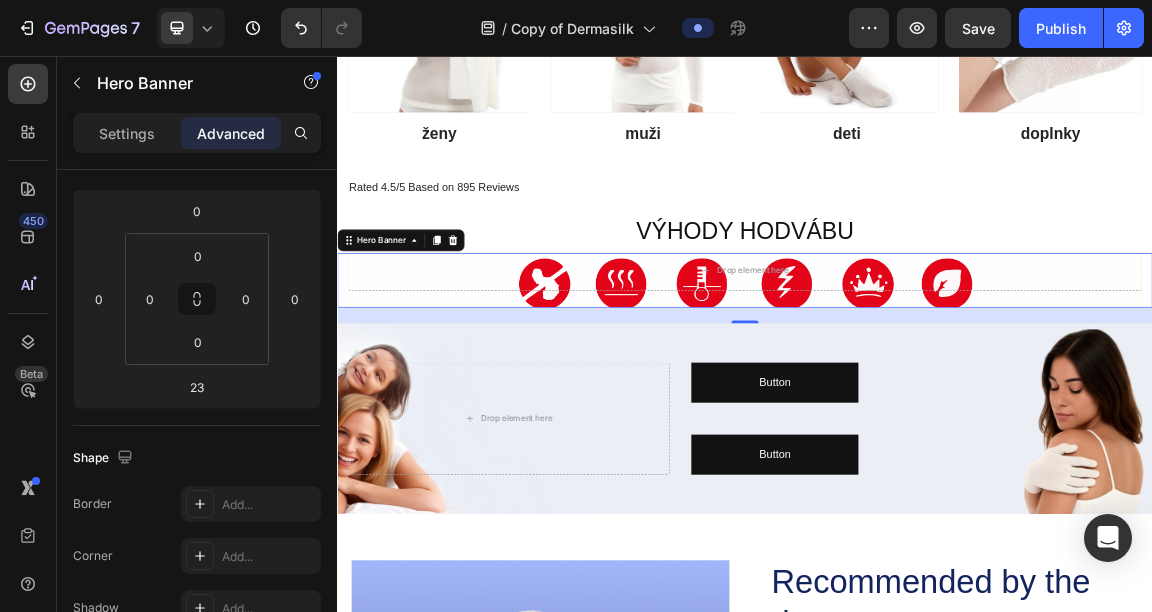 drag, startPoint x: 931, startPoint y: 442, endPoint x: 931, endPoint y: 423, distance: 19 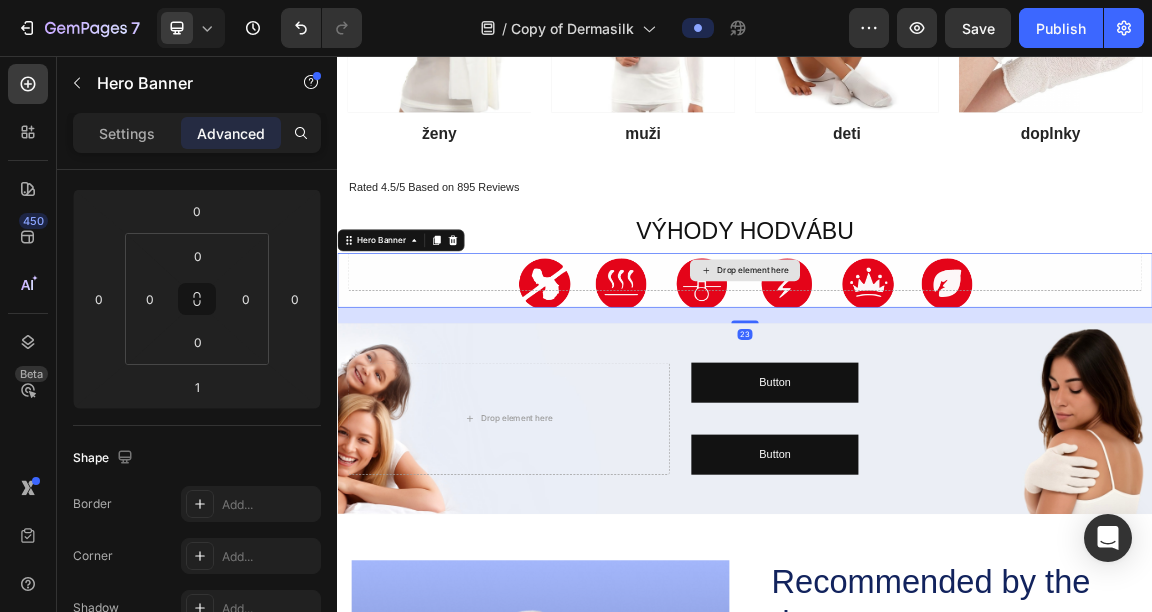click on "Drop element here" at bounding box center [937, 371] 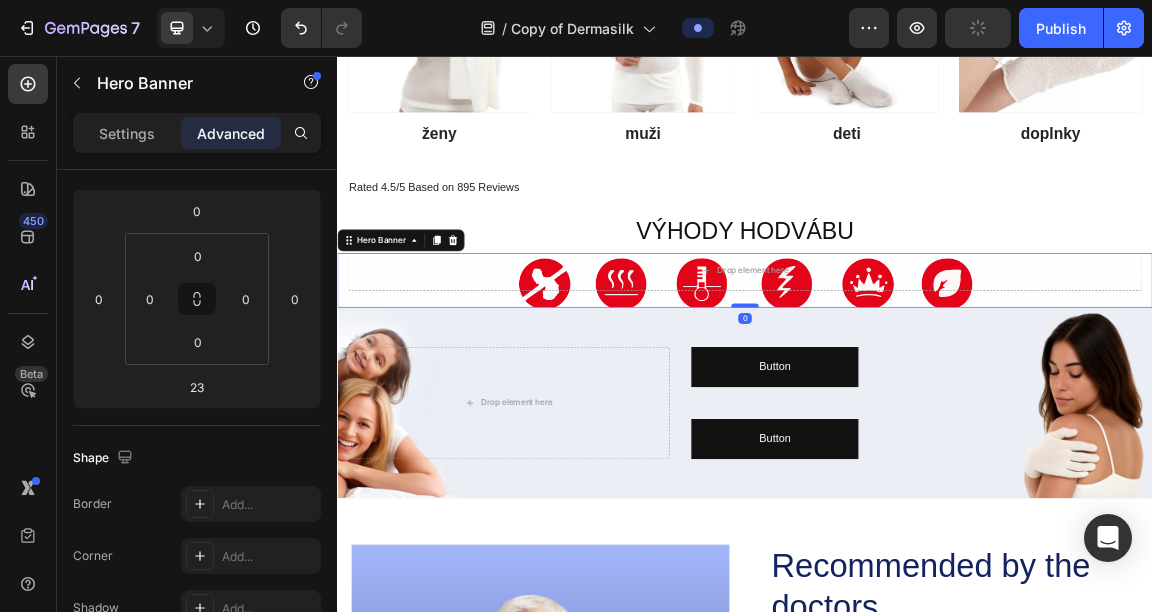 drag, startPoint x: 940, startPoint y: 445, endPoint x: 938, endPoint y: 421, distance: 24.083189 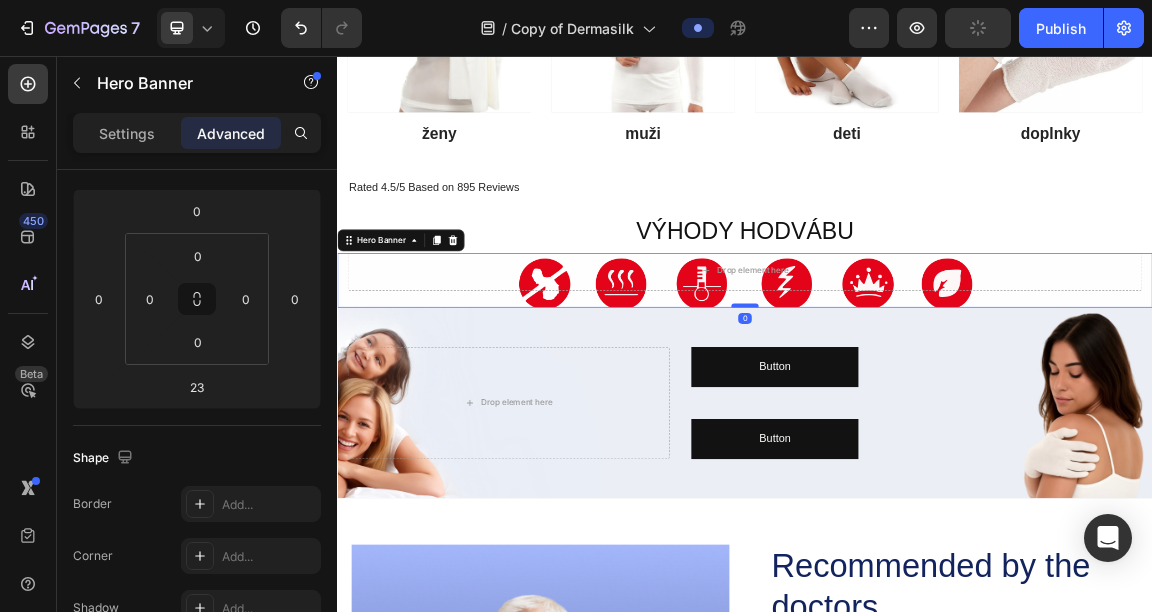 click at bounding box center (937, 423) 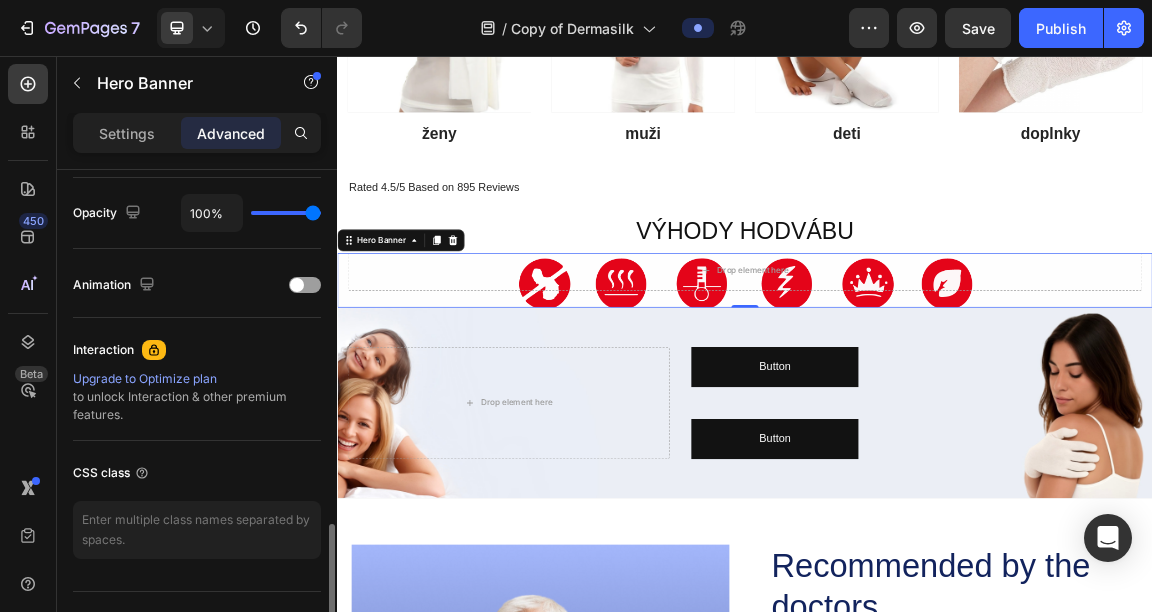 scroll, scrollTop: 833, scrollLeft: 0, axis: vertical 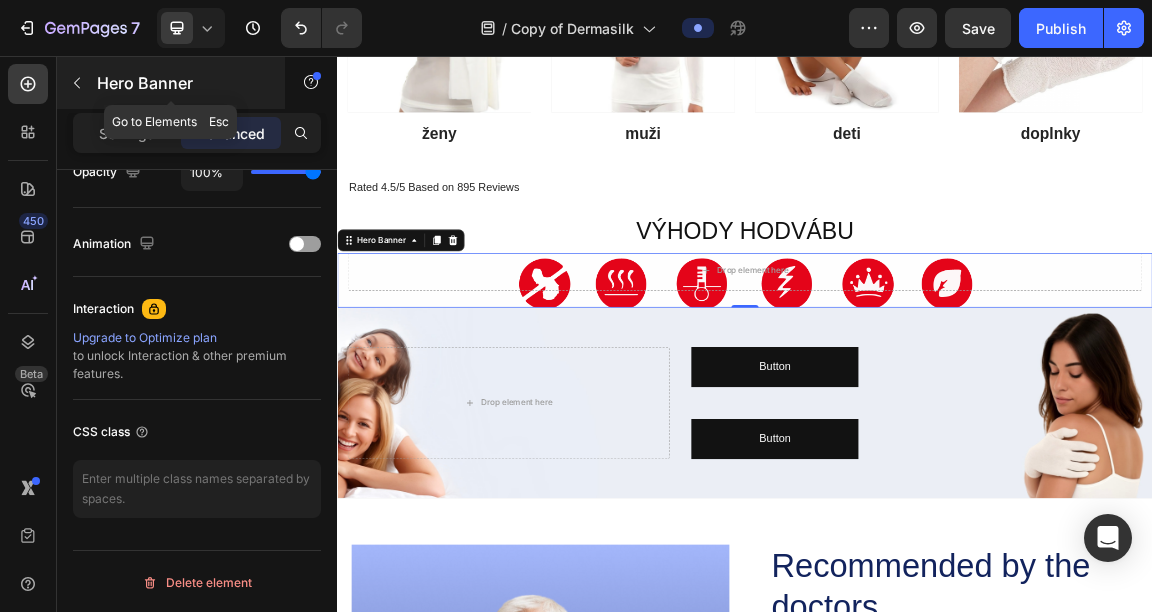 click 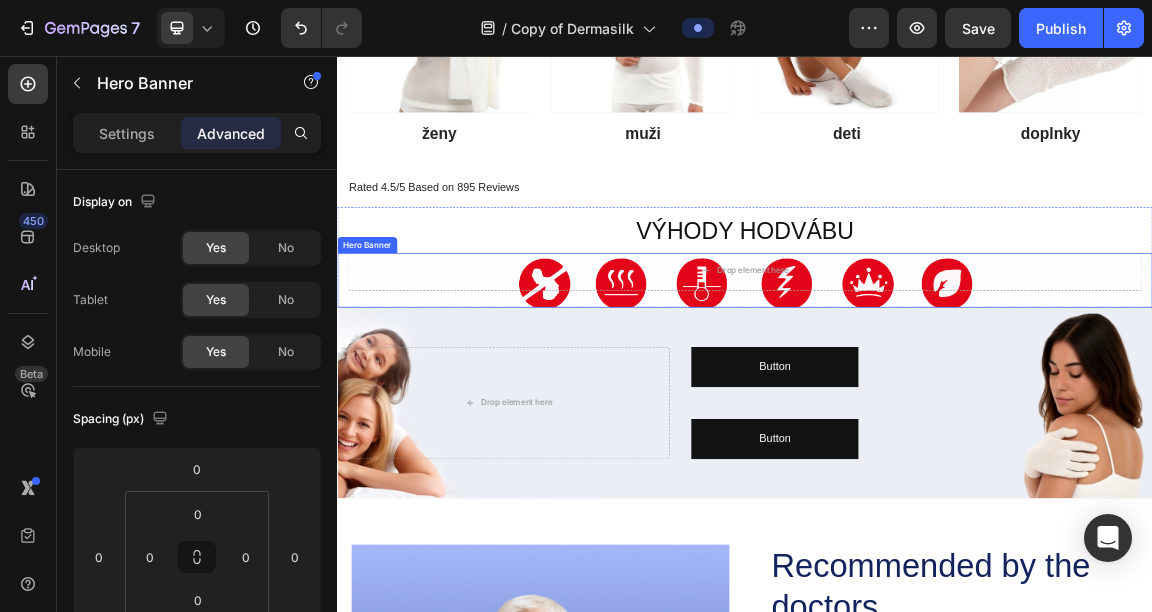 click on "Drop element here" at bounding box center (937, 386) 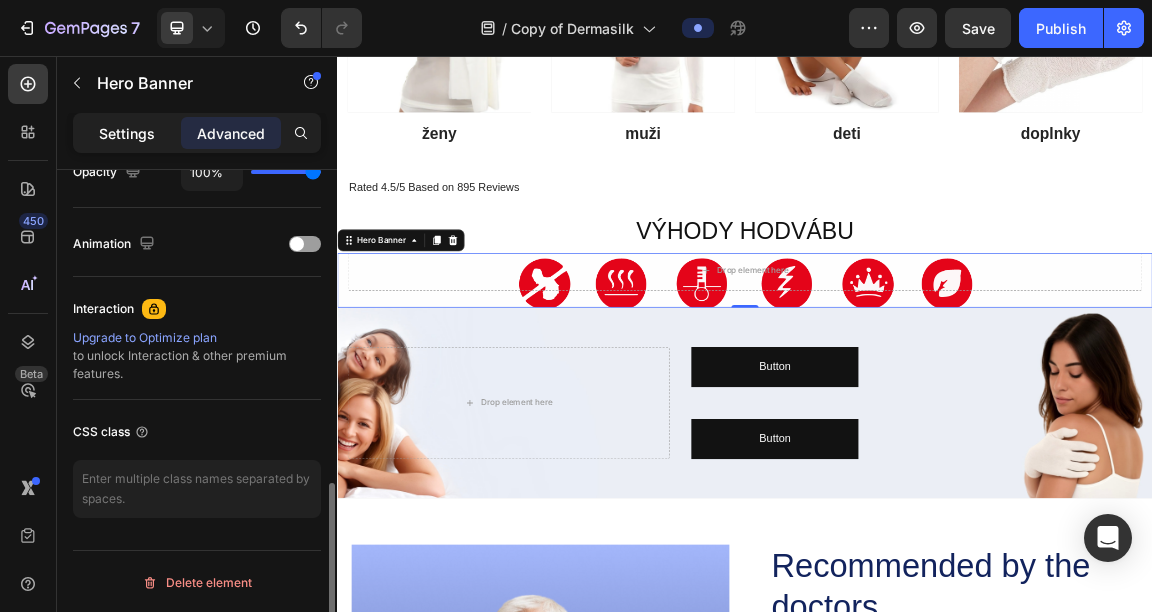 click on "Settings" at bounding box center [127, 133] 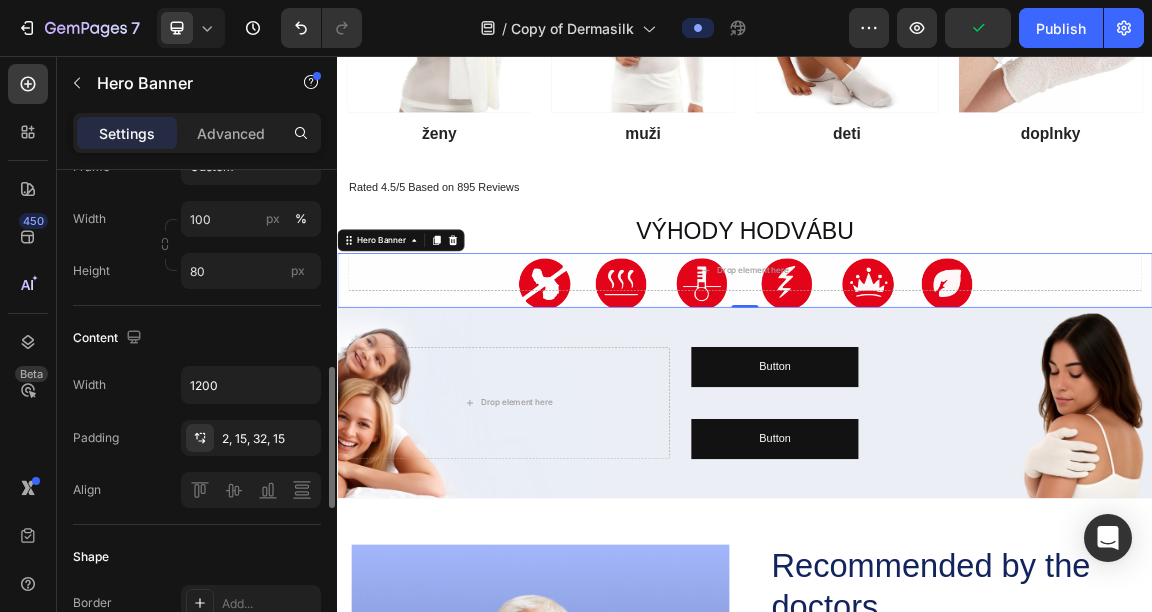 scroll, scrollTop: 537, scrollLeft: 0, axis: vertical 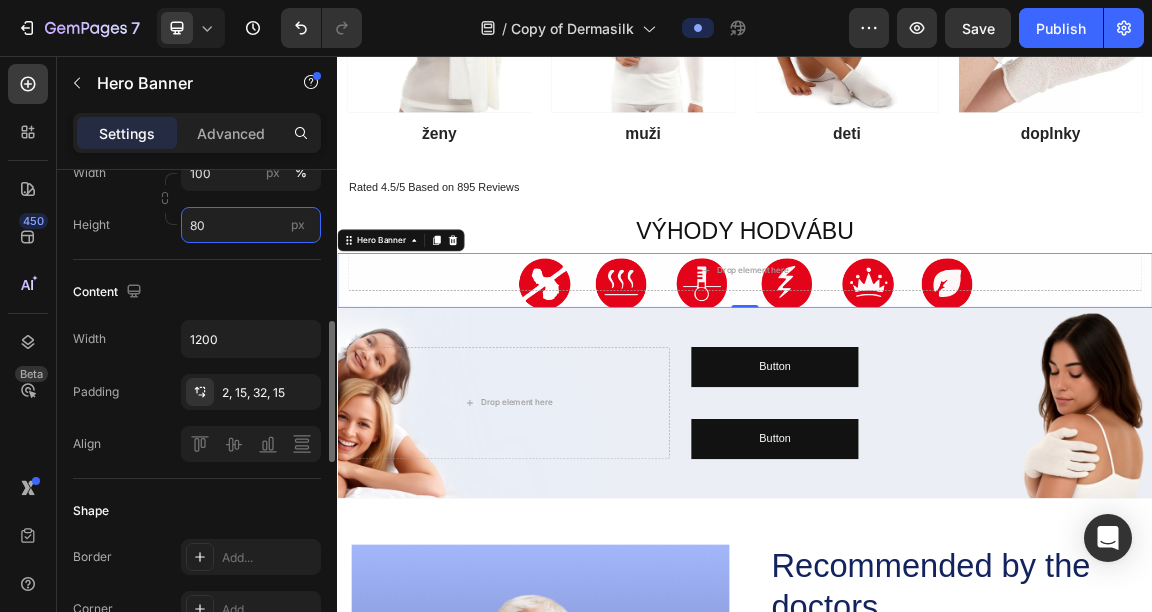 click on "80" at bounding box center (251, 225) 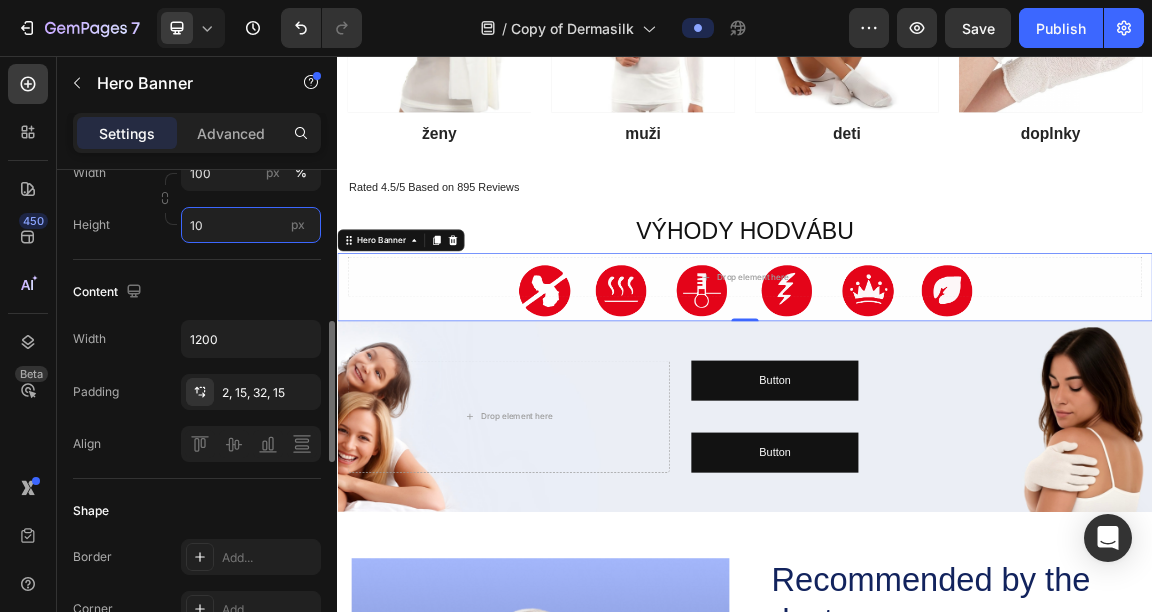 type on "1" 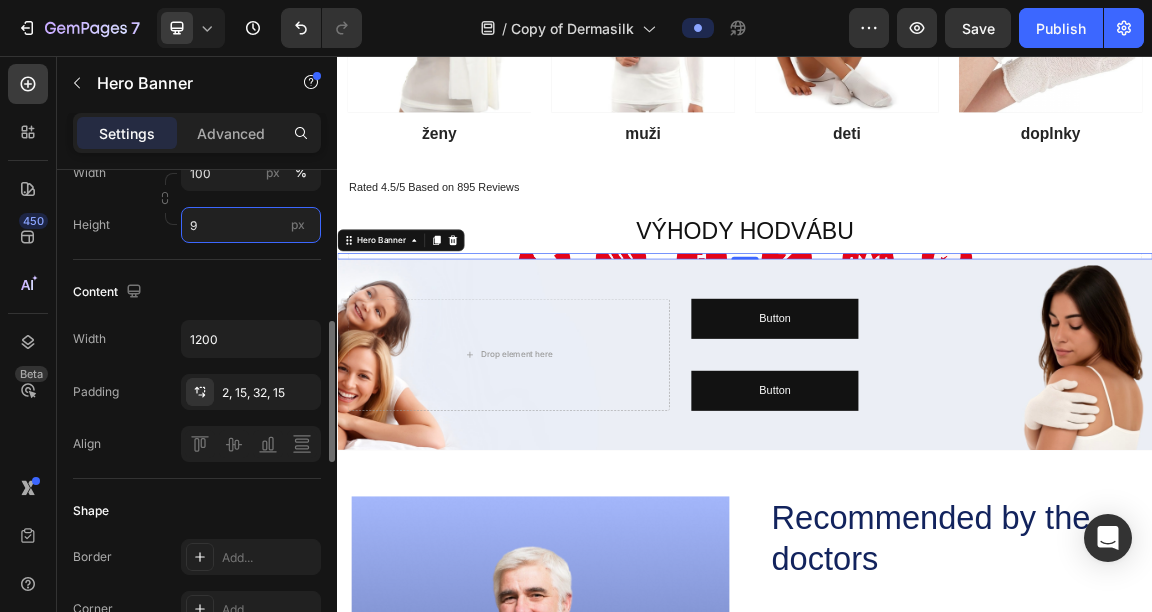 type on "90" 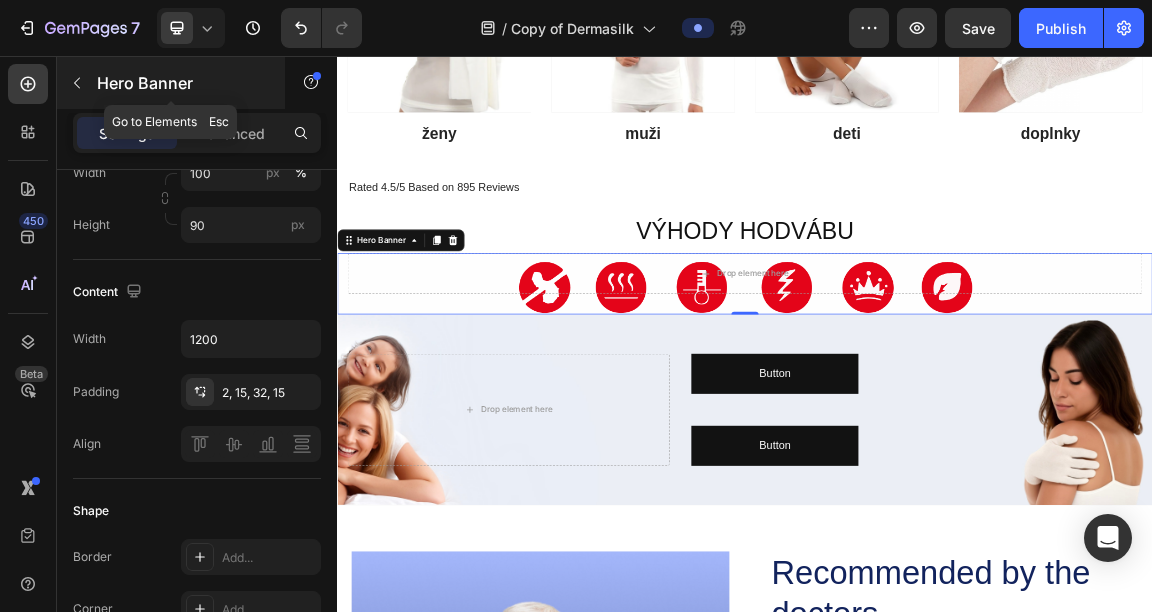 click 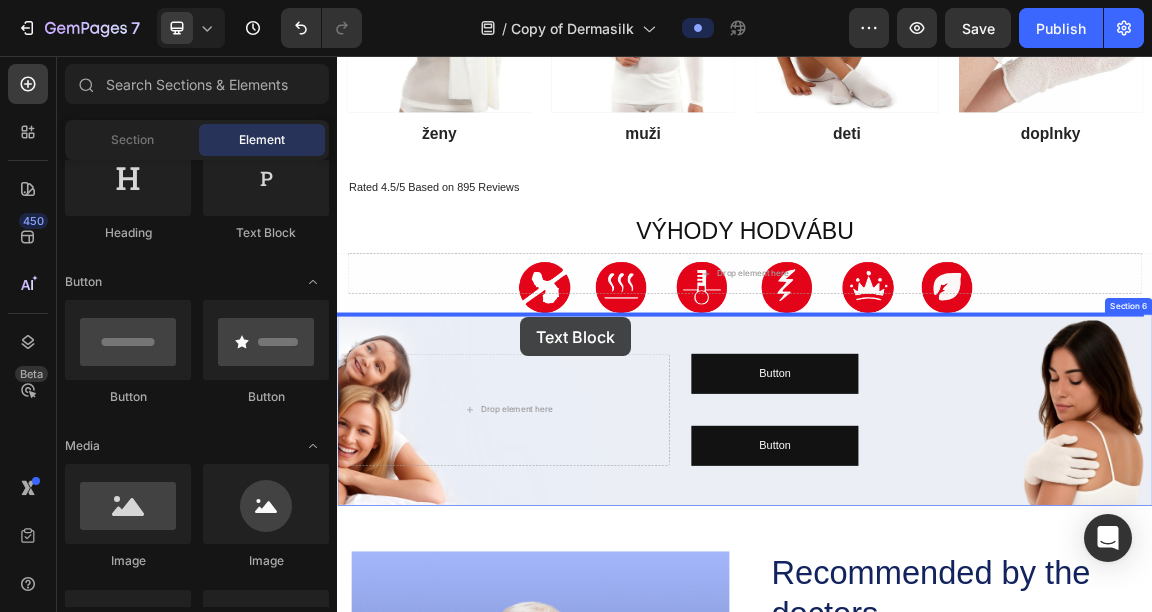 drag, startPoint x: 568, startPoint y: 248, endPoint x: 607, endPoint y: 441, distance: 196.90099 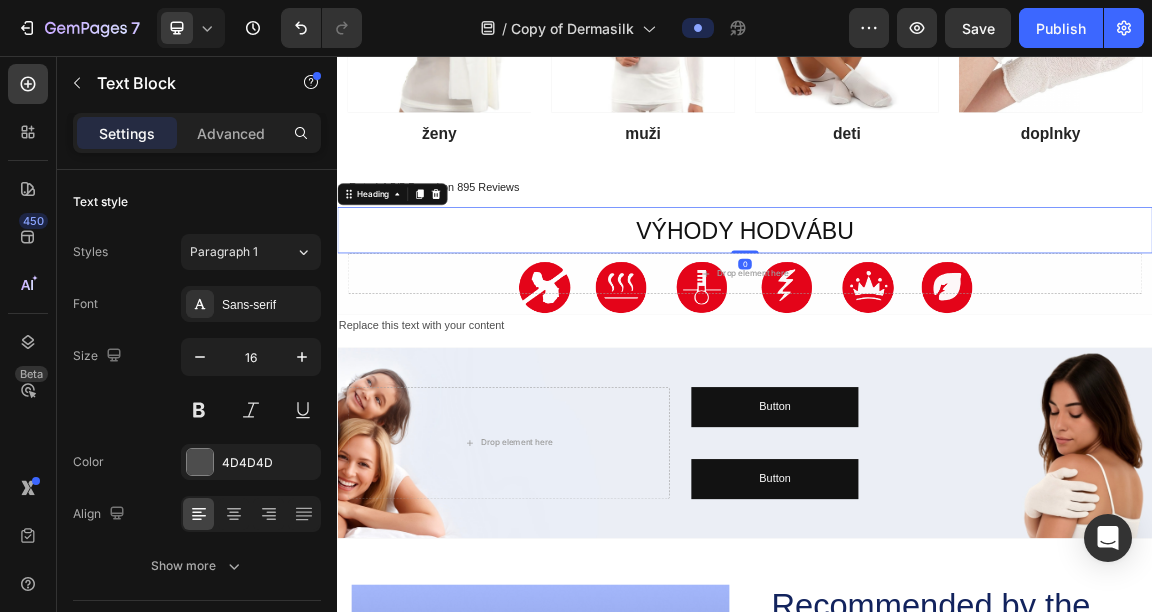 click on "⁠⁠⁠⁠⁠⁠⁠ VÝHODY HODVÁBU" at bounding box center (937, 312) 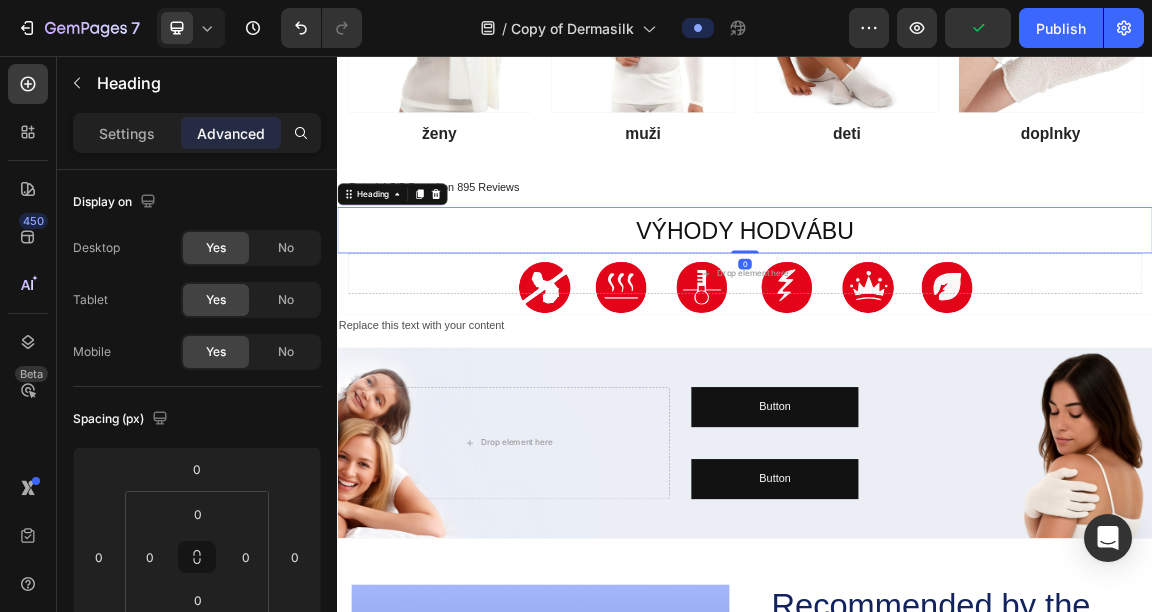drag, startPoint x: 933, startPoint y: 344, endPoint x: 923, endPoint y: 308, distance: 37.363083 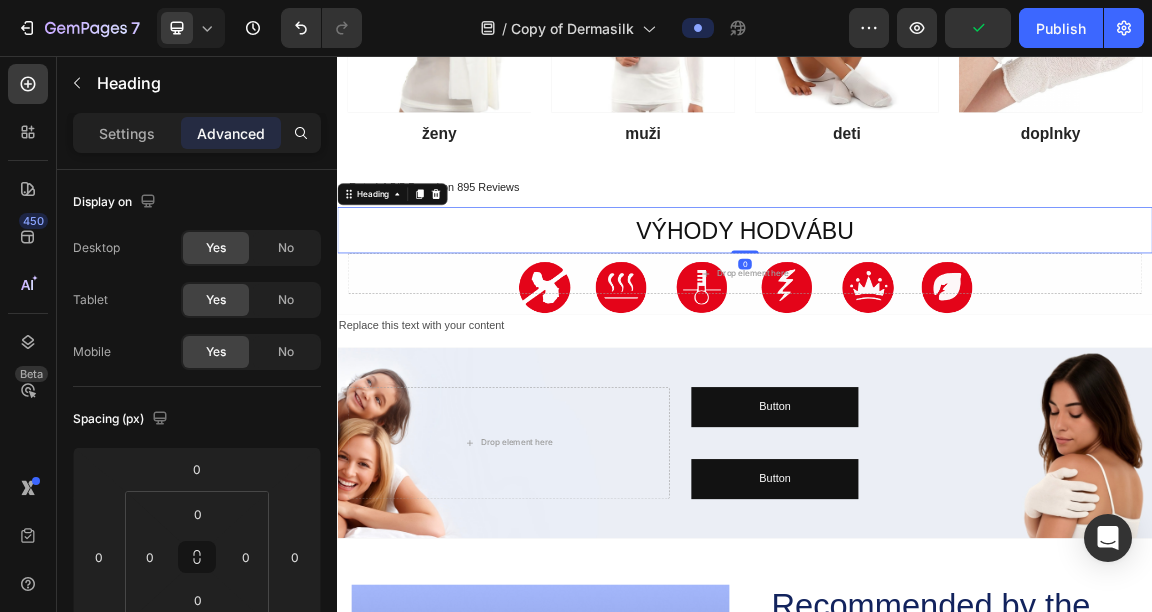 click on "⁠⁠⁠⁠⁠⁠⁠ VÝHODY HODVÁBU Heading   0" at bounding box center [937, 312] 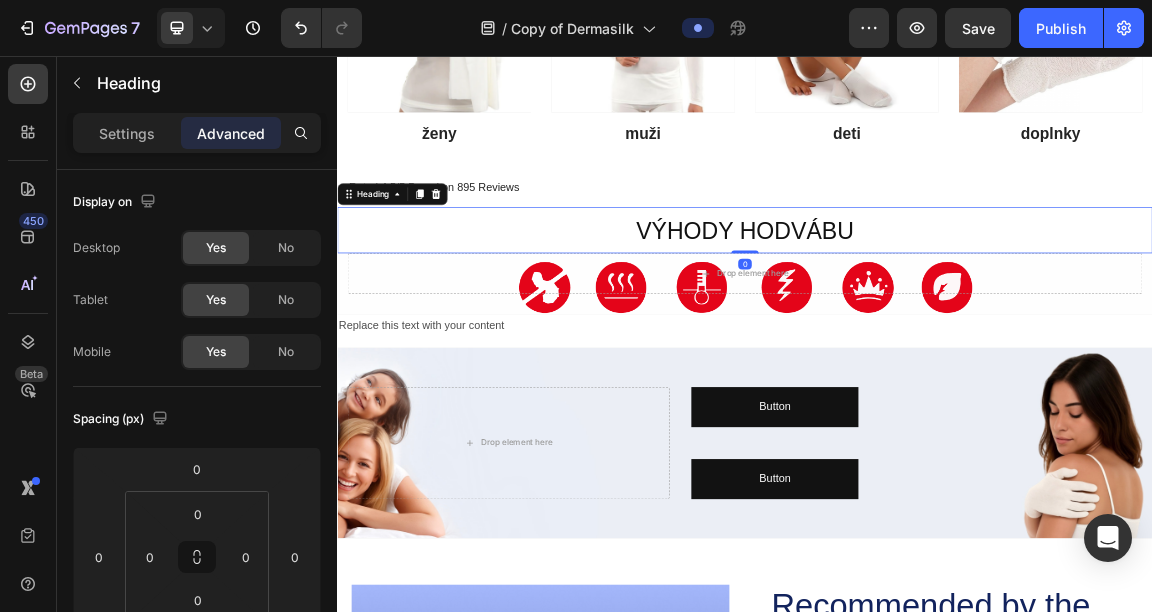 drag, startPoint x: 923, startPoint y: 342, endPoint x: 916, endPoint y: 293, distance: 49.497475 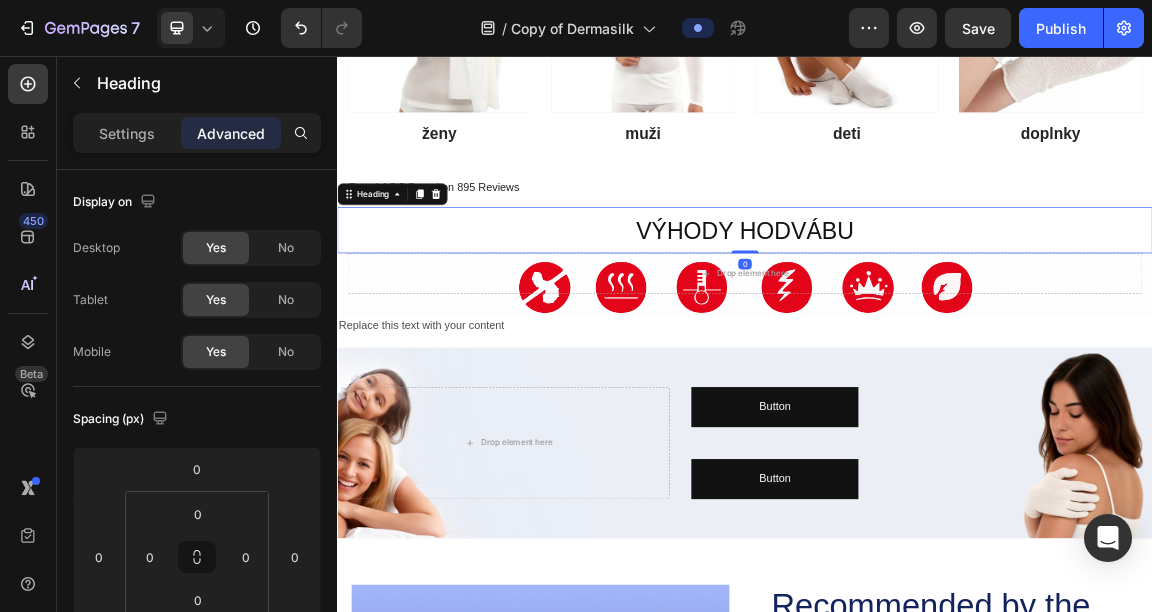 click on "⁠⁠⁠⁠⁠⁠⁠ VÝHODY HODVÁBU Heading   0" at bounding box center (937, 312) 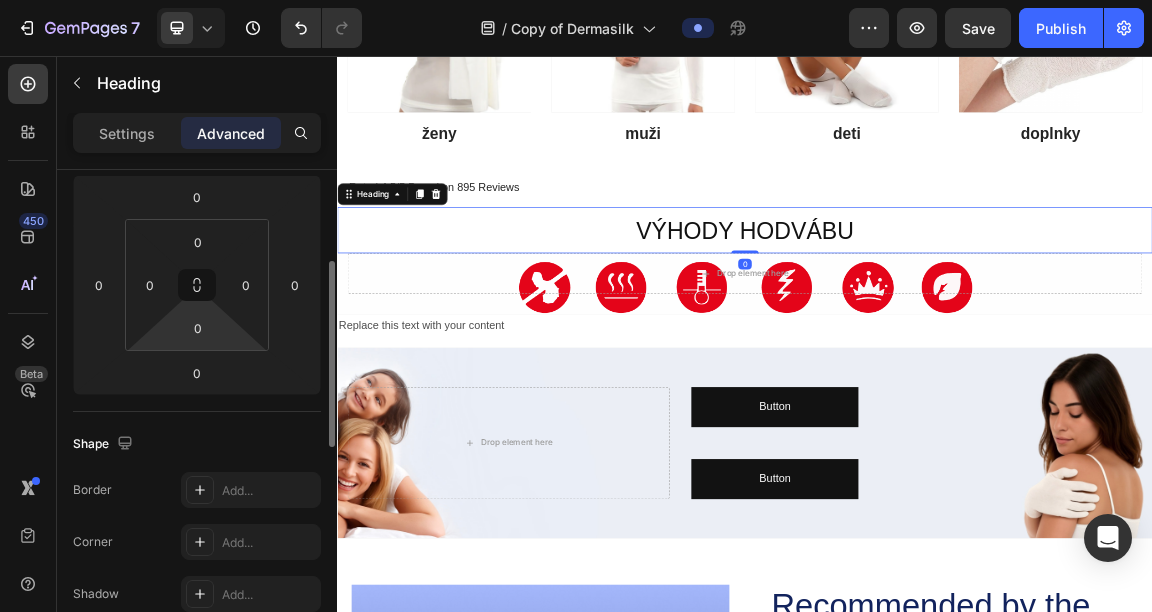 scroll, scrollTop: 260, scrollLeft: 0, axis: vertical 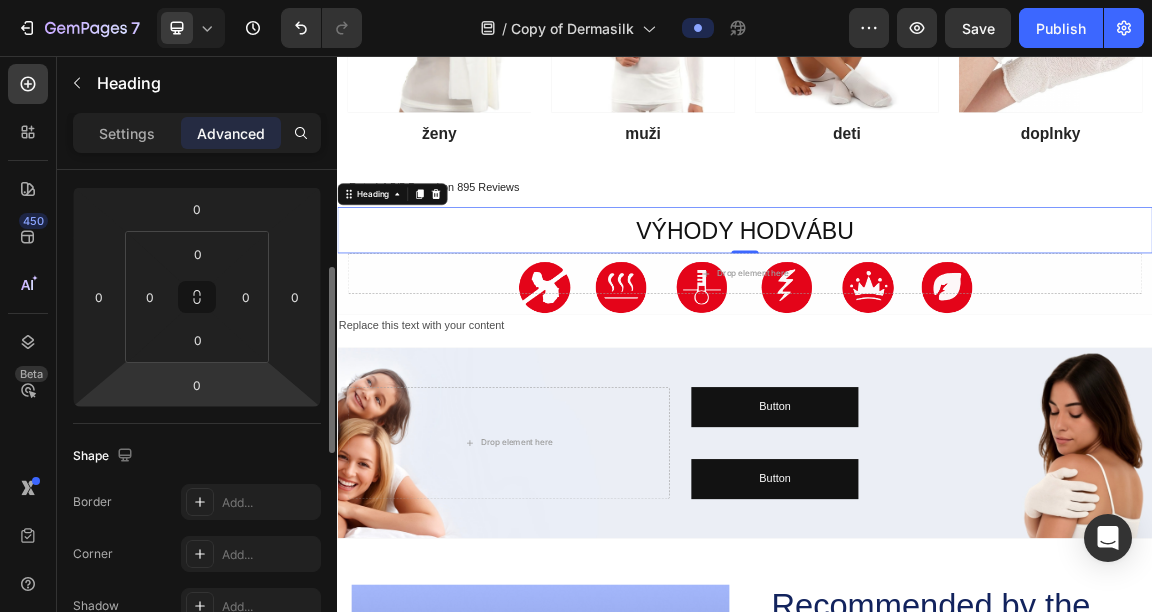 click on "7  Version history  /  Copy of Dermasilk Preview  Save   Publish  450 Beta Sections(18) Elements(83) Section Element Hero Section Product Detail Brands Trusted Badges Guarantee Product Breakdown How to use Testimonials Compare Bundle FAQs Social Proof Brand Story Product List Collection Blog List Contact Sticky Add to Cart Custom Footer Browse Library 450 Layout
Row
Row
Row
Row Text
Heading
Text Block Button
Button
Button Media
Image
Image
Video" at bounding box center (576, 0) 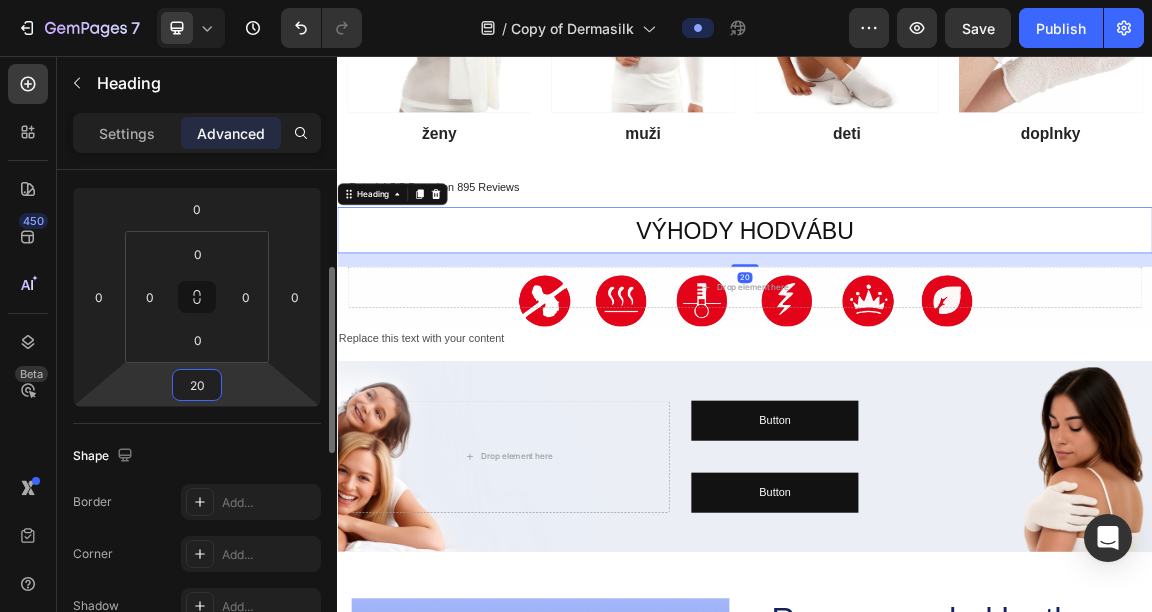 type on "2" 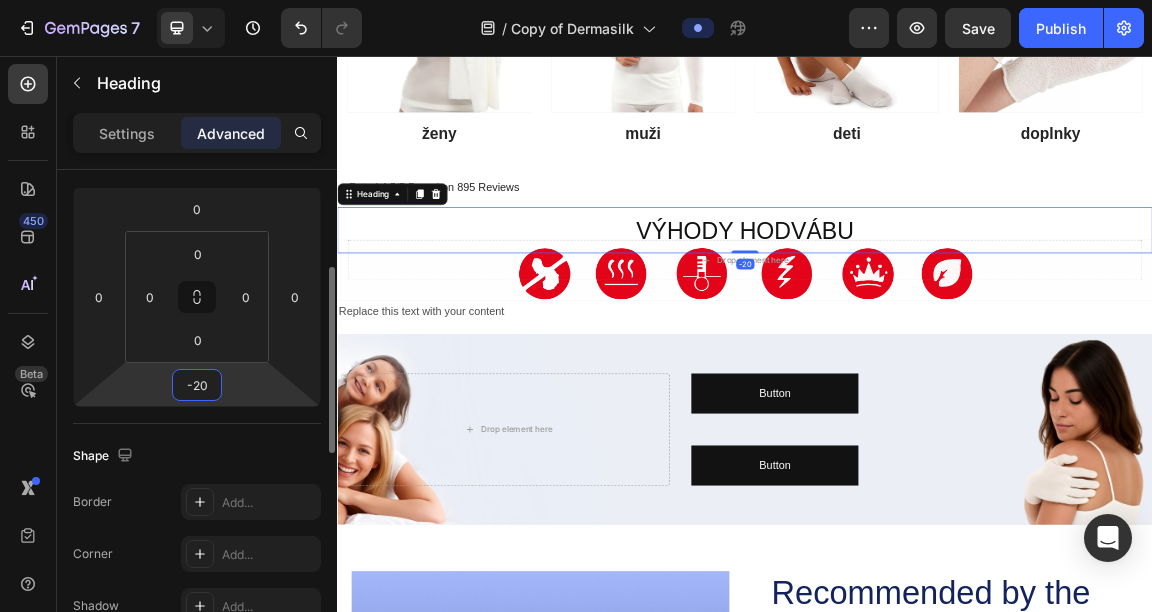 type on "-2" 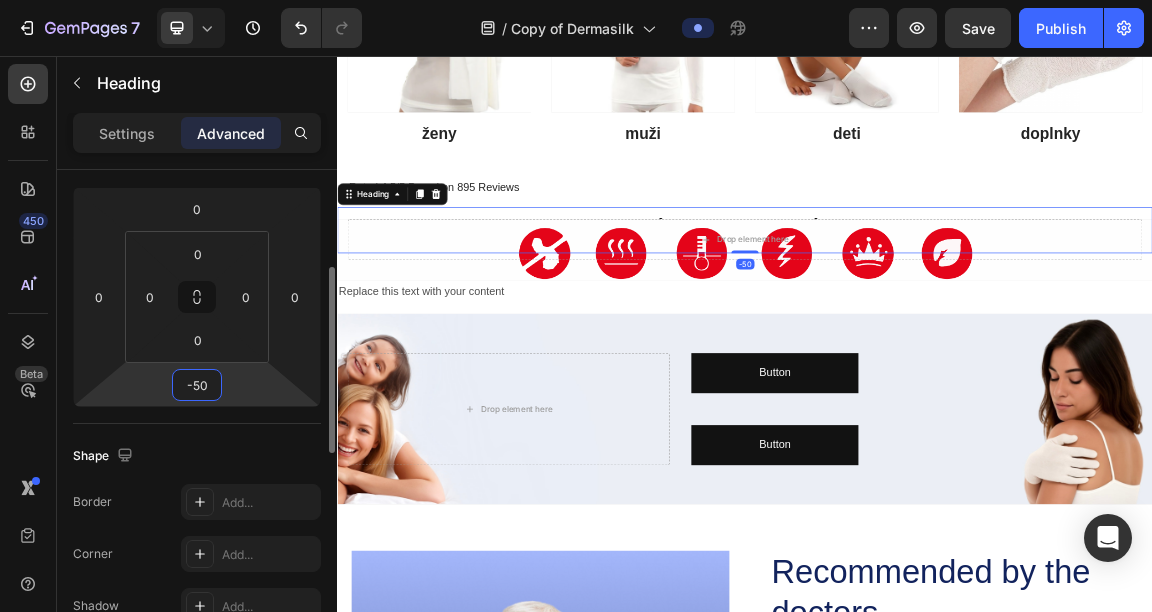 type on "-5" 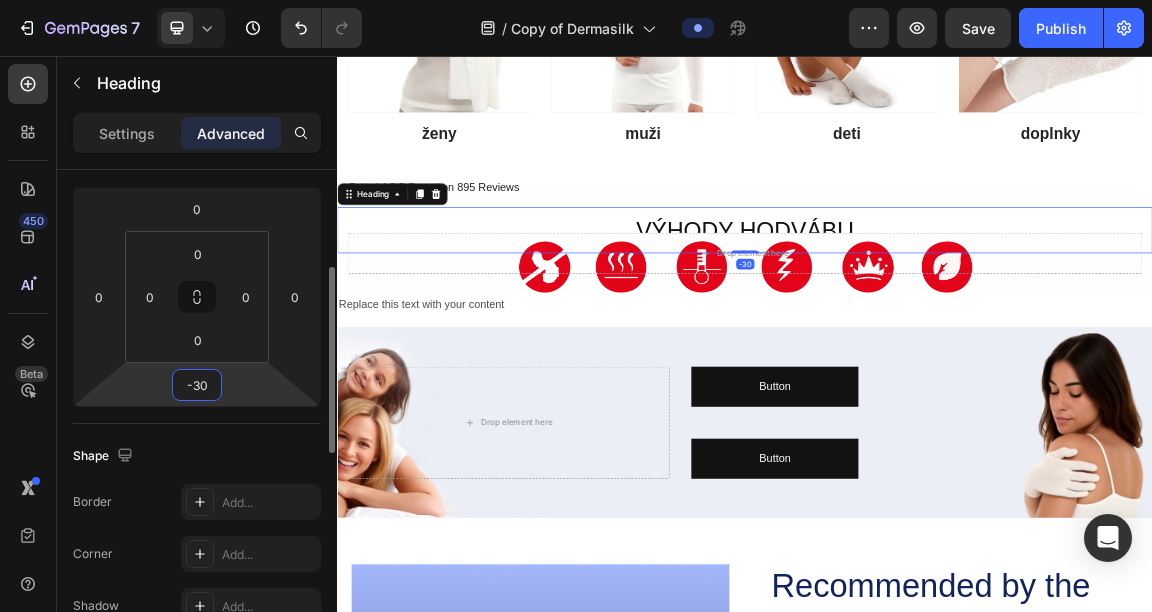 type on "-3" 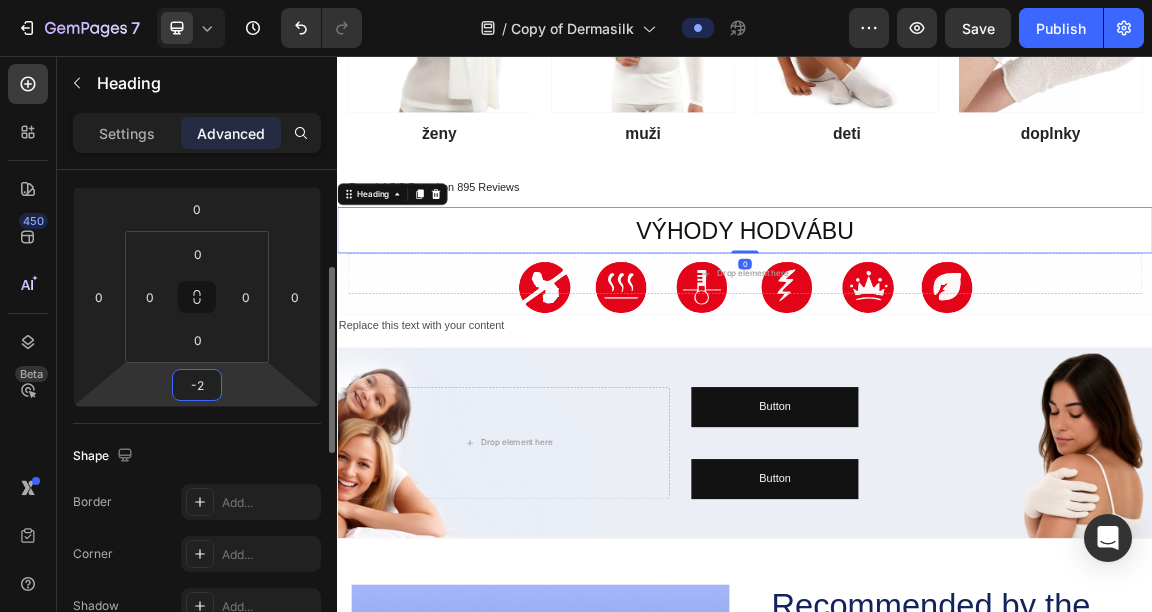 type on "-20" 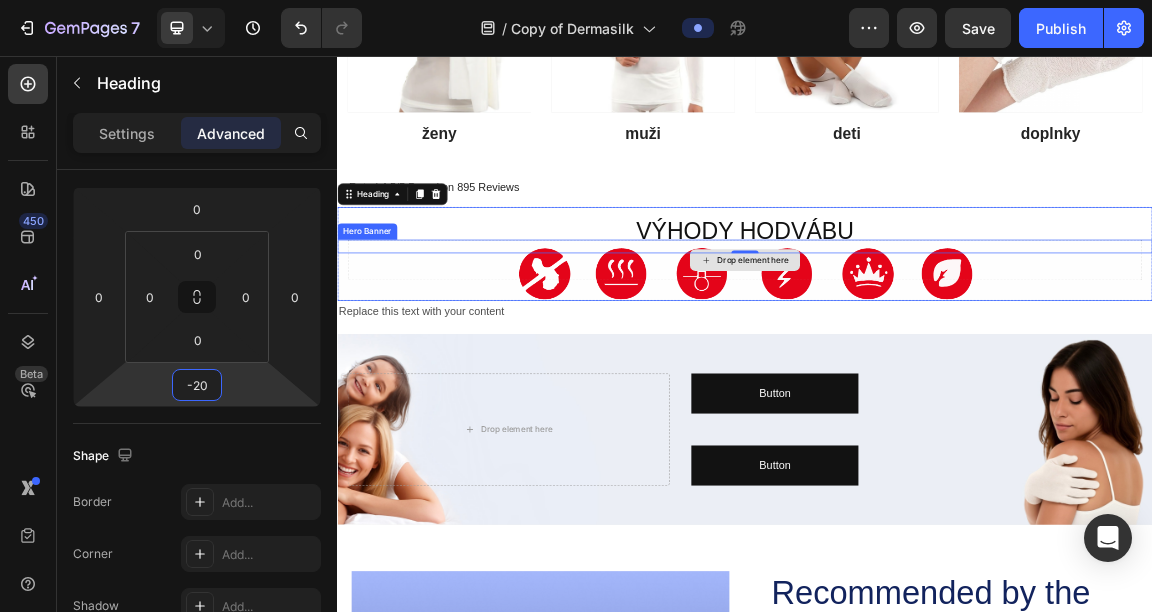 click on "Drop element here" at bounding box center (937, 356) 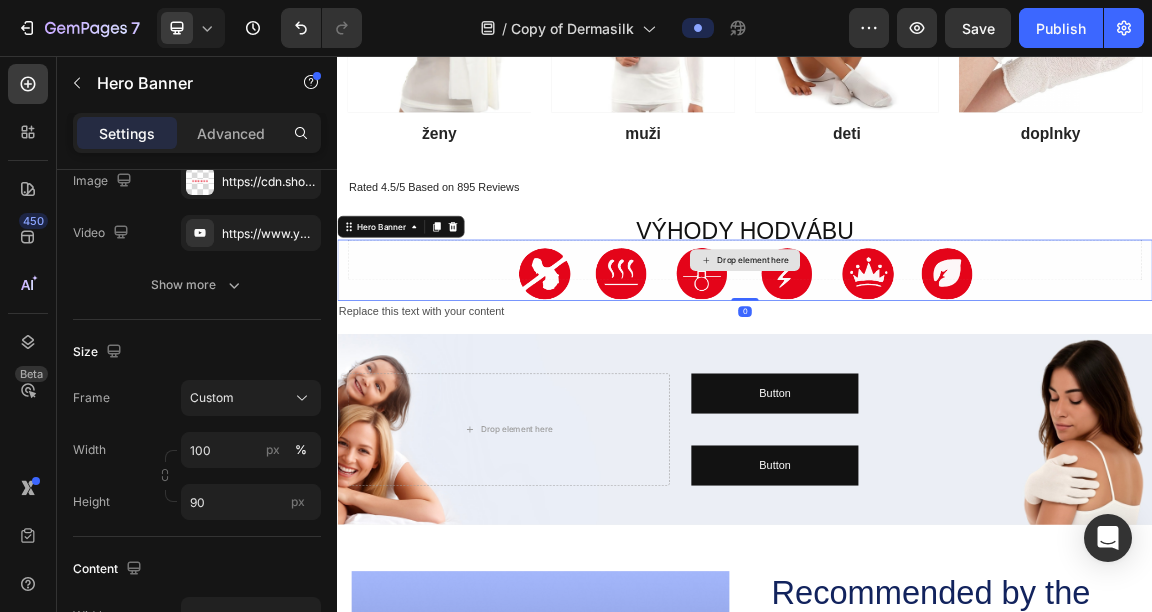 scroll, scrollTop: 0, scrollLeft: 0, axis: both 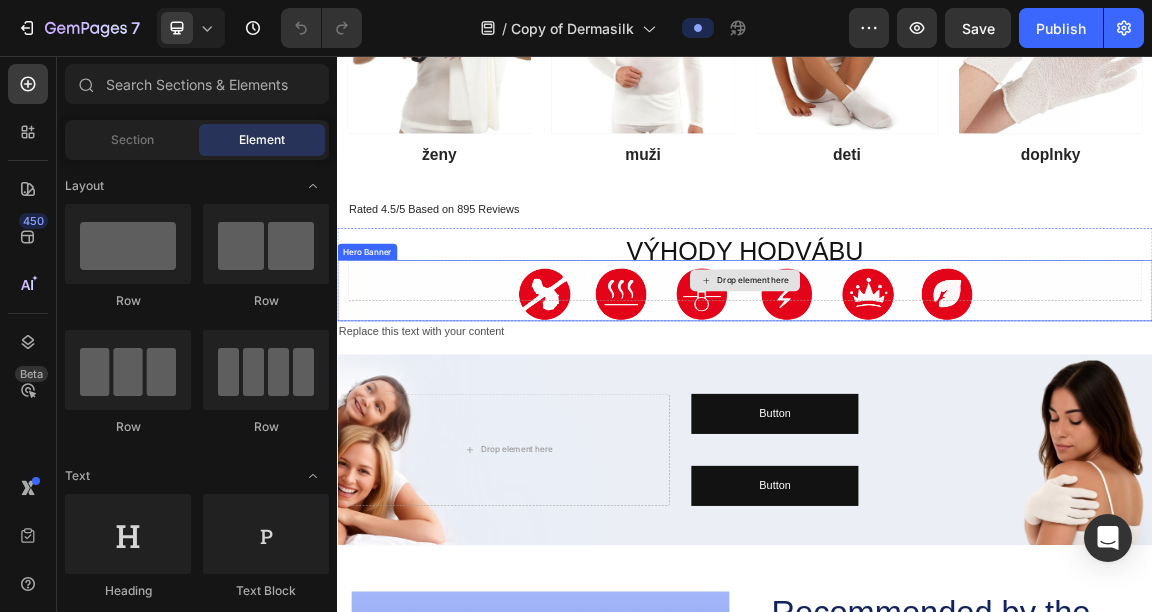 click on "Drop element here" at bounding box center [937, 386] 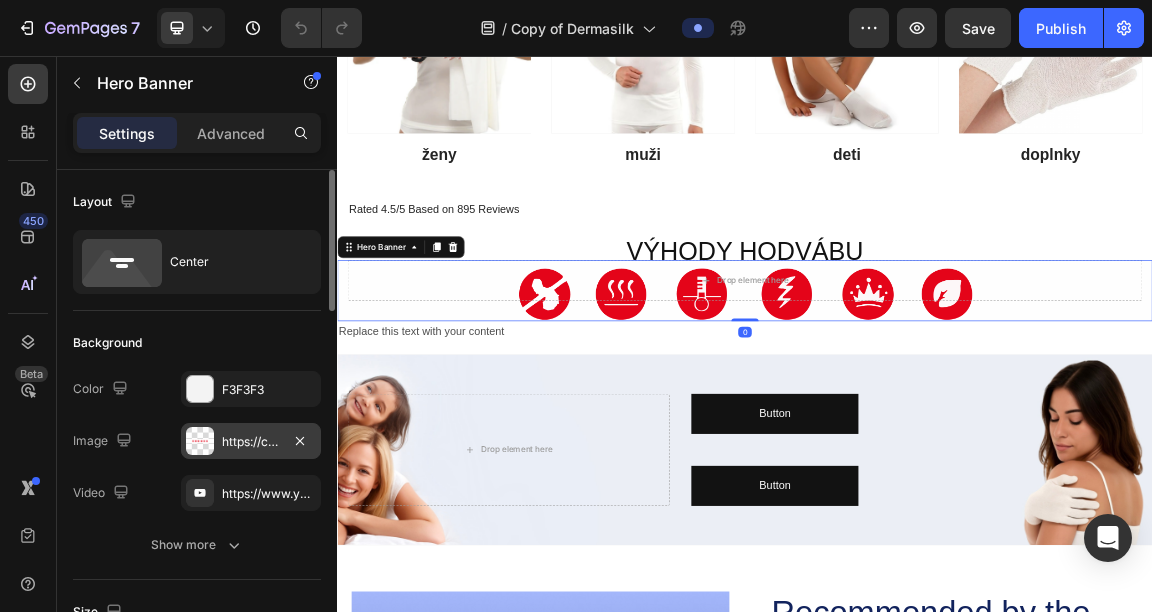 click on "https://cdn.shopify.com/s/files/1/0832/1971/0296/files/gempages_576415707223294538-2235a81b-ef59-4115-a3f5-56738509a57e.png" at bounding box center (251, 442) 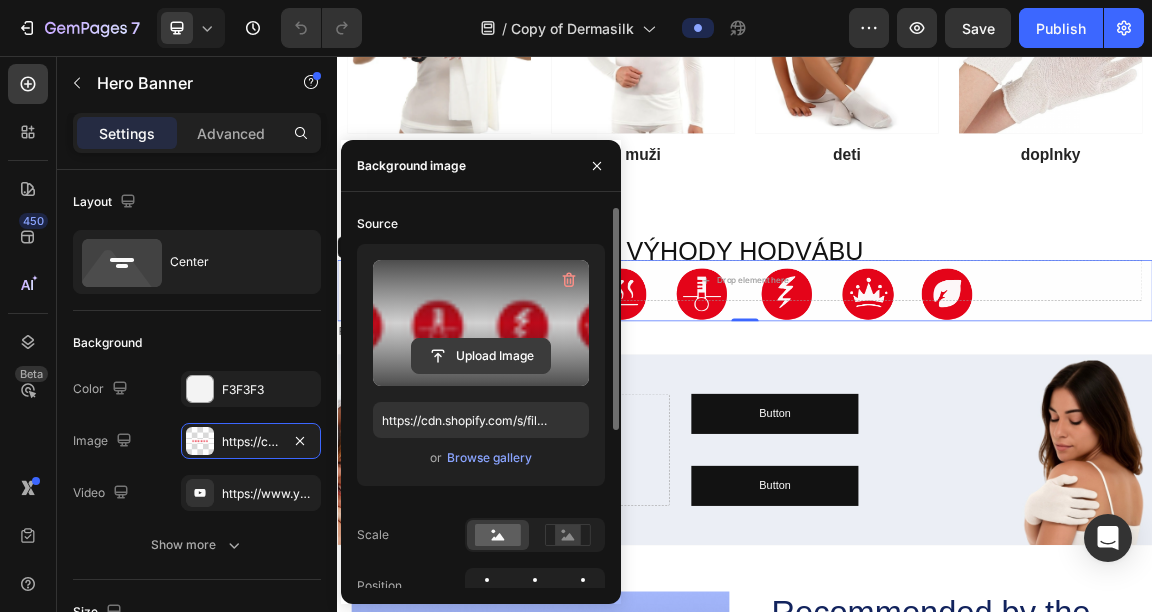 click 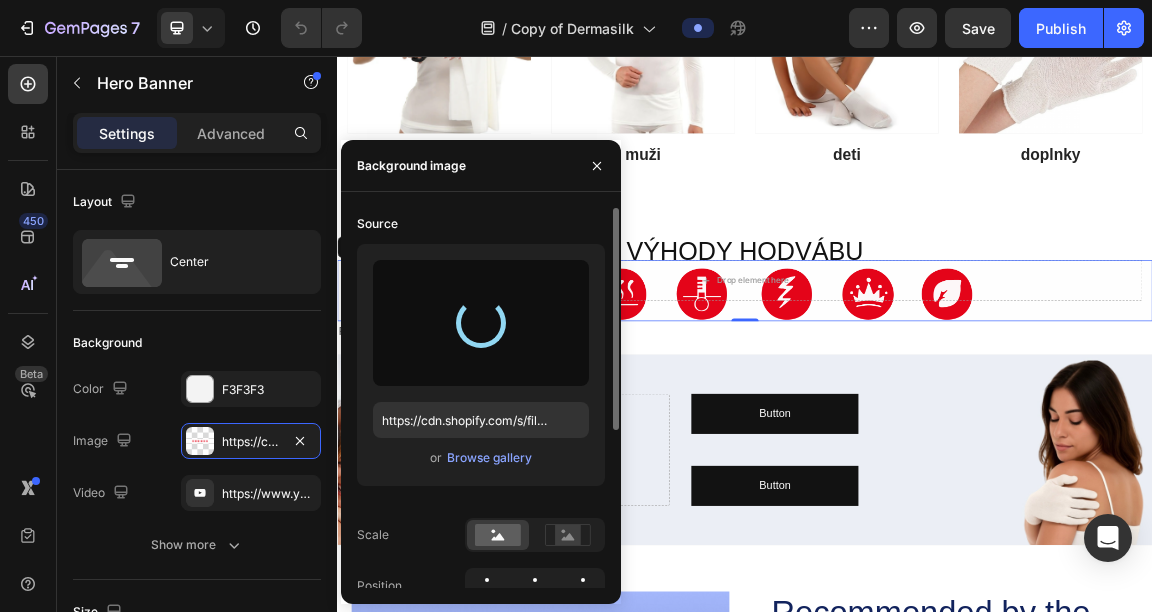 type on "https://cdn.shopify.com/s/files/1/0832/1971/0296/files/gempages_576415707223294538-abcf927f-4289-4089-ab3b-47e2c095004a.png" 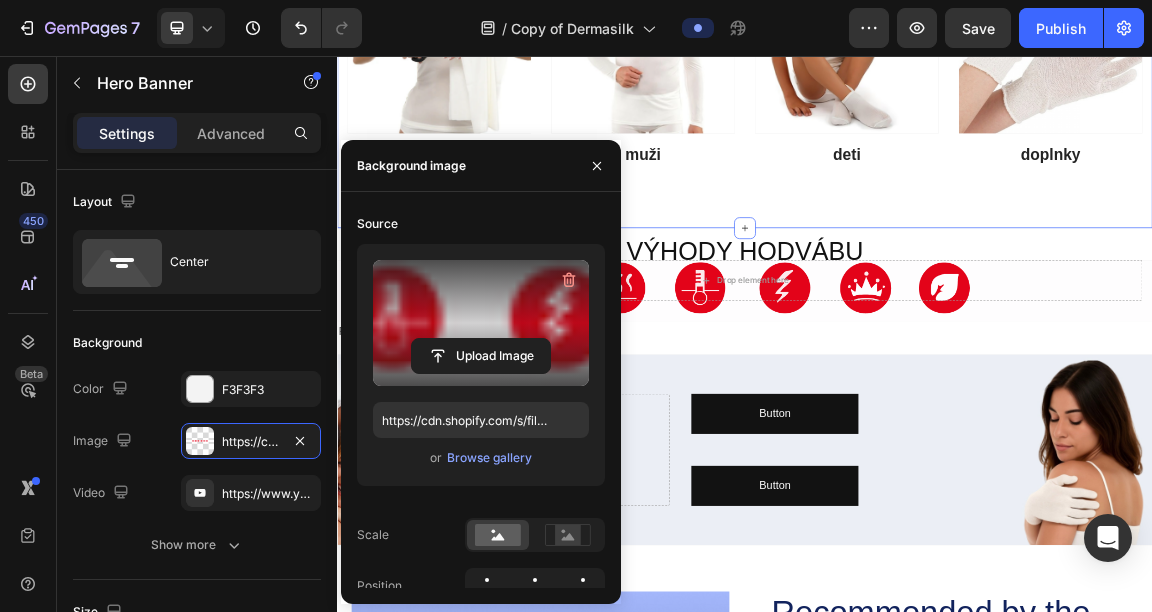 click on "Drop element here Hero Banner ženy Button
Drop element here Hero Banner muži Button
Drop element here Hero Banner deti Button
Drop element here Hero Banner doplnky Button Row Icon Icon Icon Icon Icon Icon List Rated 4.5/5 Based on 895 Reviews Text Block Row" at bounding box center [937, 86] 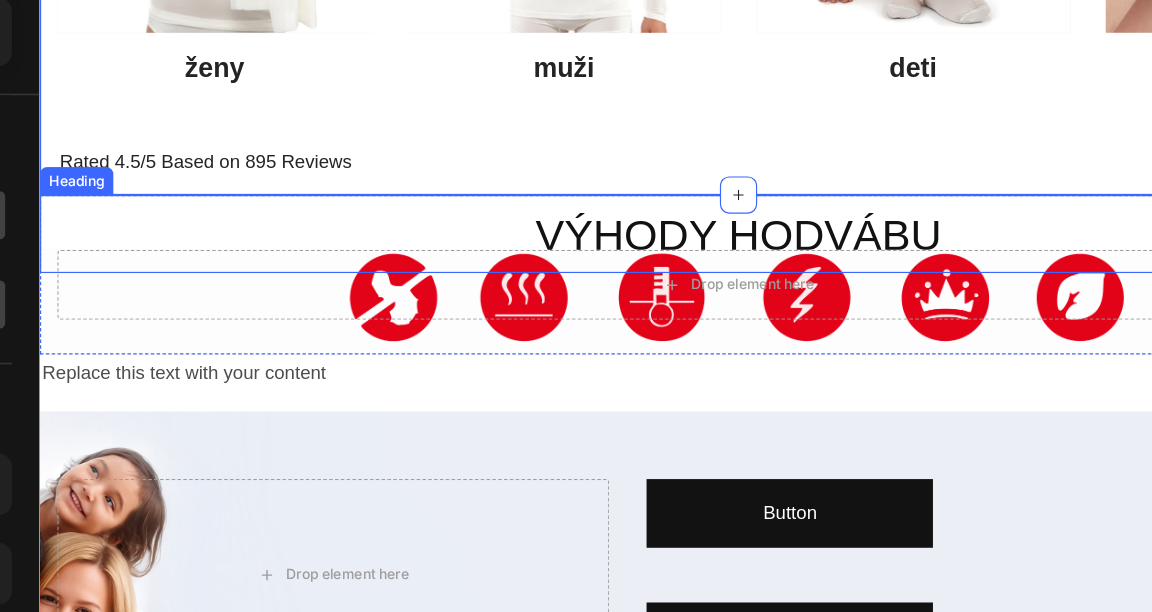 click on "VÝHODY HODVÁBU" at bounding box center (639, 187) 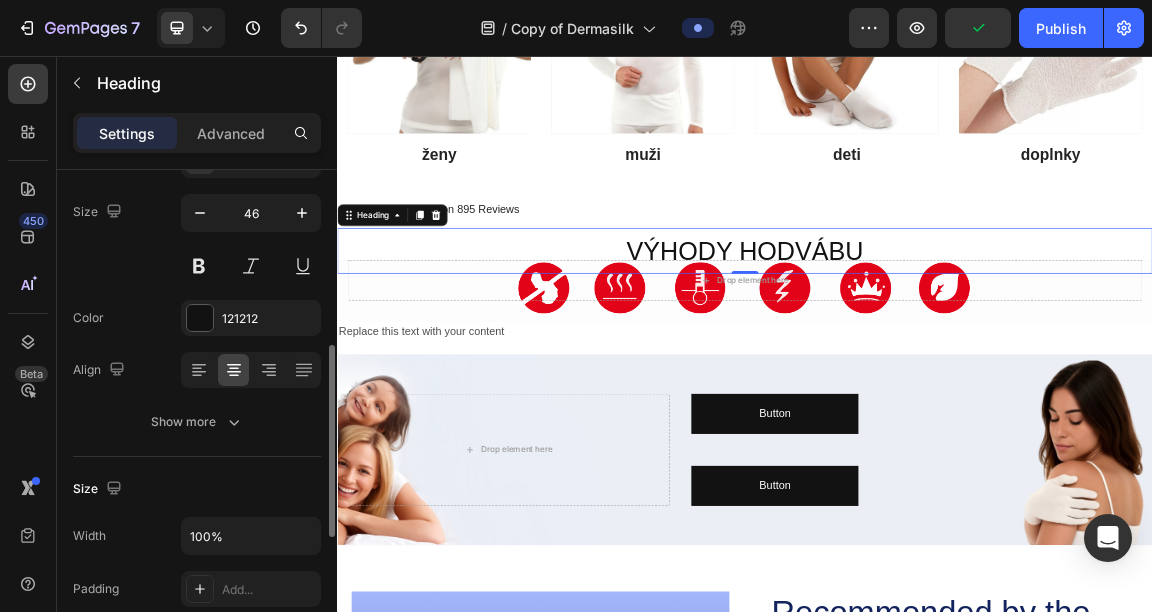 scroll, scrollTop: 0, scrollLeft: 0, axis: both 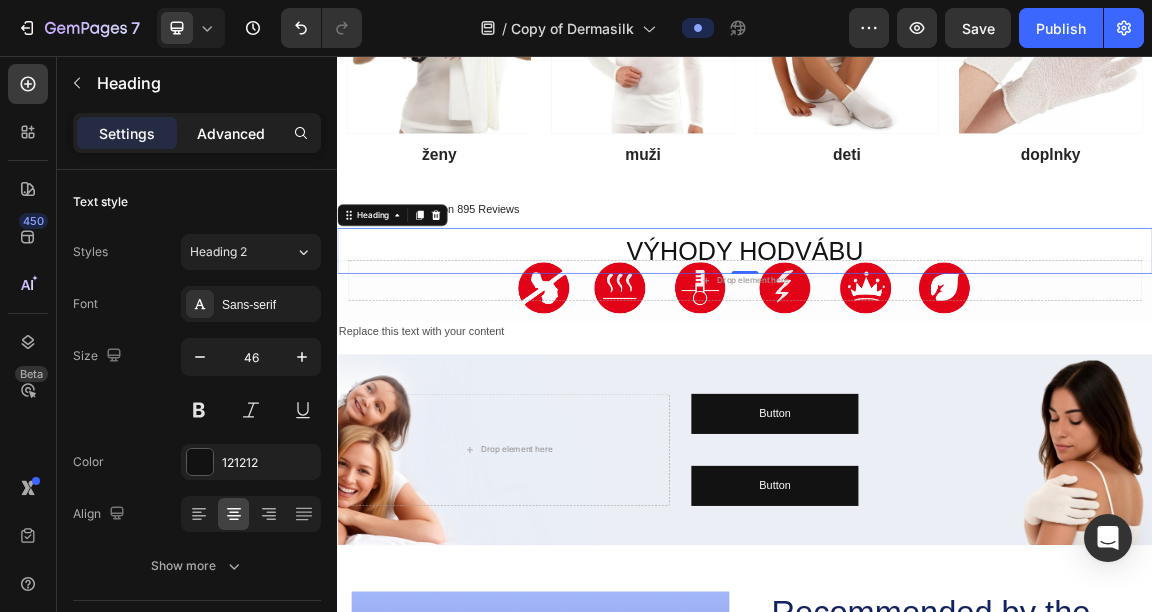 click on "Advanced" at bounding box center [231, 133] 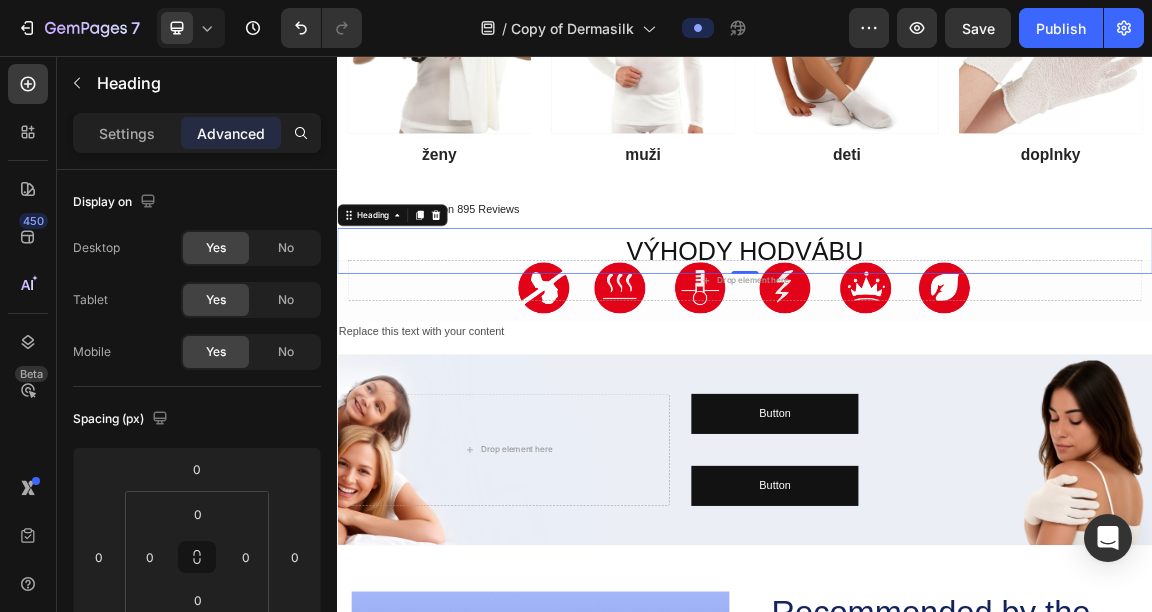 click on "Advanced" at bounding box center [231, 133] 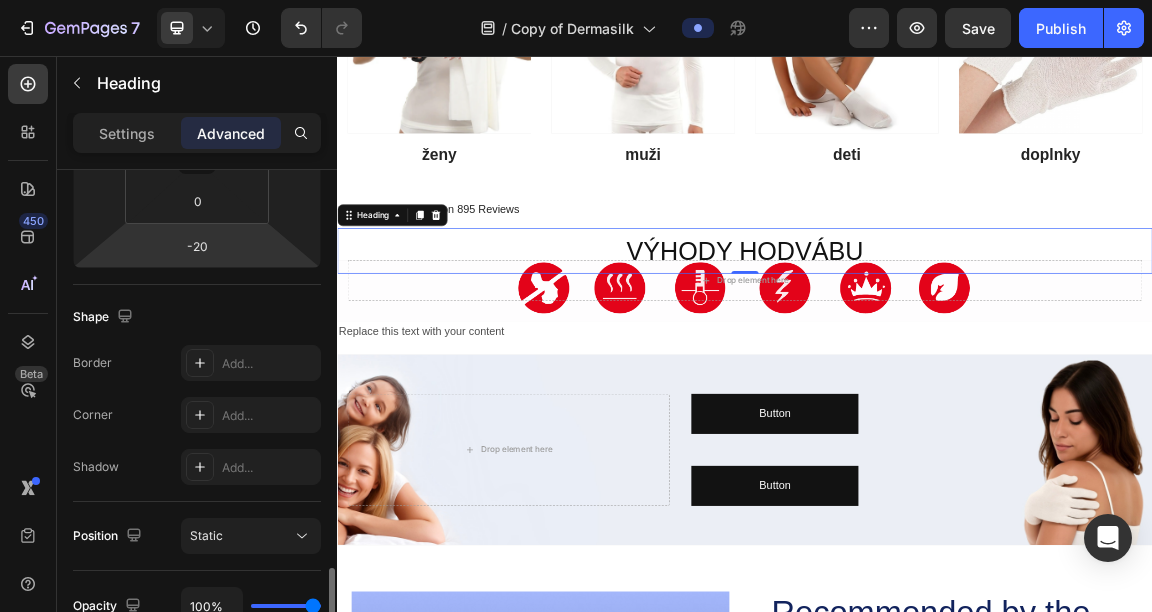 scroll, scrollTop: 644, scrollLeft: 0, axis: vertical 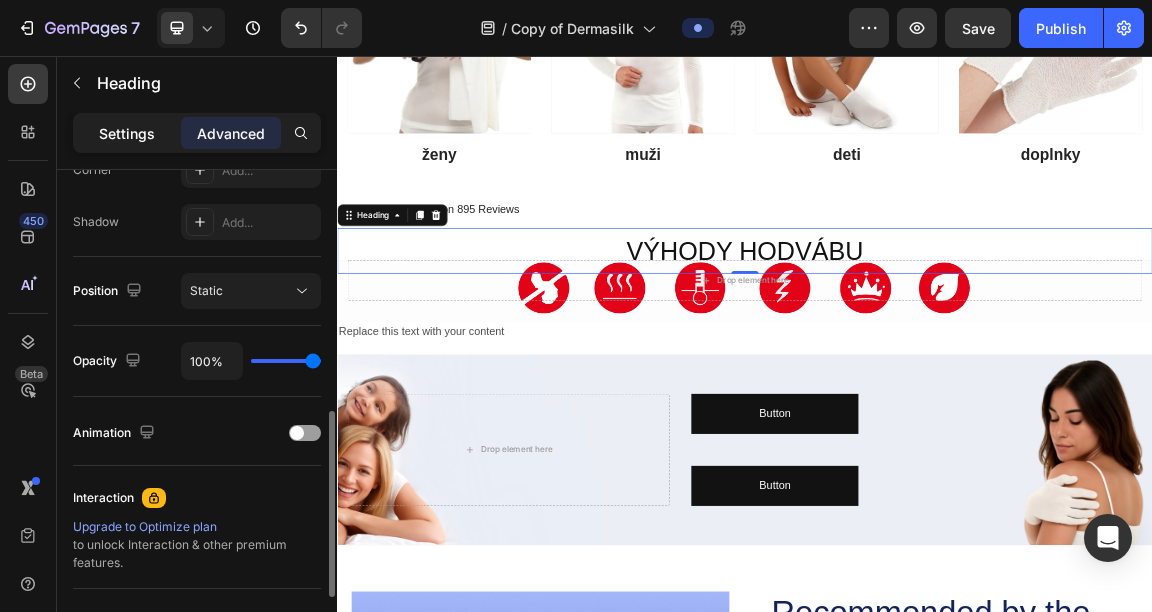 click on "Settings" 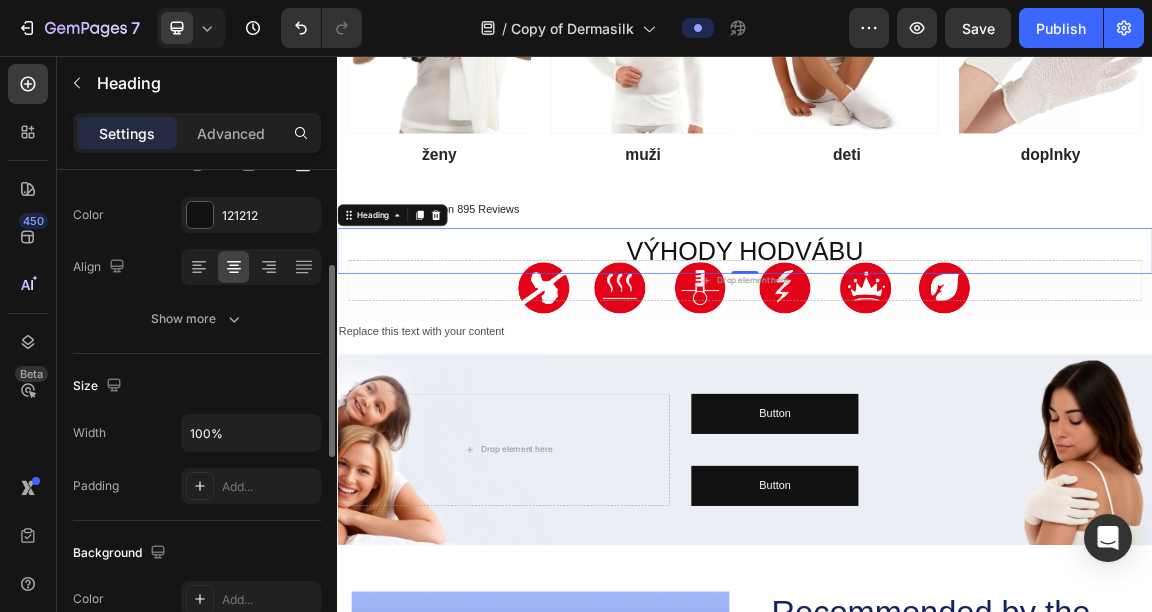 scroll, scrollTop: 181, scrollLeft: 0, axis: vertical 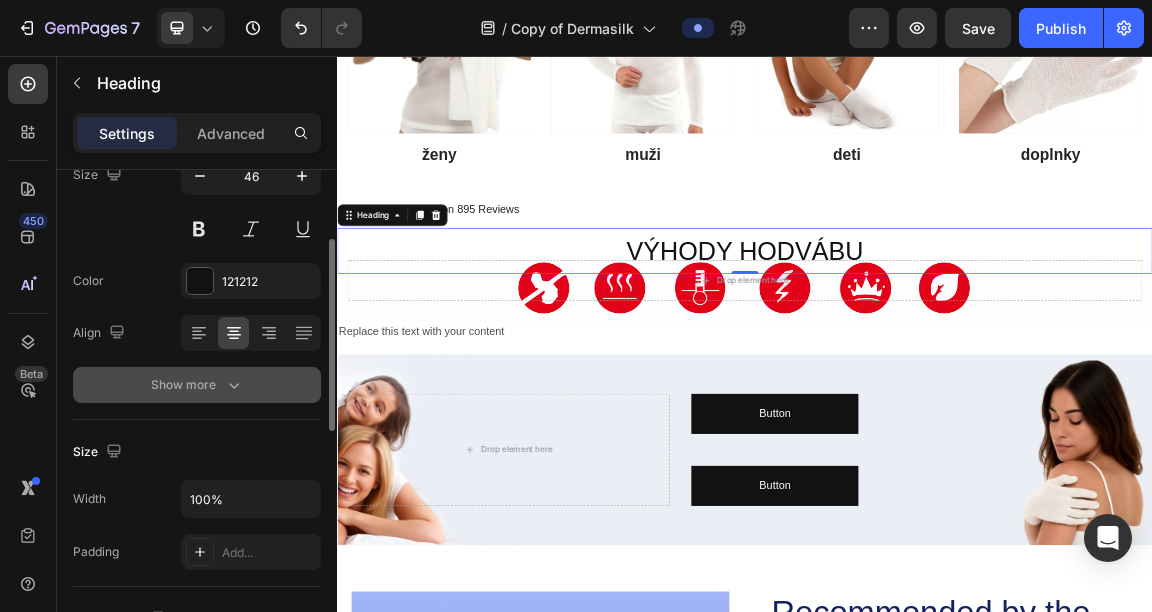 click on "Show more" at bounding box center [197, 385] 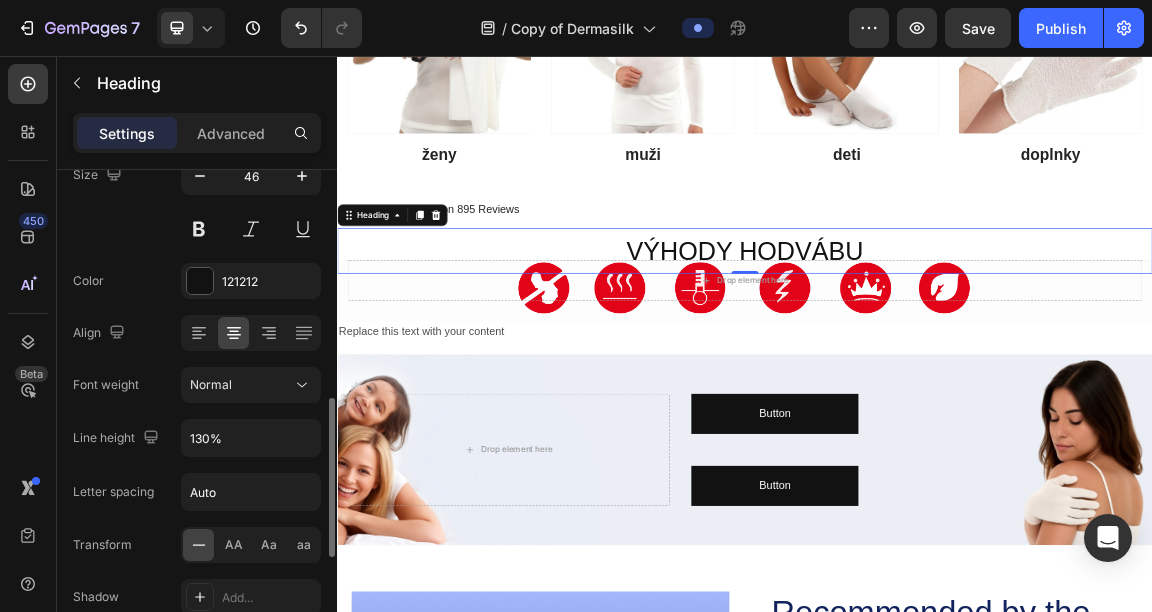 scroll, scrollTop: 336, scrollLeft: 0, axis: vertical 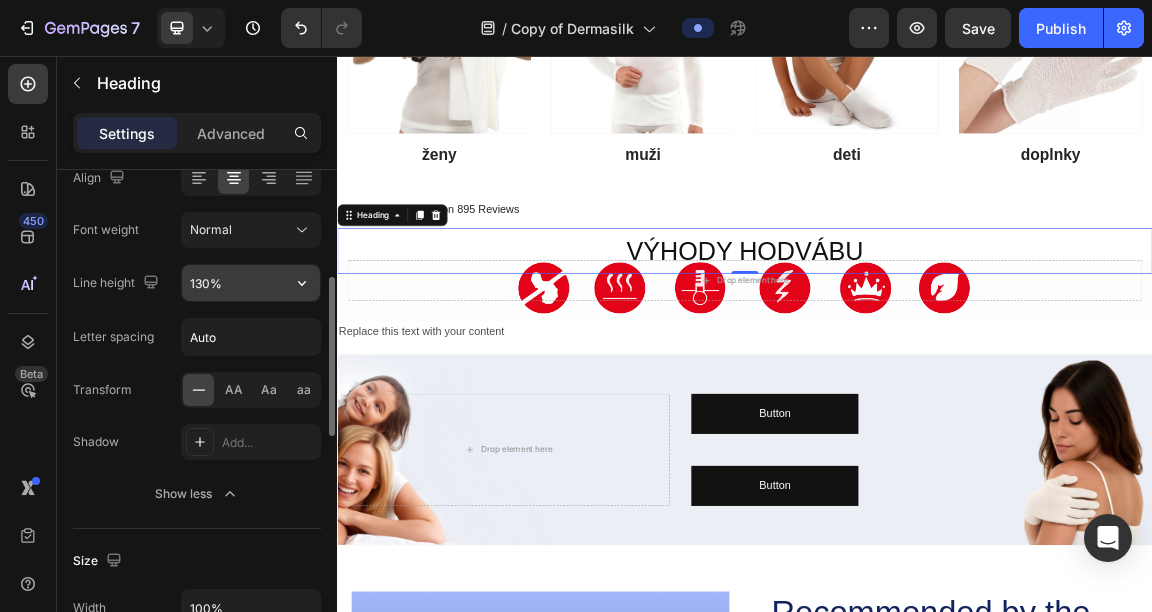 click on "130%" at bounding box center (251, 283) 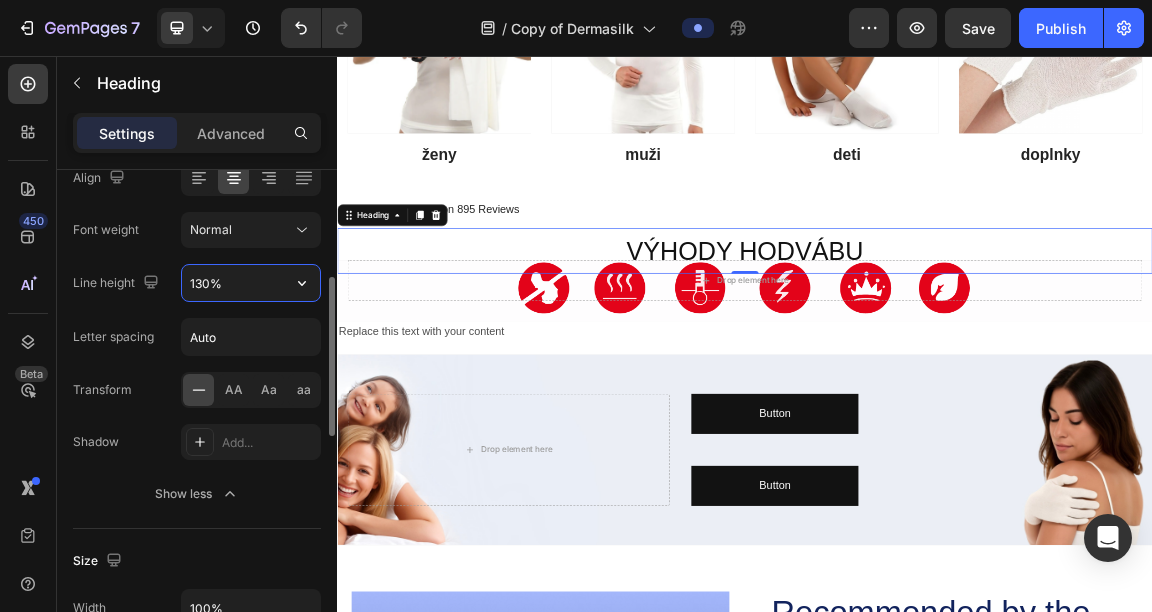 click on "130%" at bounding box center [251, 283] 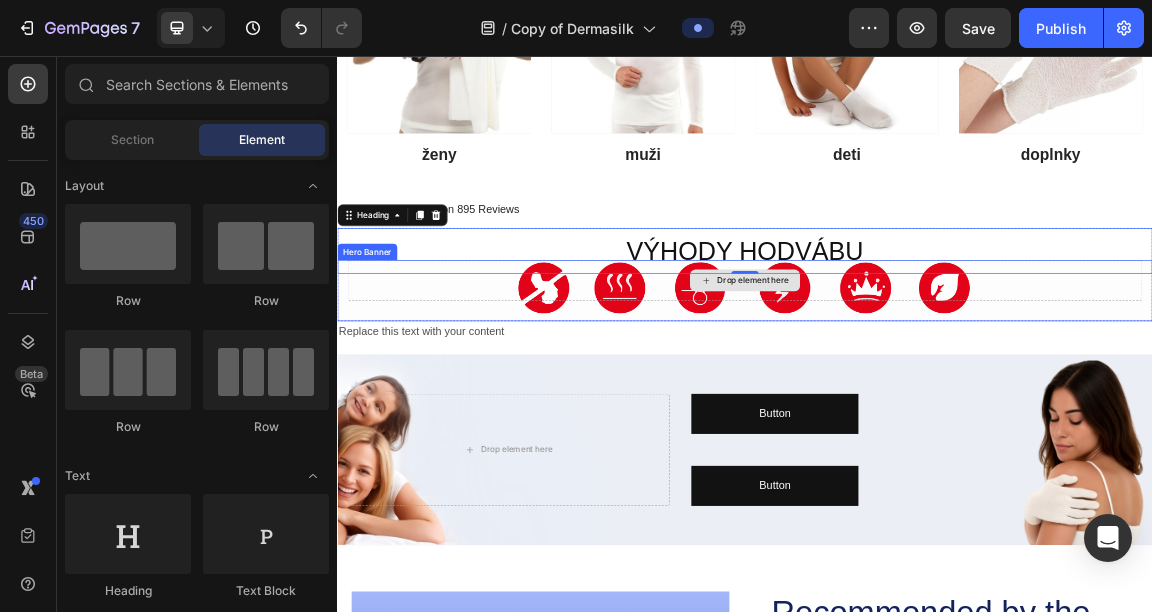 click 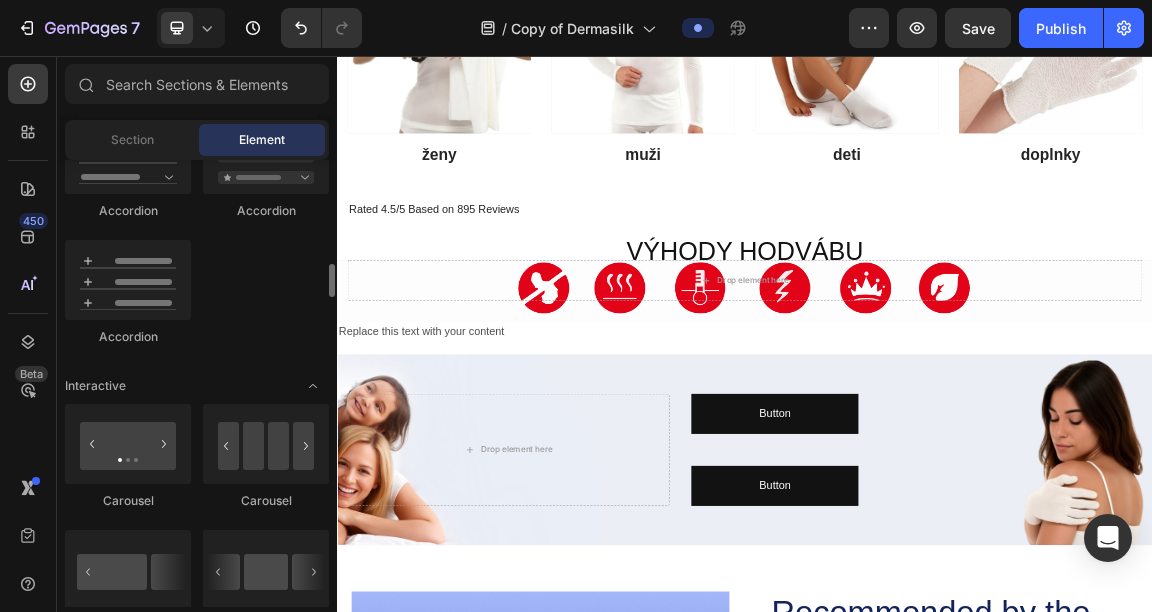 scroll, scrollTop: 1870, scrollLeft: 0, axis: vertical 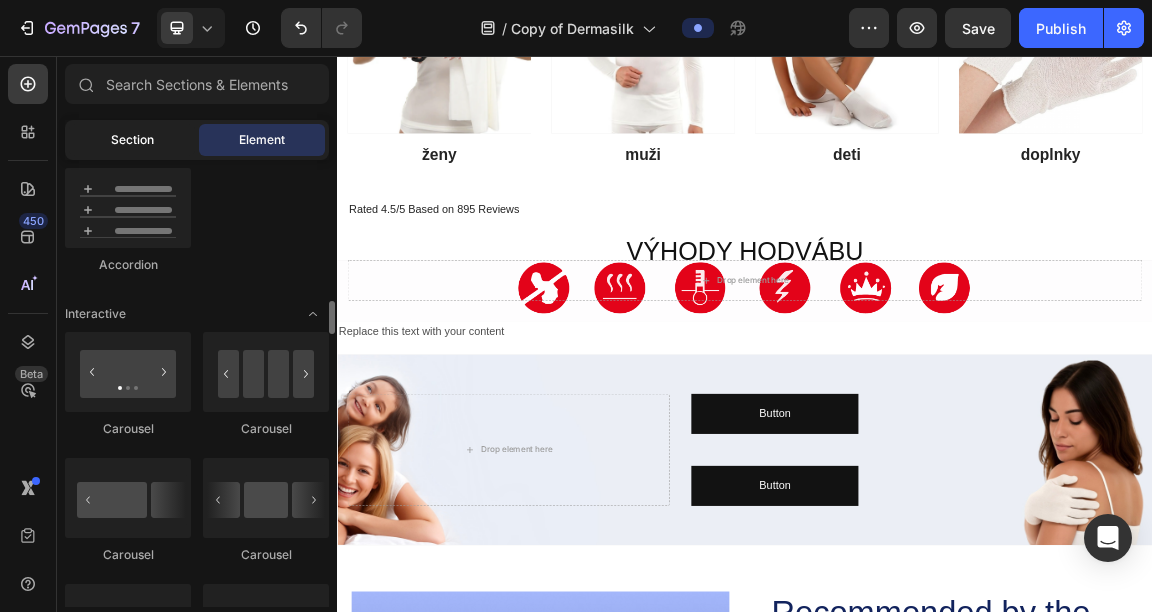 click on "Section" 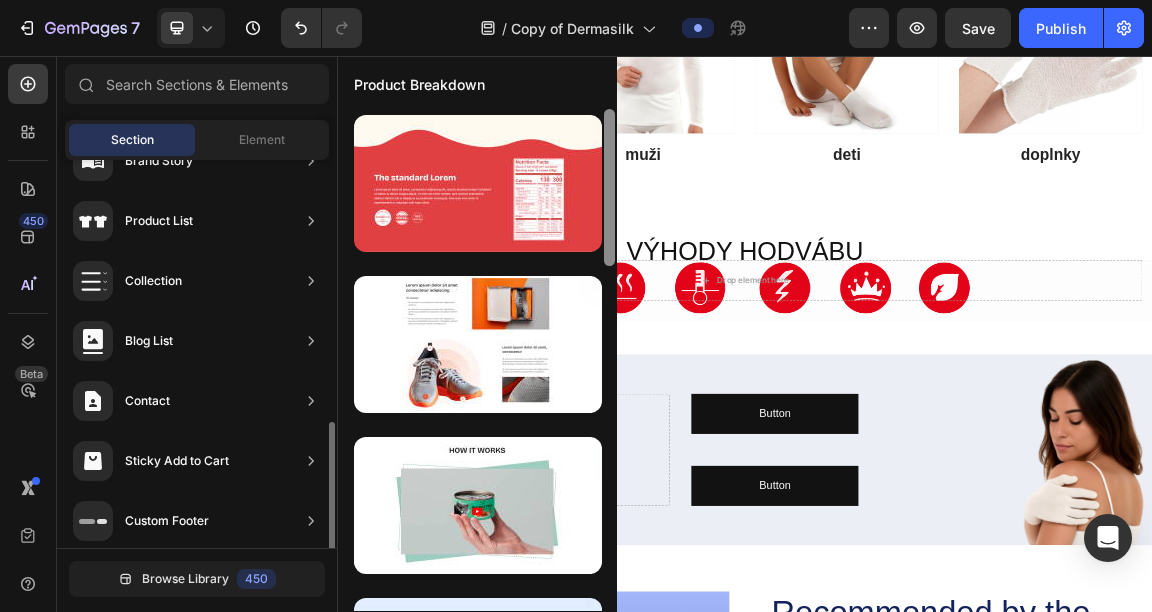 scroll, scrollTop: 768, scrollLeft: 0, axis: vertical 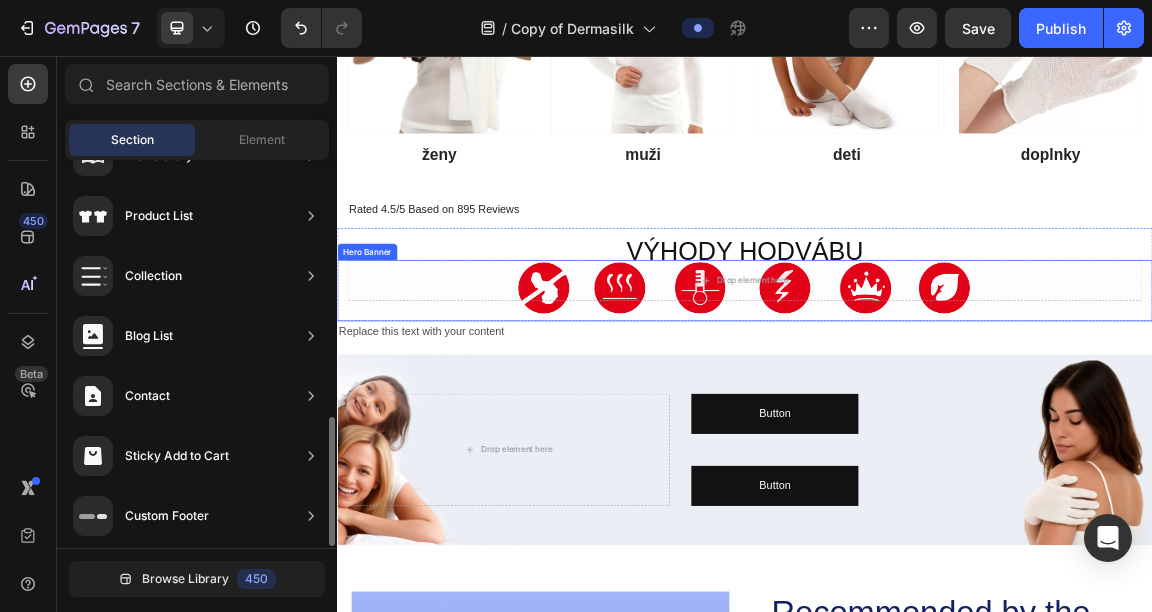 click on "Drop element here" at bounding box center [937, 401] 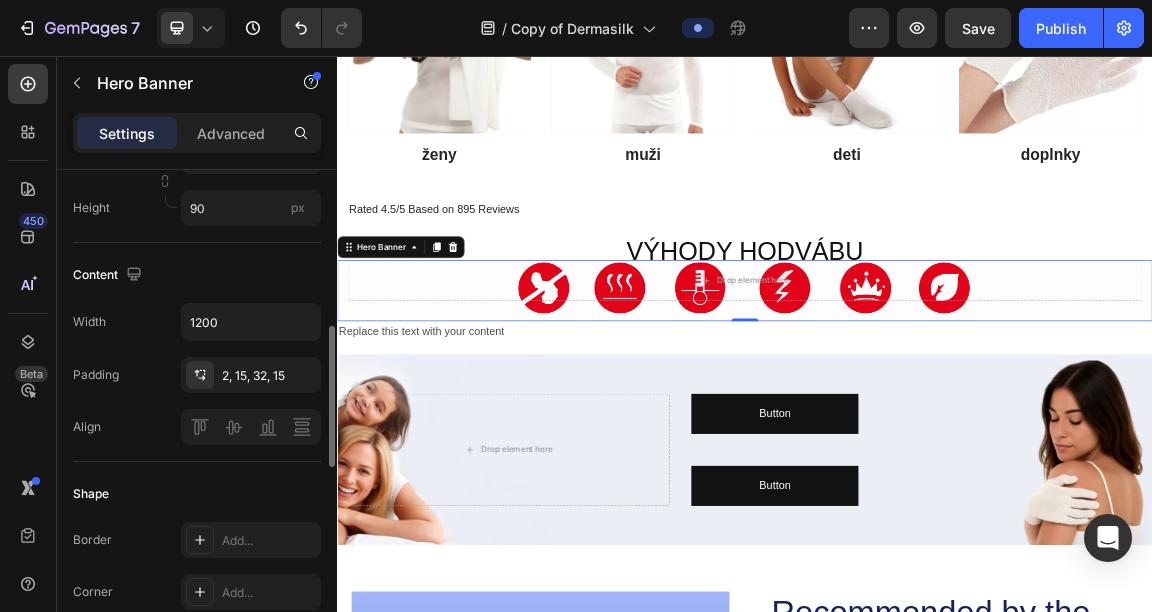 scroll, scrollTop: 554, scrollLeft: 0, axis: vertical 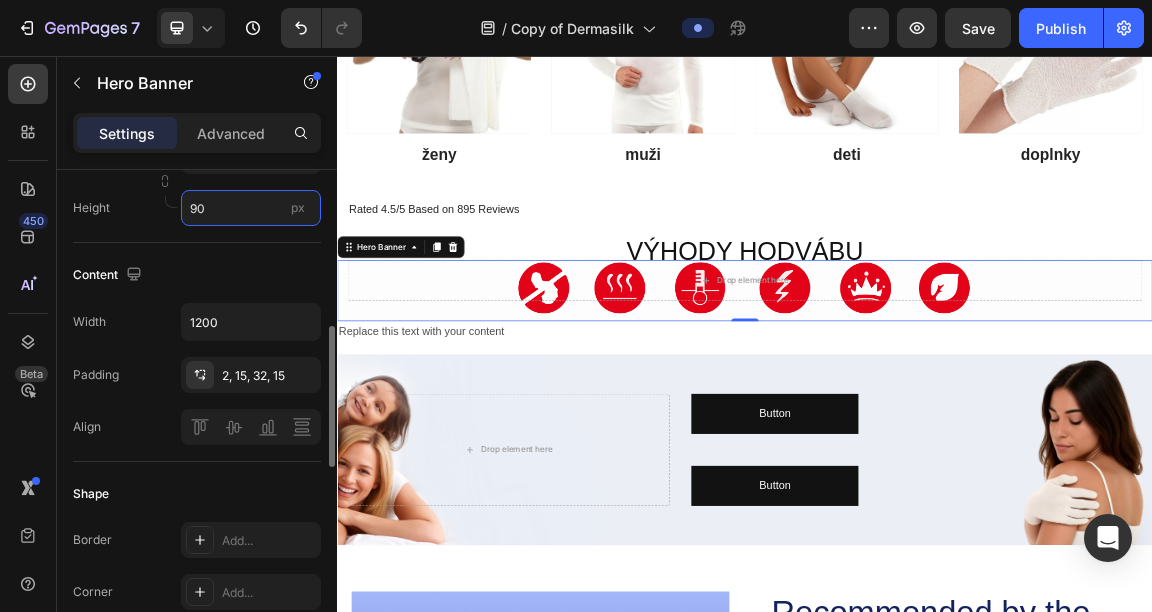 click on "90" at bounding box center [251, 208] 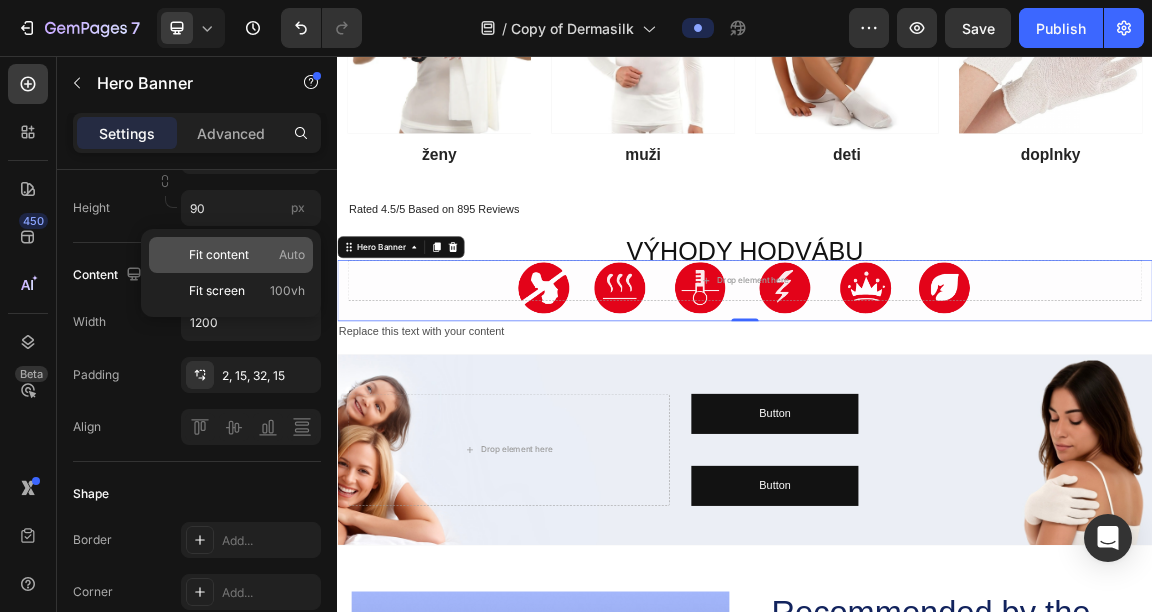 click on "Fit content" at bounding box center (219, 255) 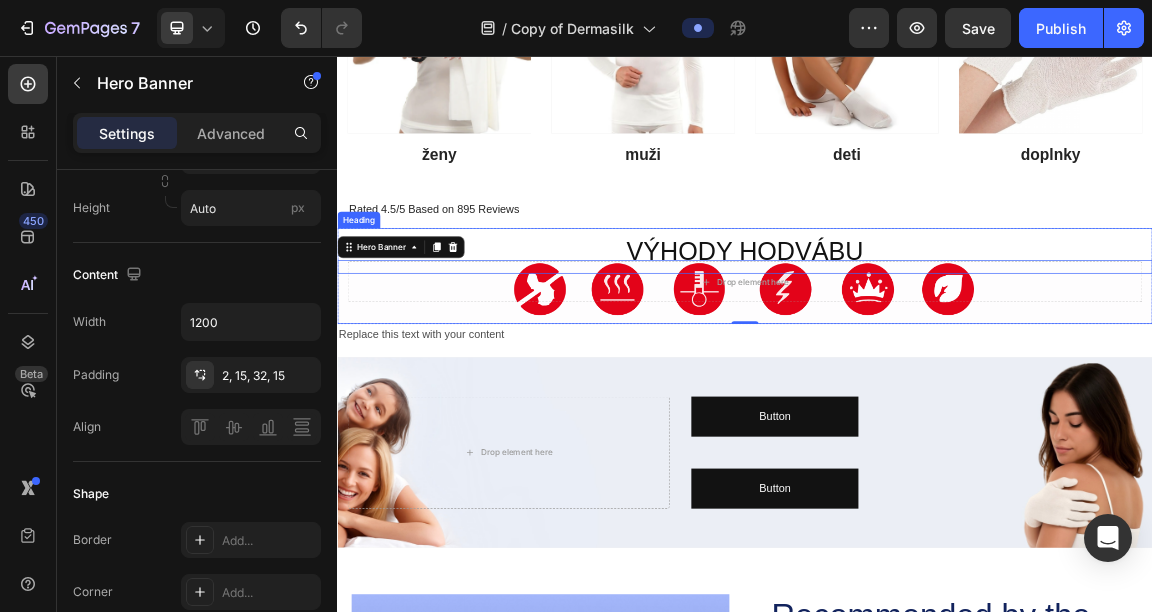 click on "VÝHODY HODVÁBU" at bounding box center [937, 343] 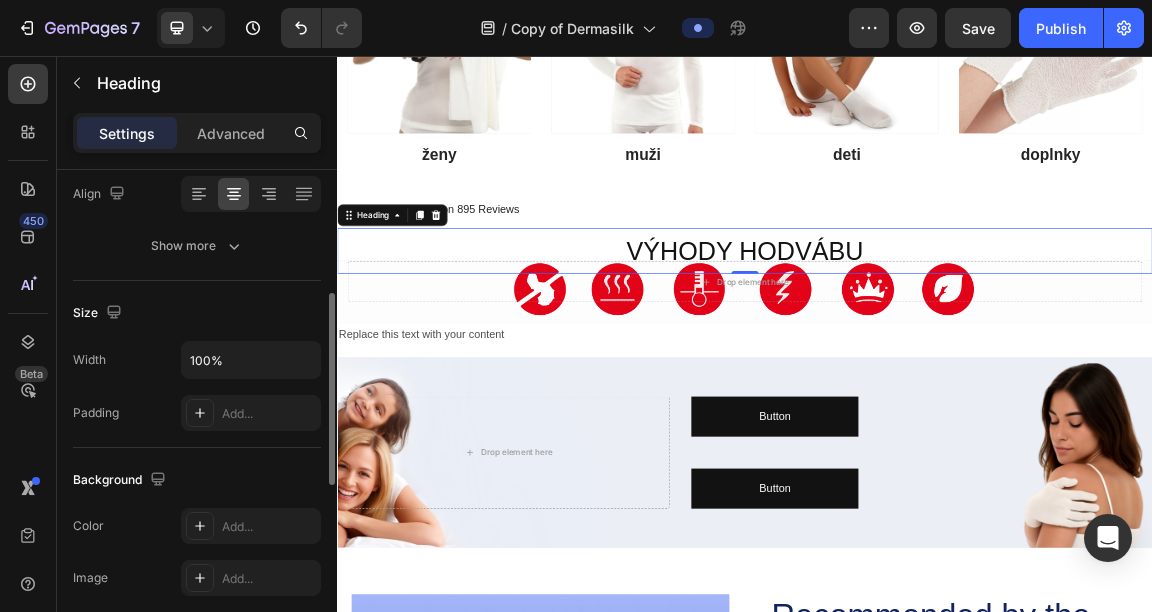 scroll, scrollTop: 242, scrollLeft: 0, axis: vertical 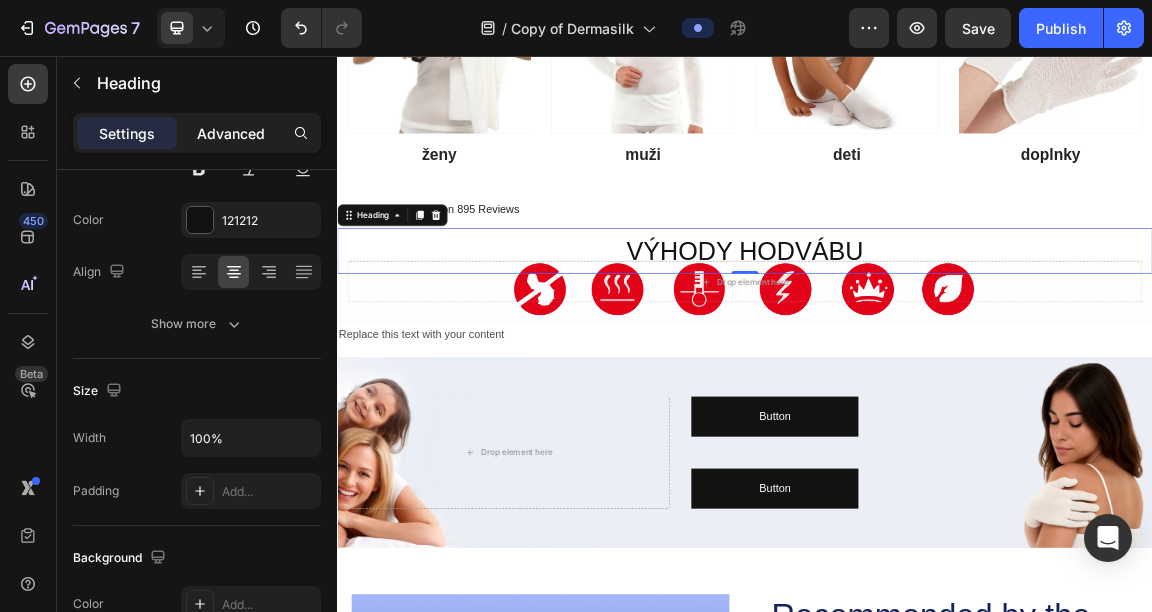 click on "Advanced" at bounding box center (231, 133) 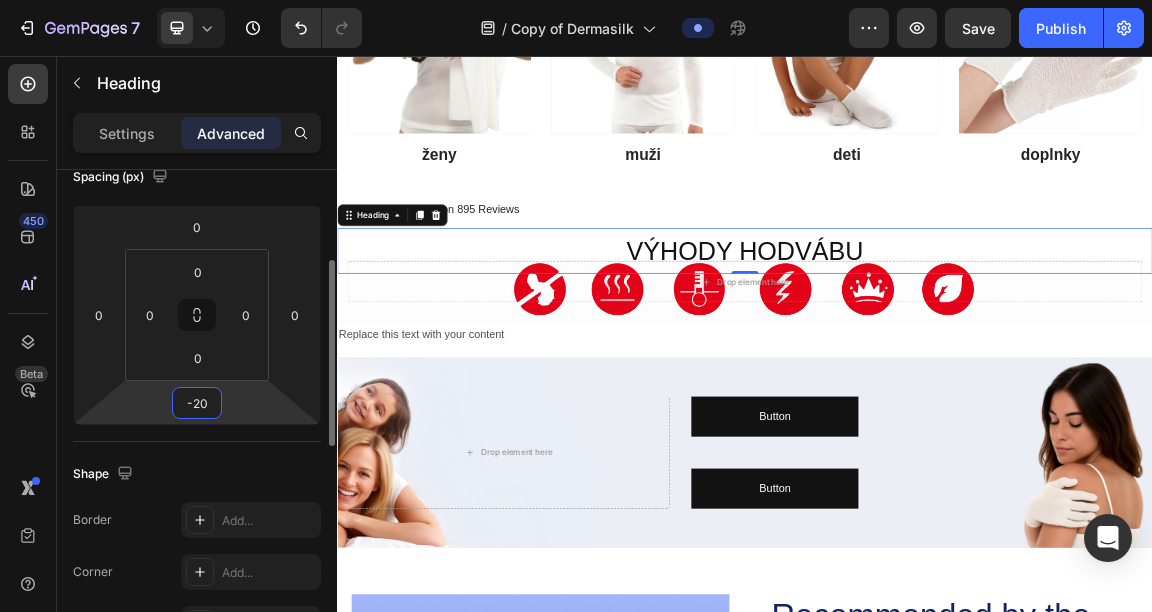click on "-20" at bounding box center (197, 403) 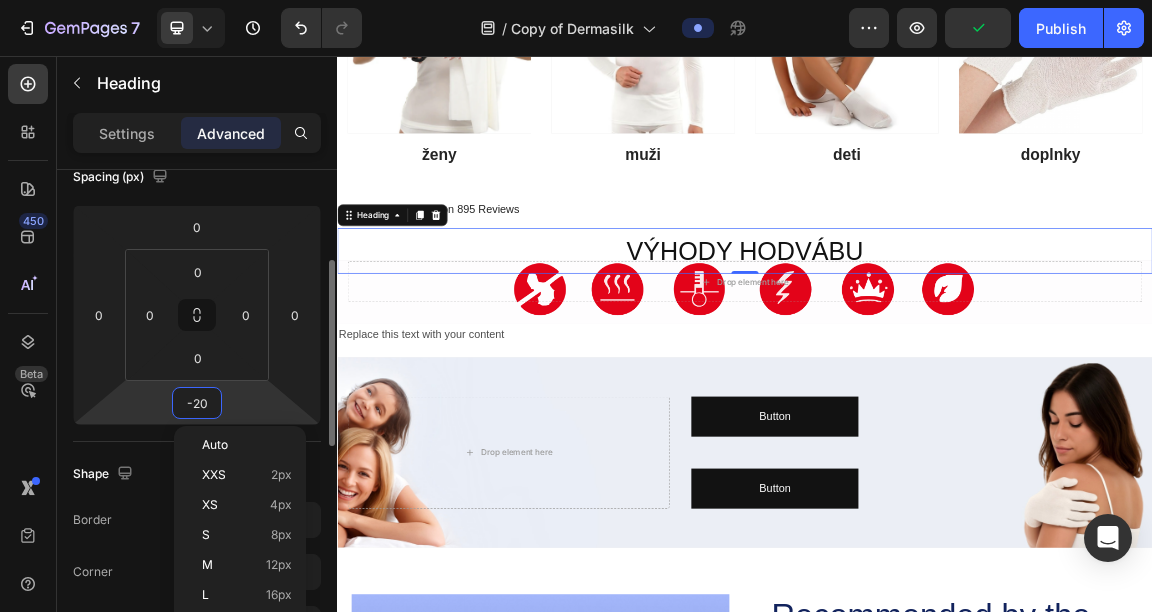 type on "0" 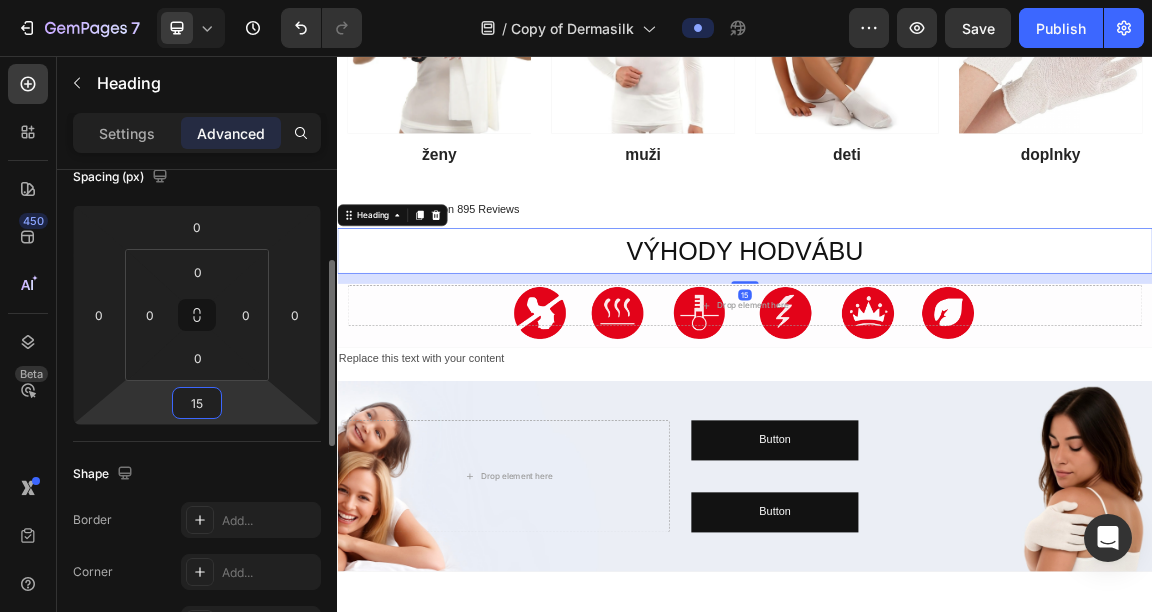 type on "1" 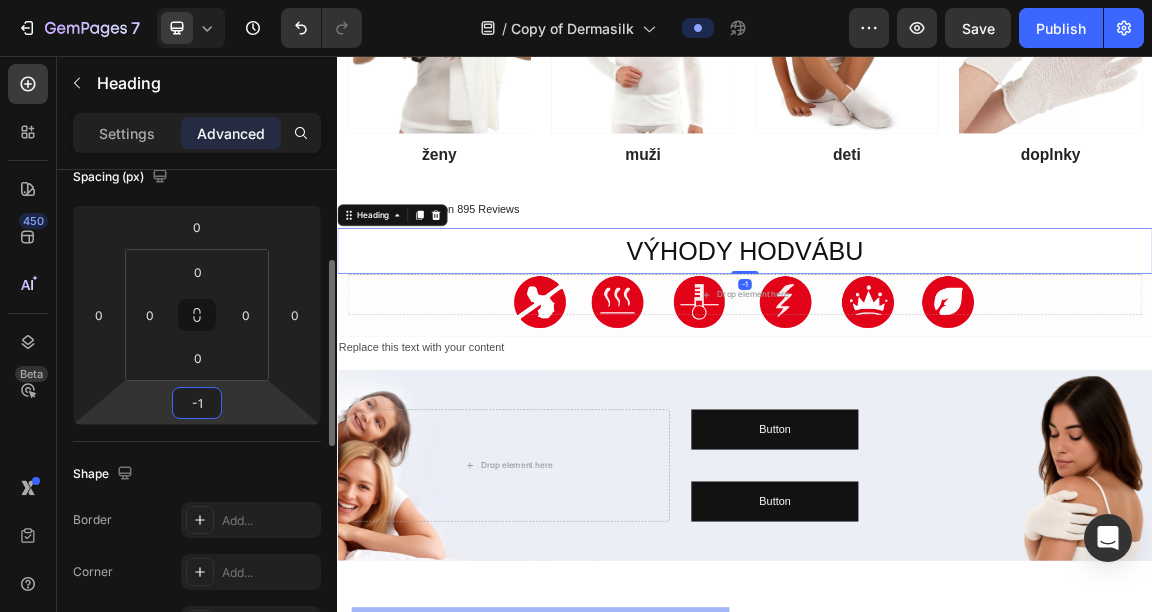 type on "-15" 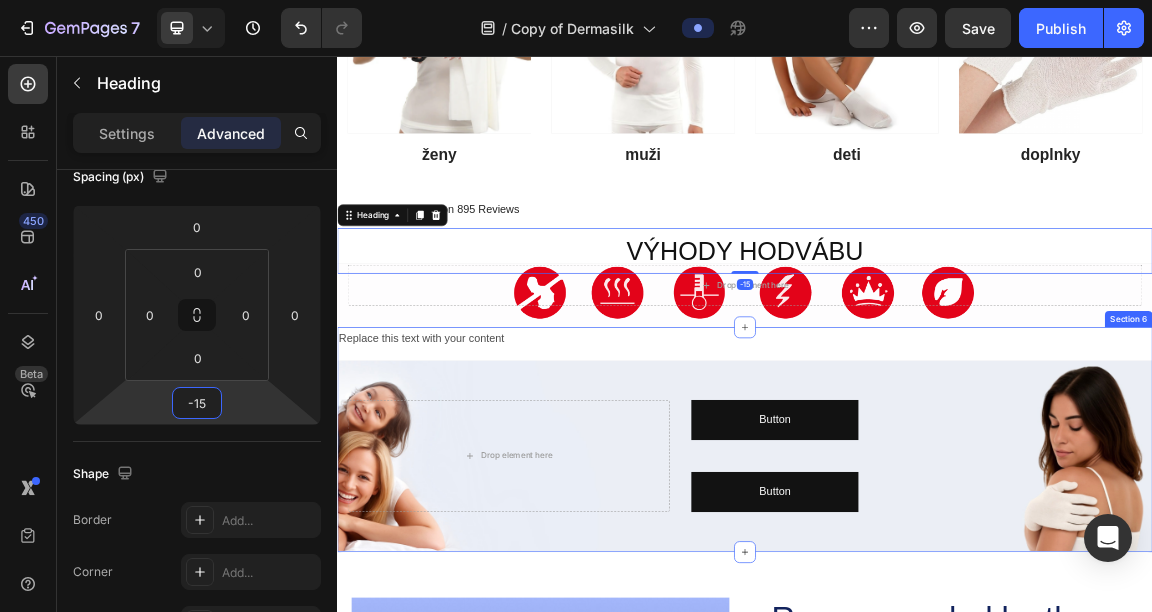click on "Replace this text with your content Text Block
Drop element here Button Button Button Button Hero Banner" at bounding box center [937, 620] 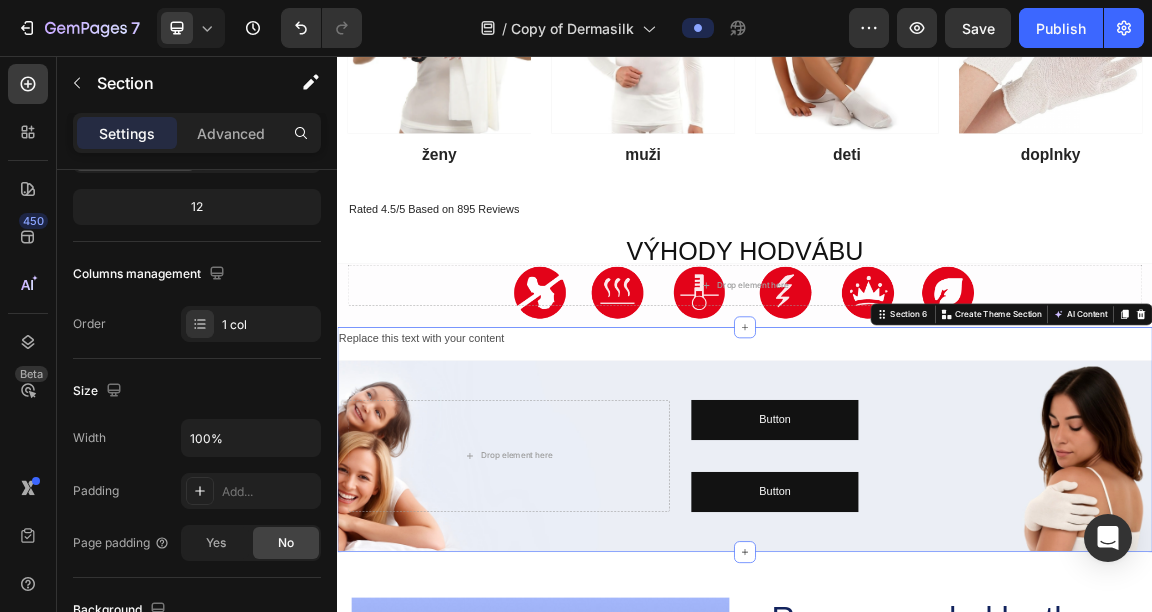 scroll, scrollTop: 0, scrollLeft: 0, axis: both 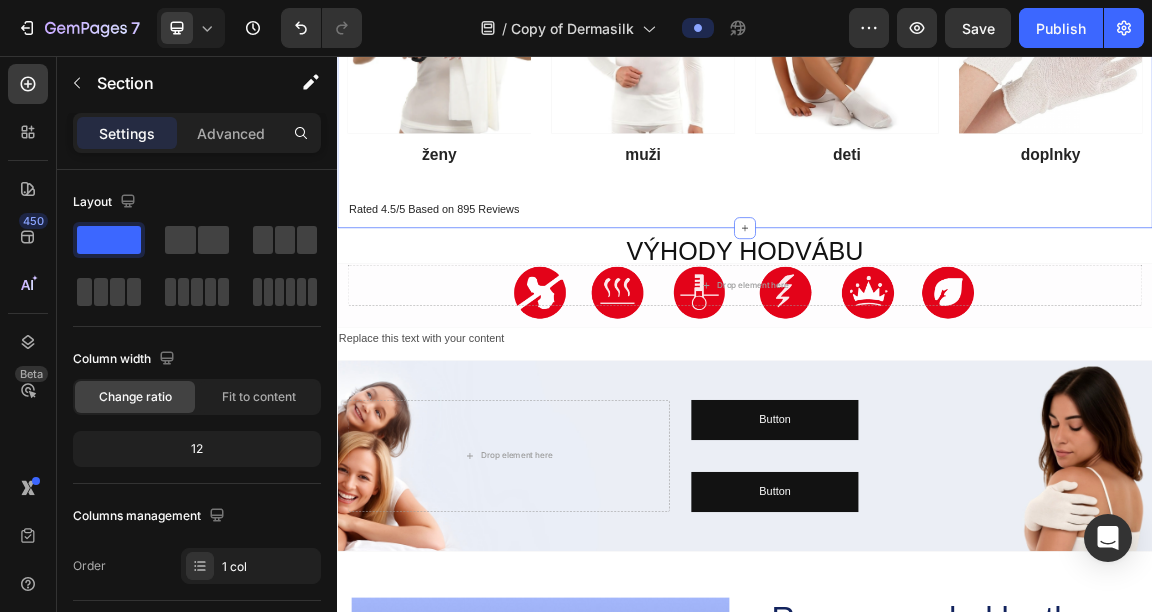 click on "Drop element here Hero Banner ženy Button
Drop element here Hero Banner muži Button
Drop element here Hero Banner deti Button
Drop element here Hero Banner doplnky Button Row Icon Icon Icon Icon Icon Icon List Rated 4.5/5 Based on 895 Reviews Text Block Row" at bounding box center (937, 86) 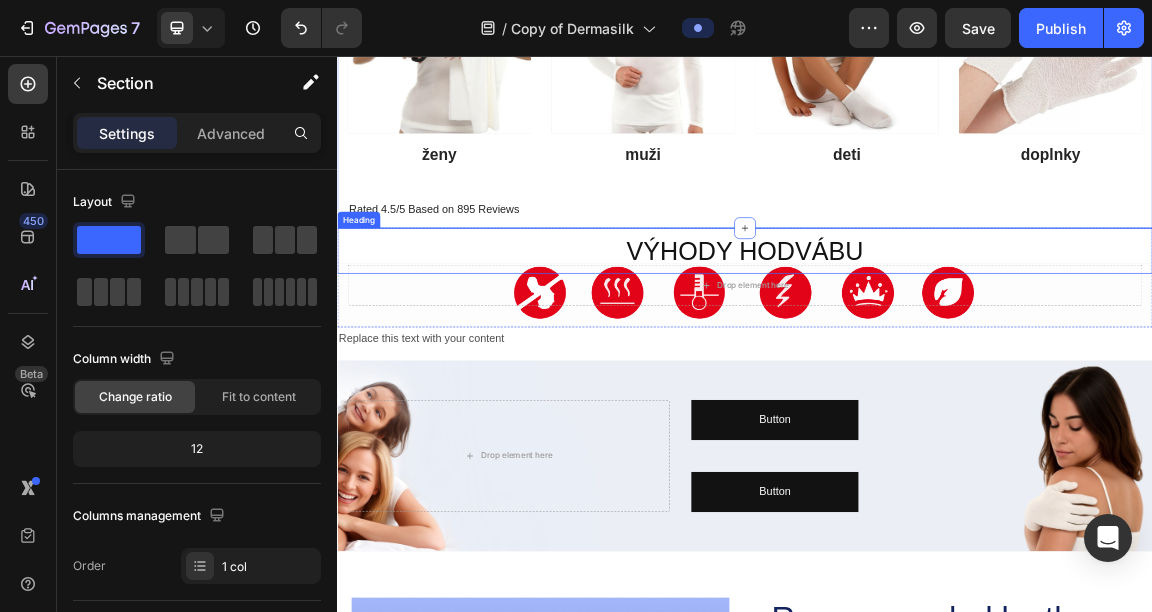 click on "VÝHODY HODVÁBU" at bounding box center [937, 343] 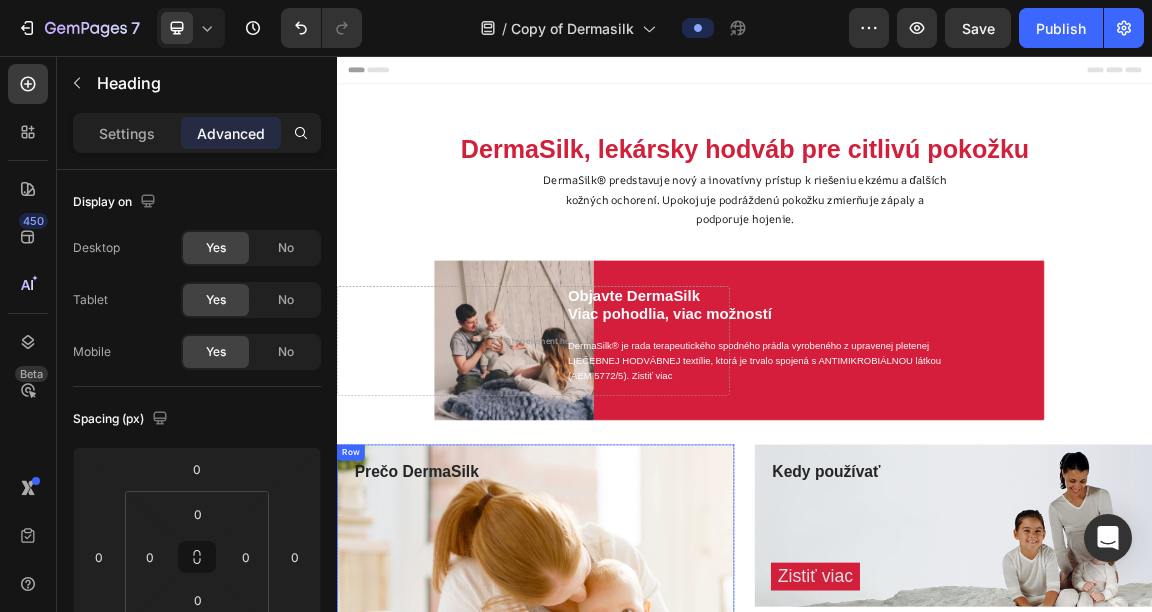 scroll, scrollTop: 0, scrollLeft: 0, axis: both 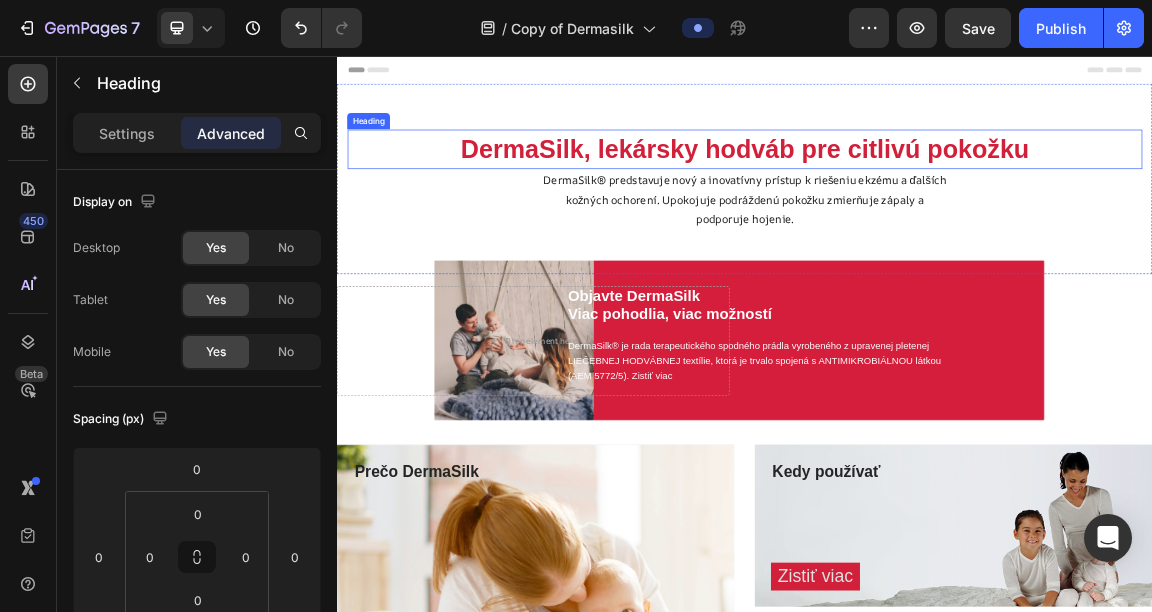 click on "DermaSilk, lekársky hodváb pre citlivú pokožku" at bounding box center [937, 193] 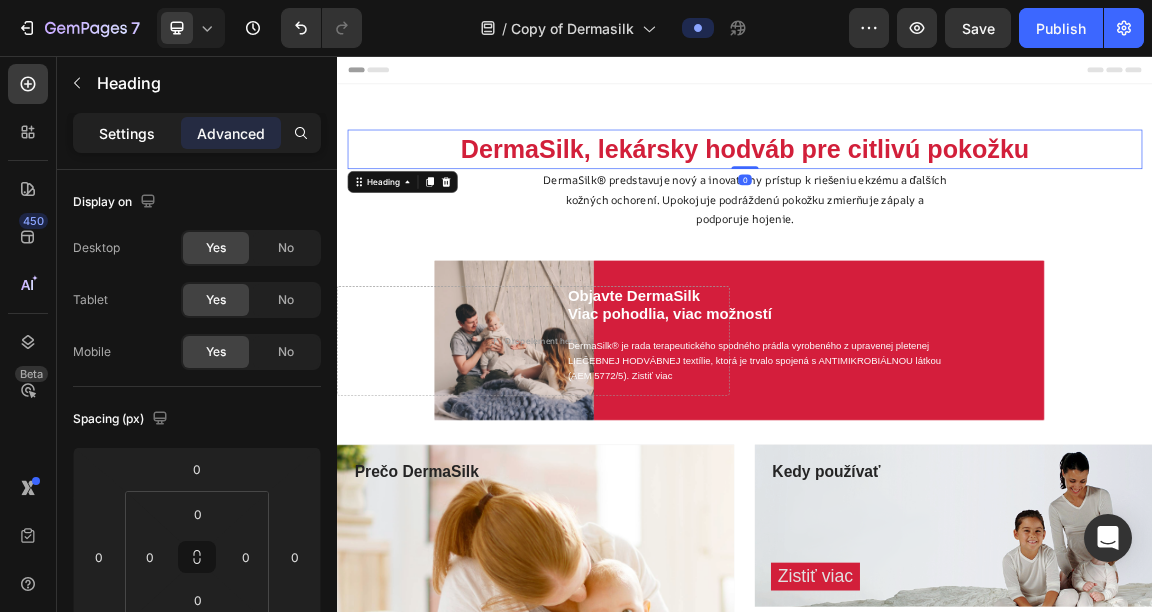 click on "Settings" at bounding box center [127, 133] 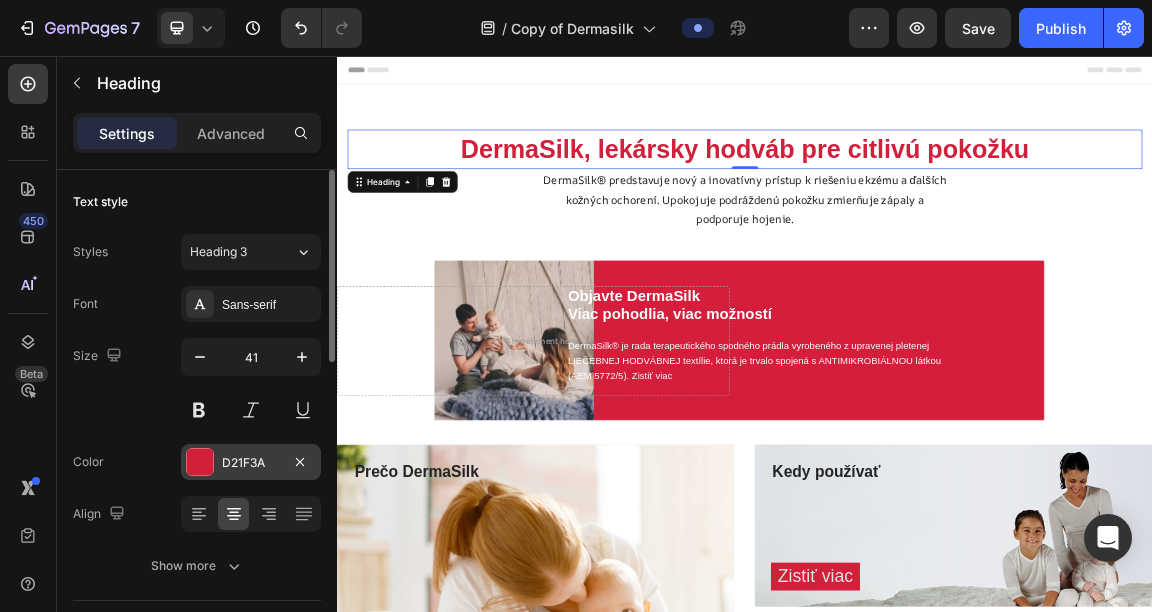 click on "D21F3A" at bounding box center [251, 463] 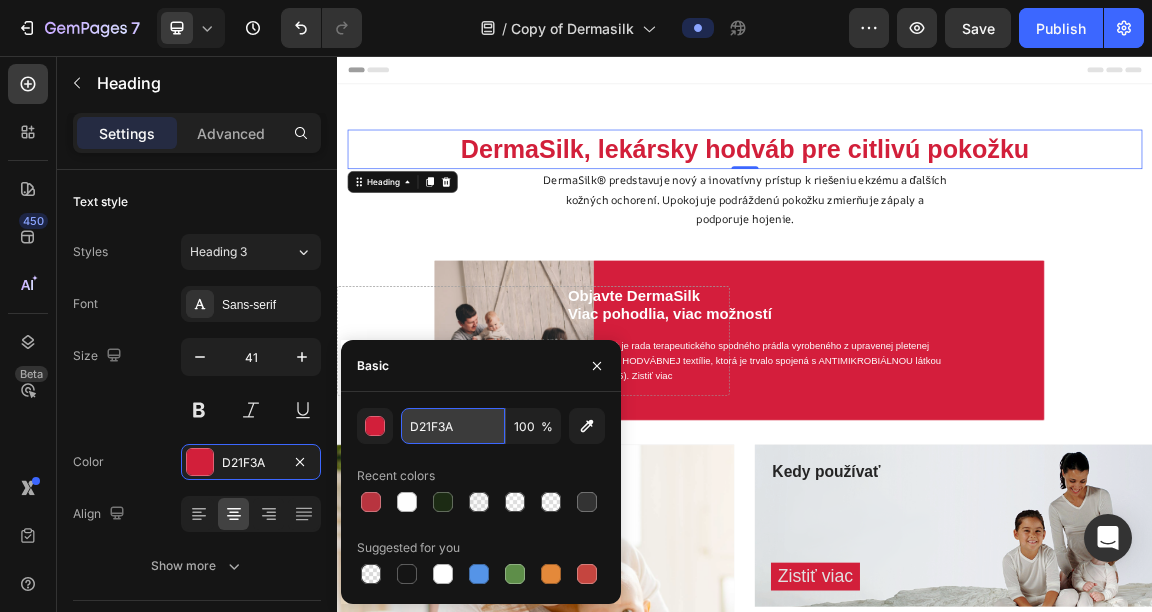 click on "D21F3A" at bounding box center [453, 426] 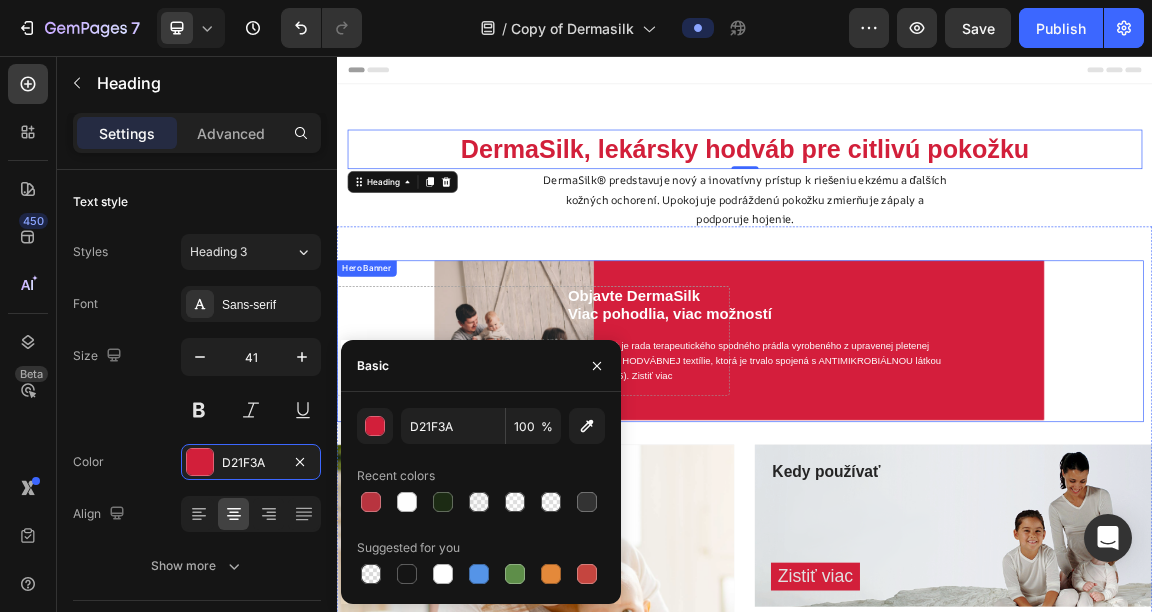 click on "podporuje hojenie." at bounding box center (937, 296) 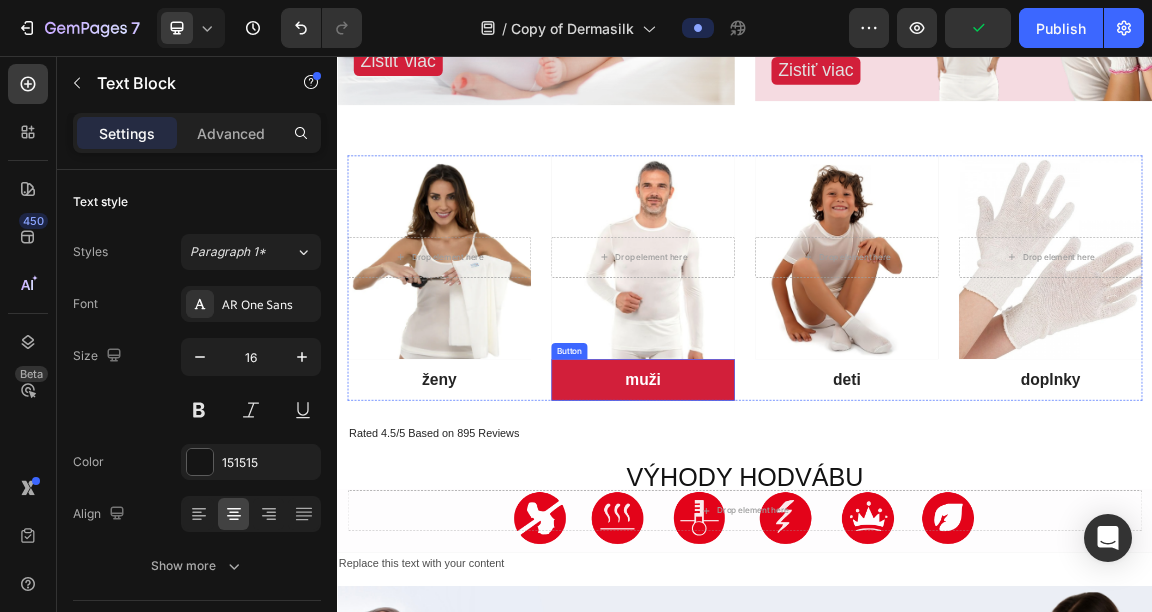 scroll, scrollTop: 1335, scrollLeft: 0, axis: vertical 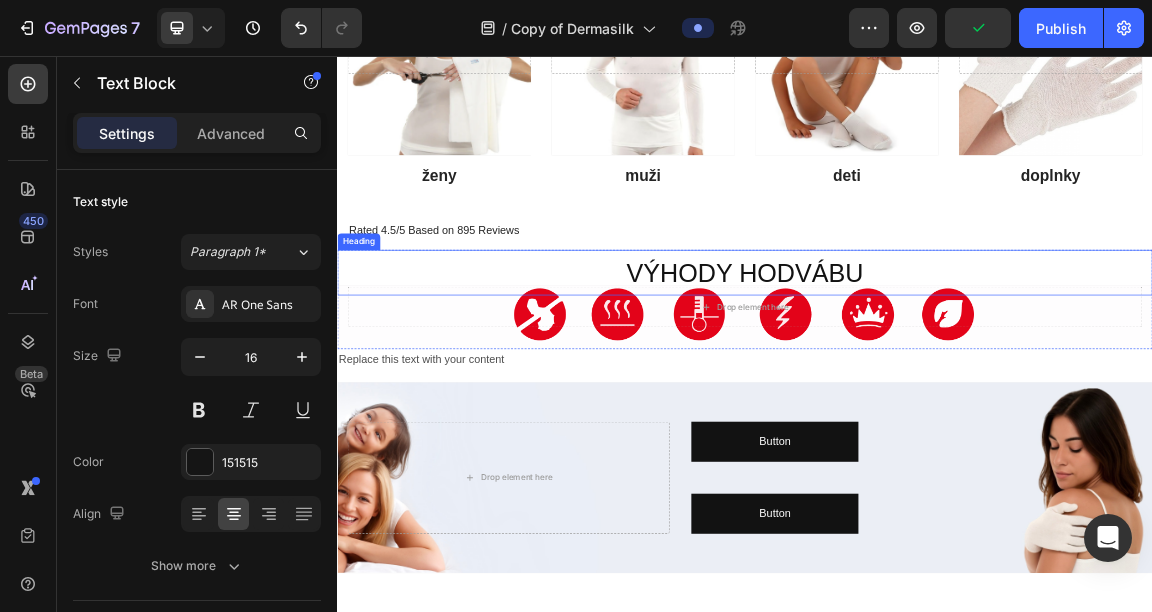 click on "VÝHODY HODVÁBU" at bounding box center [937, 375] 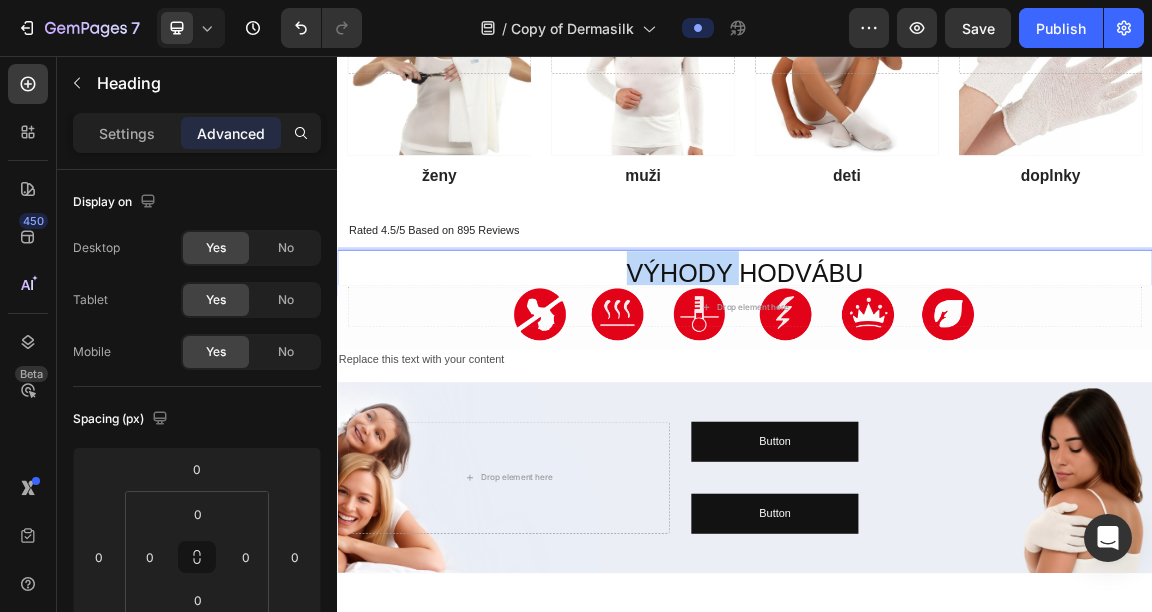 click on "VÝHODY HODVÁBU" at bounding box center (937, 375) 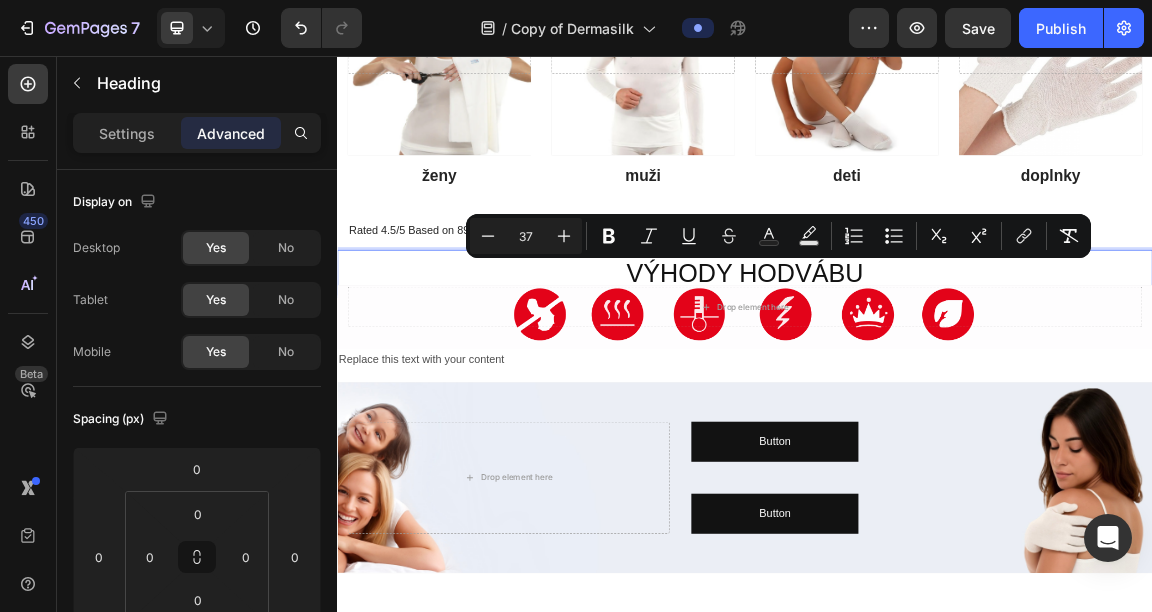 click on "VÝHODY HODVÁBU" at bounding box center (937, 375) 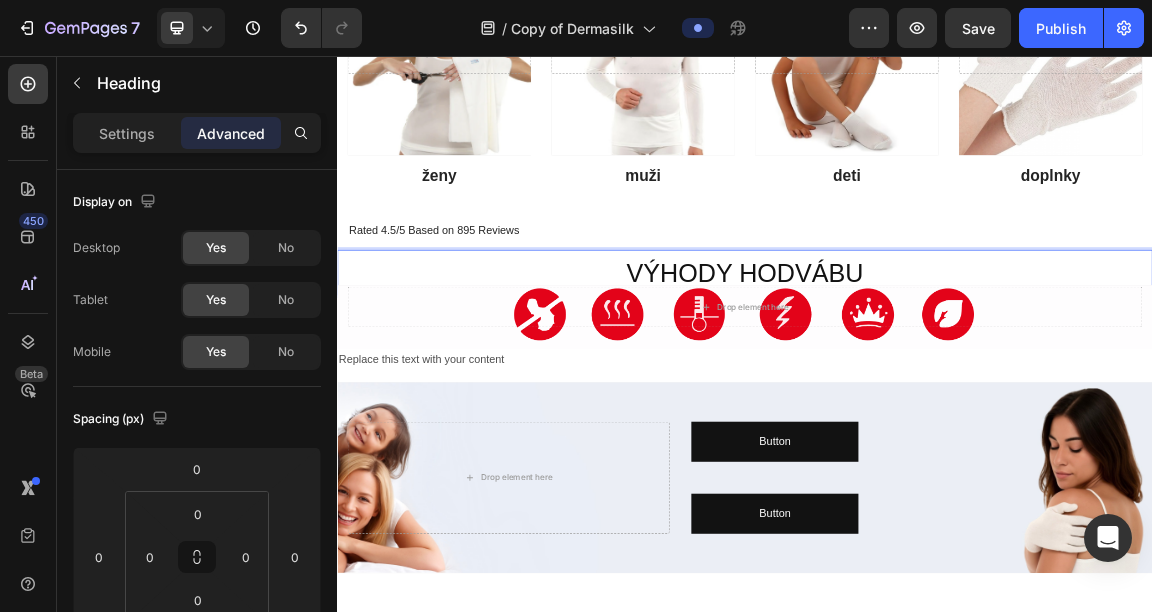 click on "VÝHODY HODVÁBU" at bounding box center [937, 374] 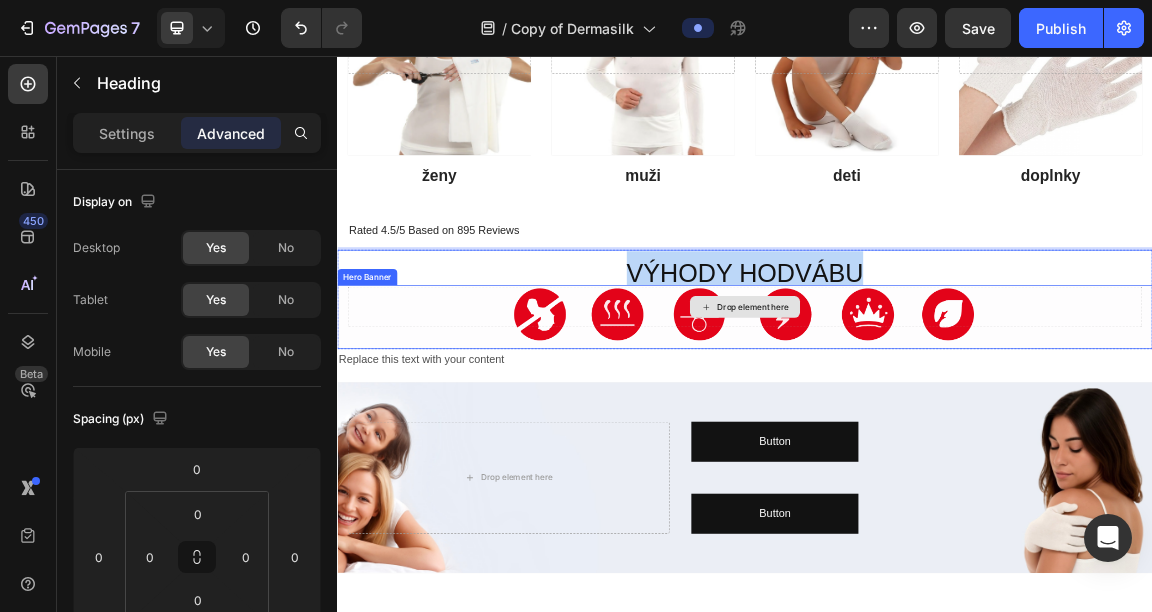 drag, startPoint x: 1108, startPoint y: 374, endPoint x: 617, endPoint y: 416, distance: 492.79306 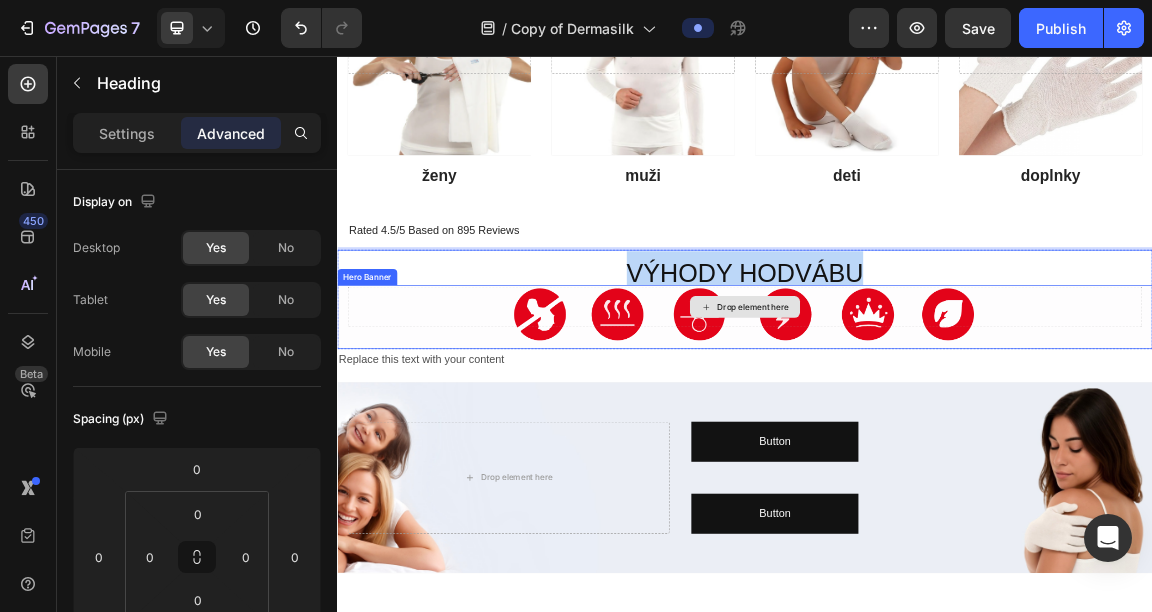 click on "VÝHODY HODVÁBU Heading   -15
Drop element here Hero Banner" at bounding box center (937, 414) 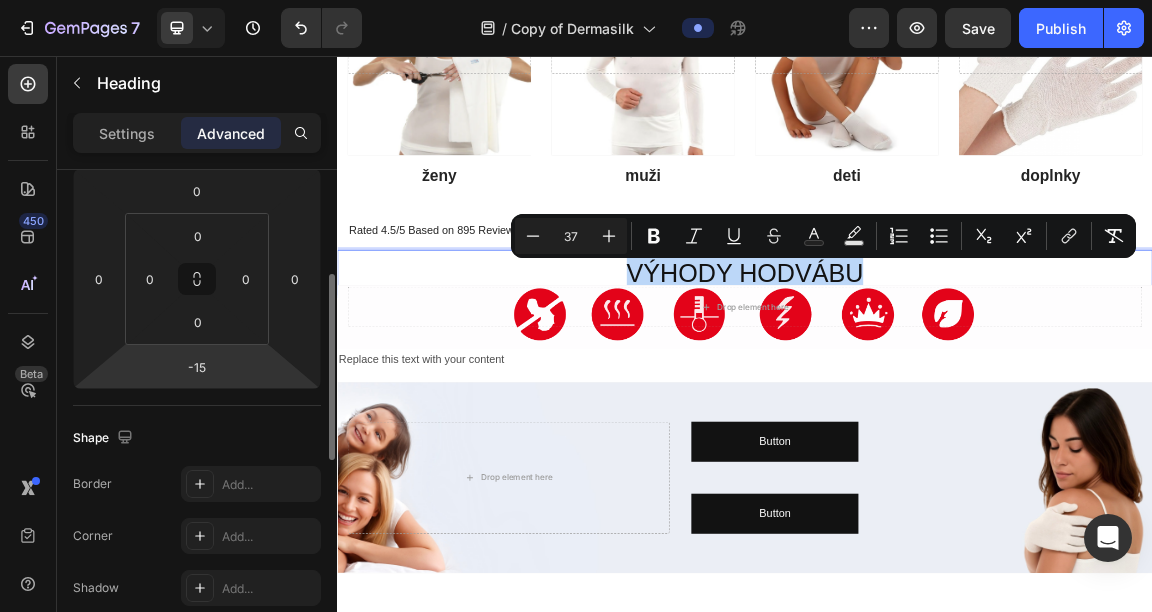 scroll, scrollTop: 276, scrollLeft: 0, axis: vertical 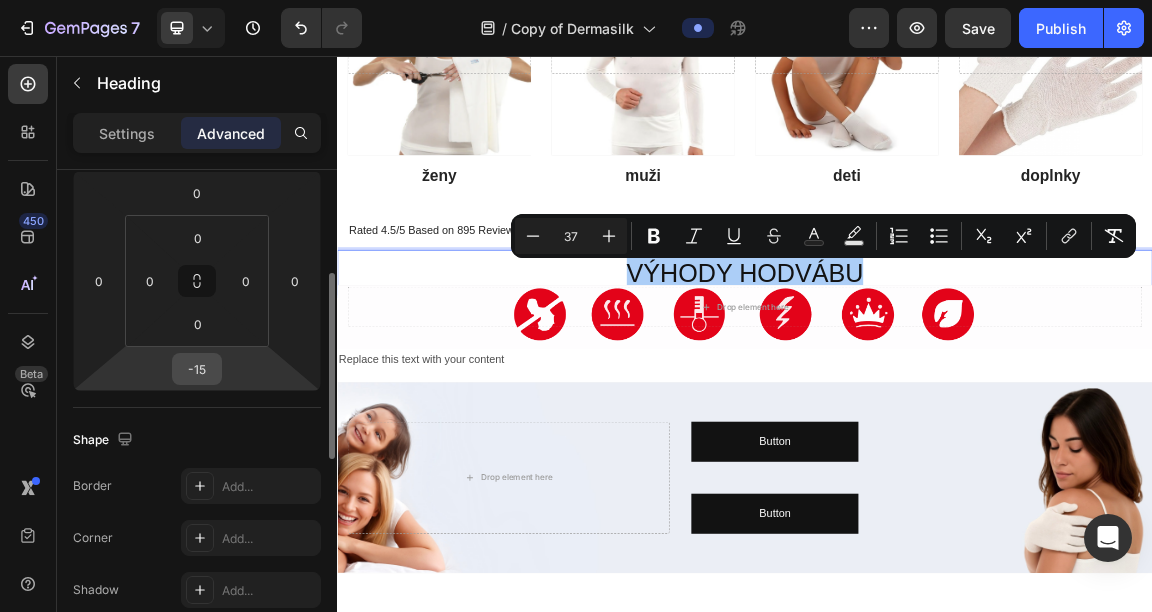 click on "-15" at bounding box center (197, 369) 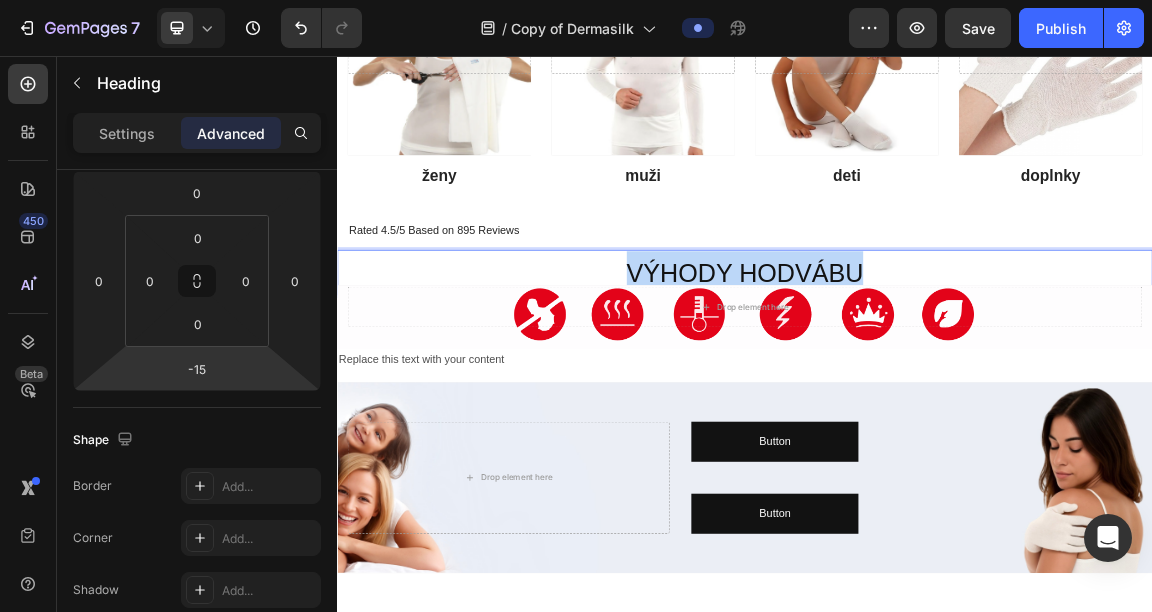 drag, startPoint x: 742, startPoint y: 364, endPoint x: 1122, endPoint y: 352, distance: 380.18942 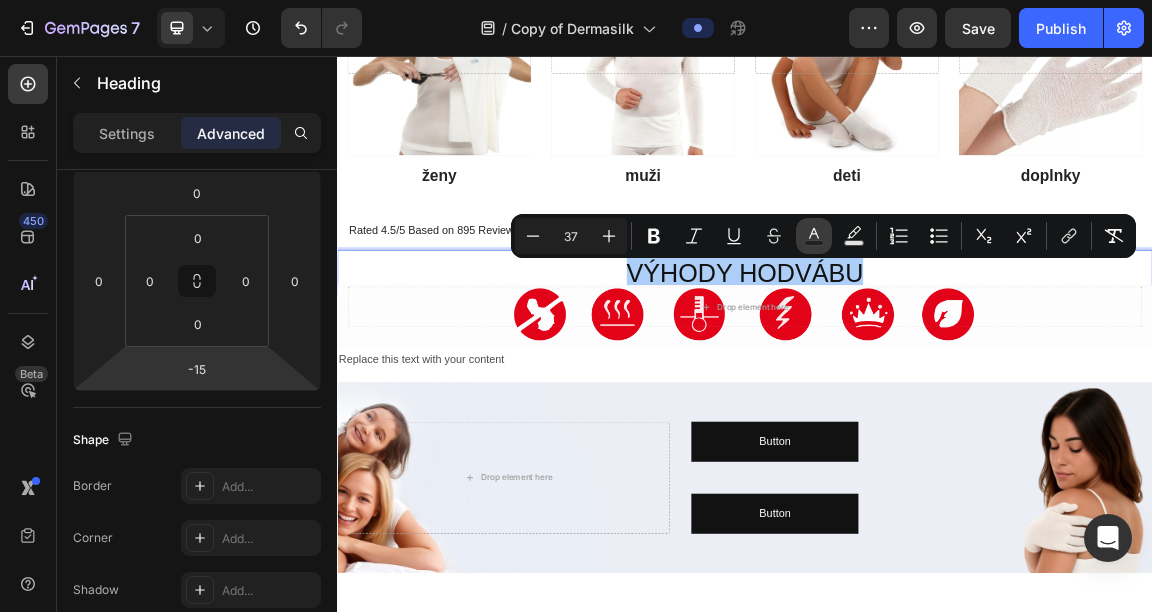 click 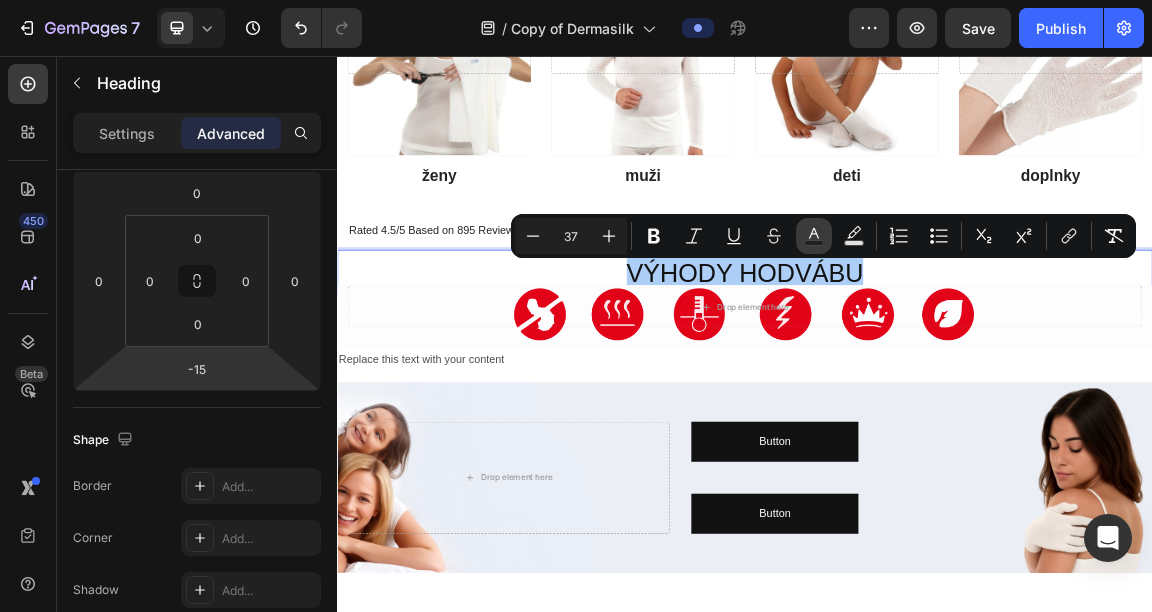type on "121212" 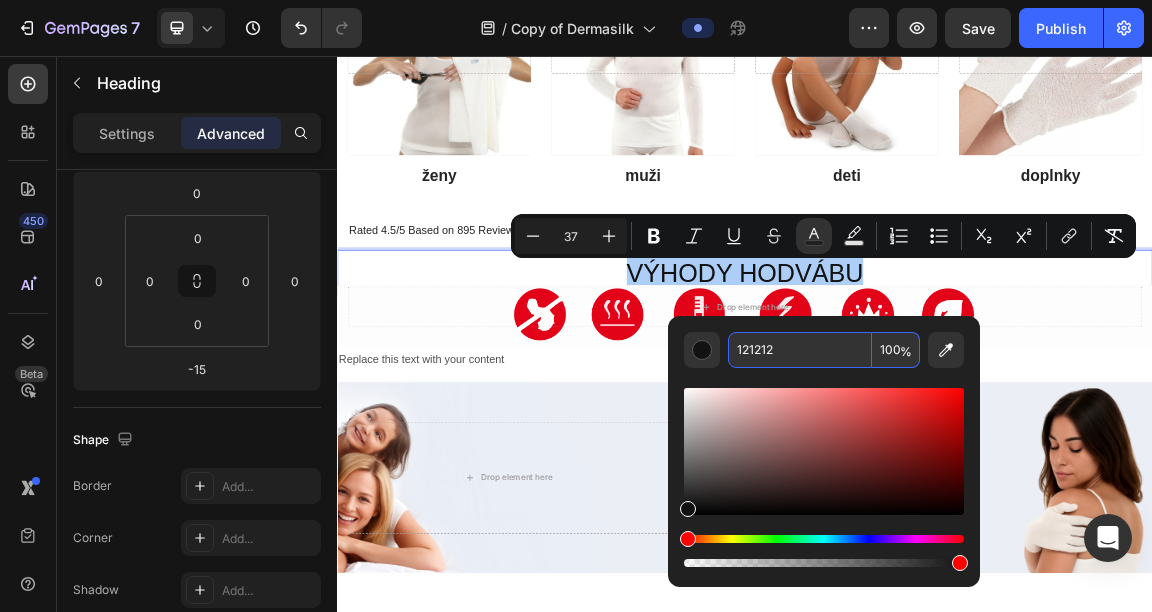 click on "121212" at bounding box center [800, 350] 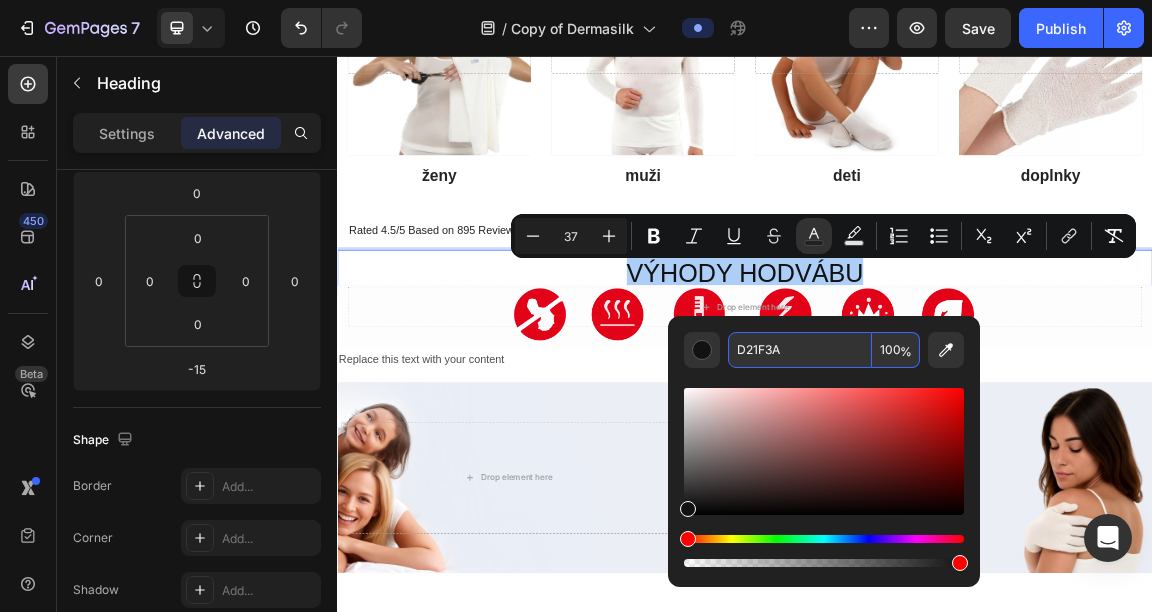 type on "D21F3A" 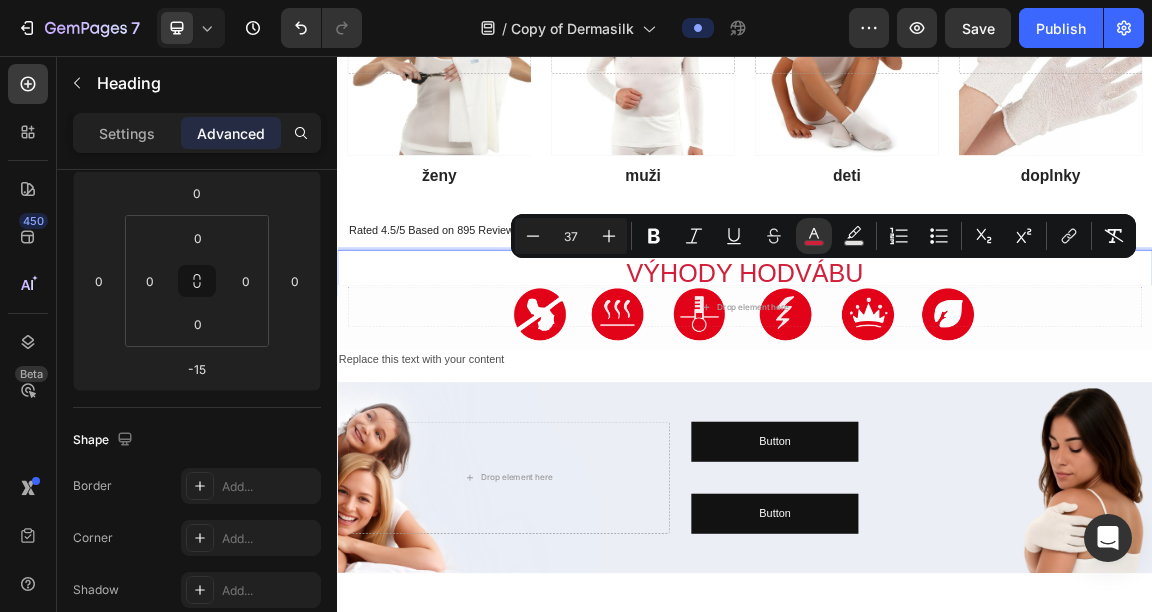 click on "Replace this text with your content" at bounding box center (937, 503) 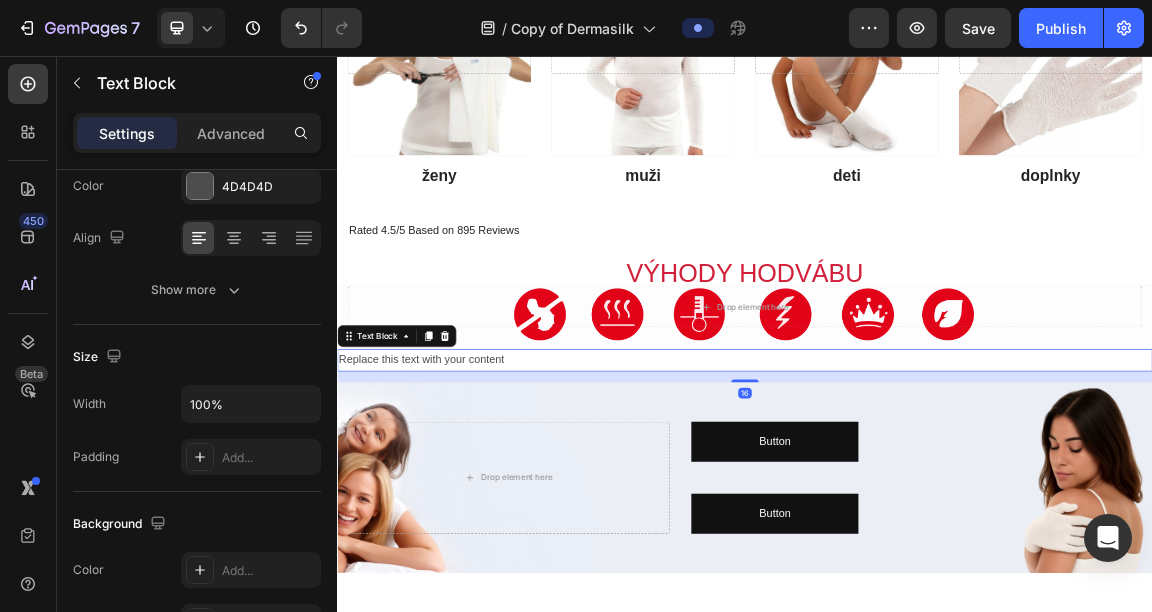 scroll, scrollTop: 0, scrollLeft: 0, axis: both 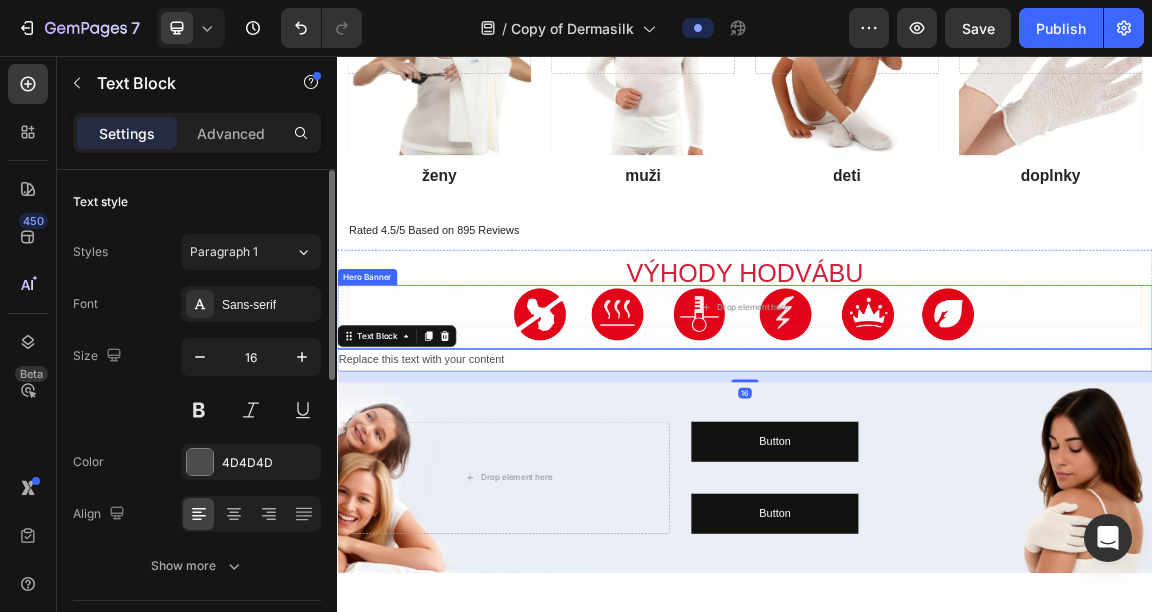 click on "⁠⁠⁠⁠⁠⁠⁠ VÝHODY HODVÁBU" at bounding box center [937, 374] 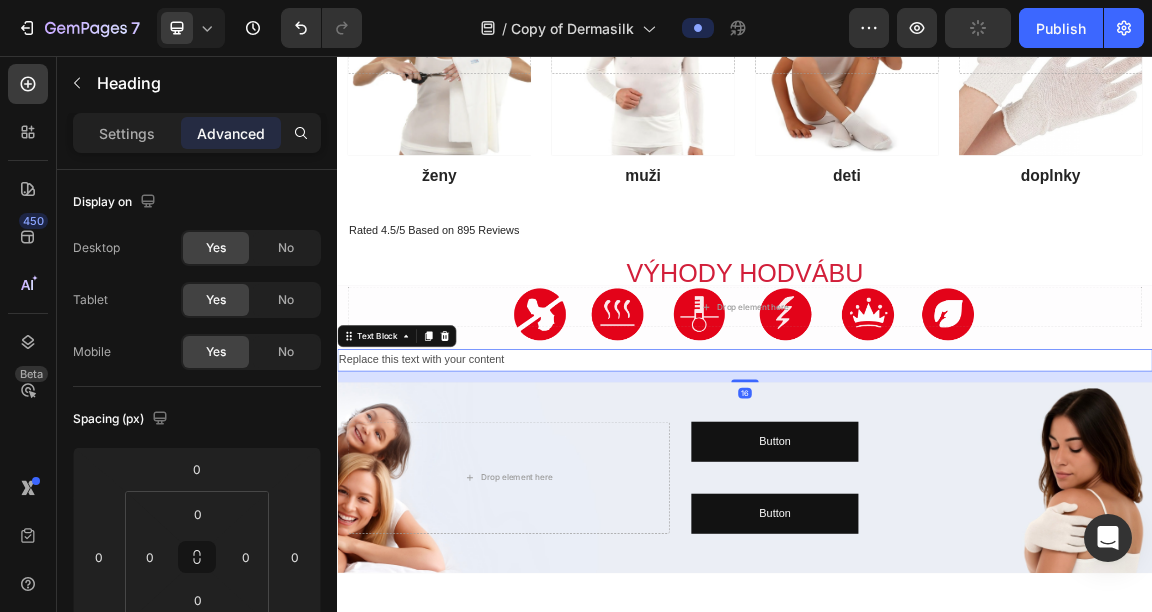 click on "Replace this text with your content" at bounding box center (937, 503) 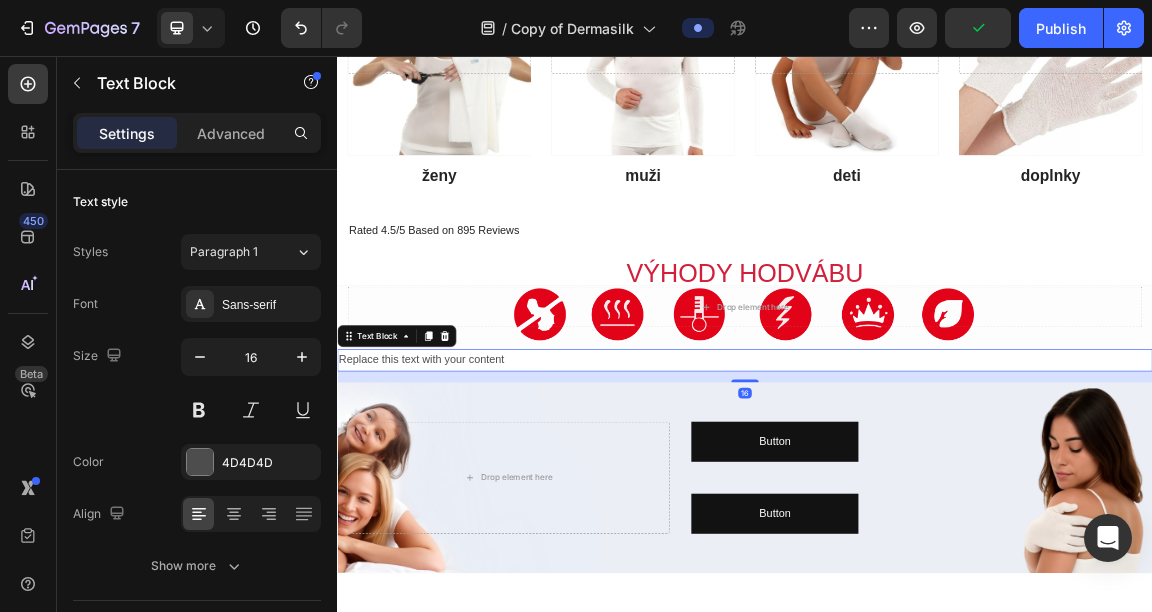 click on "Replace this text with your content" at bounding box center [937, 503] 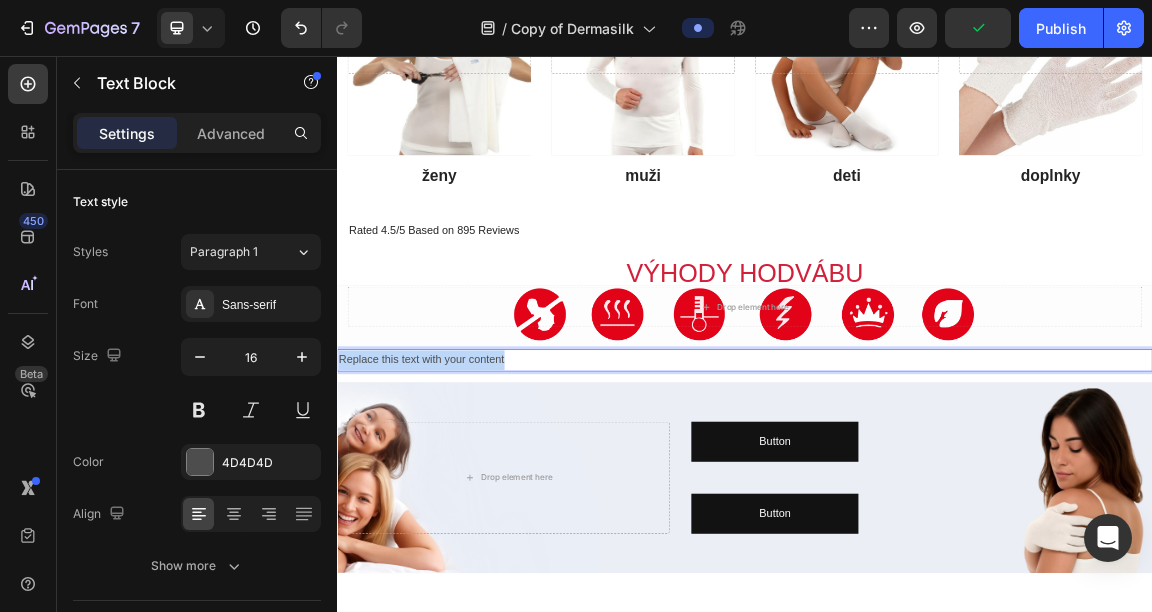 drag, startPoint x: 597, startPoint y: 487, endPoint x: 292, endPoint y: 485, distance: 305.00656 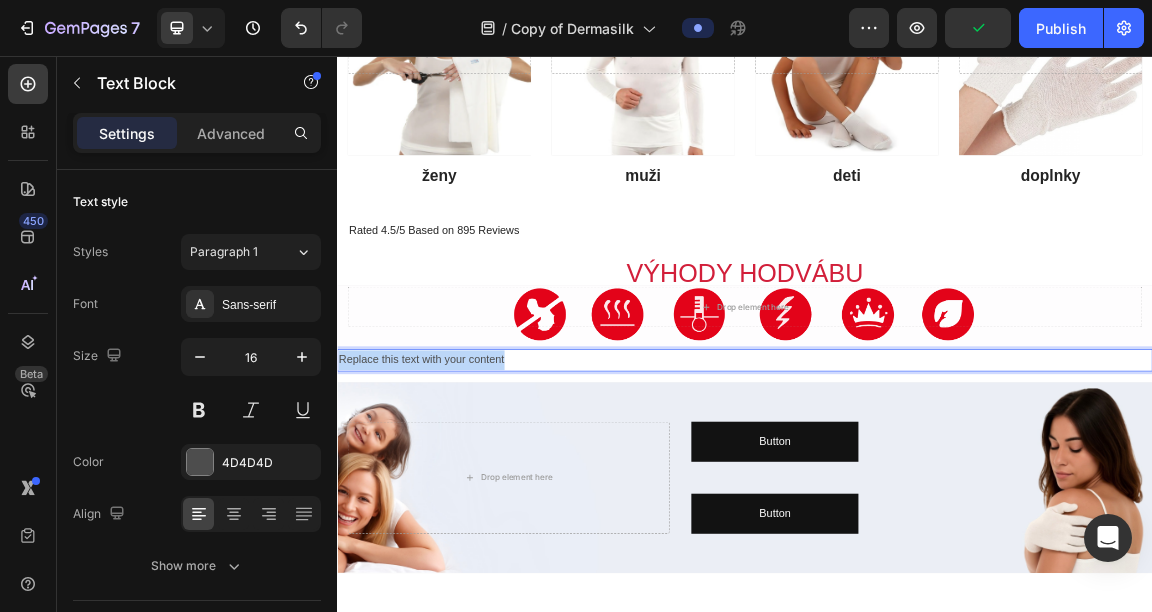 click on "Header
Drop element here Hero Banner ženy Button
Drop element here Hero Banner muži Button
Drop element here Hero Banner deti Button
Drop element here Hero Banner doplnky Button Row Icon Icon Icon Icon Icon Icon List Rated 4.5/5 Based on 895 Reviews Text Block Row Section 4 ⁠⁠⁠⁠⁠⁠⁠ VÝHODY HODVÁBU Heading
Drop element here Hero Banner Section 5 Replace this text with your content Text Block   16
Drop element here Button Button Button Button Hero Banner Section 6 Image Recommended by the doctors Heading Image Memory Foam Text Block Contours to your neck and head for personalized support Text Block Row Image Hypoallergenic Cover Text Block Resists dust mites and allergens Text Block Row Image Adjustable Height Text Block Customize pillow loft to your preference Text Block Row Row Row GET YOURS NOW Button Row Section 7 Root Start with Sections from sidebar Add sections Add elements Footer" at bounding box center [937, 1346] 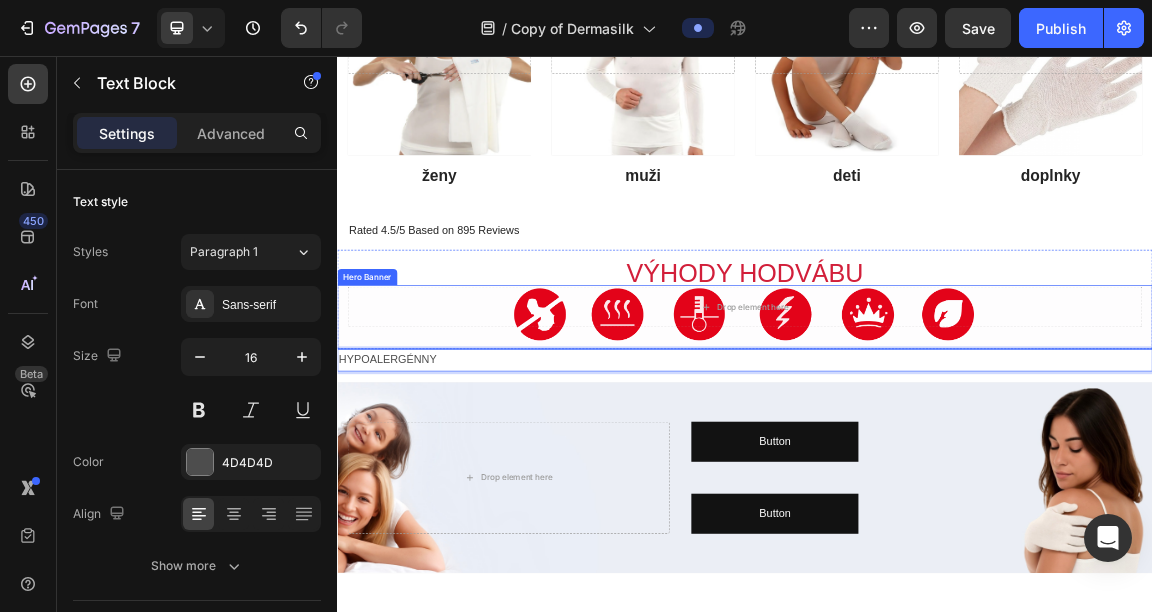 type 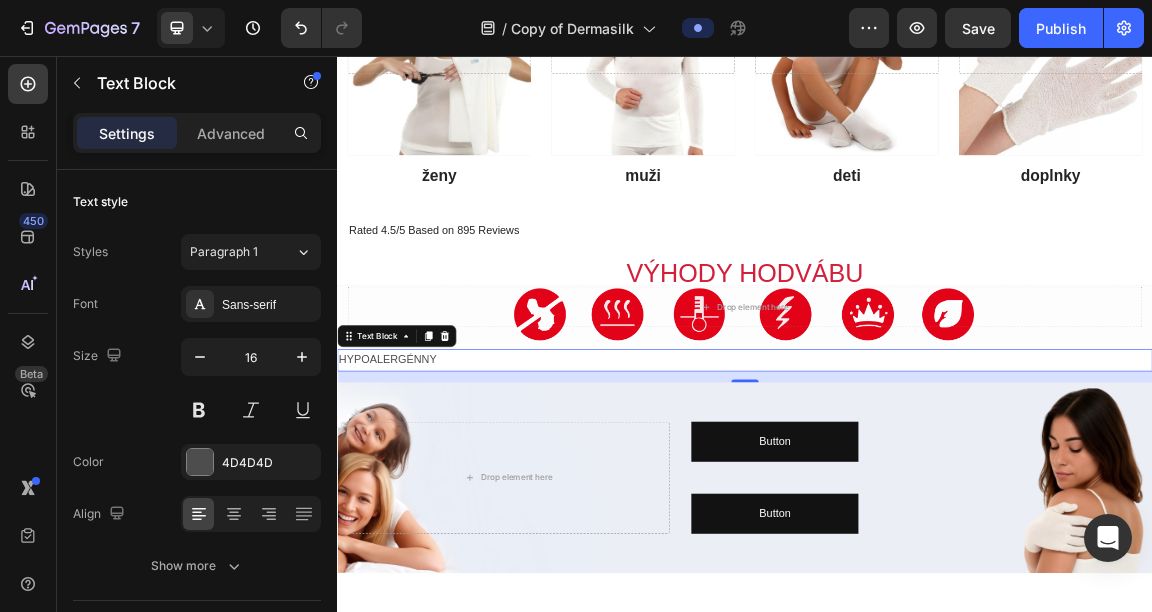 click on "HYPOALERGÉNNY" at bounding box center [937, 503] 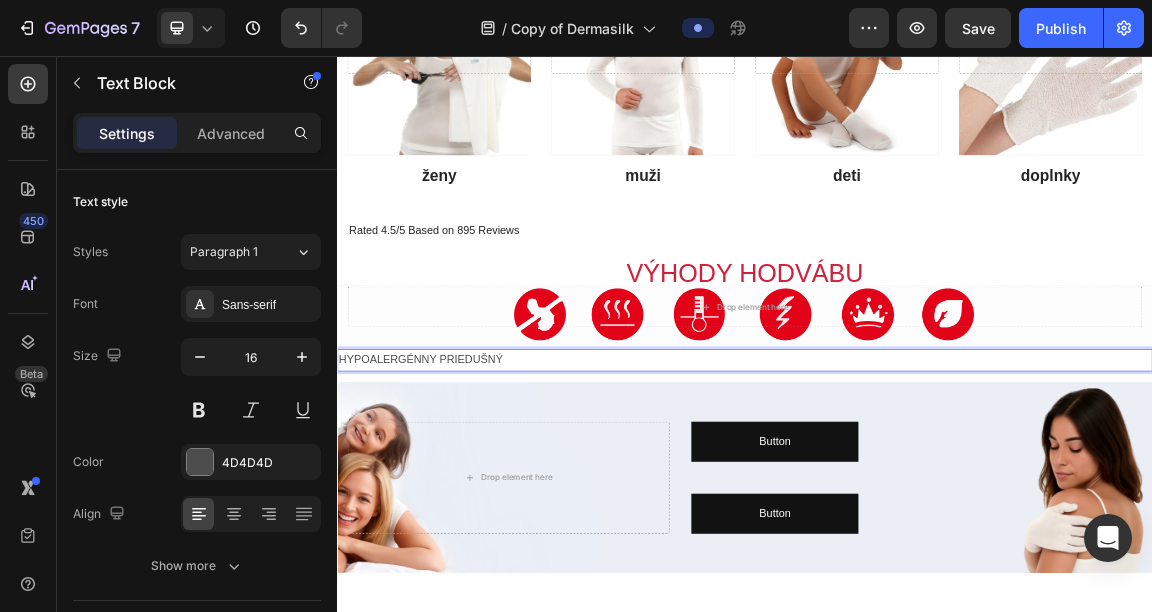 click on "HYPOALERGÉNNY PRIEDUŠNÝ" at bounding box center (937, 503) 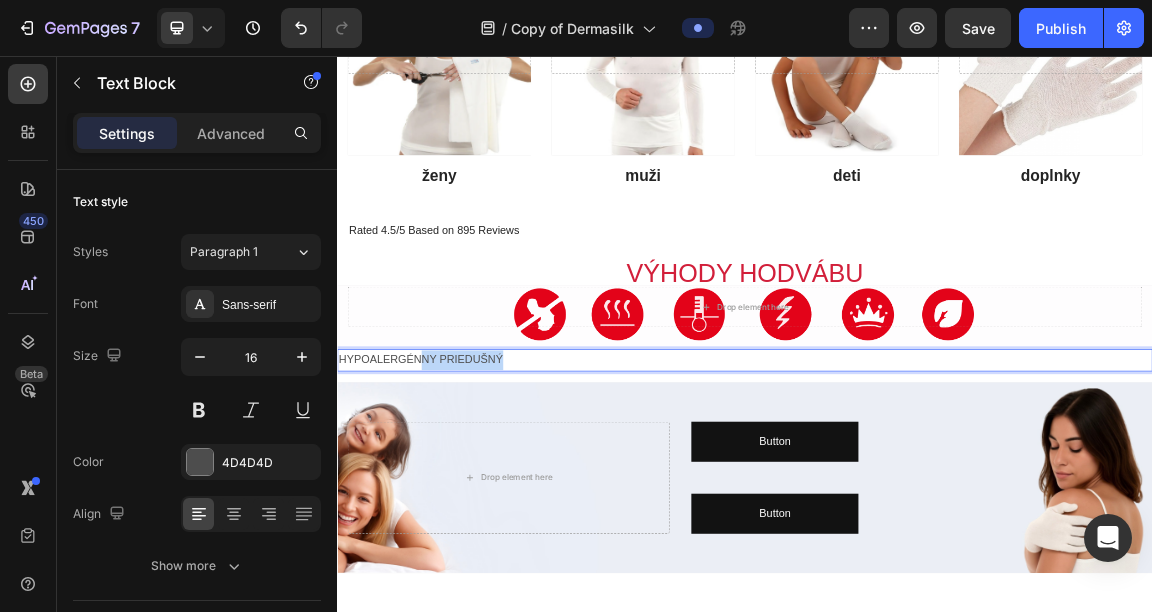 drag, startPoint x: 578, startPoint y: 500, endPoint x: 460, endPoint y: 510, distance: 118.42297 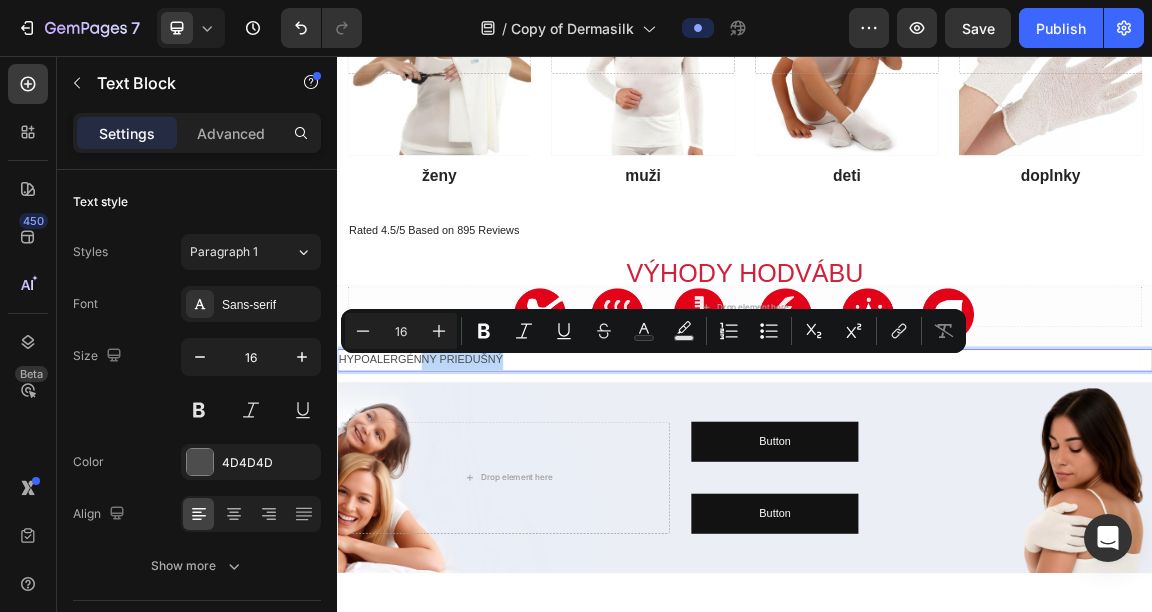 click on "HYPOALERGÉNNY PRIEDUŠNÝ" at bounding box center [937, 503] 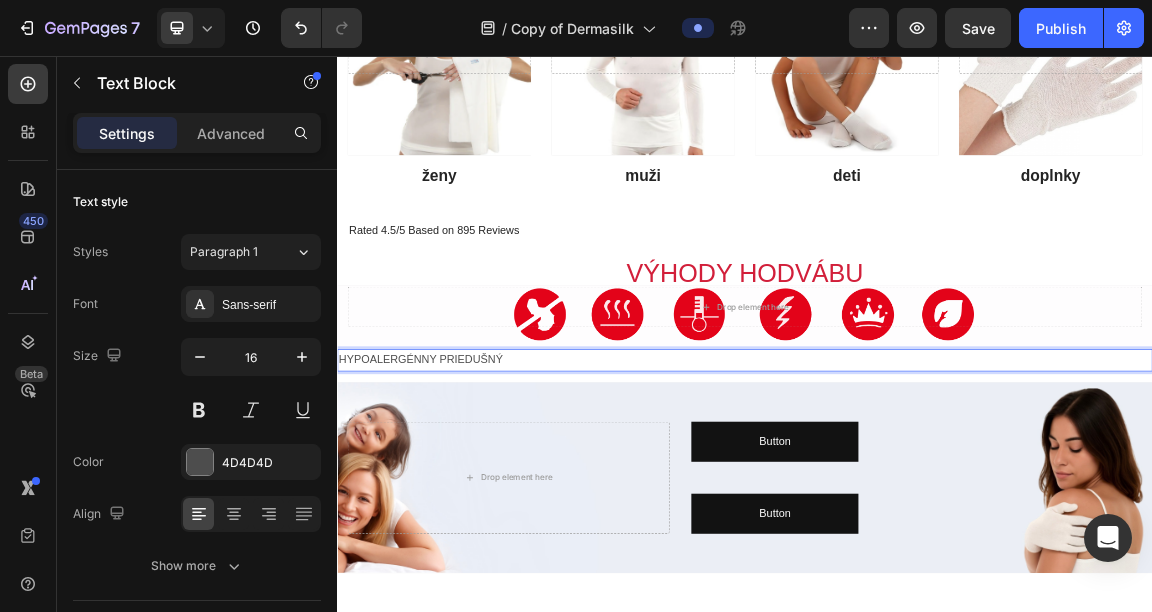 click on "HYPOALERGÉNNY PRIEDUŠNÝ" at bounding box center [937, 503] 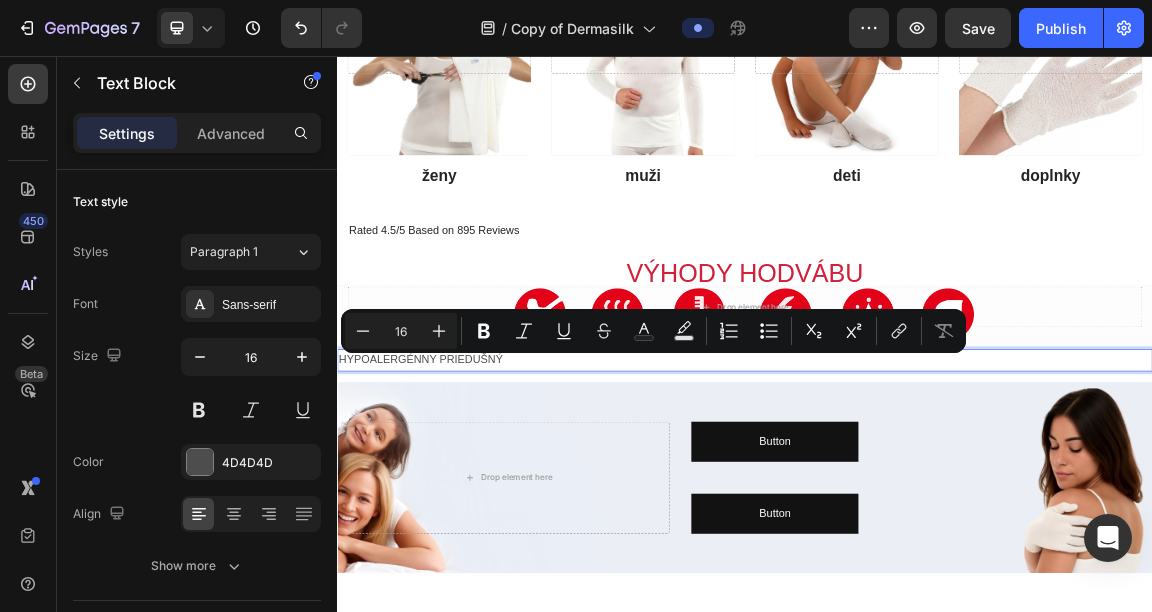 click on "HYPOALERGÉNNY PRIEDUŠNÝ" at bounding box center [937, 503] 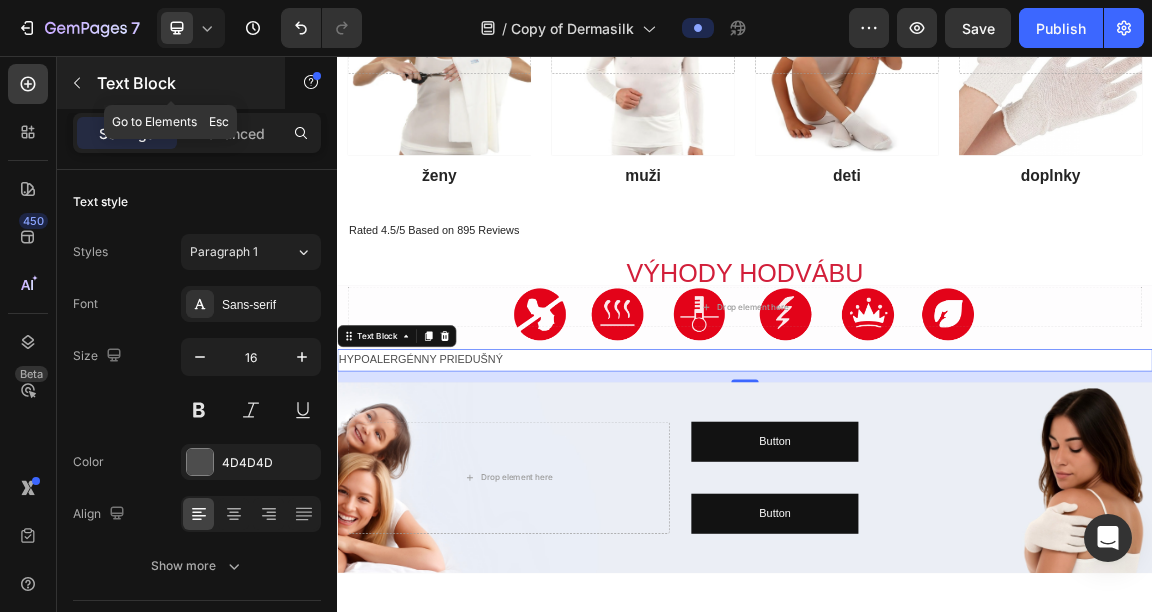 click on "Text Block" at bounding box center (171, 83) 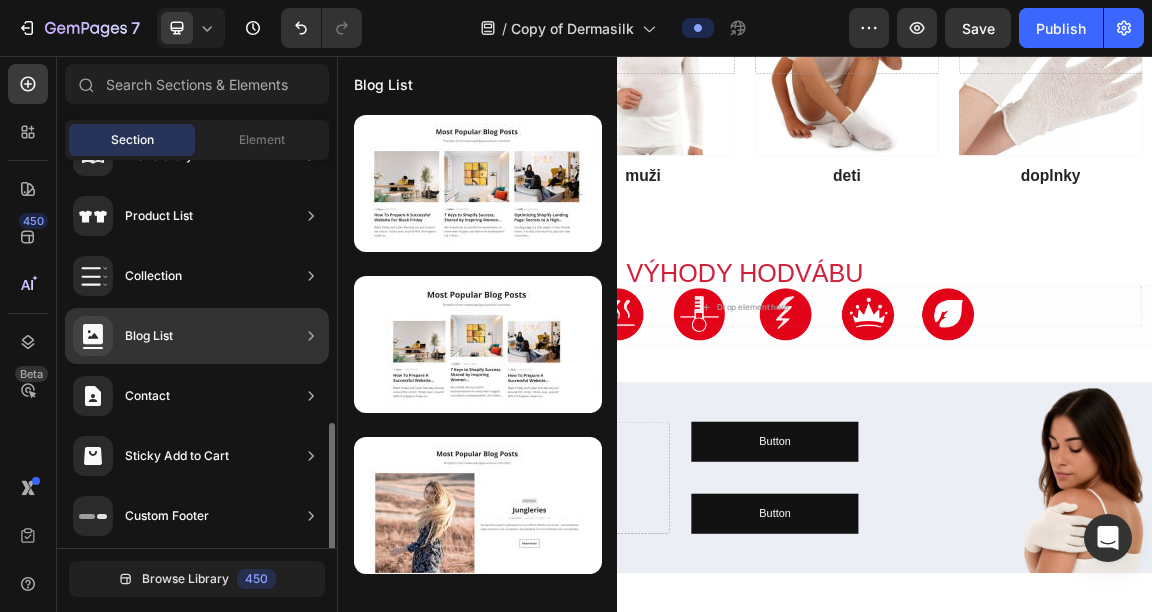 scroll, scrollTop: 772, scrollLeft: 0, axis: vertical 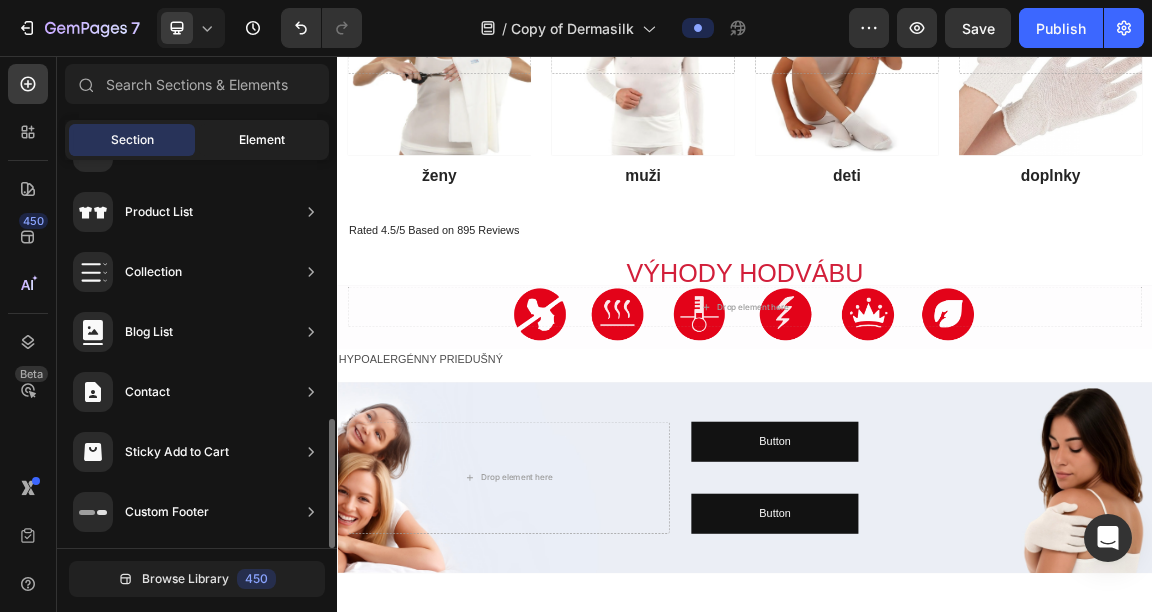 click on "Element" at bounding box center [262, 140] 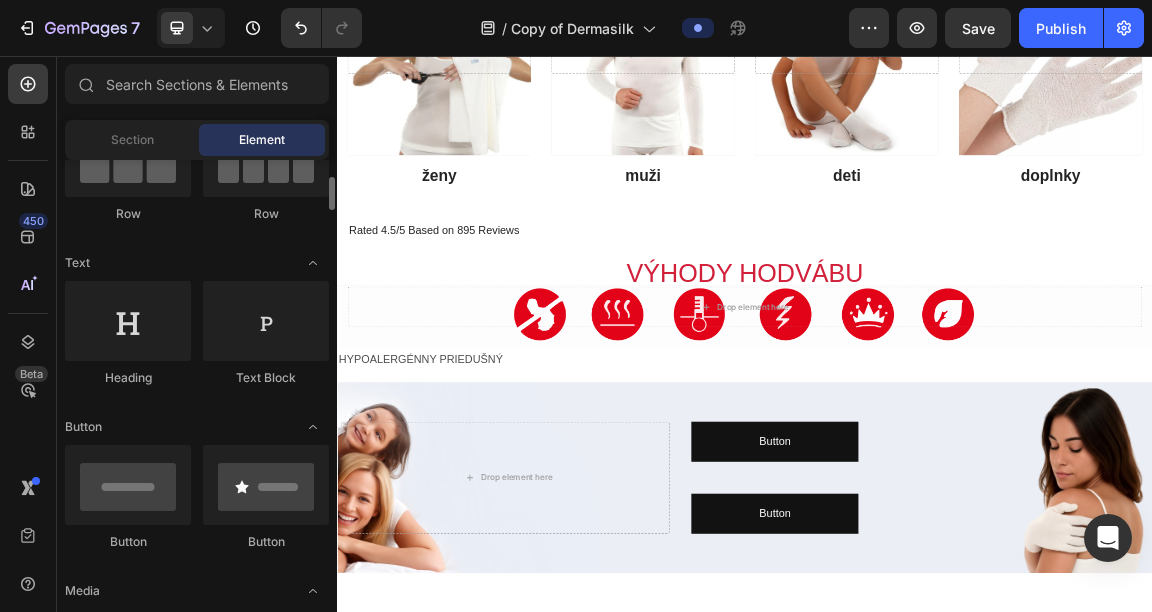 scroll, scrollTop: 212, scrollLeft: 0, axis: vertical 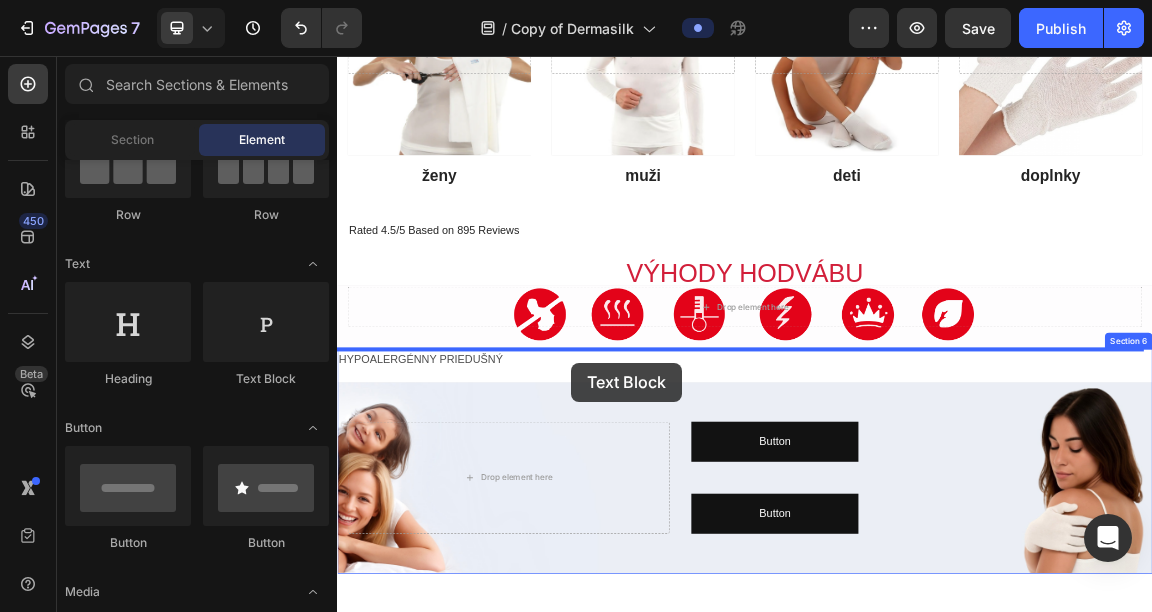 drag, startPoint x: 604, startPoint y: 389, endPoint x: 682, endPoint y: 508, distance: 142.28493 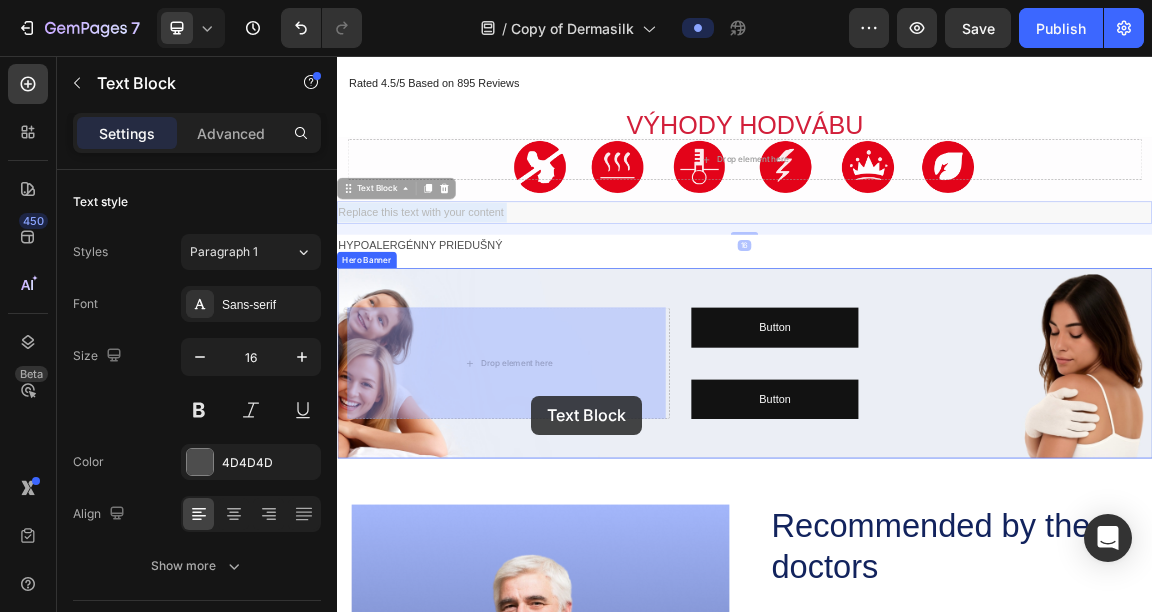 drag, startPoint x: 486, startPoint y: 508, endPoint x: 582, endPoint y: 353, distance: 182.32115 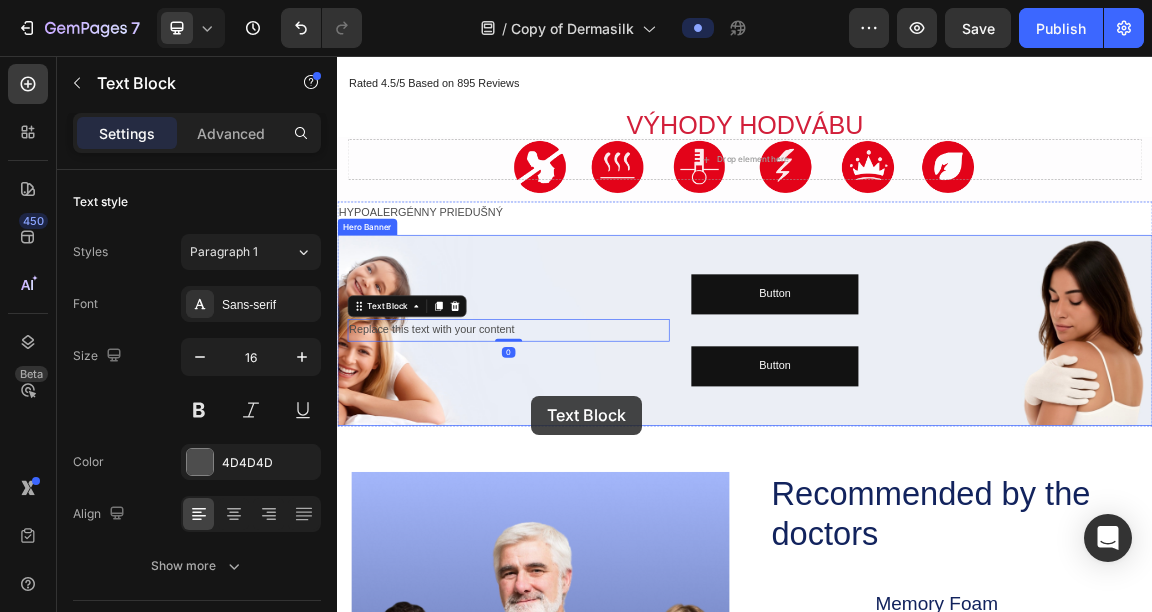 scroll, scrollTop: 1595, scrollLeft: 0, axis: vertical 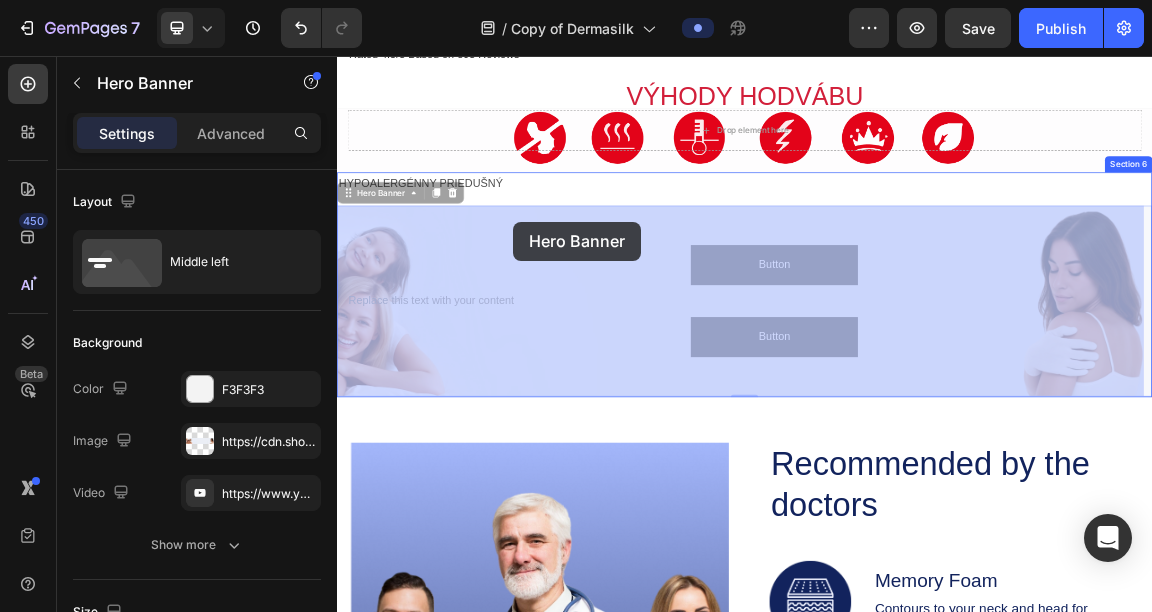 drag, startPoint x: 583, startPoint y: 338, endPoint x: 614, endPoint y: 252, distance: 91.416626 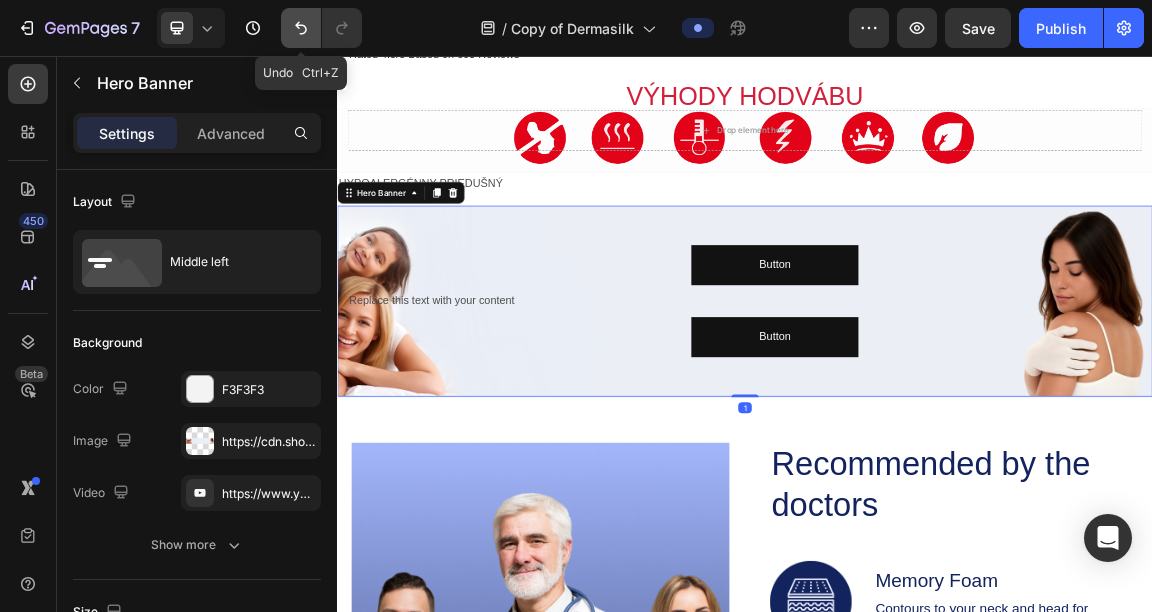 click 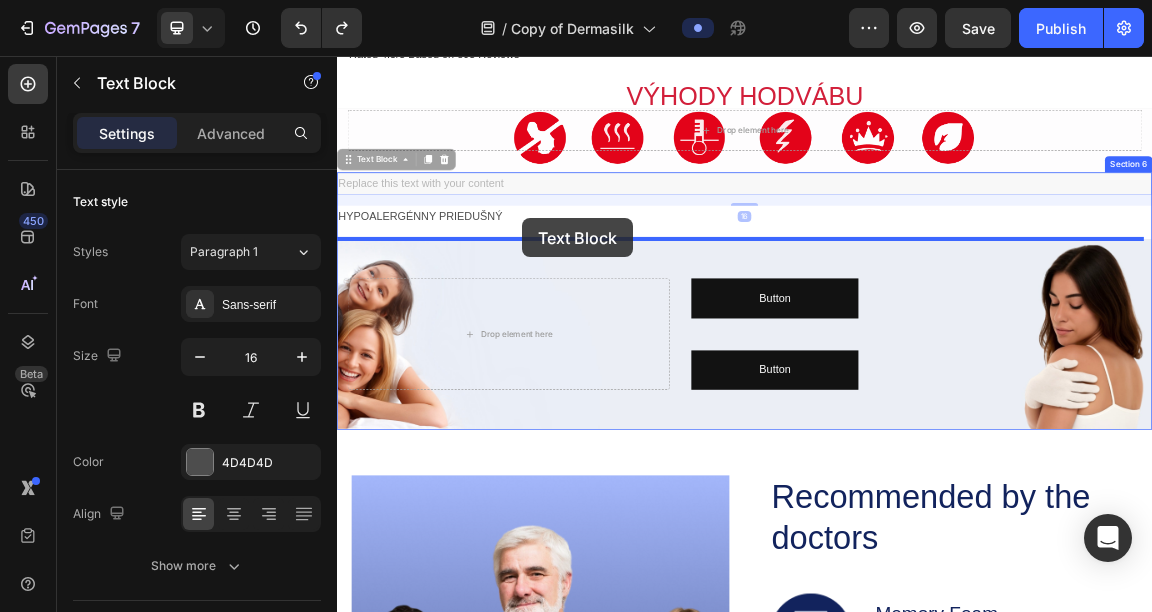 drag, startPoint x: 572, startPoint y: 239, endPoint x: 609, endPoint y: 295, distance: 67.11929 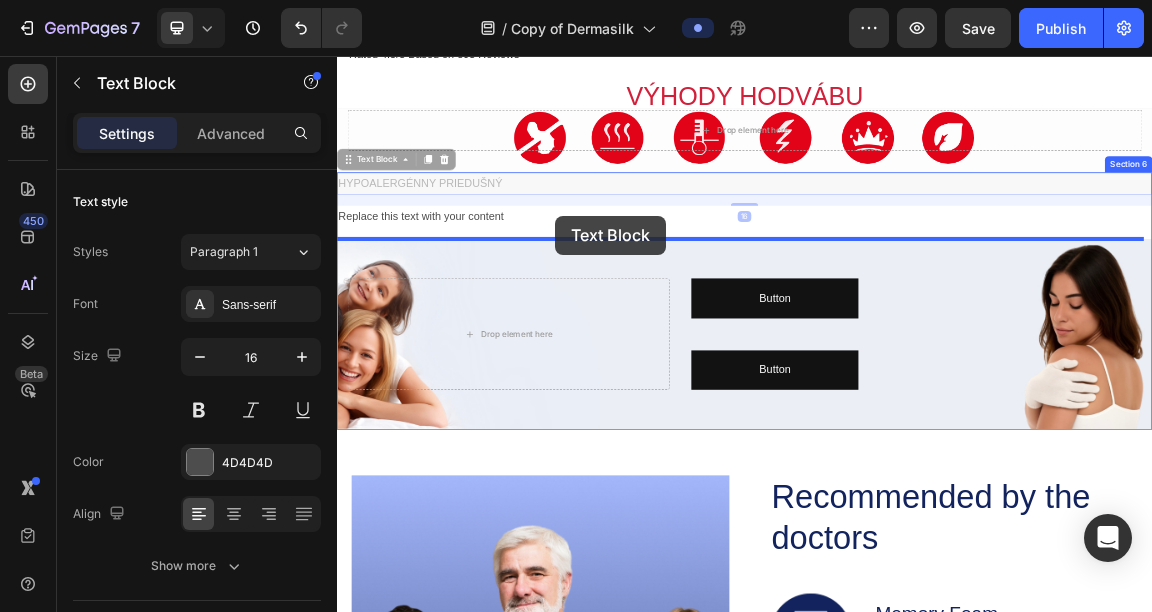drag, startPoint x: 561, startPoint y: 232, endPoint x: 658, endPoint y: 291, distance: 113.534134 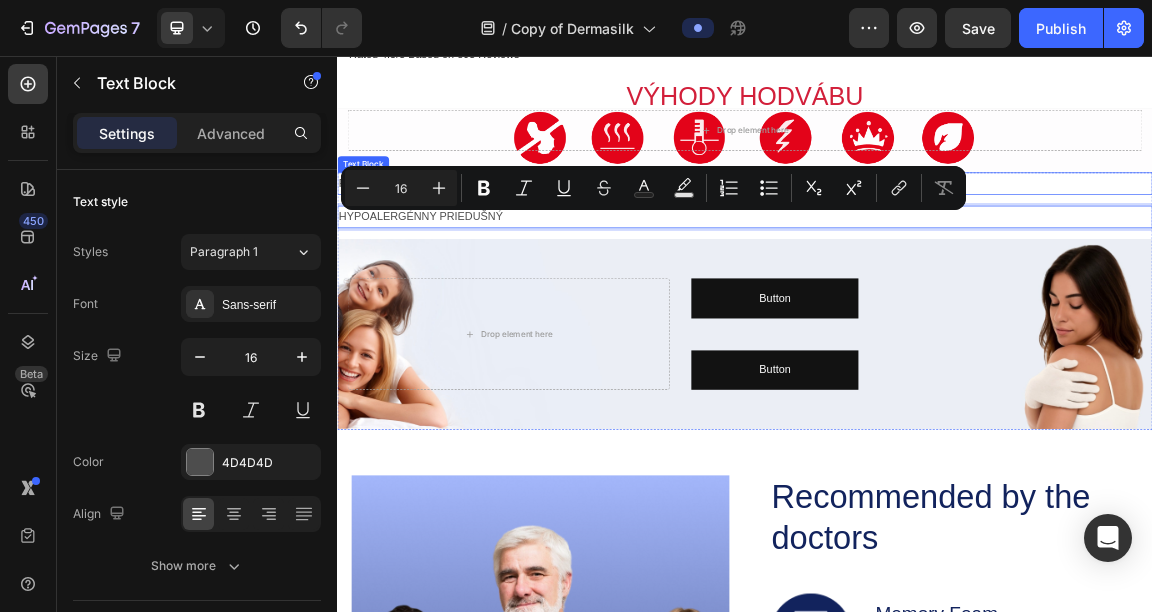 drag, startPoint x: 545, startPoint y: 290, endPoint x: 608, endPoint y: 239, distance: 81.055534 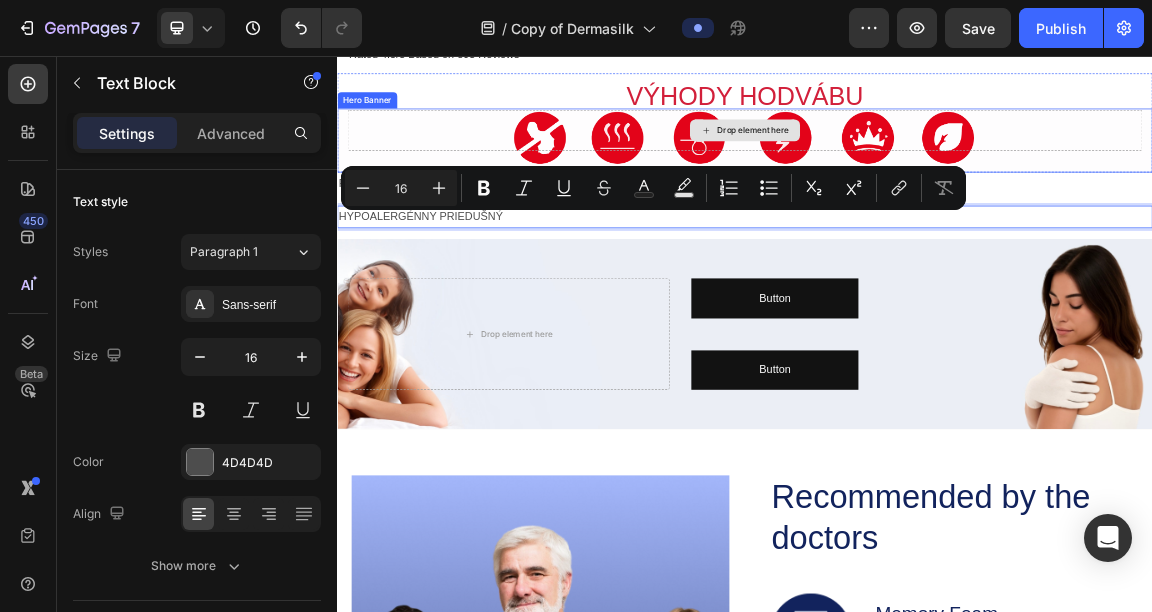 click on "Drop element here" at bounding box center [937, 165] 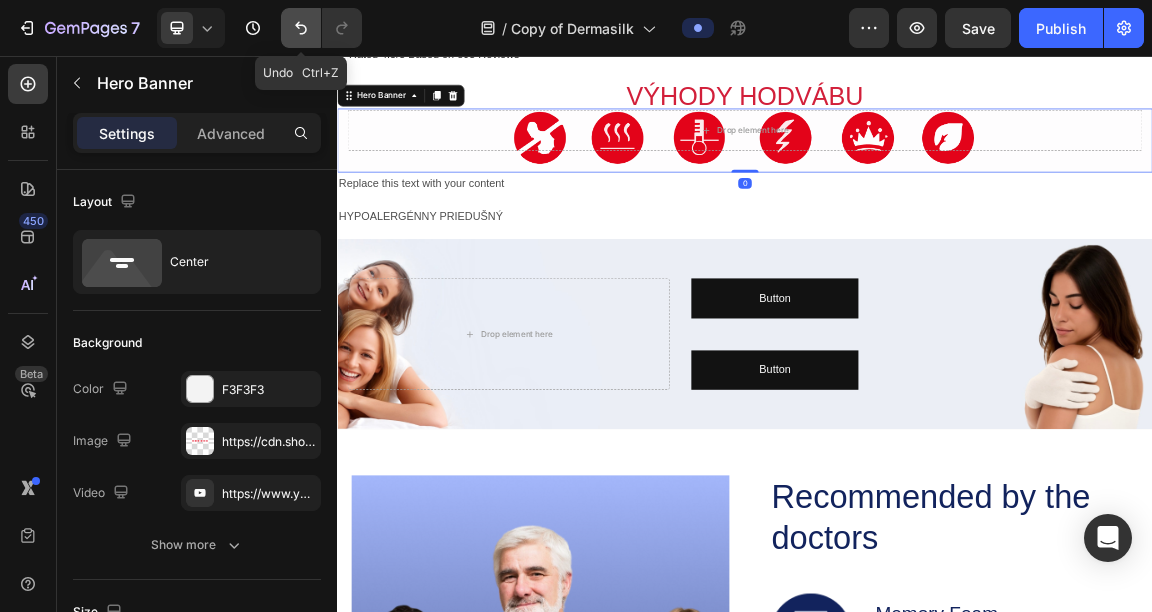click 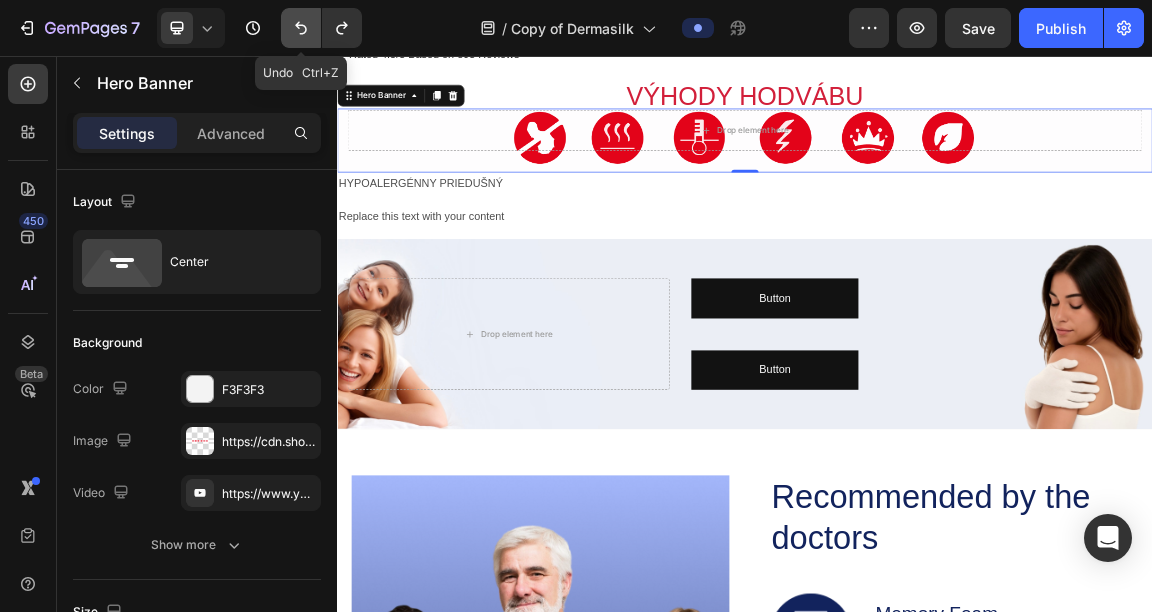 click 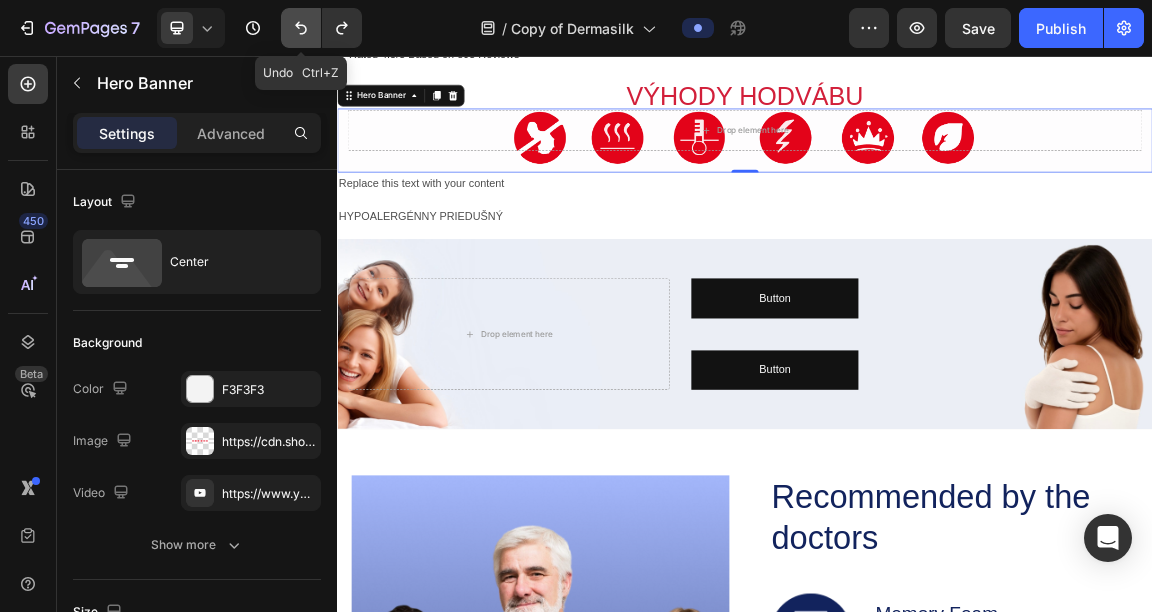 click 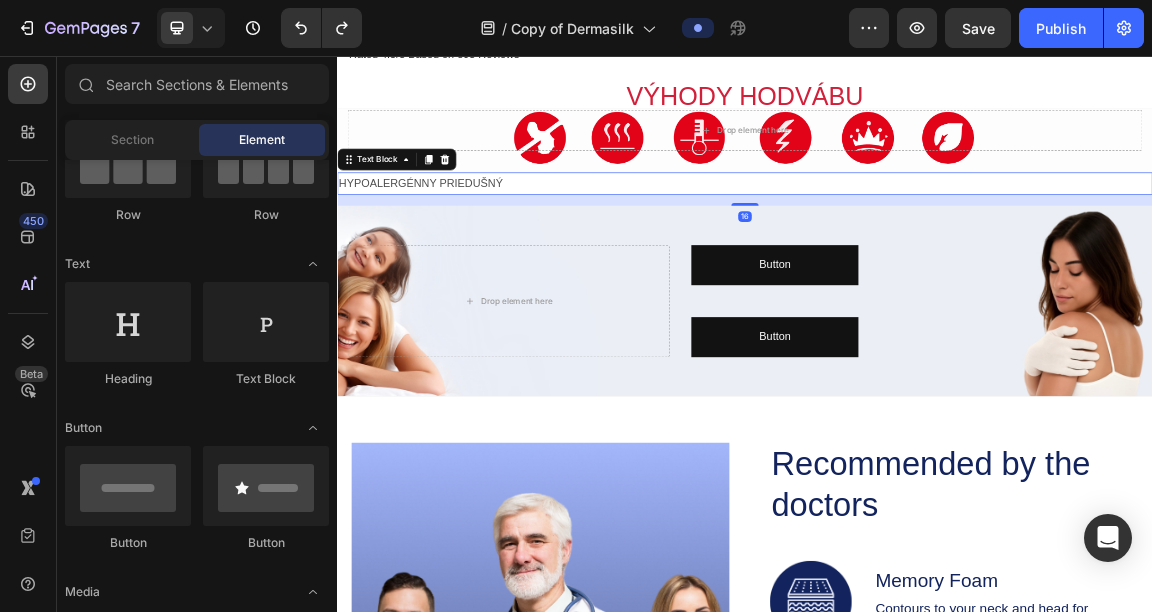 click on "HYPOALERGÉNNY PRIEDUŠNÝ" at bounding box center [937, 243] 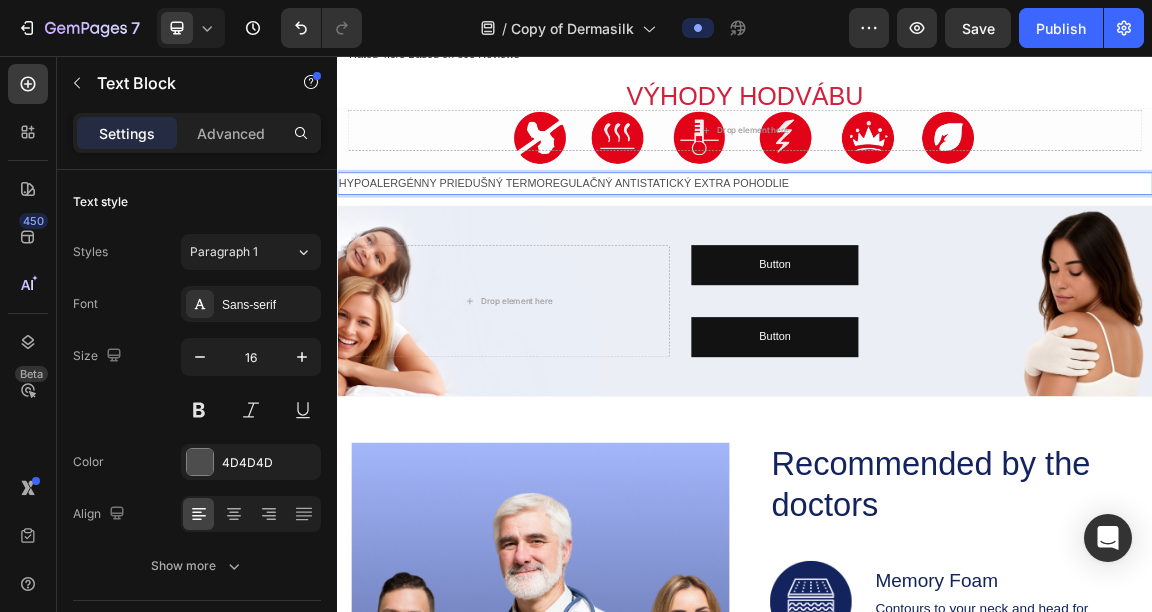 click on "HYPOALERGÉNNY PRIEDUŠNÝ TERMOREGULAČNÝ ANTISTATICKÝ EXTRA POHODLIE" at bounding box center (937, 243) 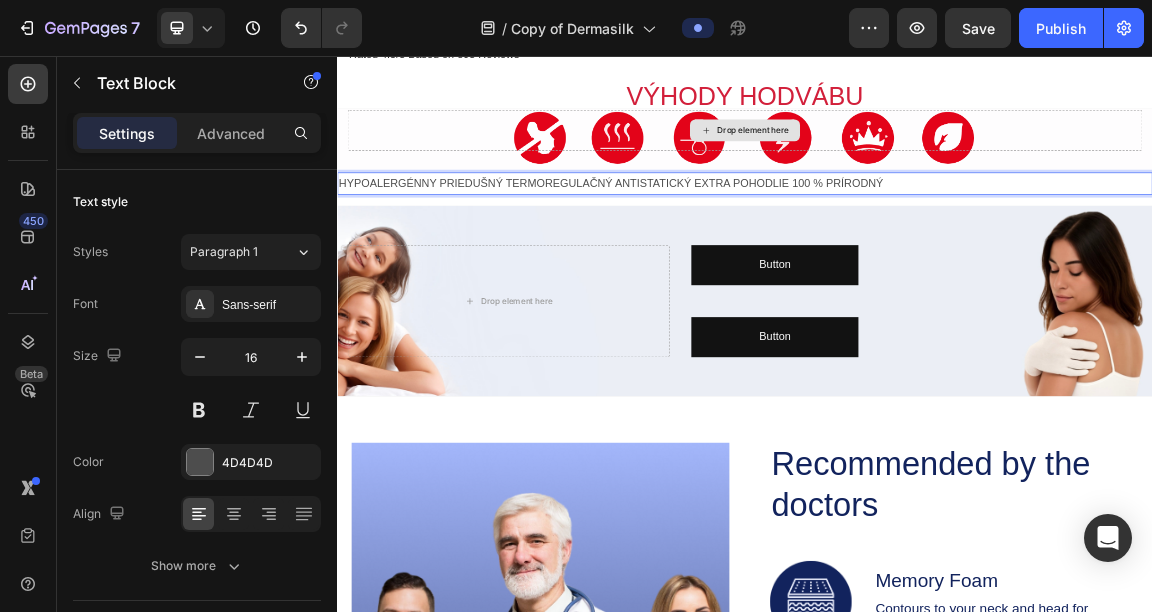 click on "HYPOALERGÉNNY PRIEDUŠNÝ TERMOREGULAČNÝ ANTISTATICKÝ EXTRA POHODLIE 100 % PRÍRODNÝ" at bounding box center [937, 243] 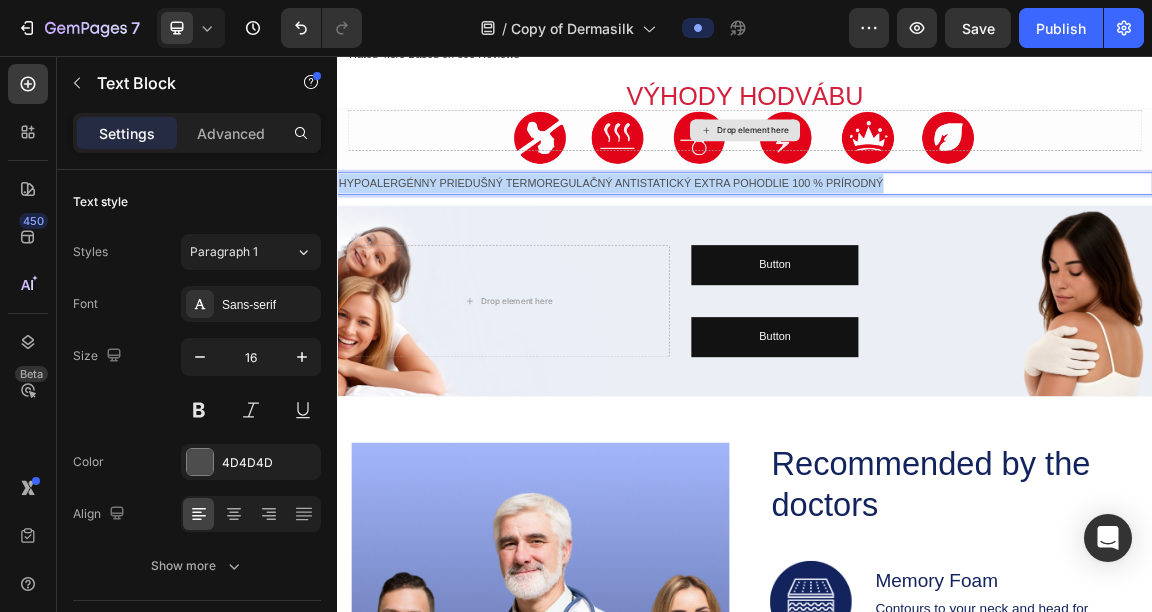 drag, startPoint x: 1183, startPoint y: 243, endPoint x: 329, endPoint y: 227, distance: 854.14984 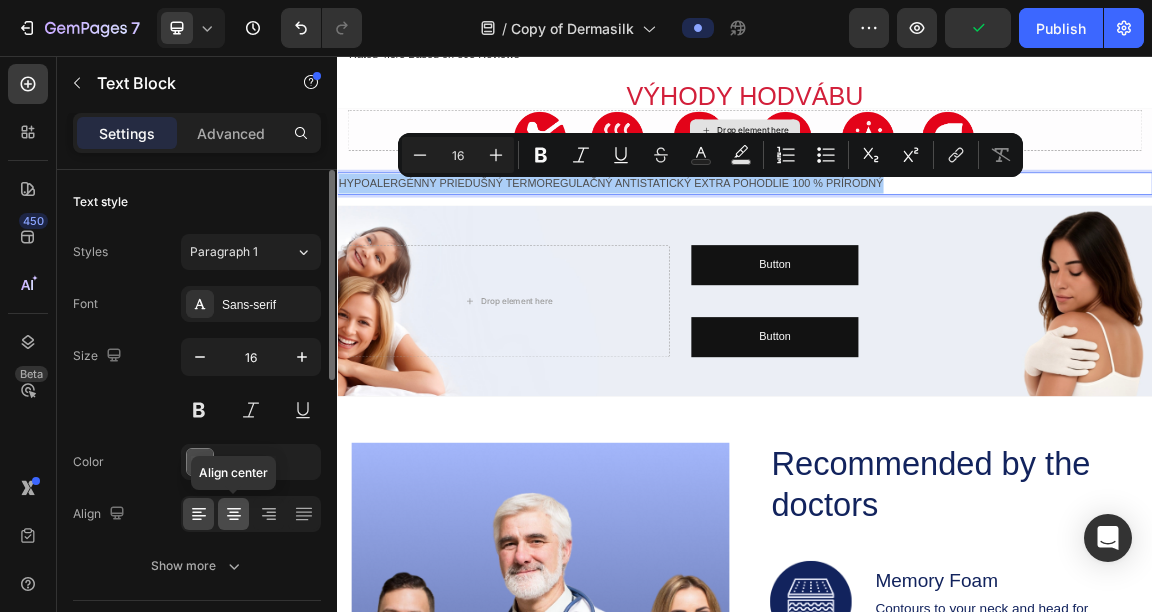 click 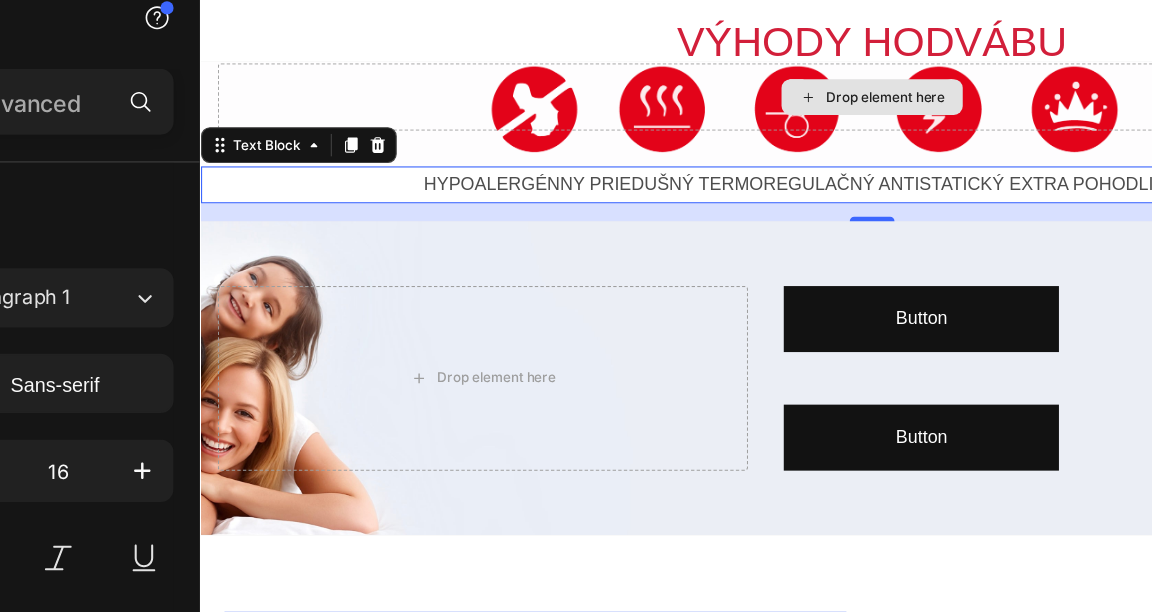 click on "HYPOALERGÉNNY PRIEDUŠNÝ TERMOREGULAČNÝ ANTISTATICKÝ EXTRA POHODLIE 100 % PRÍRODNÝ" at bounding box center [799, 162] 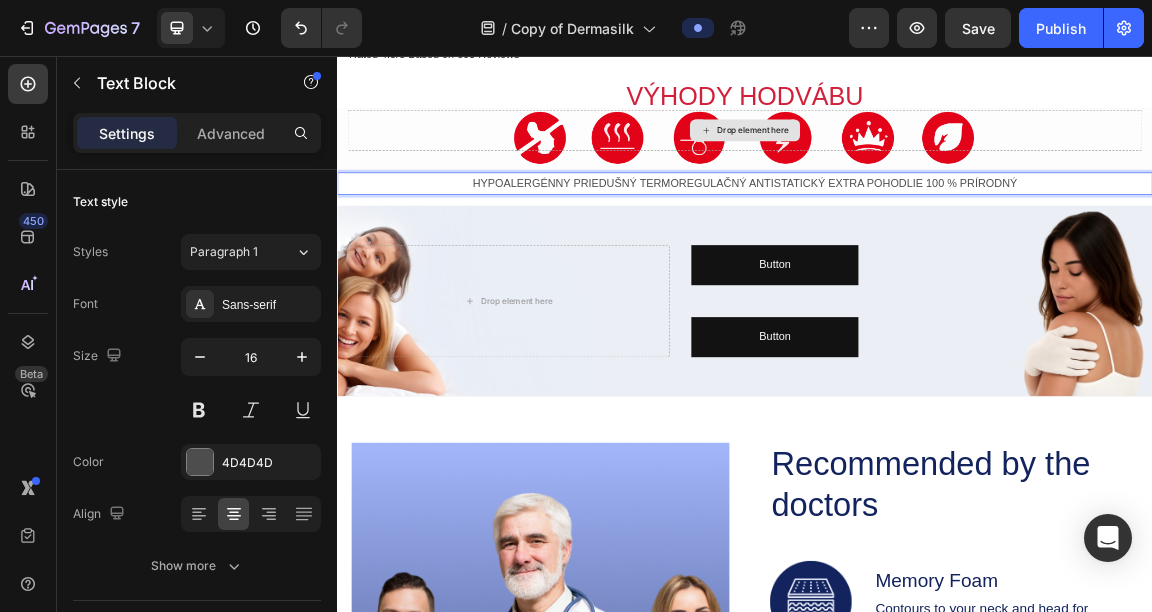 click on "HYPOALERGÉNNY PRIEDUŠNÝ TERMOREGULAČNÝ ANTISTATICKÝ EXTRA POHODLIE 100 % PRÍRODNÝ" at bounding box center (937, 243) 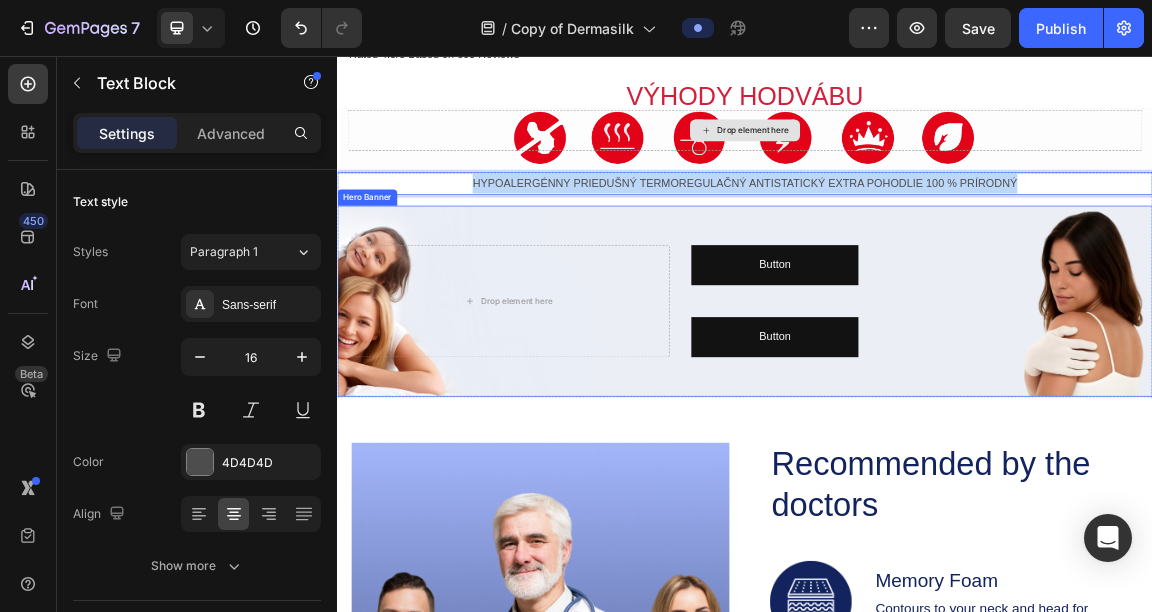 drag, startPoint x: 1363, startPoint y: 243, endPoint x: 495, endPoint y: 279, distance: 868.7462 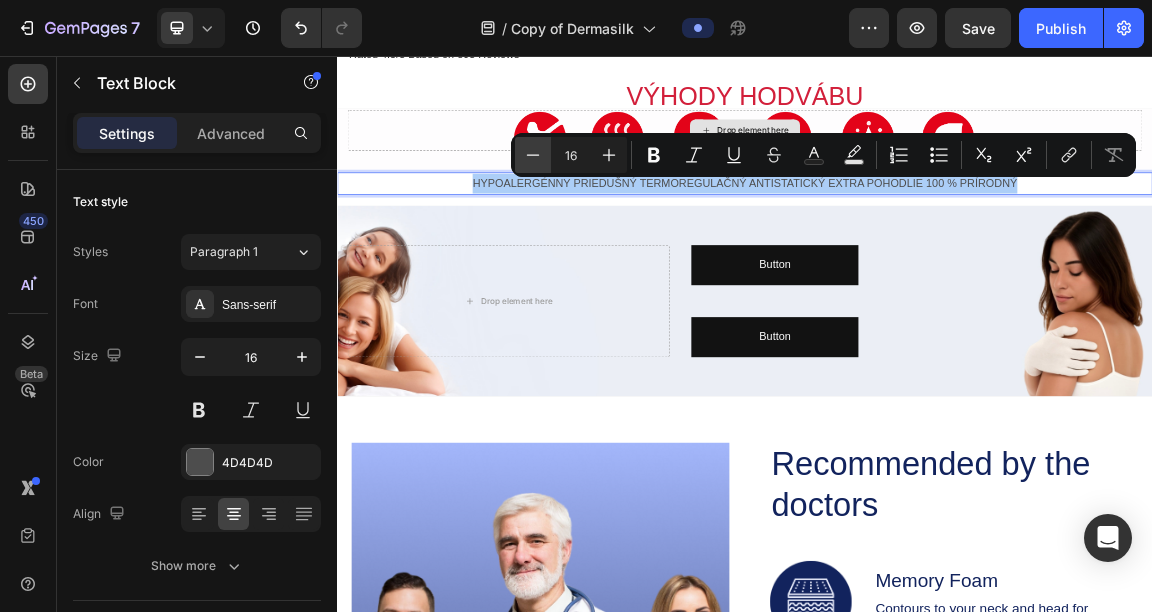 click 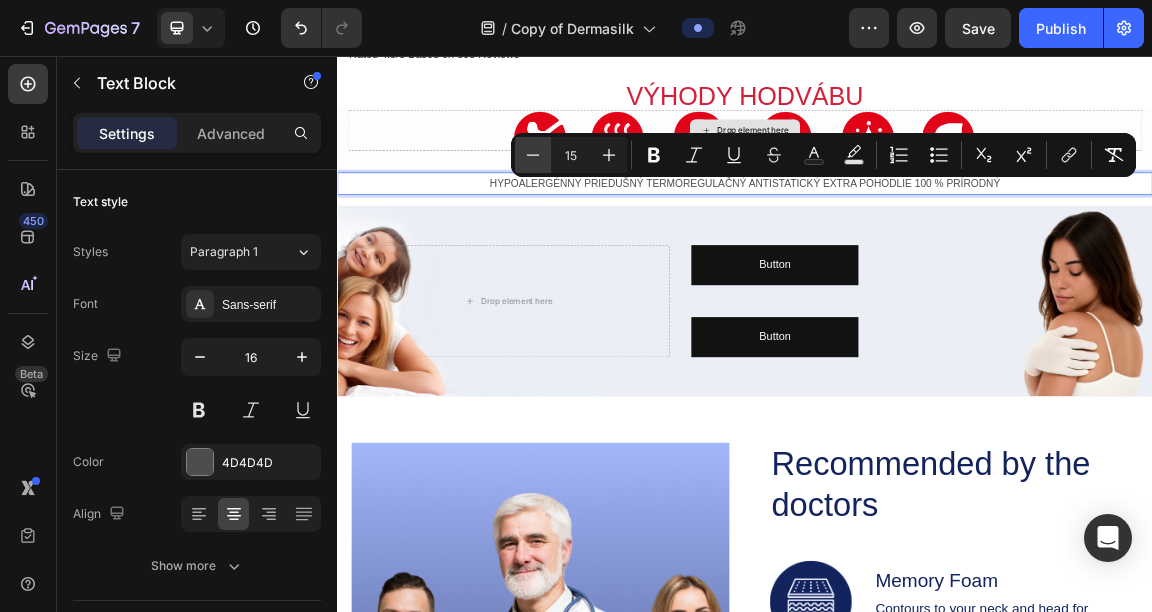 click 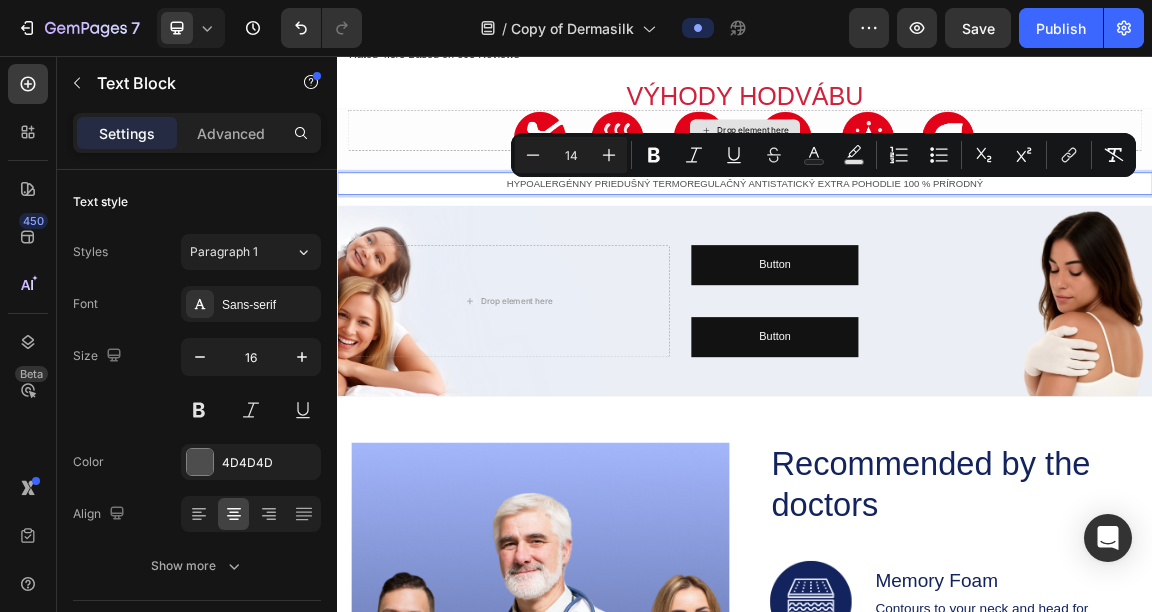 click on "HYPOALERGÉNNY PRIEDUŠNÝ TERMOREGULAČNÝ ANTISTATICKÝ EXTRA POHODLIE 100 % PRÍRODNÝ" at bounding box center [937, 243] 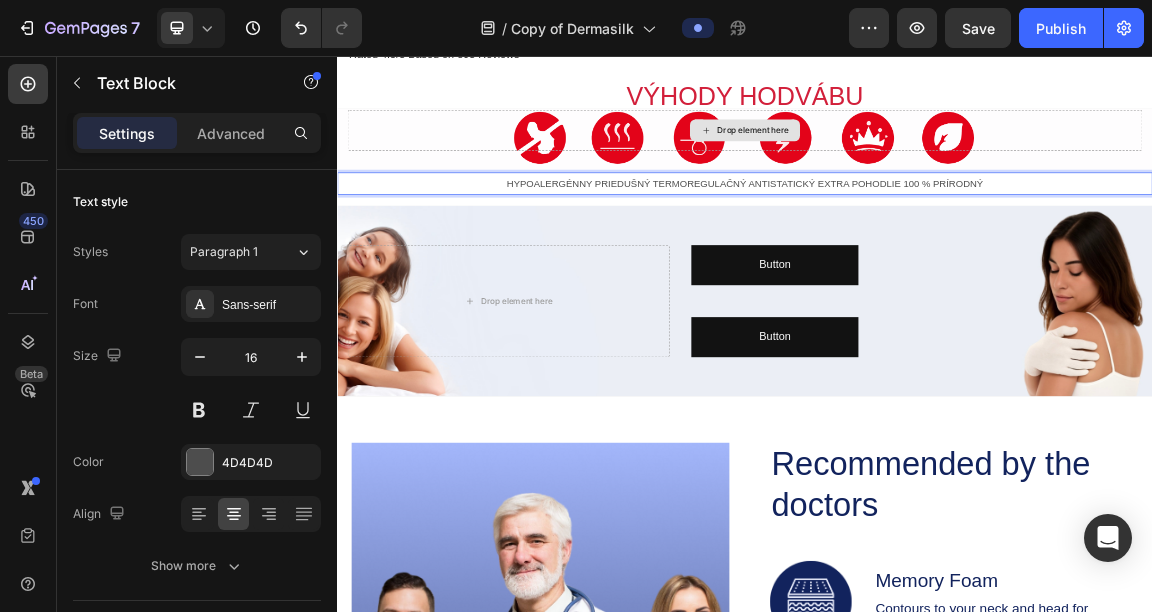 click on "HYPOALERGÉNNY PRIEDUŠNÝ TERMOREGULAČNÝ ANTISTATICKÝ EXTRA POHODLIE 100 % PRÍRODNÝ" at bounding box center (936, 243) 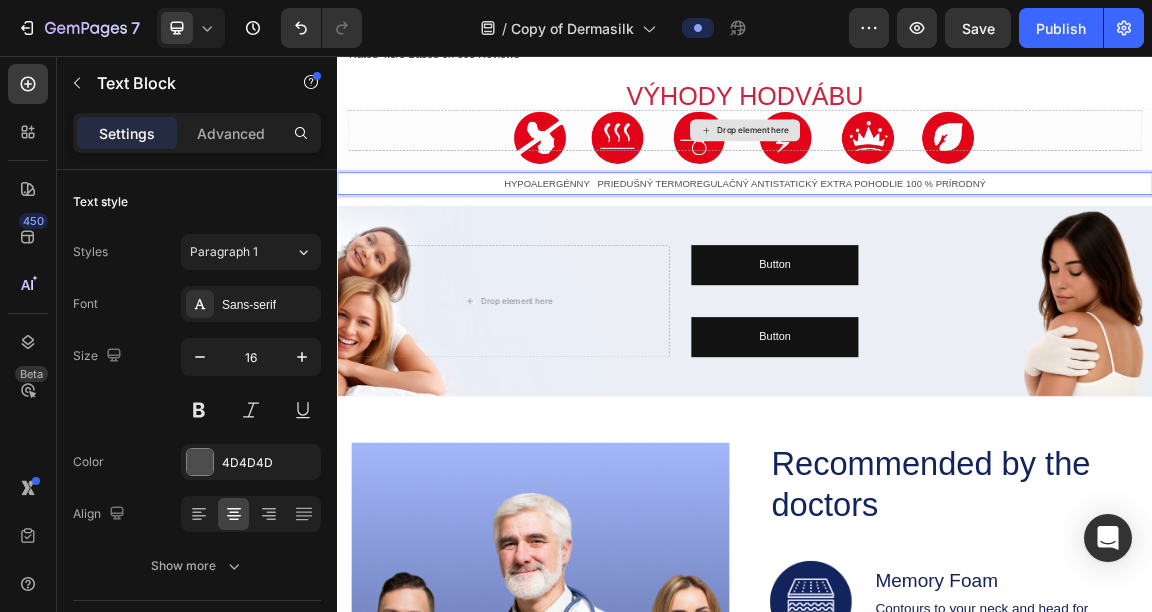 click on "HYPOALERGÉNNY   PRIEDUŠNÝ TERMOREGULAČNÝ ANTISTATICKÝ EXTRA POHODLIE 100 % PRÍRODNÝ" at bounding box center [936, 243] 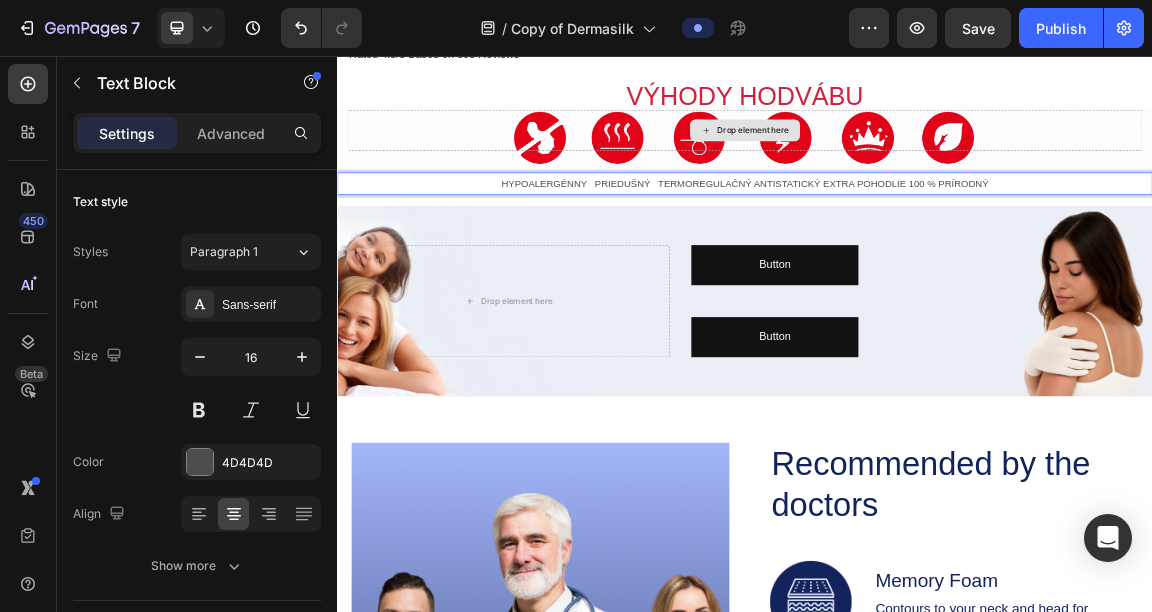 click on "HYPOALERGÉNNY   PRIEDUŠNÝ   TERMOREGULAČNÝ ANTISTATICKÝ EXTRA POHODLIE 100 % PRÍRODNÝ" at bounding box center [936, 243] 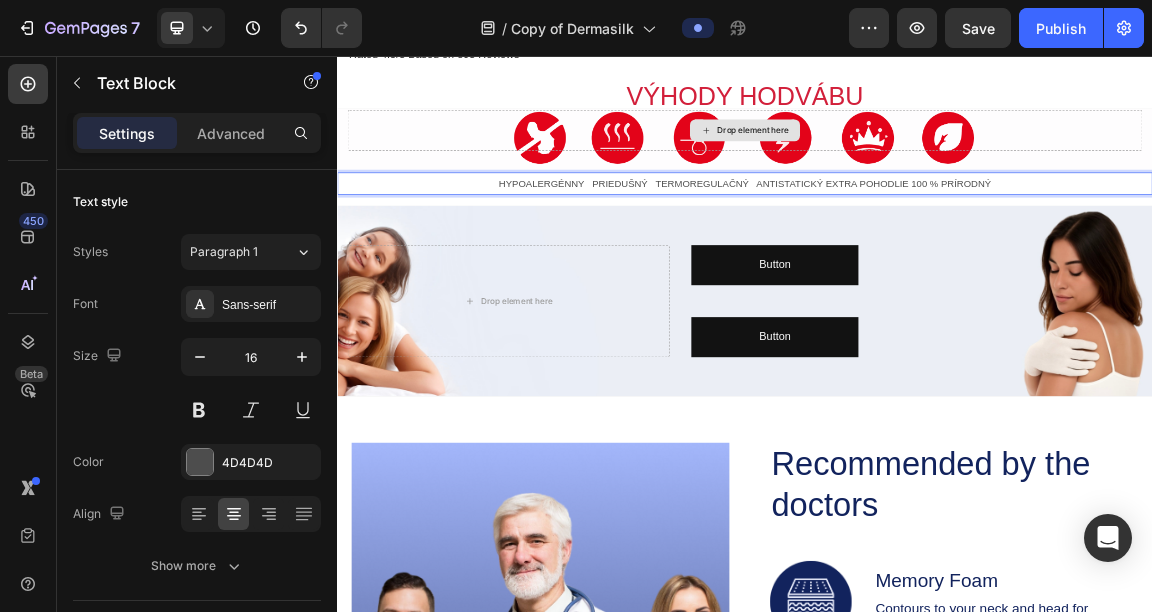click on "HYPOALERGÉNNY   PRIEDUŠNÝ   TERMOREGULAČNÝ   ANTISTATICKÝ EXTRA POHODLIE 100 % PRÍRODNÝ" at bounding box center (937, 243) 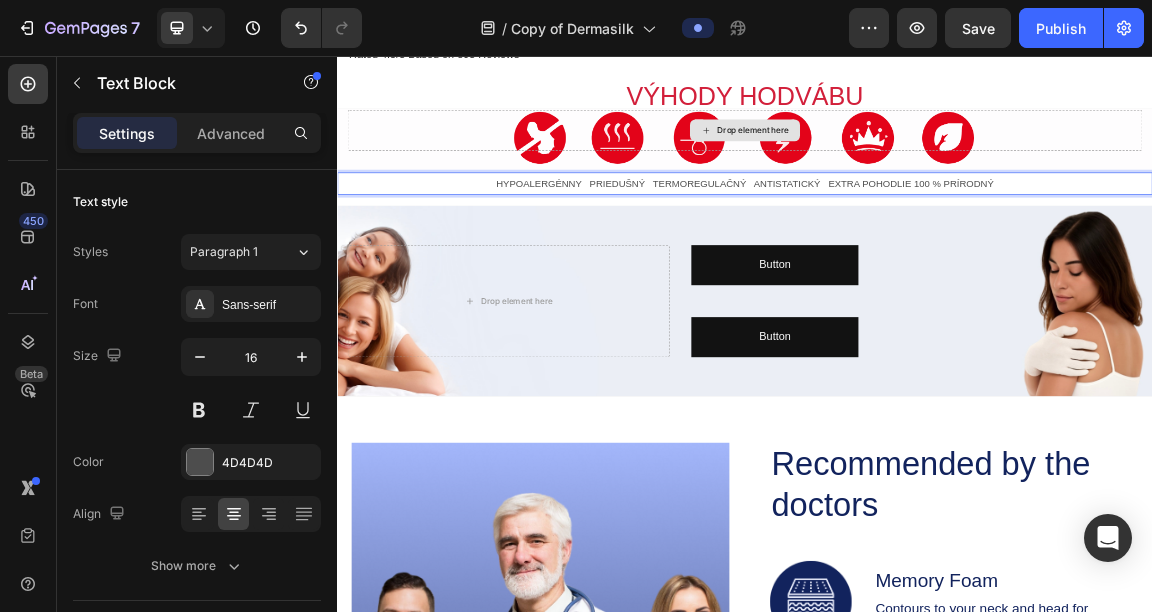 click on "HYPOALERGÉNNY   PRIEDUŠNÝ   TERMOREGULAČNÝ   ANTISTATICKÝ   EXTRA POHODLIE 100 % PRÍRODNÝ" at bounding box center [937, 243] 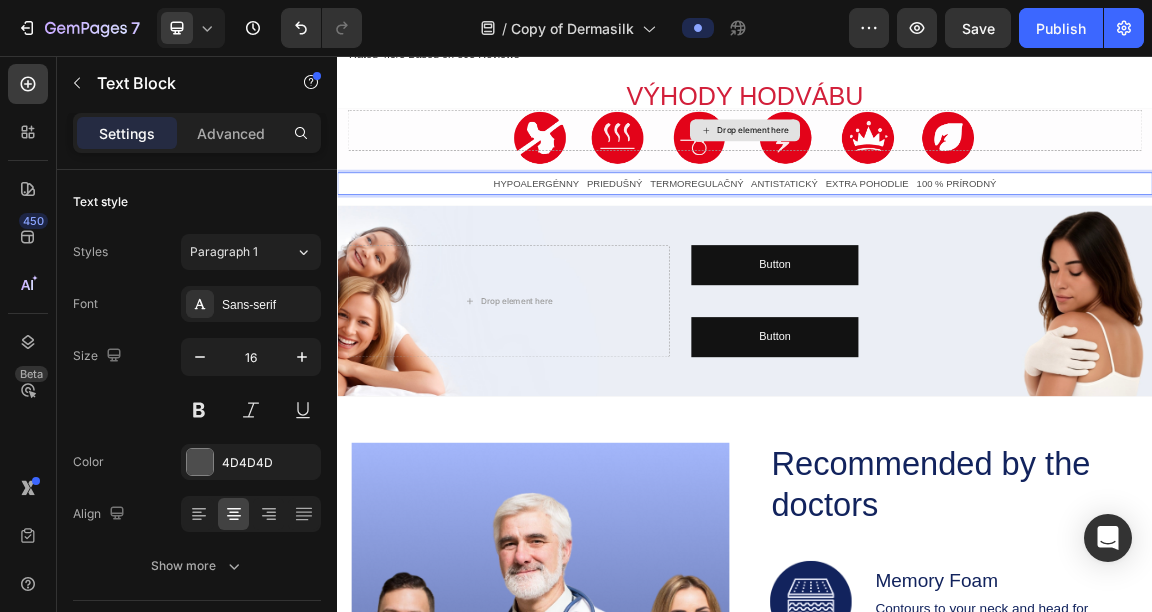 click on "HYPOALERGÉNNY   PRIEDUŠNÝ   TERMOREGULAČNÝ   ANTISTATICKÝ   EXTRA POHODLIE   100 % PRÍRODNÝ" at bounding box center (937, 243) 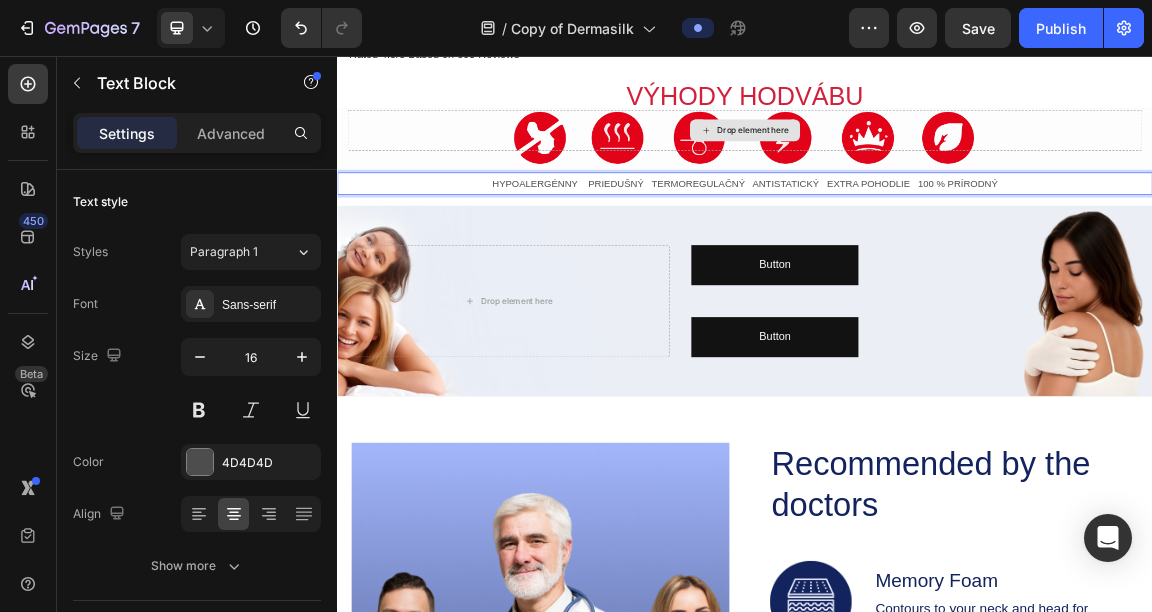 click on "HYPOALERGÉNNY    PRIEDUŠNÝ   TERMOREGULAČNÝ   ANTISTATICKÝ   EXTRA POHODLIE   100 % PRÍRODNÝ" at bounding box center [937, 243] 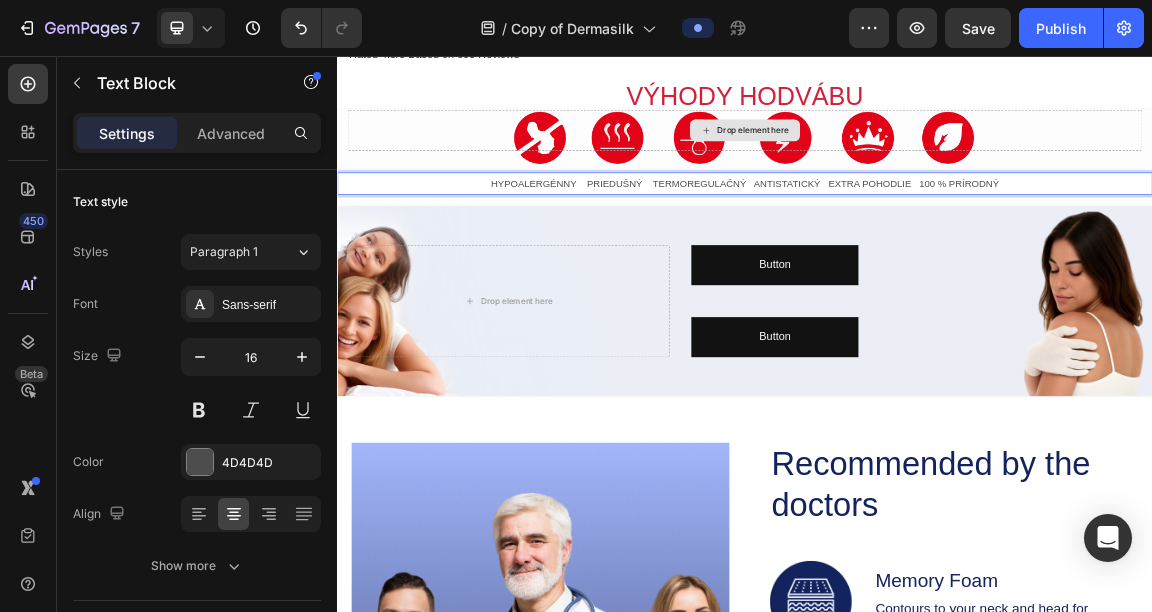 click on "HYPOALERGÉNNY    PRIEDUŠNÝ    TERMOREGULAČNÝ   ANTISTATICKÝ   EXTRA POHODLIE   100 % PRÍRODNÝ" at bounding box center [937, 243] 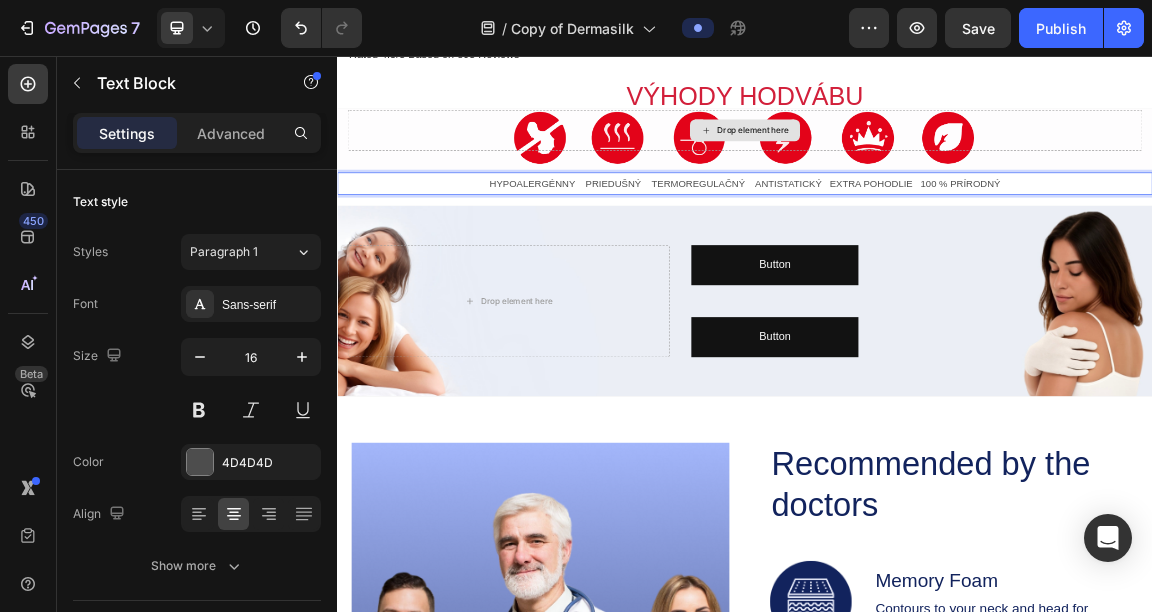 click on "HYPOALERGÉNNY    PRIEDUŠNÝ    TERMOREGULAČNÝ    ANTISTATICKÝ   EXTRA POHODLIE   100 % PRÍRODNÝ" at bounding box center [937, 243] 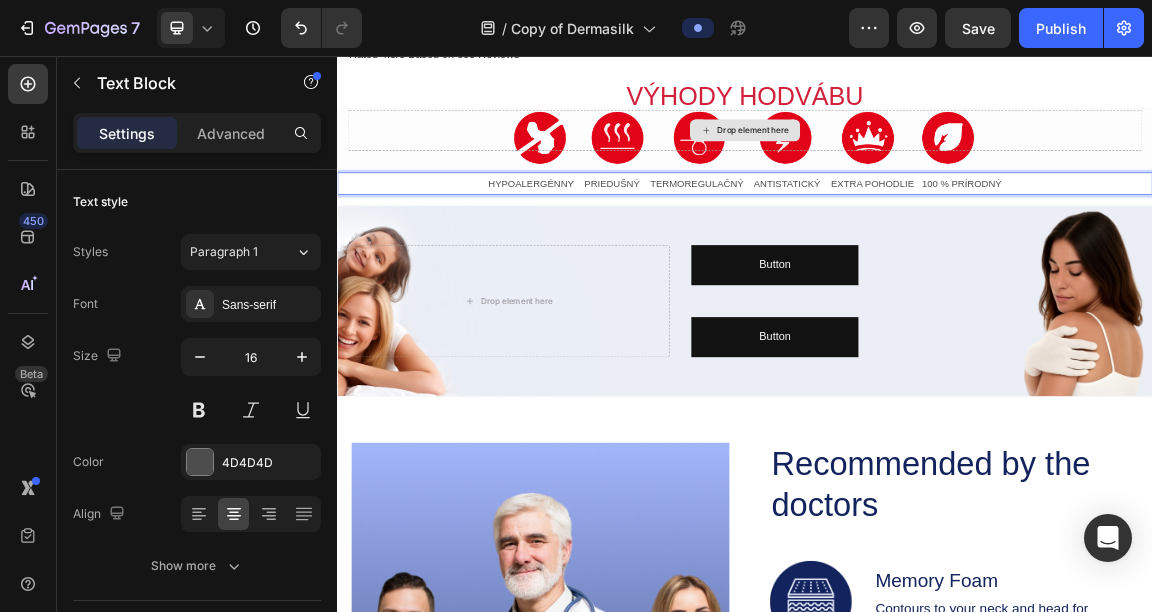 click on "HYPOALERGÉNNY    PRIEDUŠNÝ    TERMOREGULAČNÝ    ANTISTATICKÝ    EXTRA POHODLIE   100 % PRÍRODNÝ" at bounding box center [937, 243] 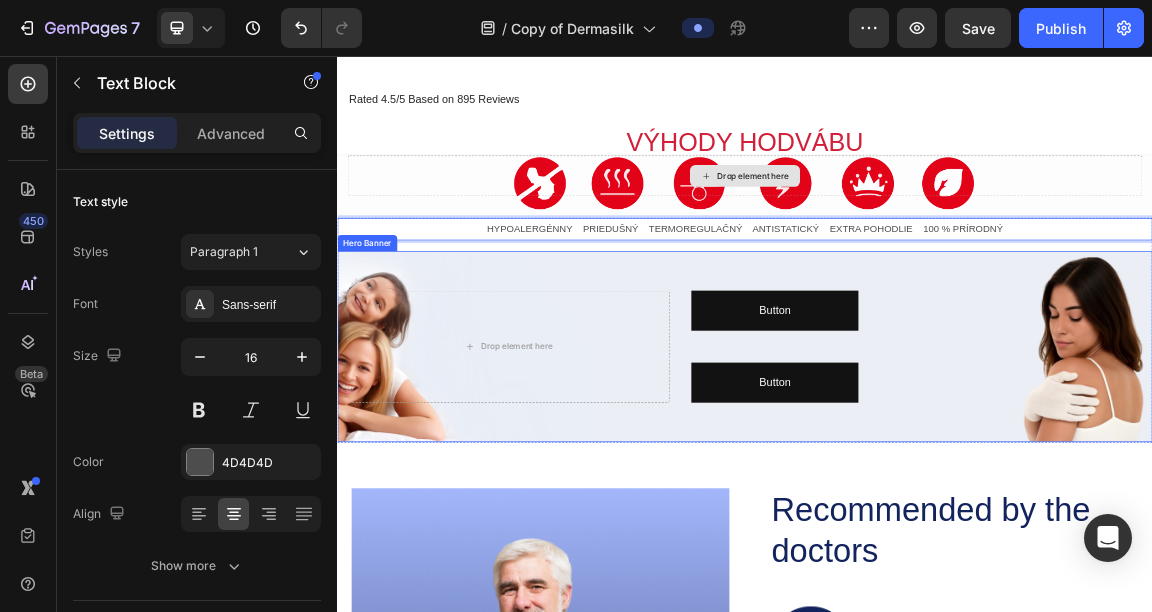 scroll, scrollTop: 1524, scrollLeft: 0, axis: vertical 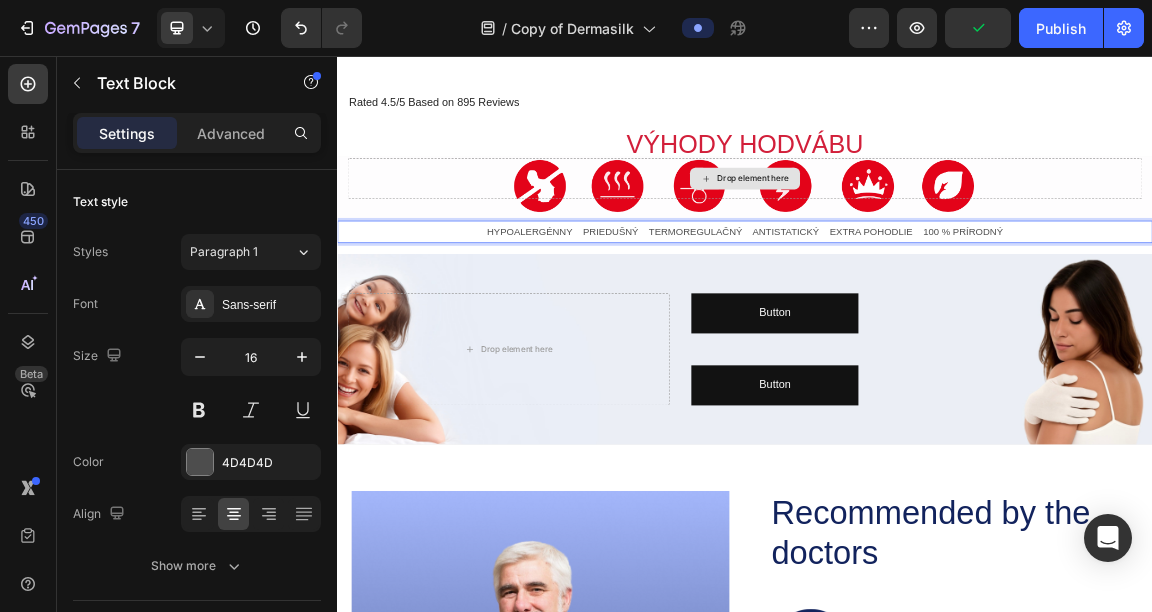 click on "HYPOALERGÉNNY    PRIEDUŠNÝ    TERMOREGULAČNÝ    ANTISTATICKÝ    EXTRA POHODLIE    100 % PRÍRODNÝ" at bounding box center [937, 314] 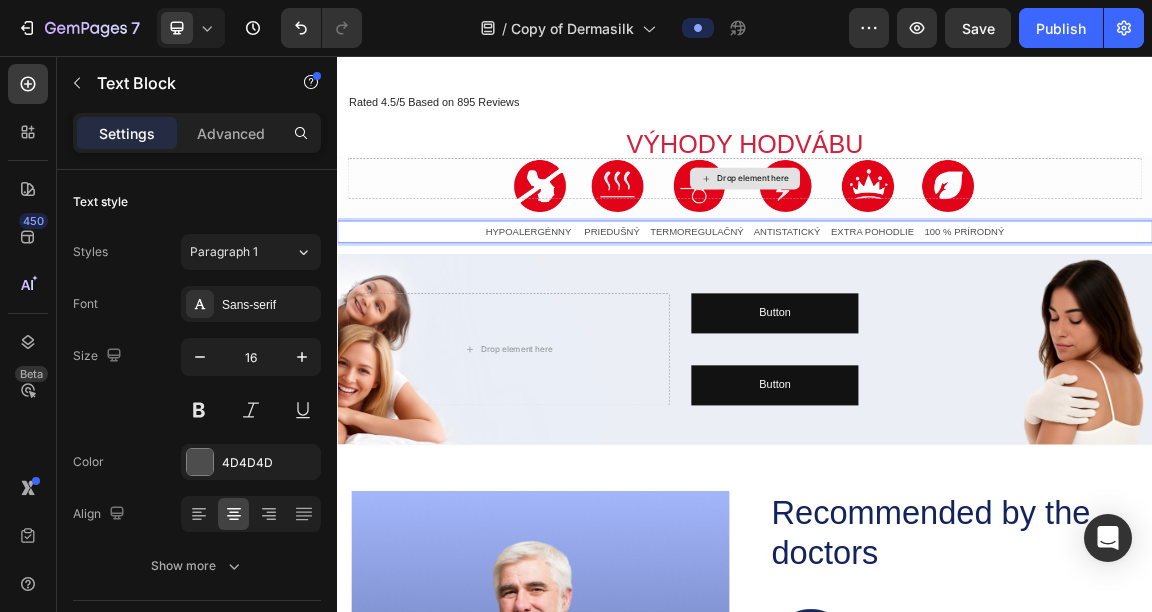 click on "HYPOALERGÉNNY     PRIEDUŠNÝ    TERMOREGULAČNÝ    ANTISTATICKÝ    EXTRA POHODLIE    100 % PRÍRODNÝ" at bounding box center (937, 314) 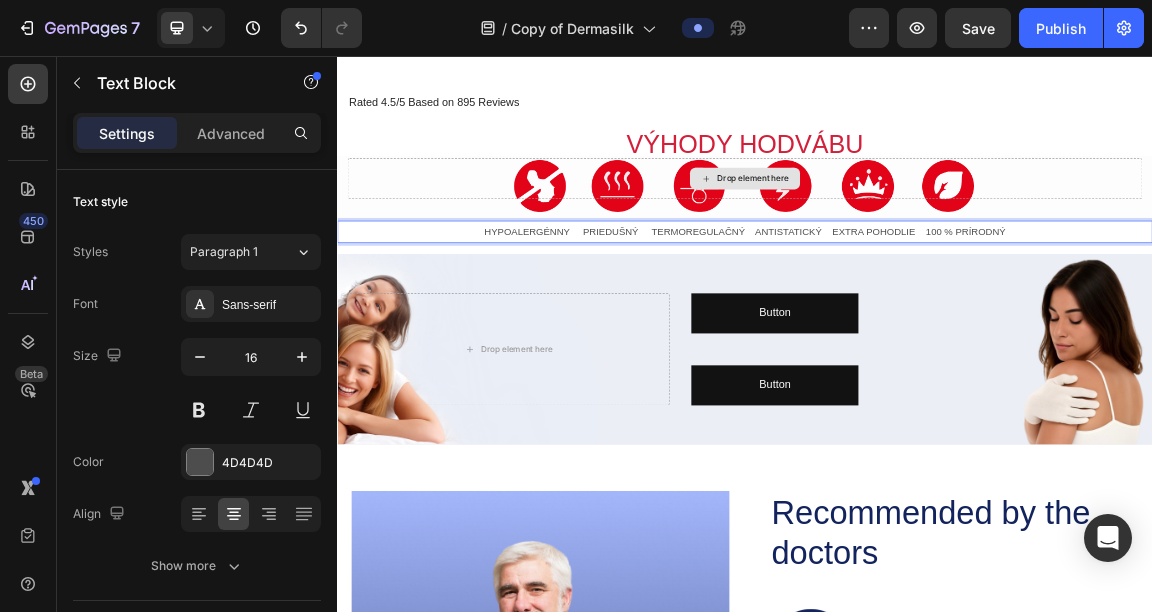 click on "HYPOALERGÉNNY     PRIEDUŠNÝ     TERMOREGULAČNÝ    ANTISTATICKÝ    EXTRA POHODLIE    100 % PRÍRODNÝ" at bounding box center (937, 314) 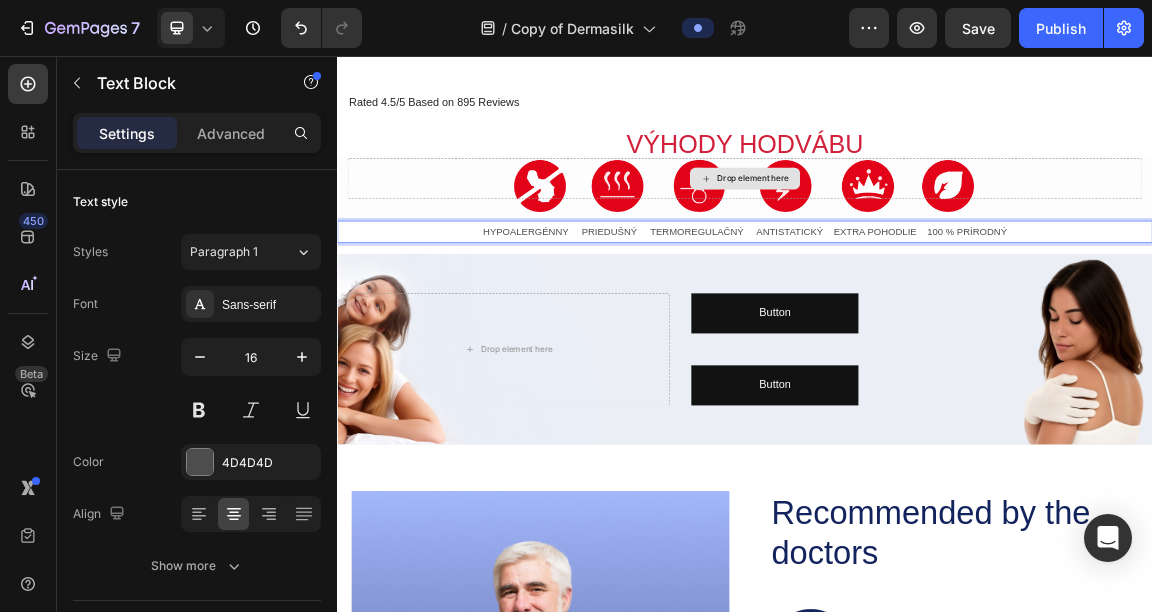 click on "HYPOALERGÉNNY     PRIEDUŠNÝ     TERMOREGULAČNÝ     ANTISTATICKÝ    EXTRA POHODLIE    100 % PRÍRODNÝ" at bounding box center (936, 314) 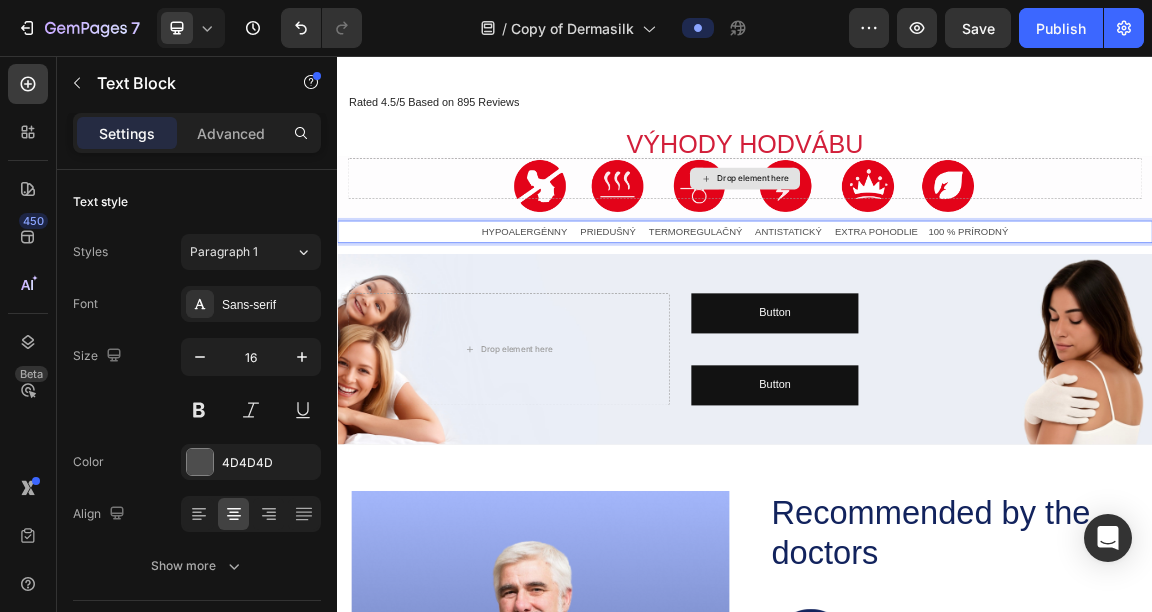 click on "HYPOALERGÉNNY     PRIEDUŠNÝ     TERMOREGULAČNÝ     ANTISTATICKÝ     EXTRA POHODLIE    100 % PRÍRODNÝ" at bounding box center [936, 314] 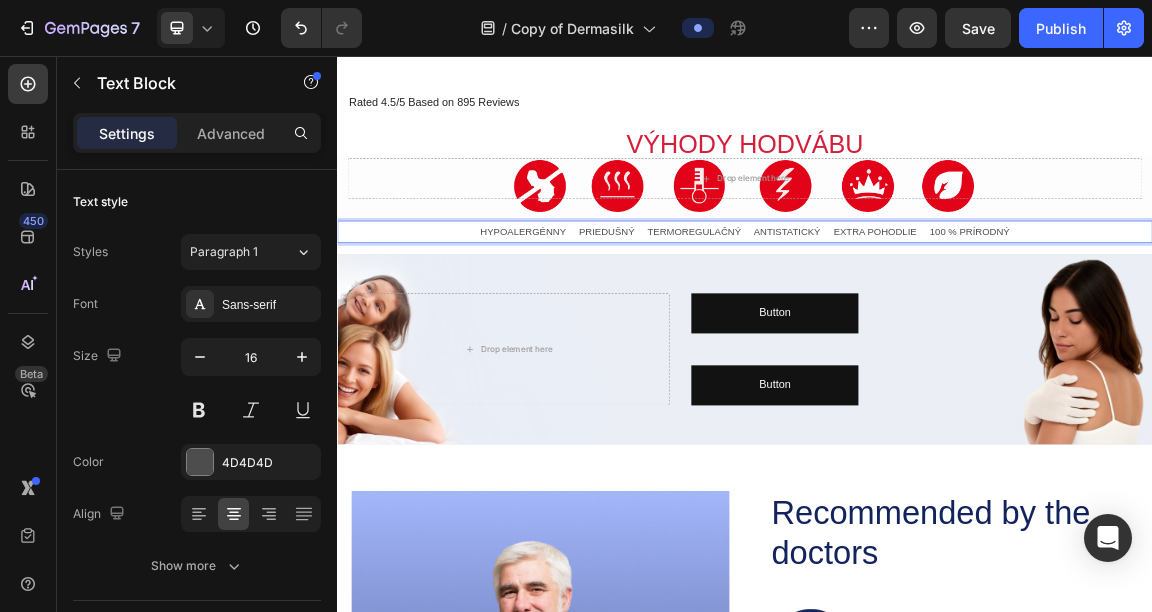 click on "HYPOALERGÉNNY     PRIEDUŠNÝ     TERMOREGULAČNÝ     ANTISTATICKÝ     EXTRA POHODLIE     100 % PRÍRODNÝ" at bounding box center [936, 314] 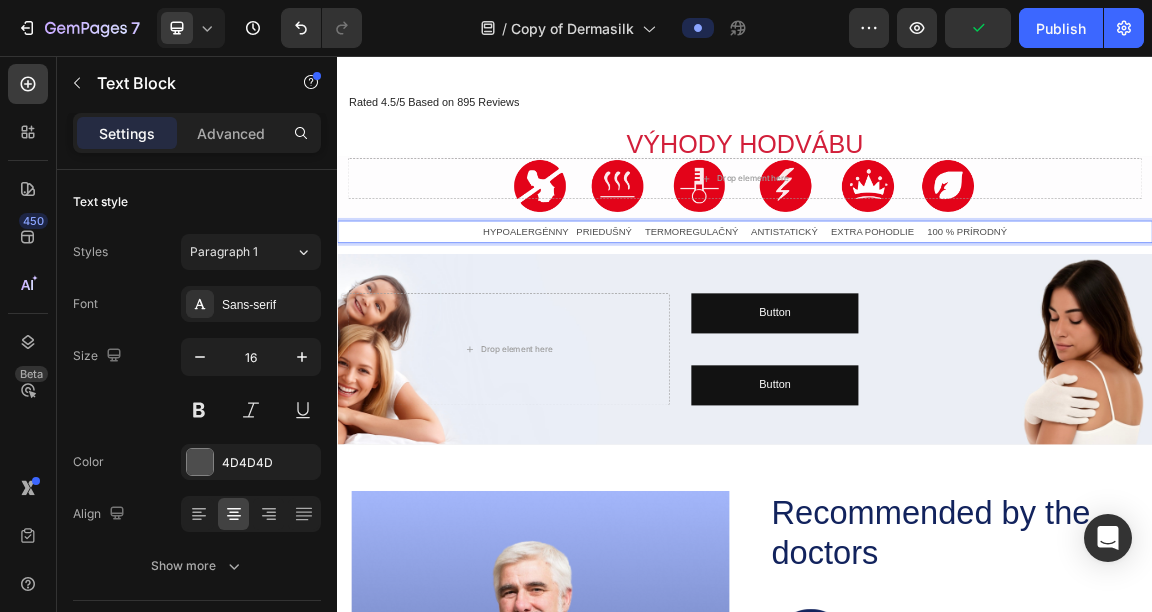 click on "HYPOALERGÉNNY   PRIEDUŠNÝ     TERMOREGULAČNÝ     ANTISTATICKÝ     EXTRA POHODLIE     100 % PRÍRODNÝ" at bounding box center [936, 314] 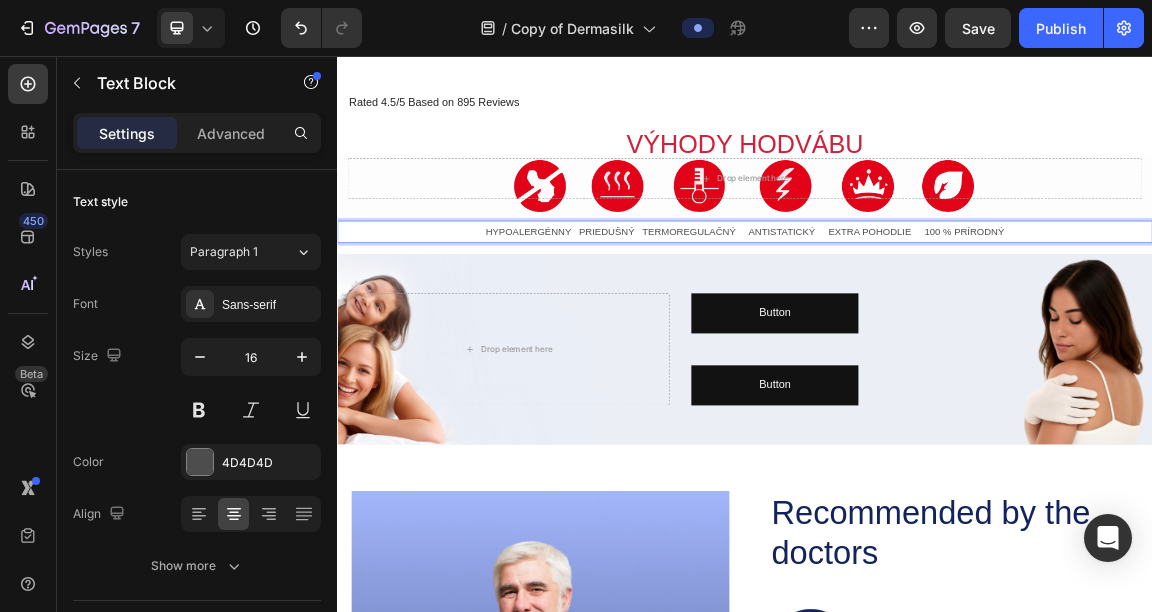 click on "HYPOALERGÉNNY   PRIEDUŠNÝ   TERMOREGULAČNÝ     ANTISTATICKÝ     EXTRA POHODLIE     100 % PRÍRODNÝ" at bounding box center [937, 314] 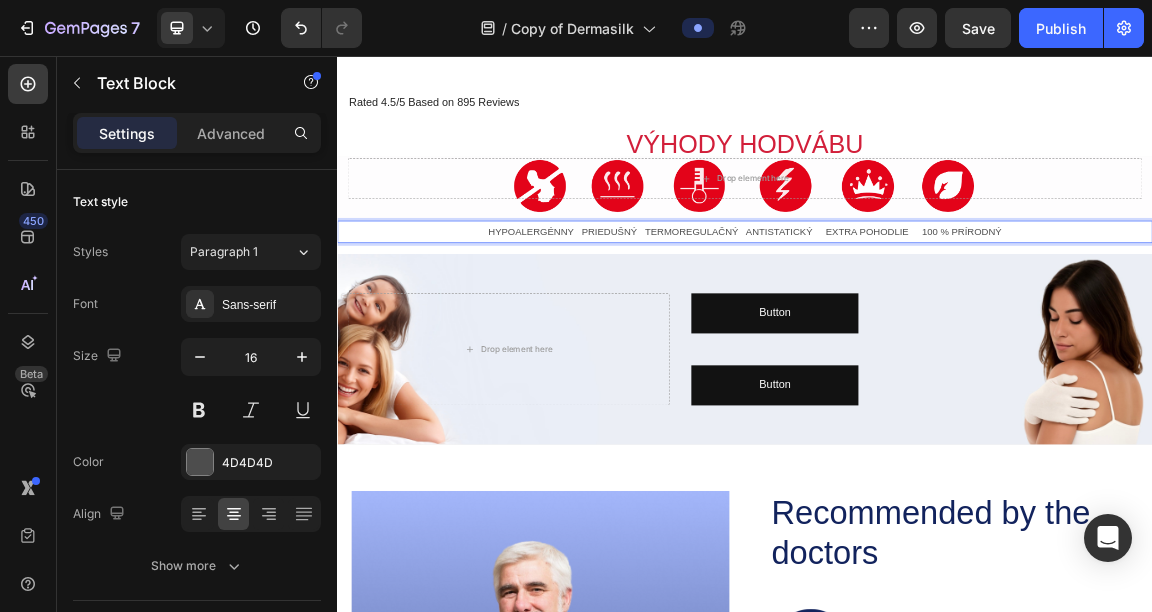 click on "HYPOALERGÉNNY   PRIEDUŠNÝ   TERMOREGULAČNÝ   ANTISTATICKÝ     EXTRA POHODLIE     100 % PRÍRODNÝ" at bounding box center (937, 314) 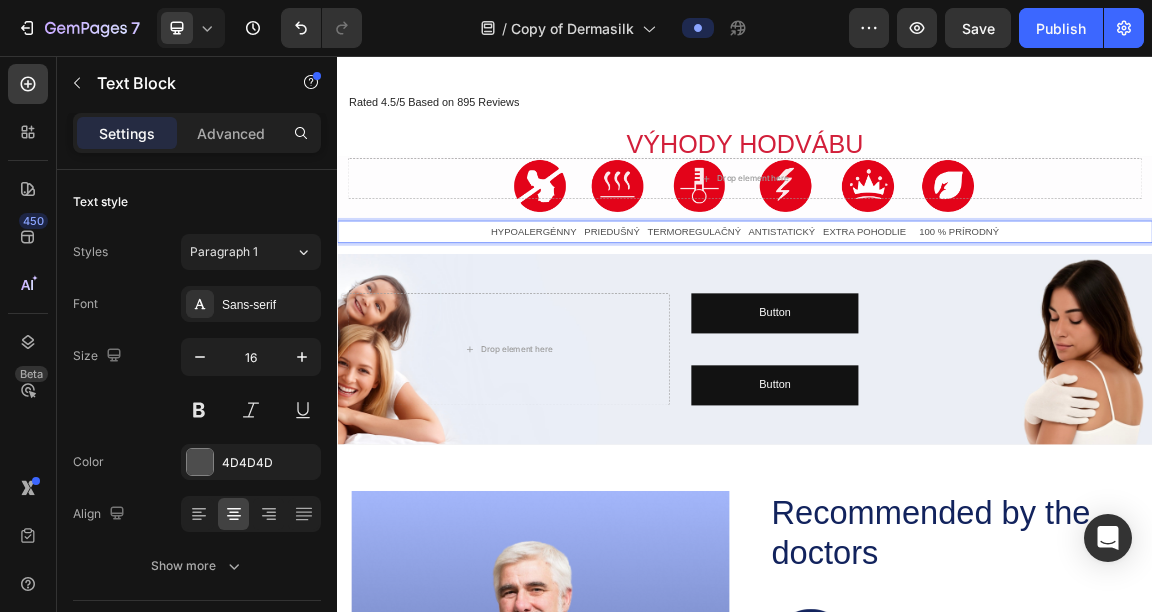 click on "HYPOALERGÉNNY   PRIEDUŠNÝ   TERMOREGULAČNÝ   ANTISTATICKÝ   EXTRA POHODLIE     100 % PRÍRODNÝ" at bounding box center [937, 314] 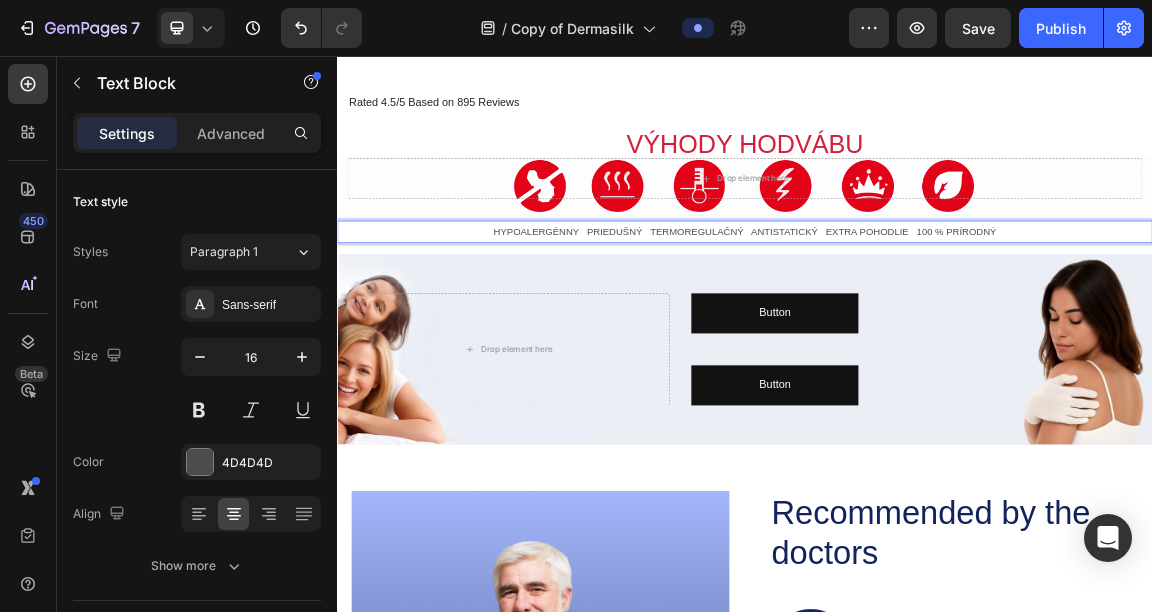 click on "HYPOALERGÉNNY   PRIEDUŠNÝ   TERMOREGULAČNÝ   ANTISTATICKÝ   EXTRA POHODLIE   100 % PRÍRODNÝ" at bounding box center [937, 314] 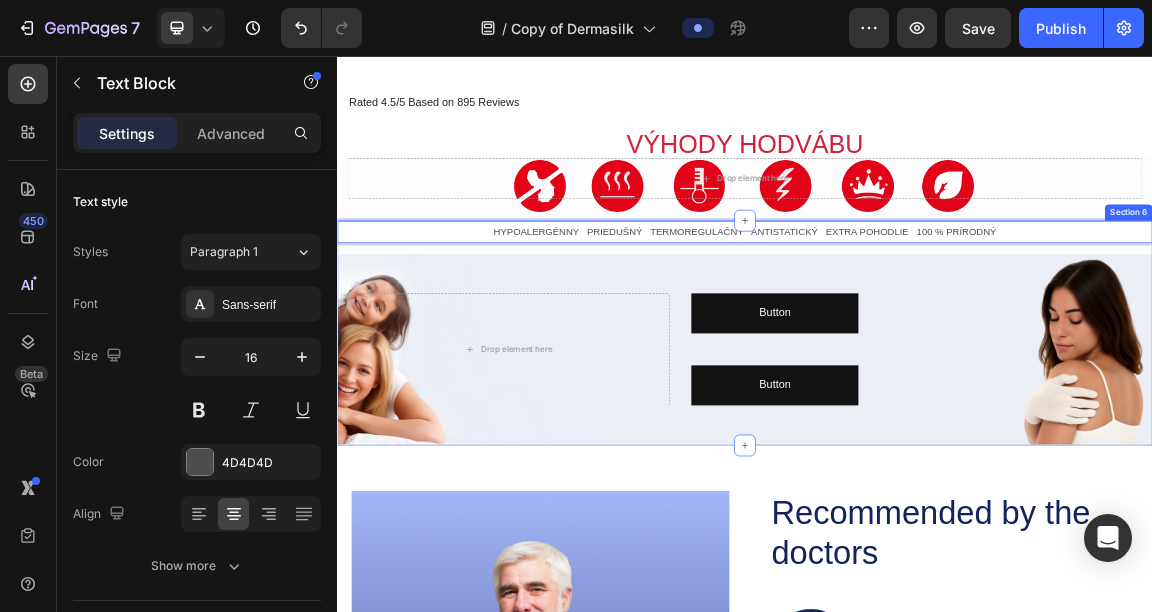 drag, startPoint x: 548, startPoint y: 308, endPoint x: 1361, endPoint y: 335, distance: 813.44824 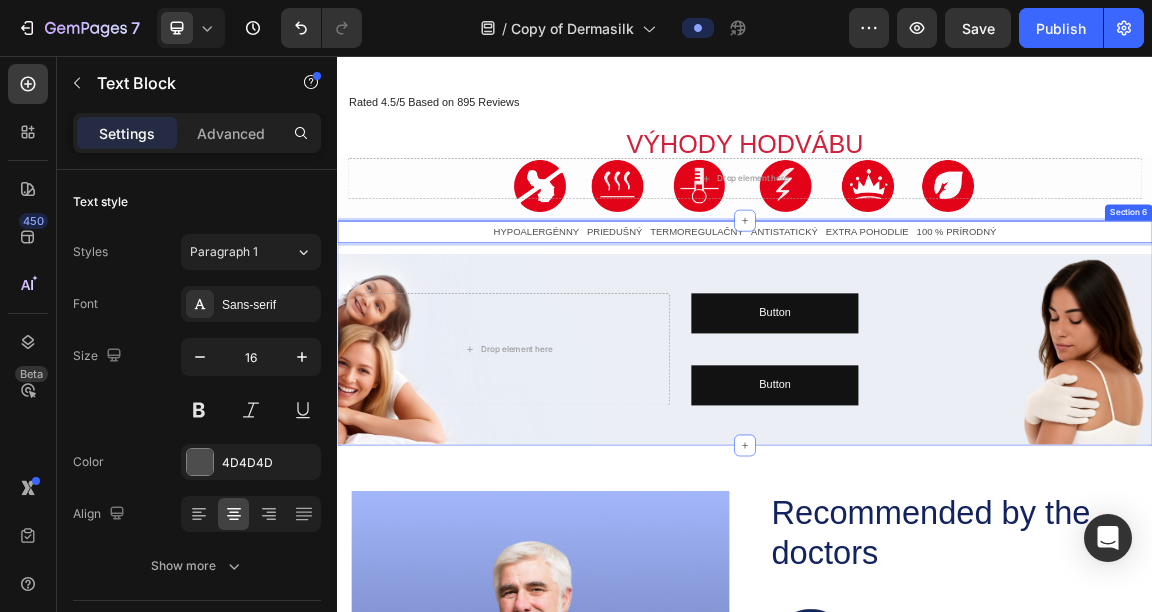 click on "HYPOALERGÉNNY PRIEDUŠNÝ Text Block   16
Drop element here Button Button Button Button Hero Banner" at bounding box center (937, 463) 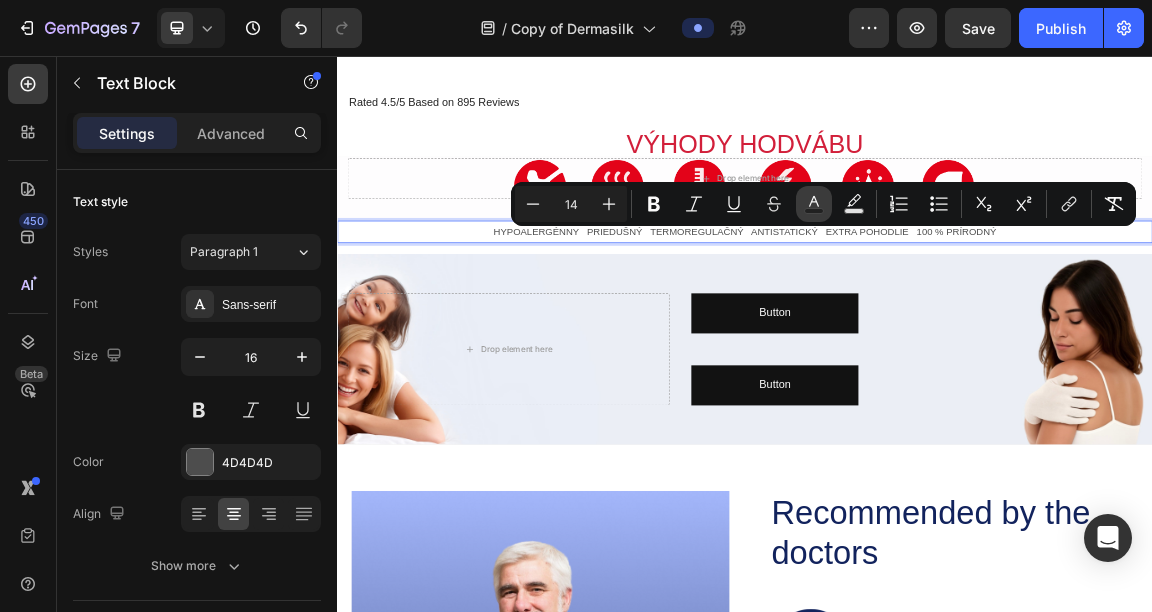 click on "Text Color" at bounding box center [814, 204] 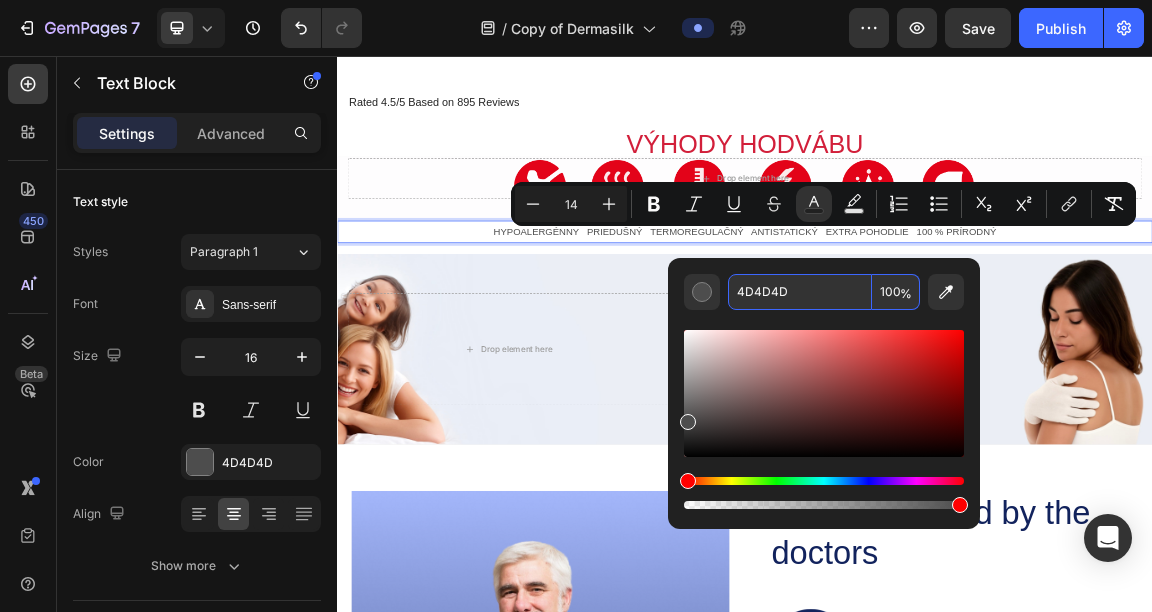 click on "4D4D4D" at bounding box center (800, 292) 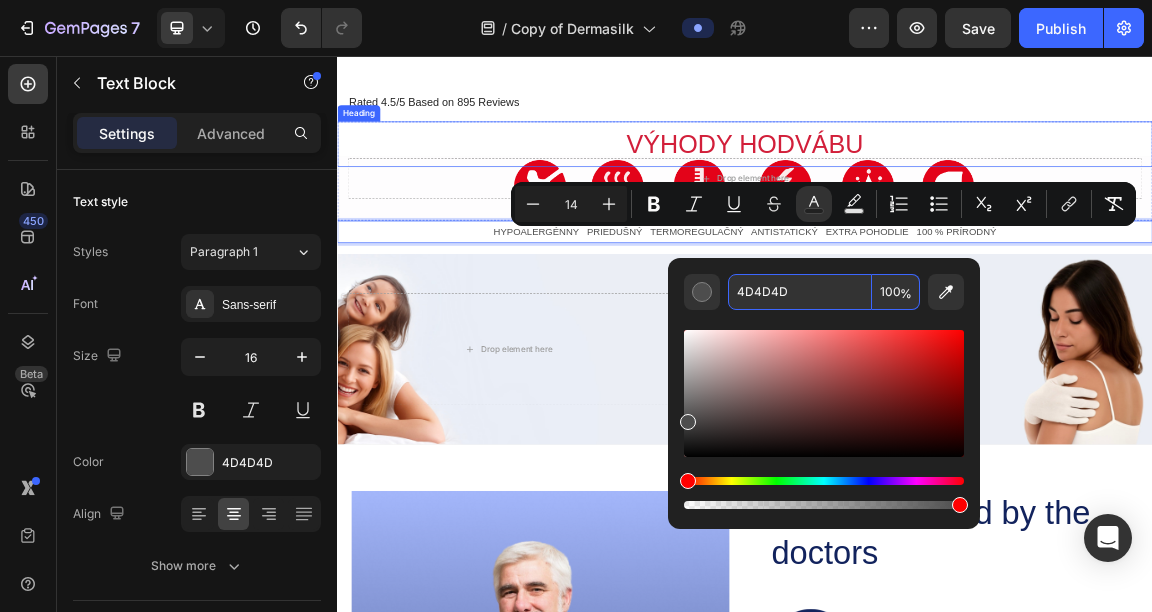 click on "VÝHODY HODVÁBU" at bounding box center [937, 186] 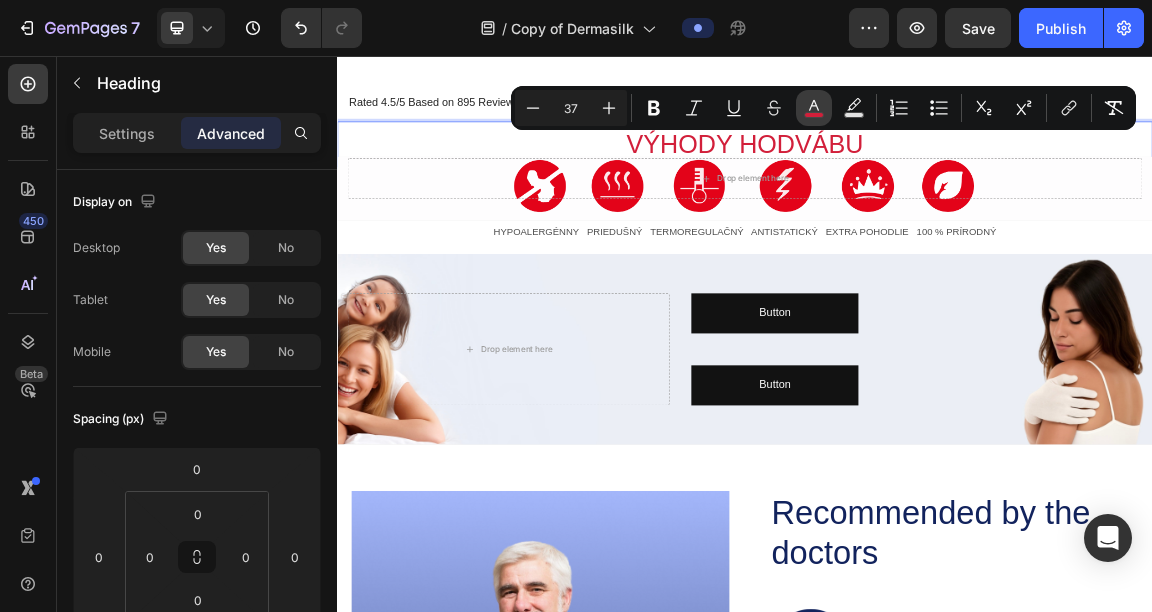 click on "color" at bounding box center [814, 108] 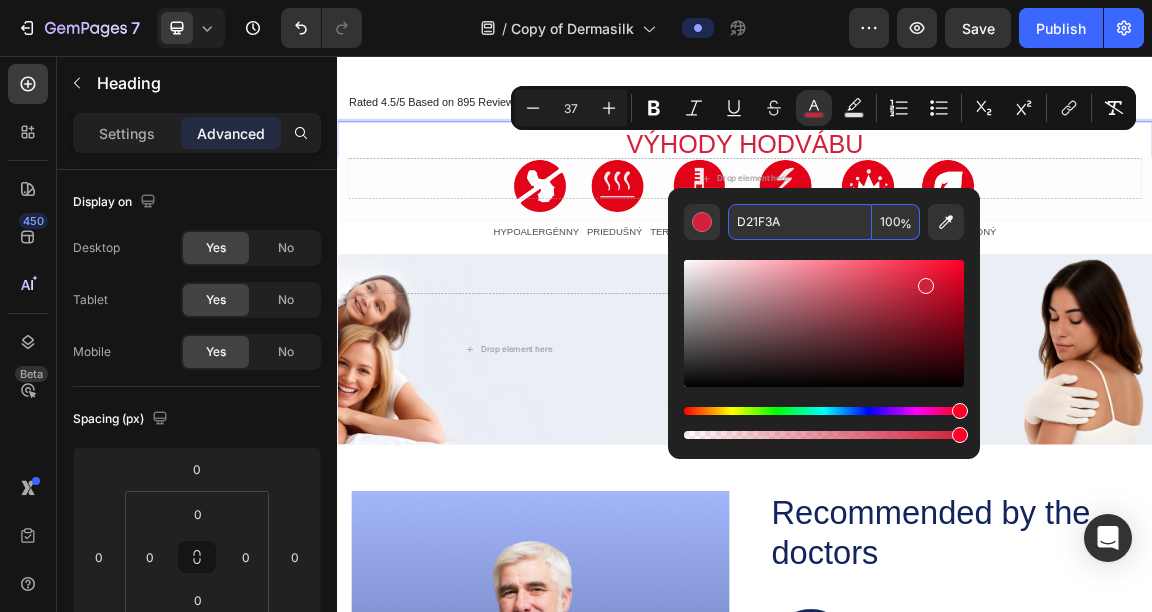 click on "D21F3A" at bounding box center (800, 222) 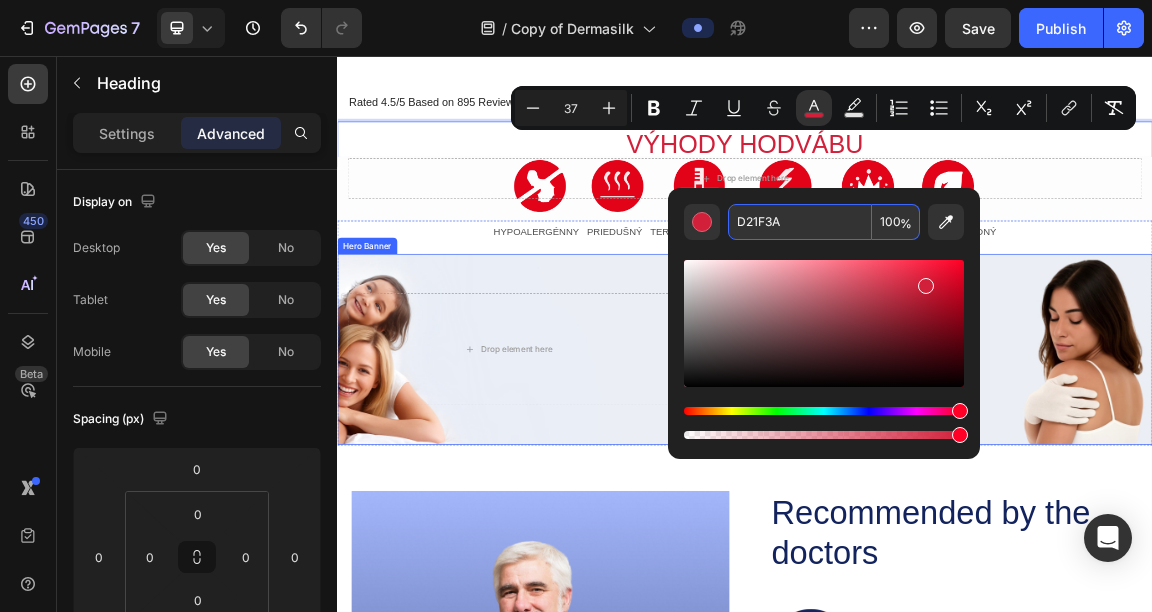 click on "HYPOALERGÉNNY   PRIEDUŠNÝ   TERMOREGULAČNÝ   ANTISTATICKÝ   EXTRA POHODLIE   100 % PRÍRODNÝ" at bounding box center (937, 314) 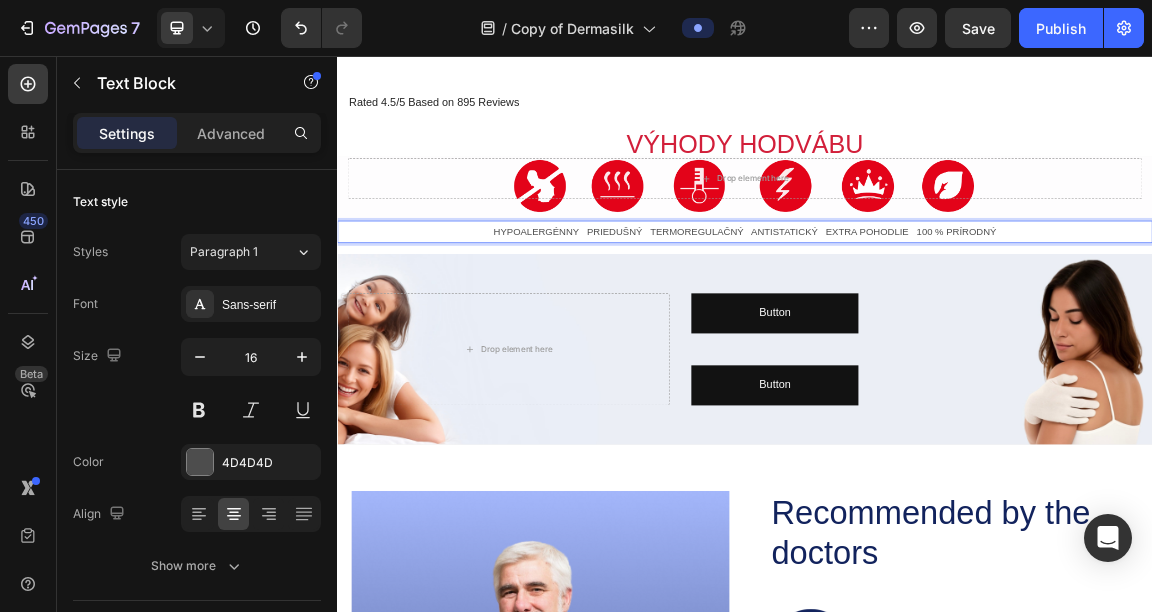 drag, startPoint x: 544, startPoint y: 315, endPoint x: 1372, endPoint y: 309, distance: 828.0217 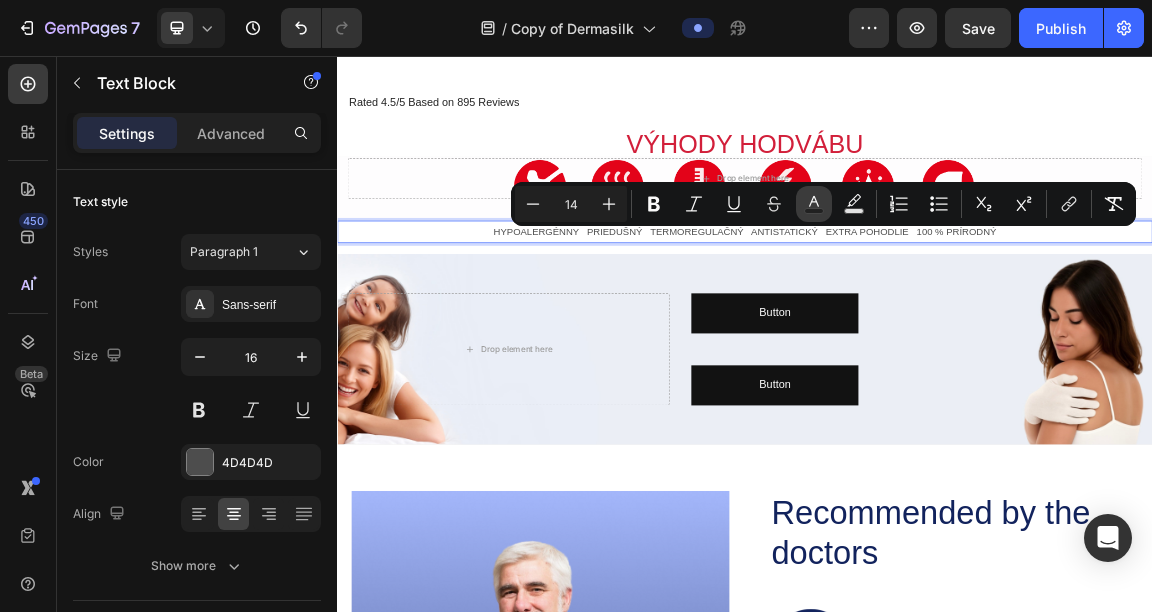 click on "Text Color" at bounding box center [814, 204] 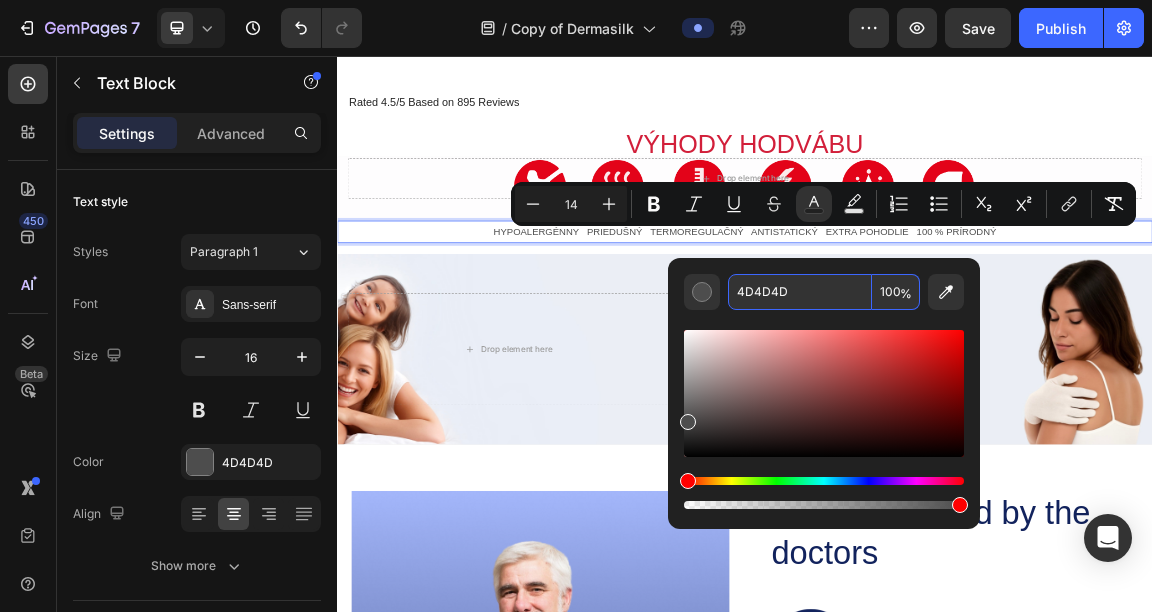 click on "4D4D4D" at bounding box center (800, 292) 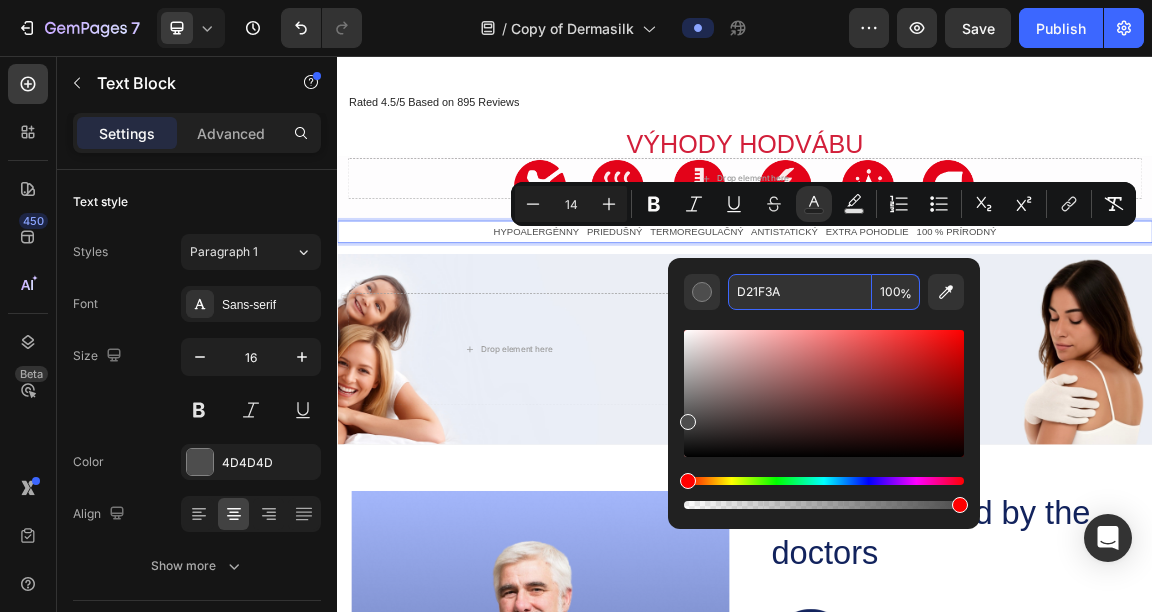 type on "D21F3A" 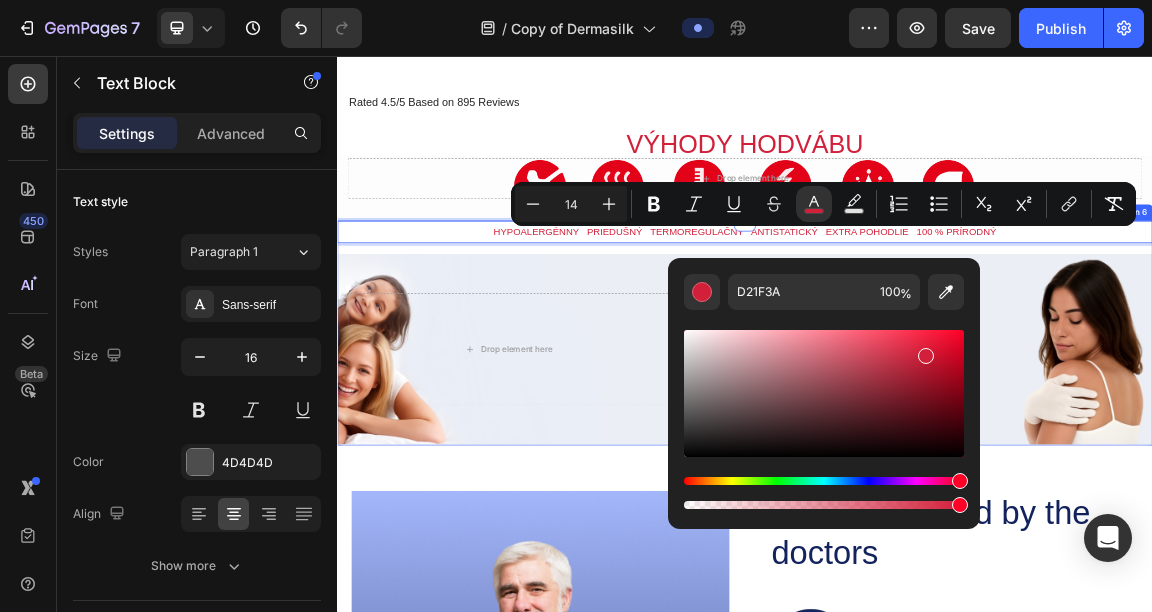 click on "Drop element here Button Button Button Button" at bounding box center (937, 487) 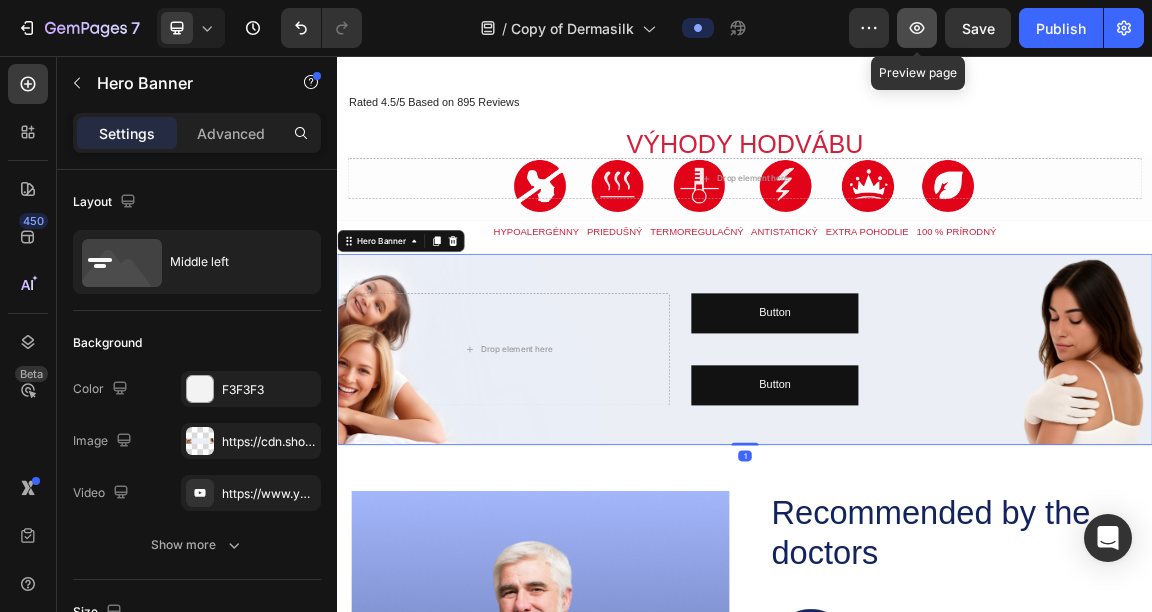 click 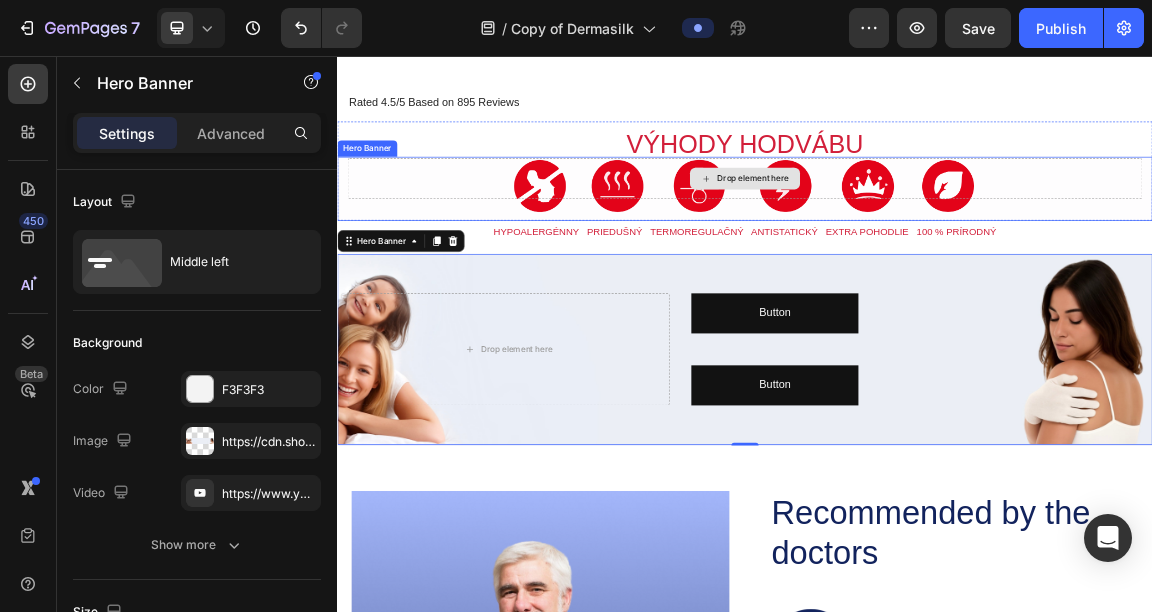 click on "Drop element here" at bounding box center (937, 236) 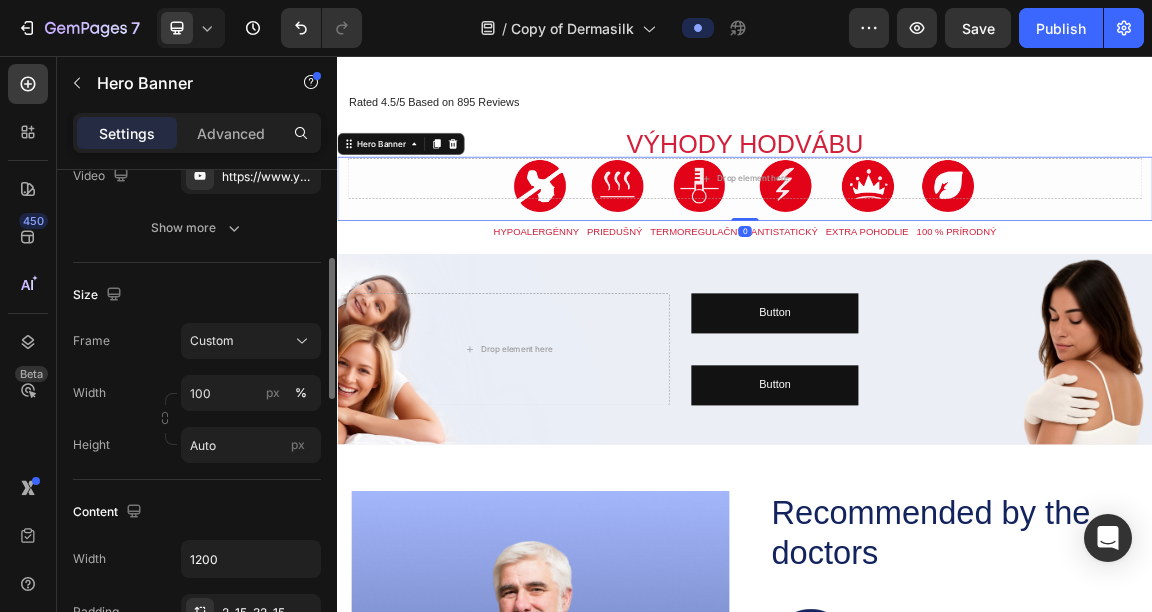 scroll, scrollTop: 316, scrollLeft: 0, axis: vertical 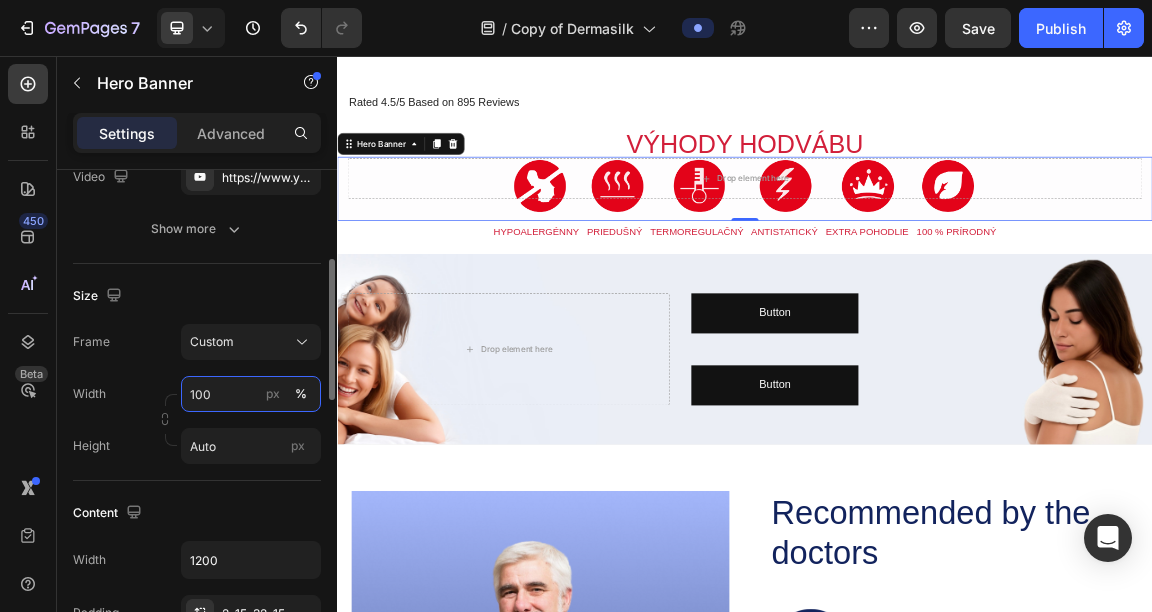 click on "100" at bounding box center (251, 394) 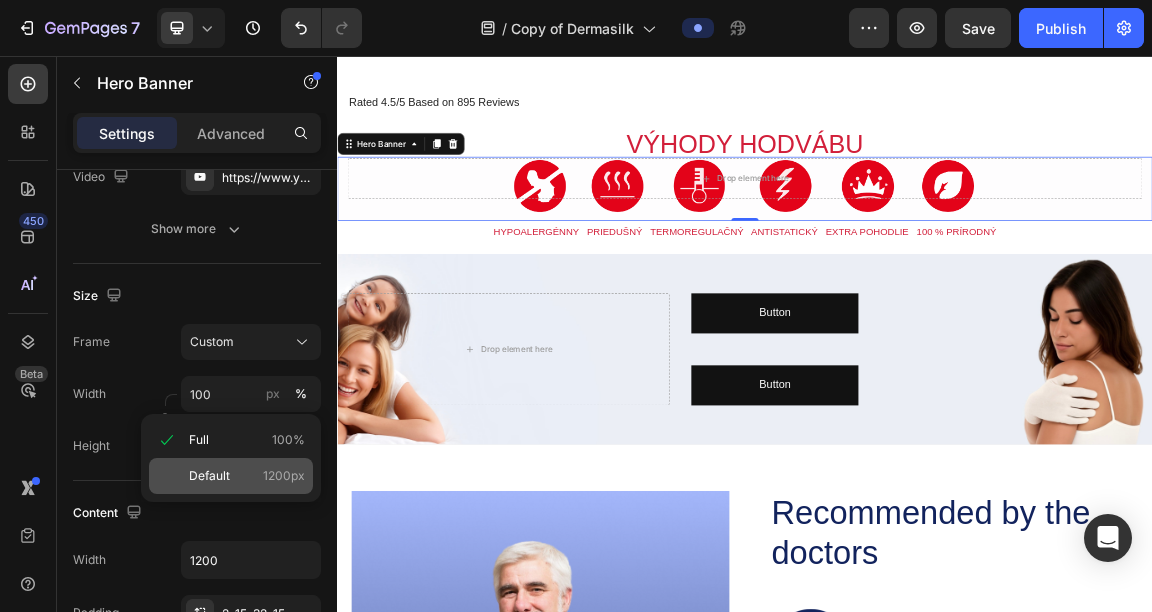 click on "Default 1200px" at bounding box center (247, 476) 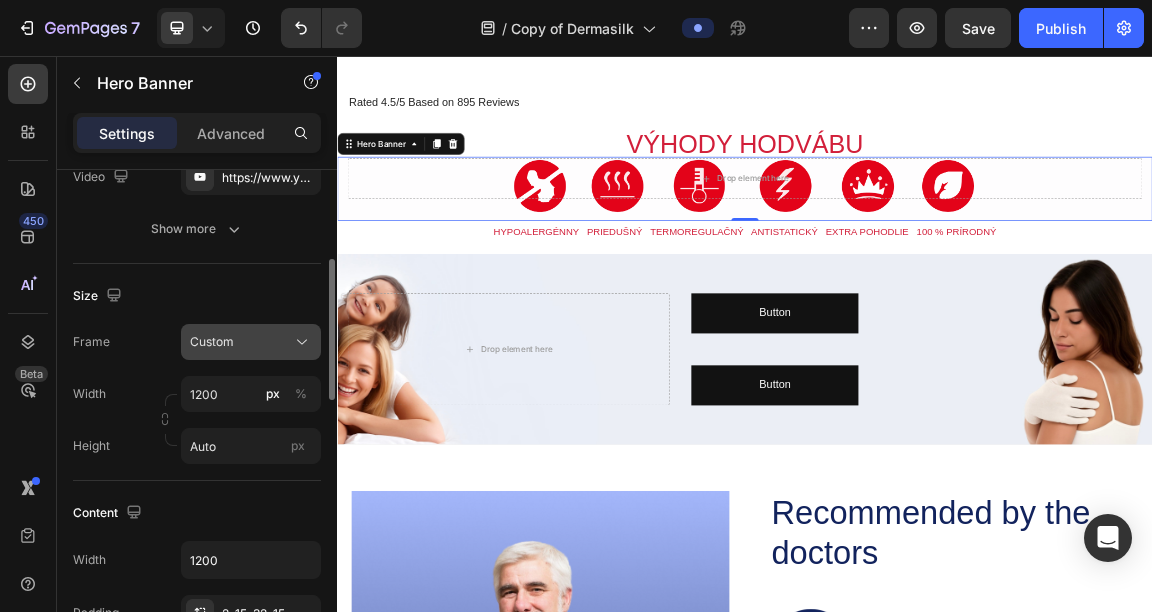 click on "Custom" at bounding box center (251, 342) 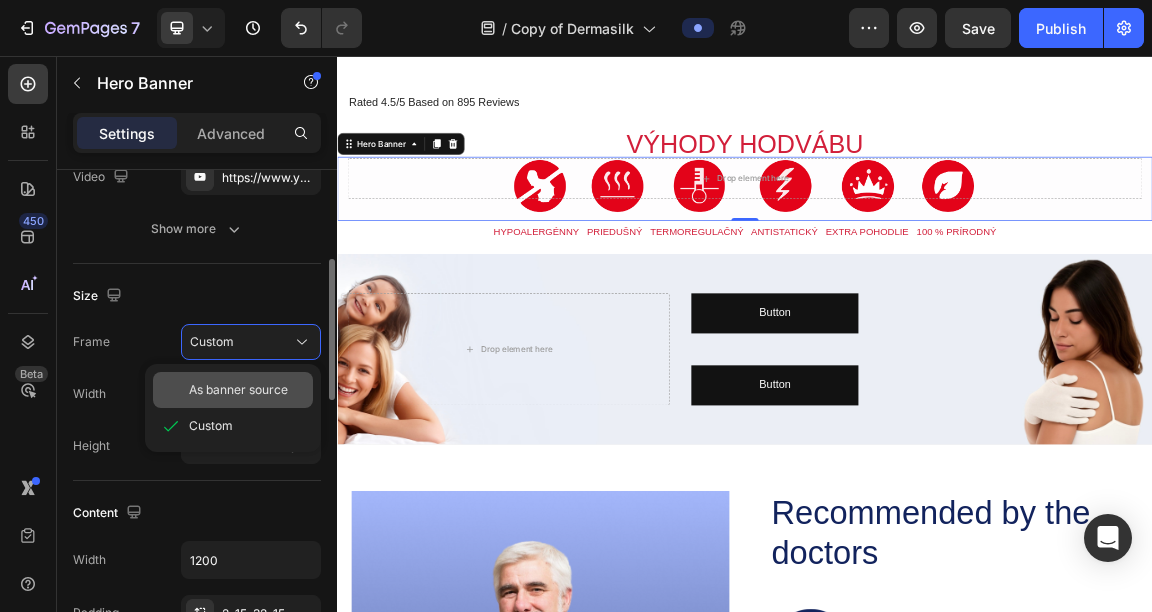 click on "As banner source" 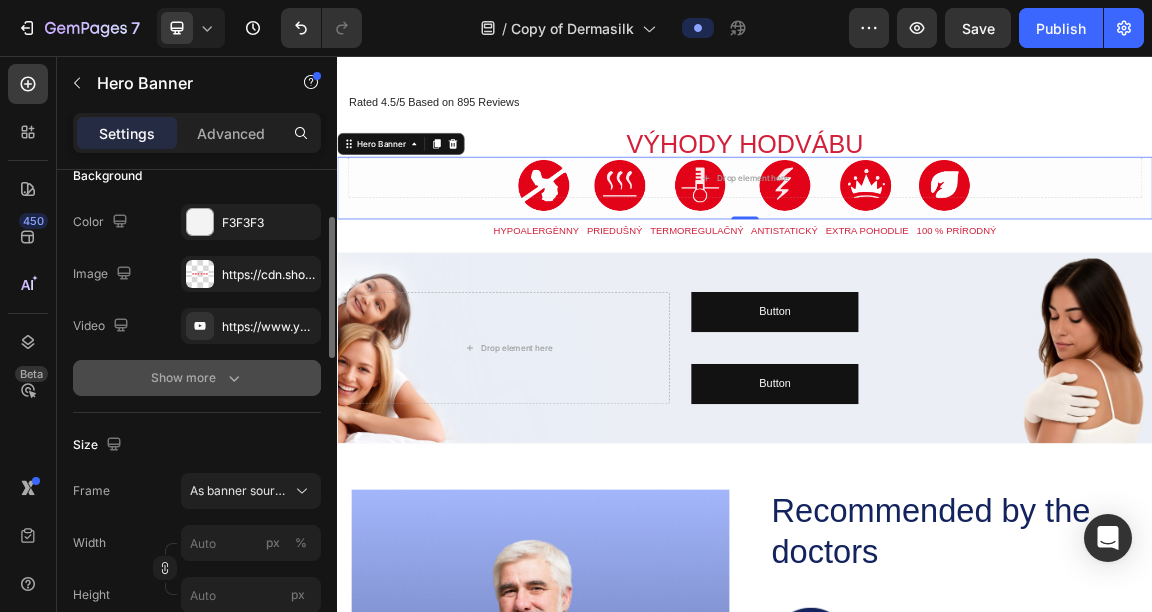 scroll, scrollTop: 238, scrollLeft: 0, axis: vertical 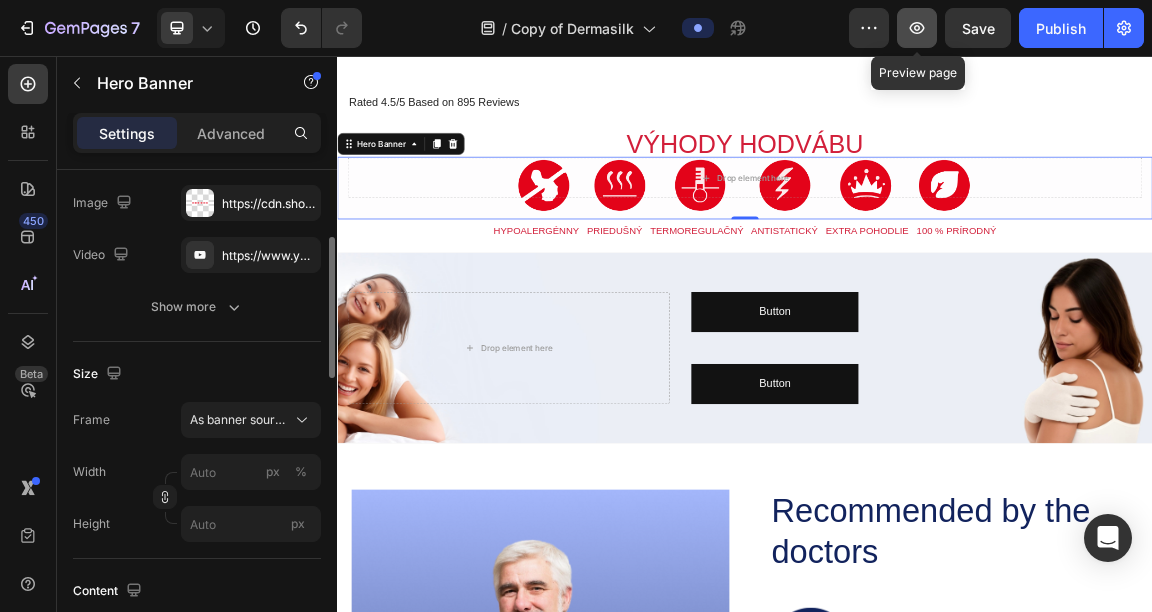 click 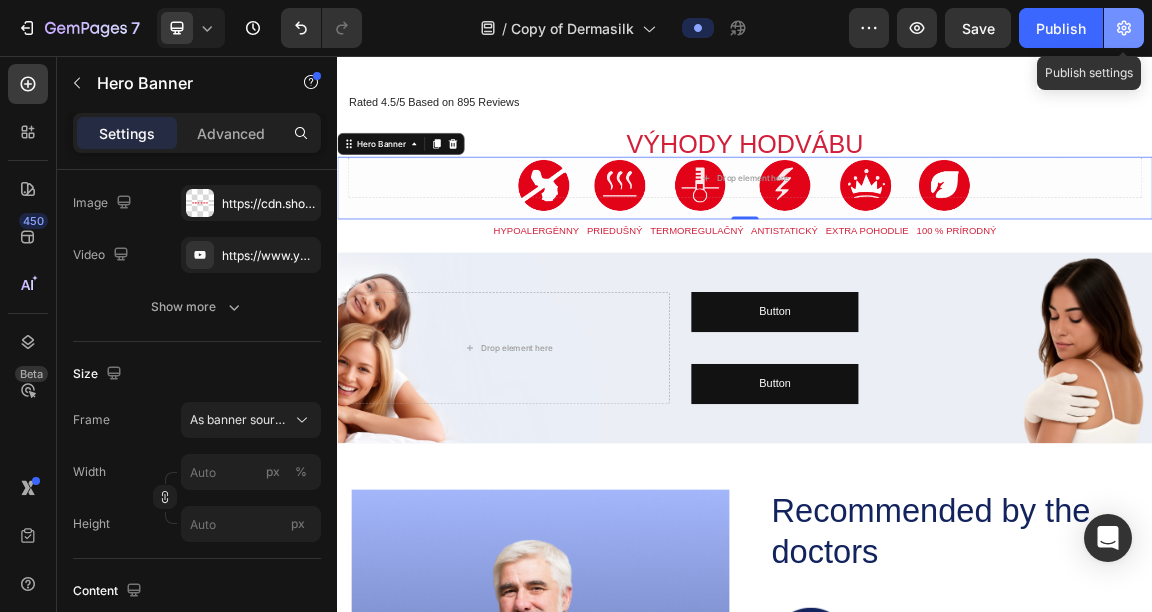click 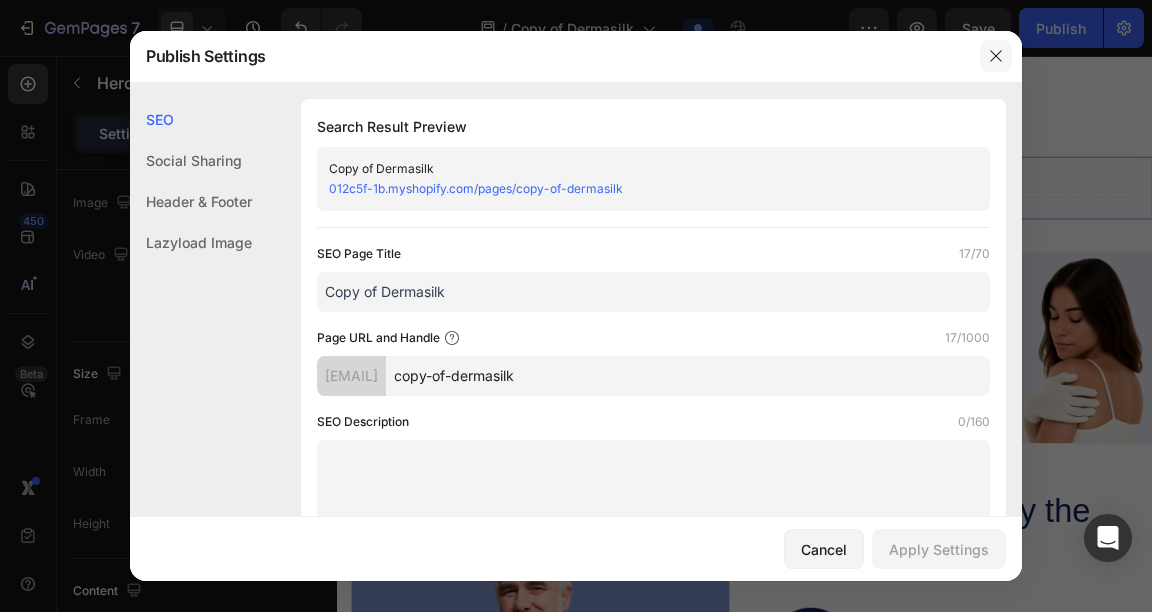 click at bounding box center [996, 56] 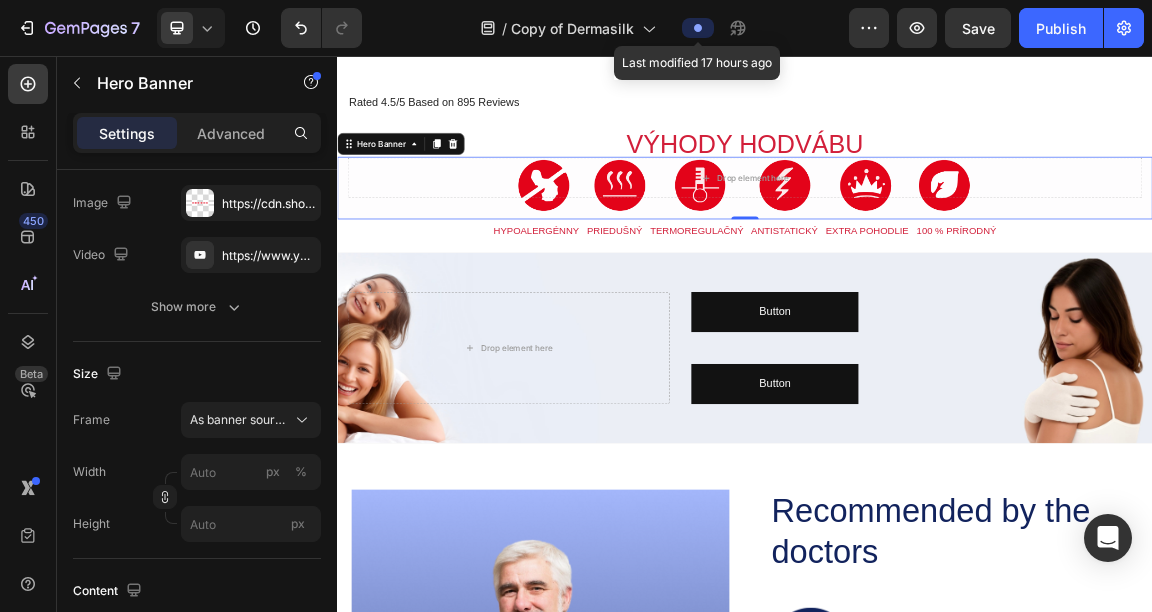 click at bounding box center (698, 28) 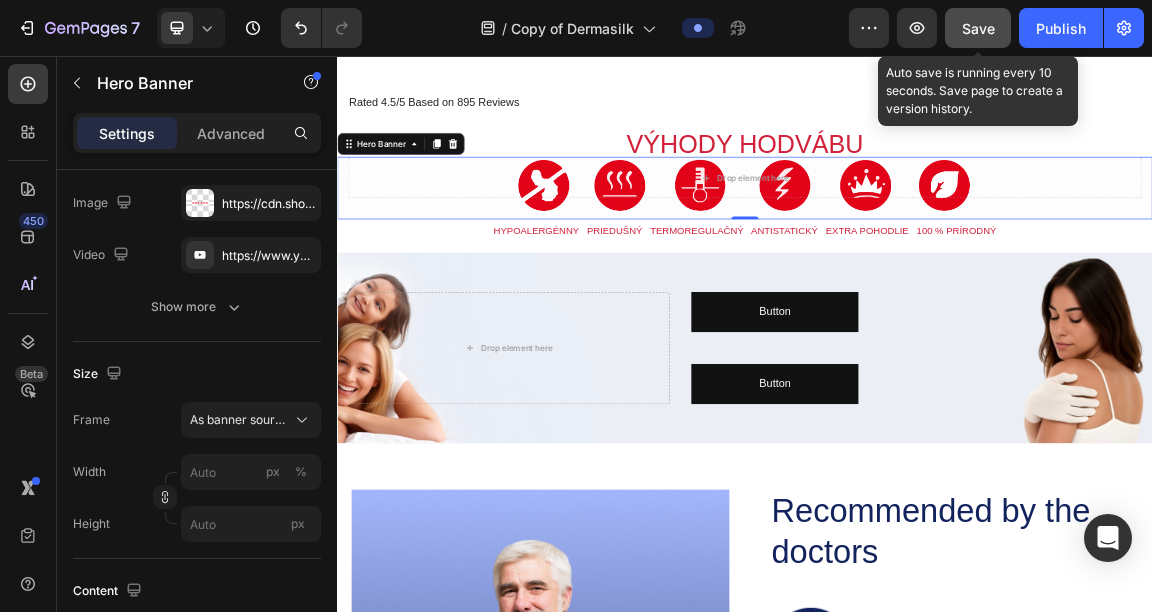 click on "Save" at bounding box center [978, 28] 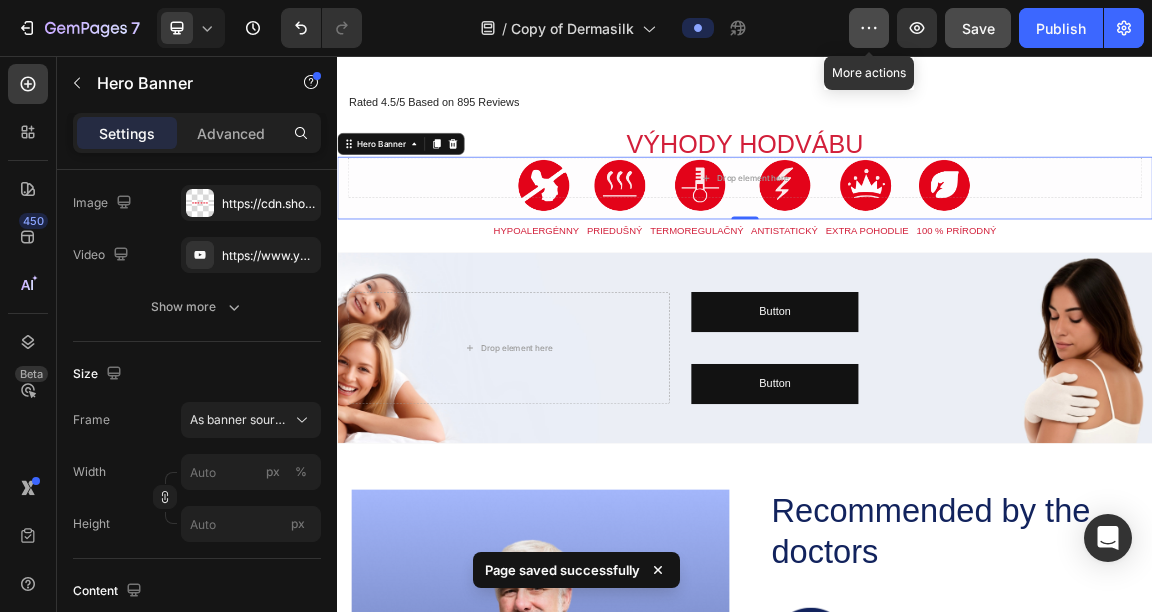 click 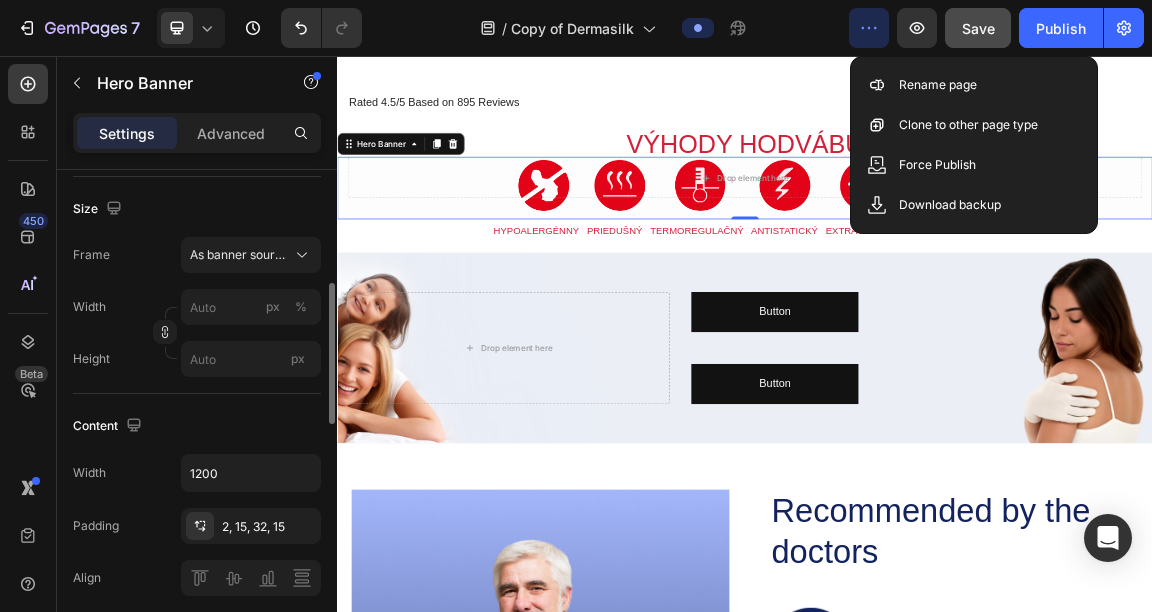 scroll, scrollTop: 451, scrollLeft: 0, axis: vertical 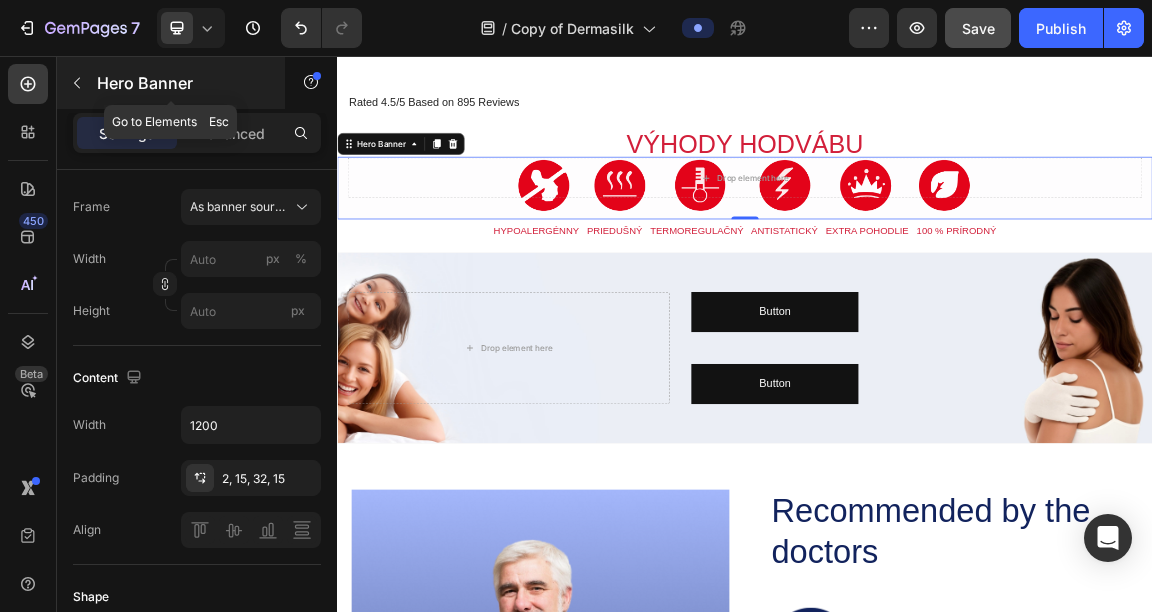 click 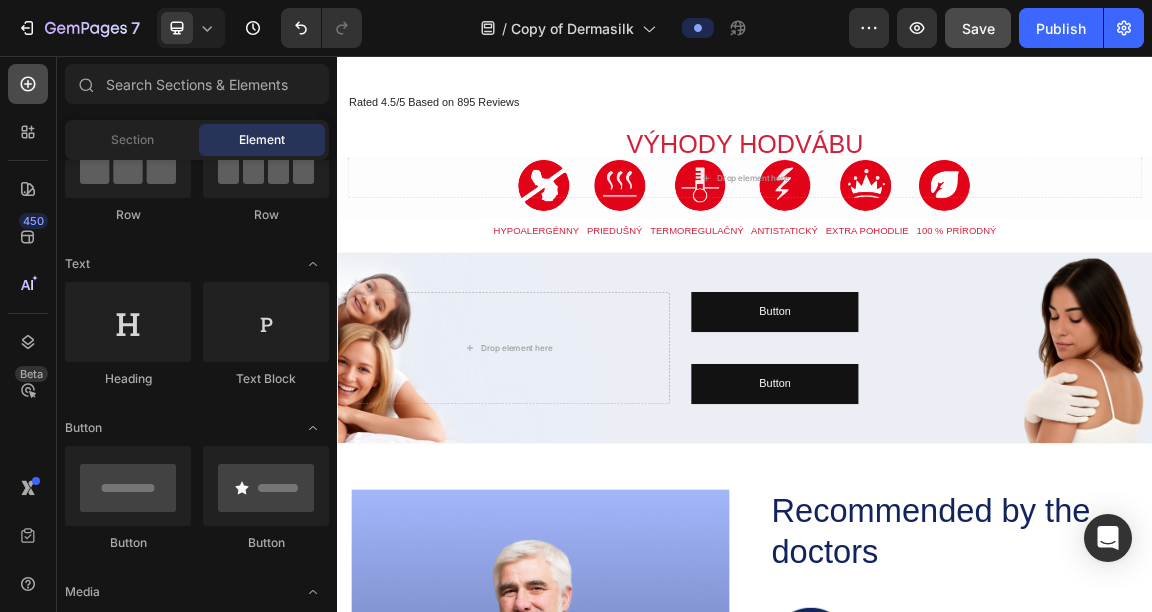 click 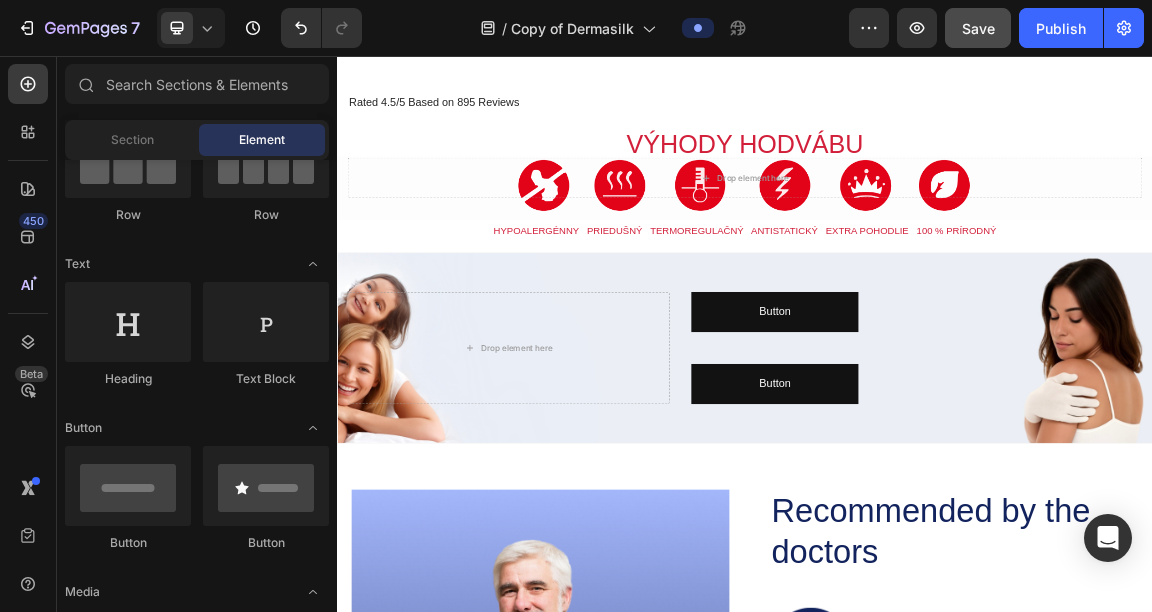 click on "450 Beta" at bounding box center (28, 266) 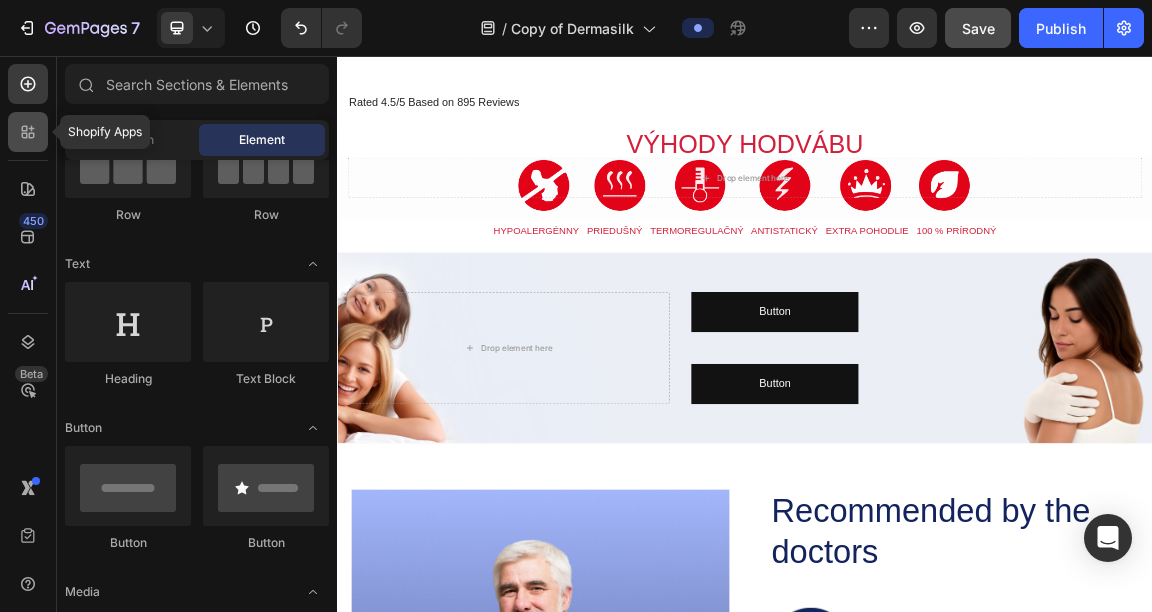 click 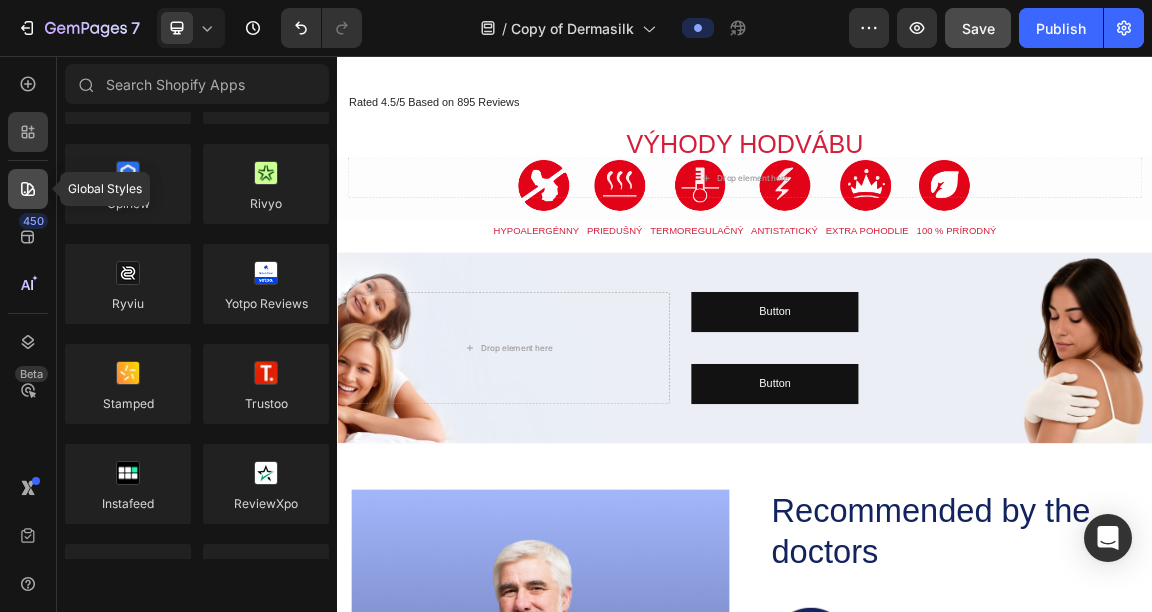 click 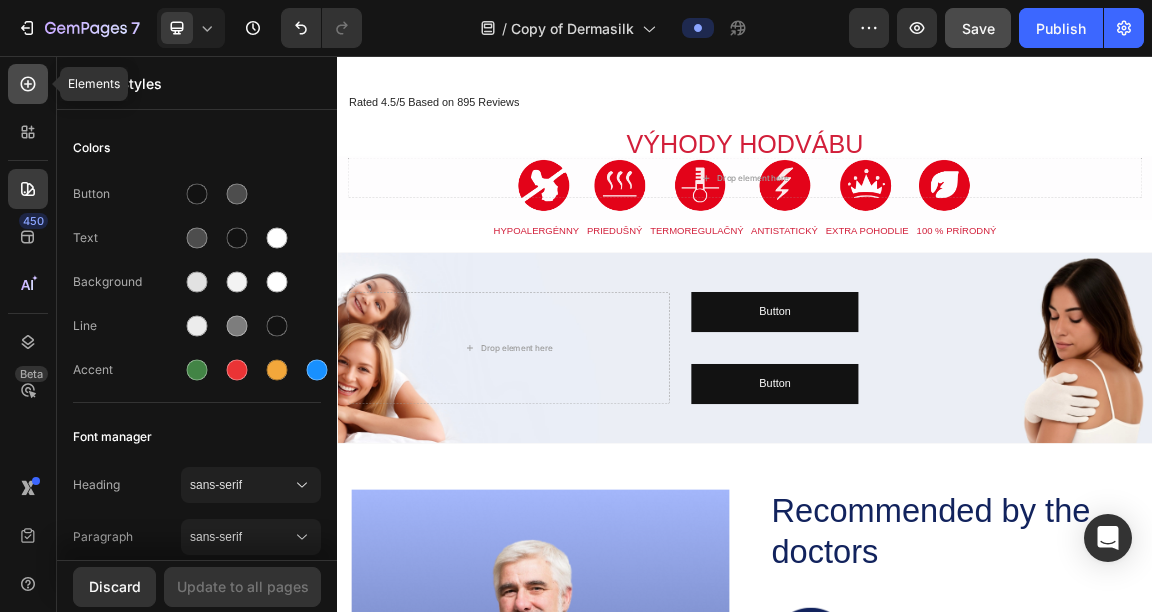 click 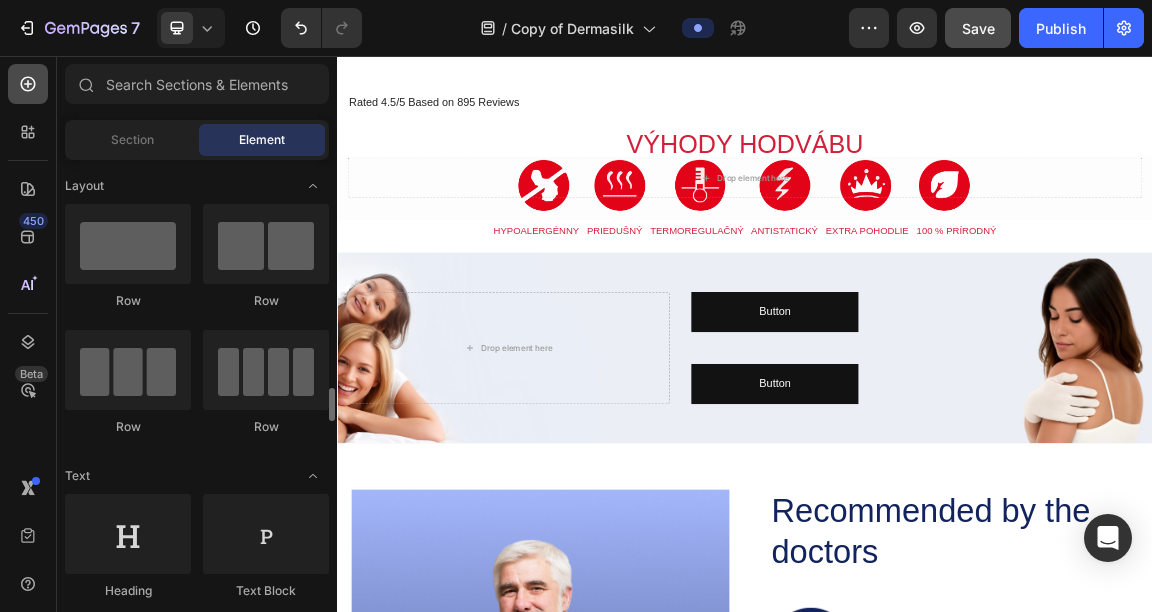 scroll, scrollTop: 212, scrollLeft: 0, axis: vertical 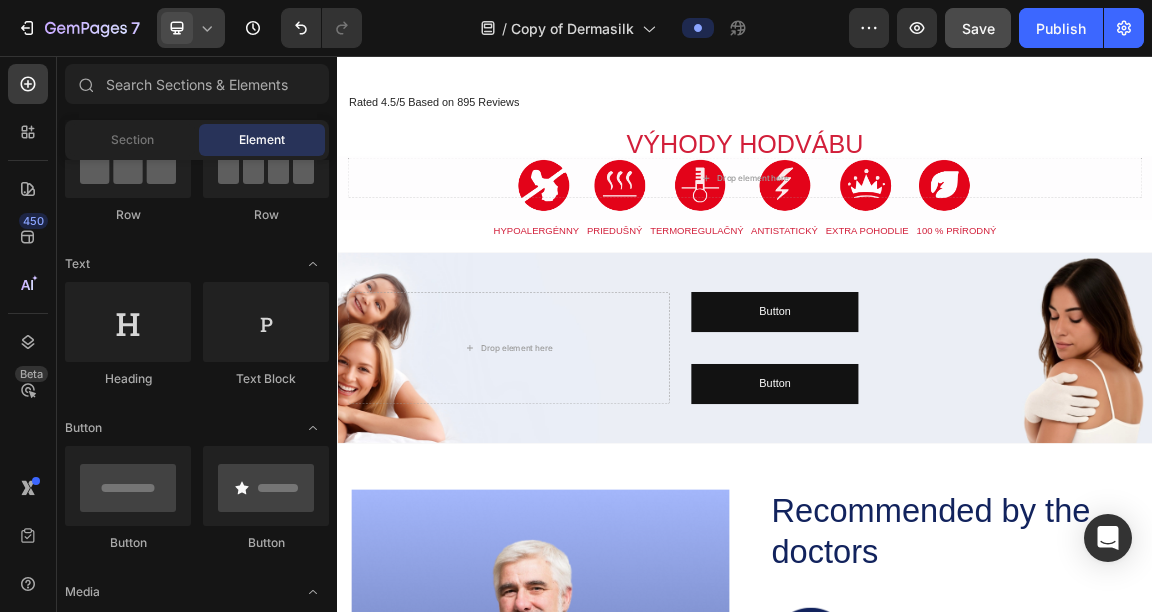 click 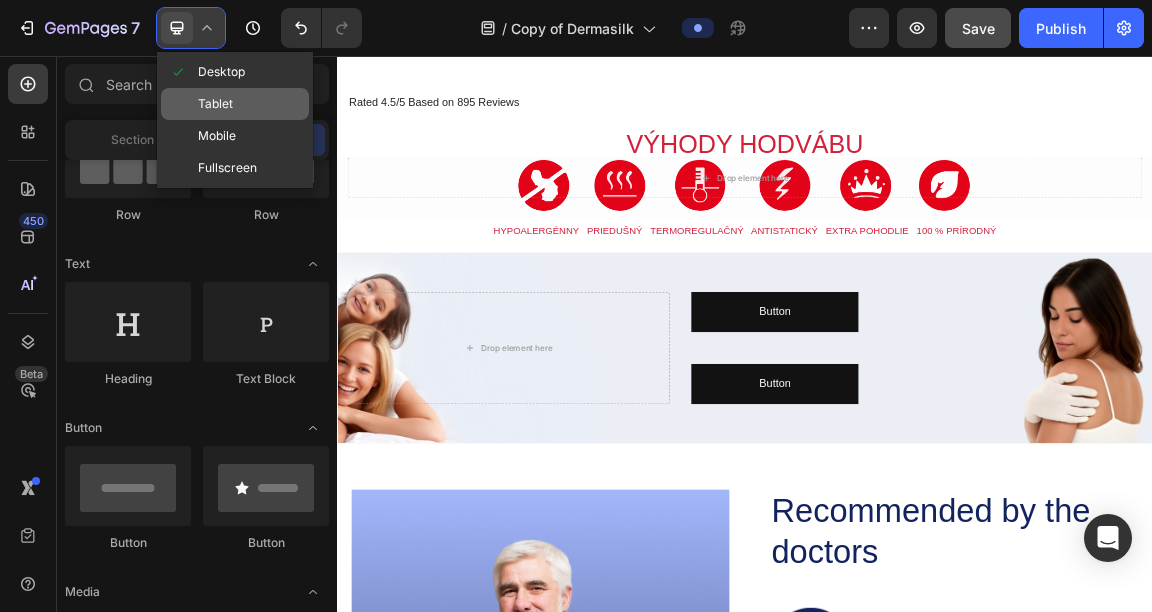 click on "Tablet" 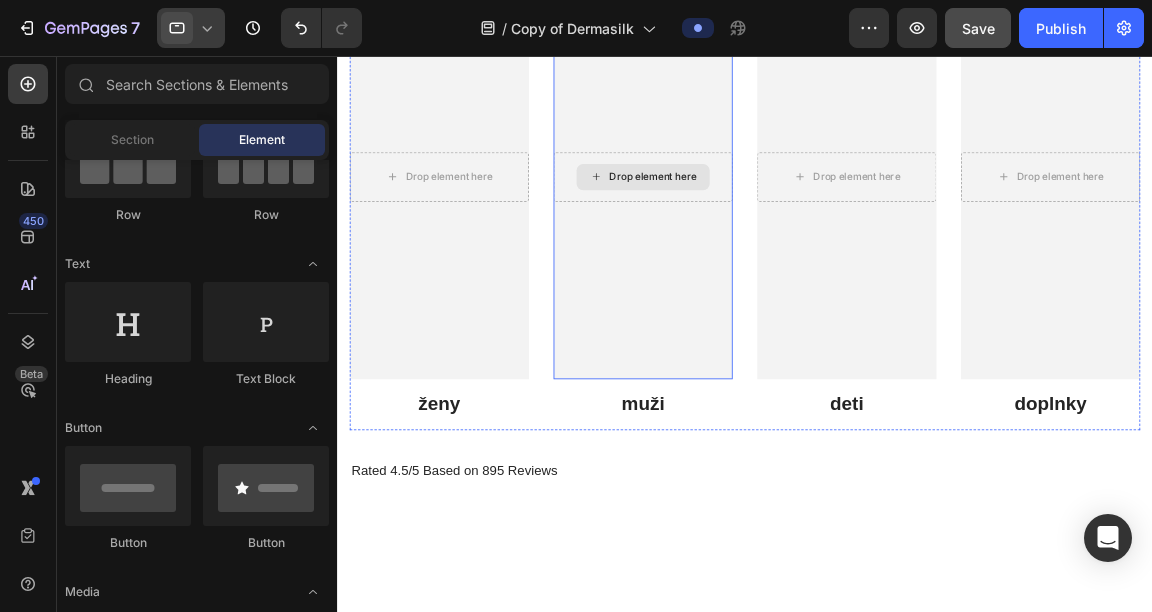 scroll, scrollTop: 1178, scrollLeft: 0, axis: vertical 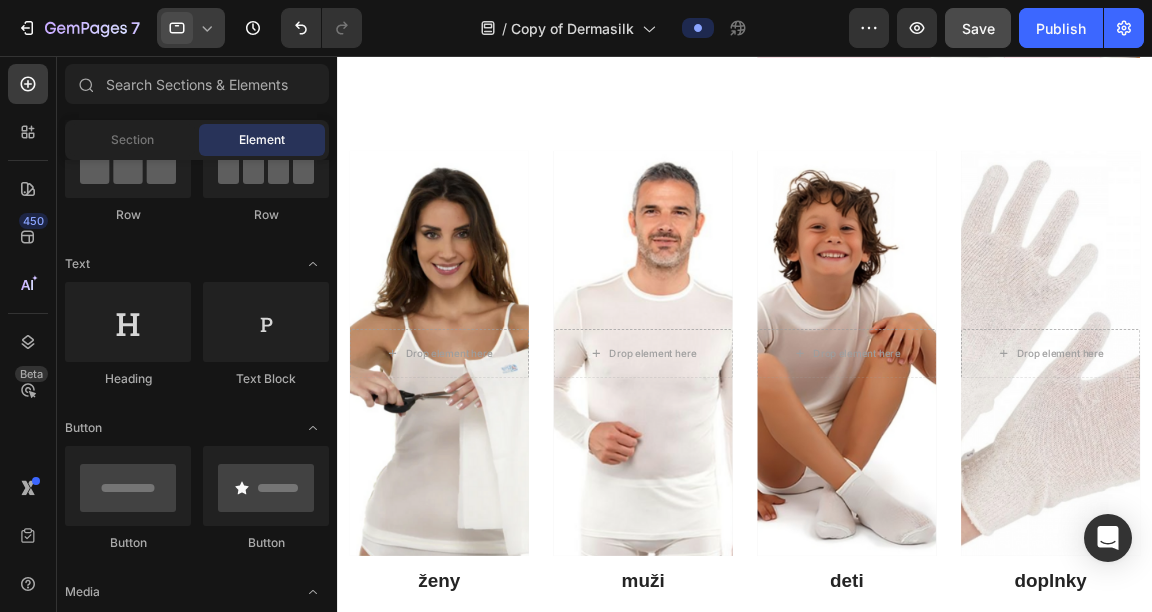 click 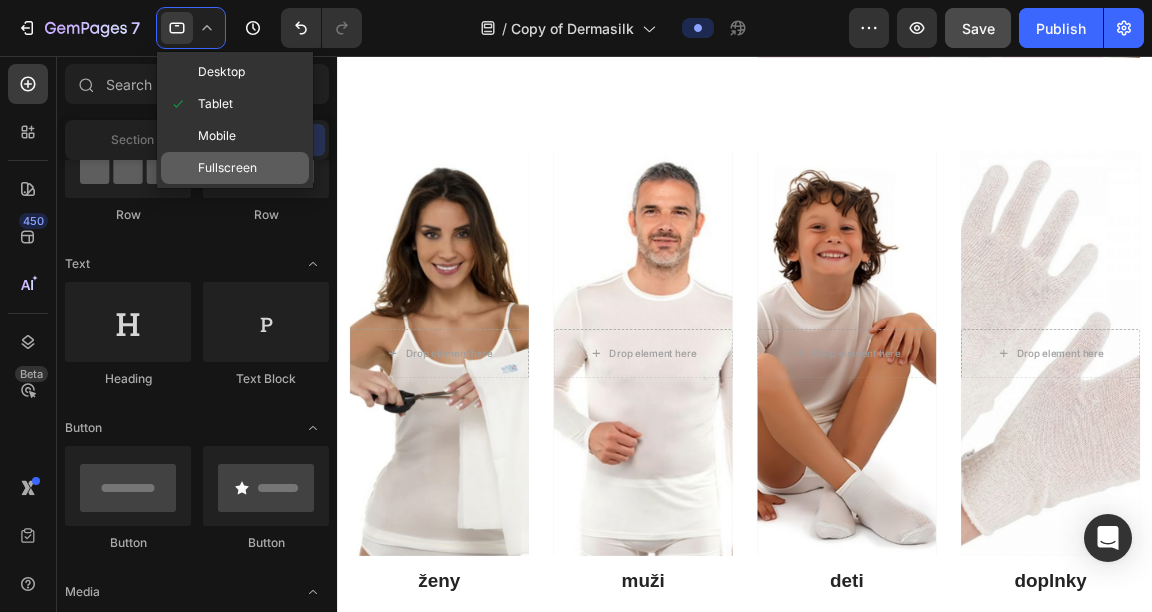 click on "Fullscreen" 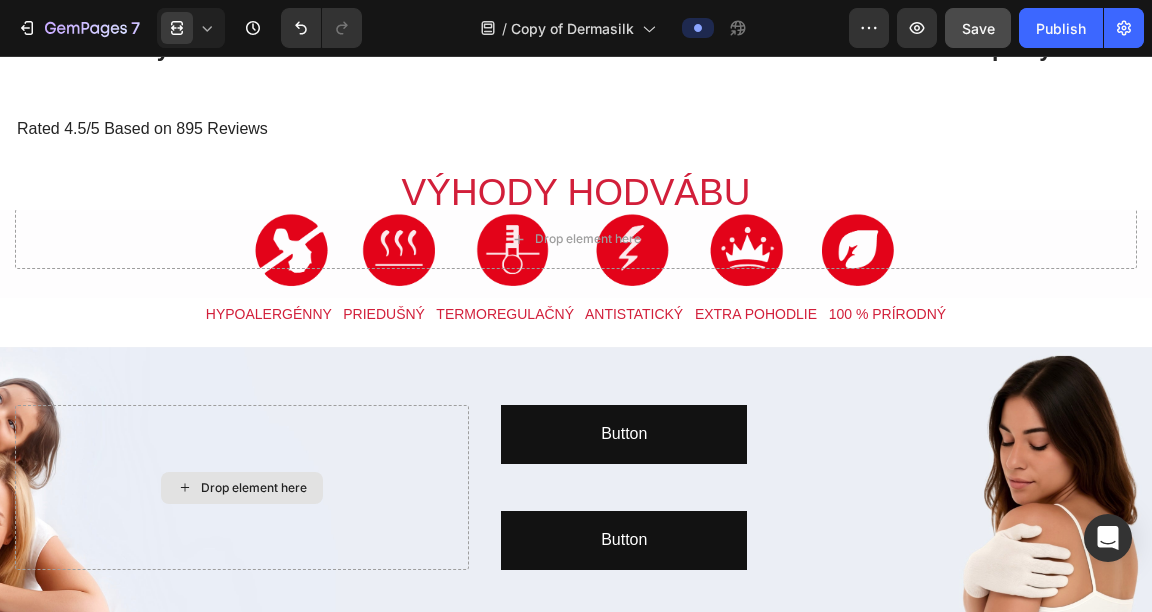 scroll, scrollTop: 1494, scrollLeft: 0, axis: vertical 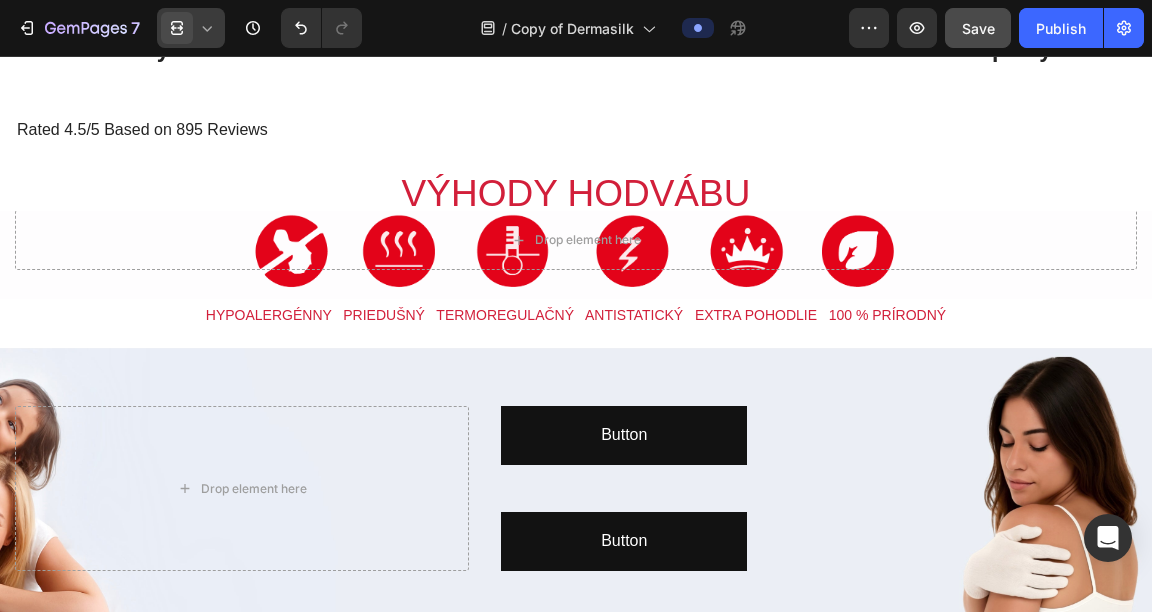 click 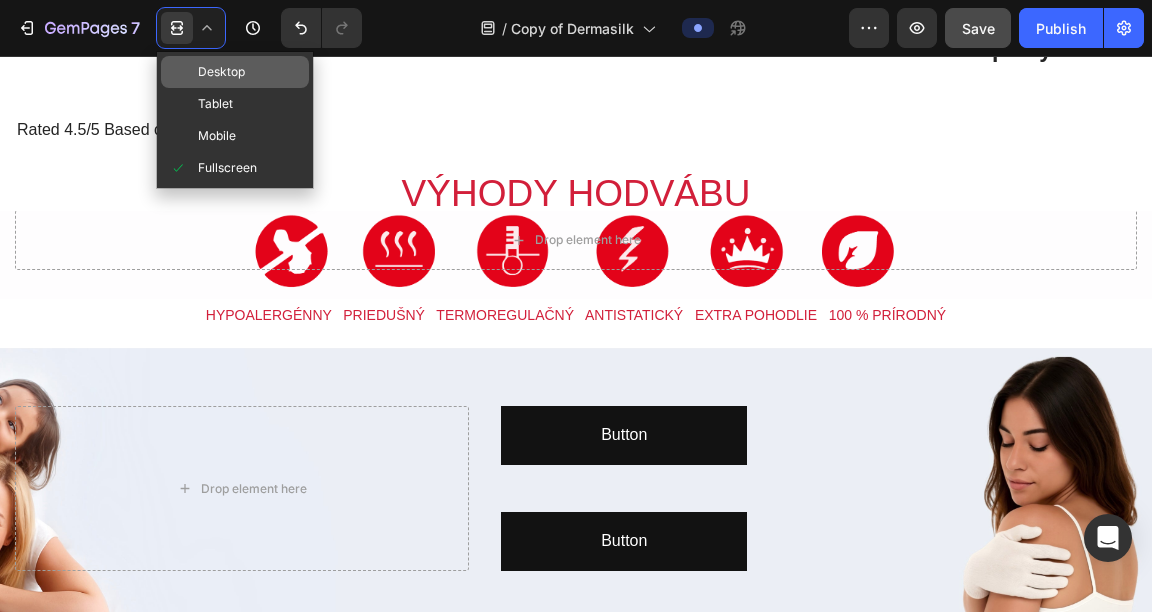 click on "Desktop" 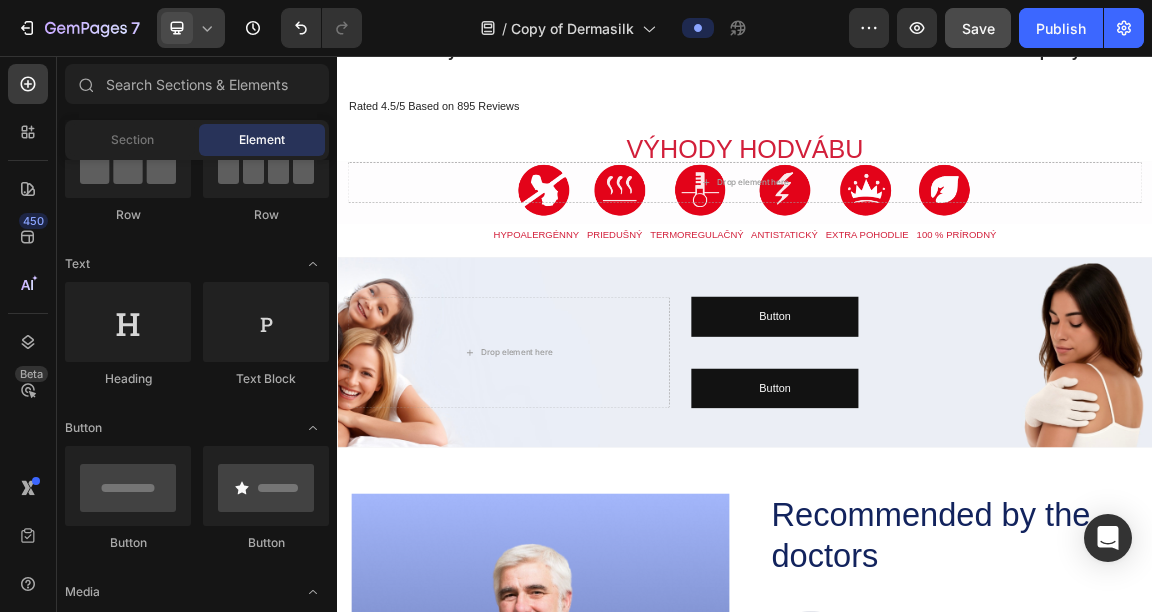 click at bounding box center (177, 28) 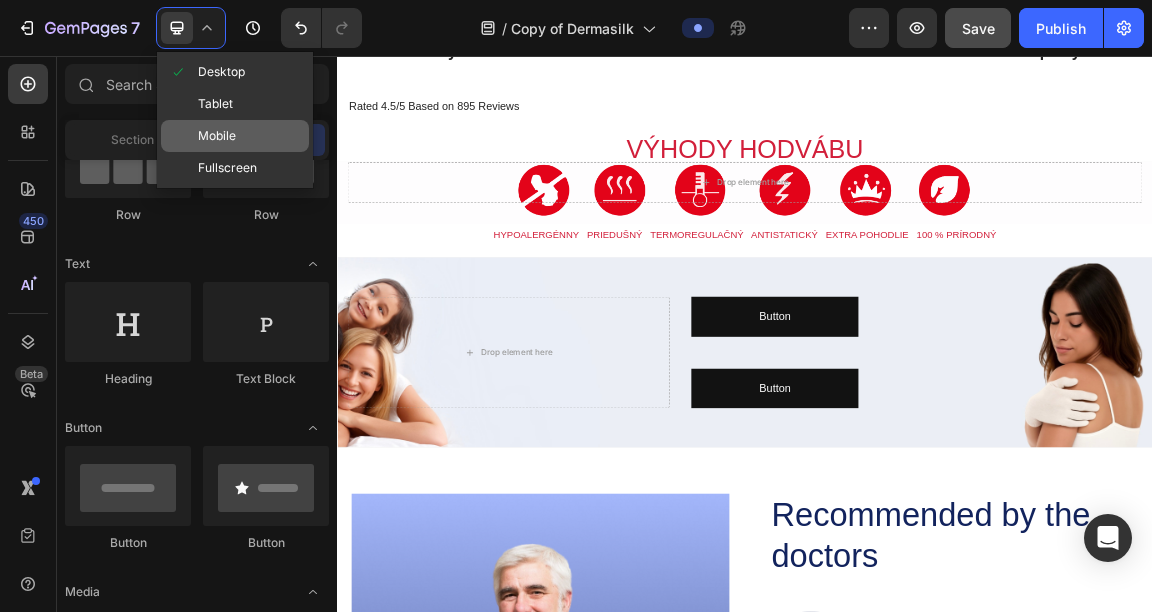 click on "Mobile" 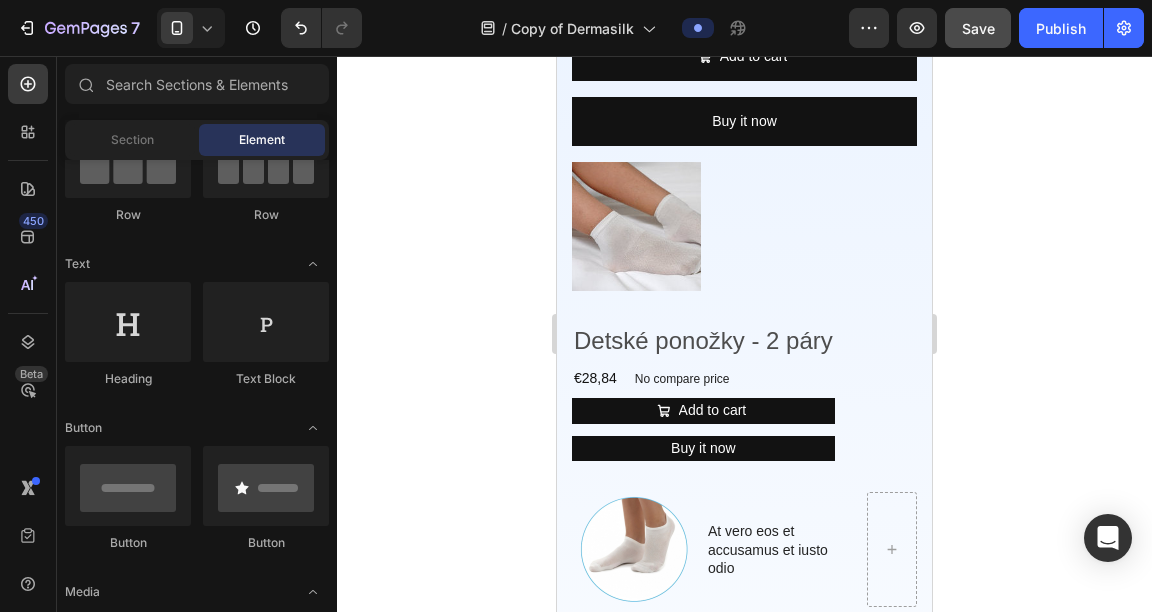 scroll, scrollTop: 8250, scrollLeft: 0, axis: vertical 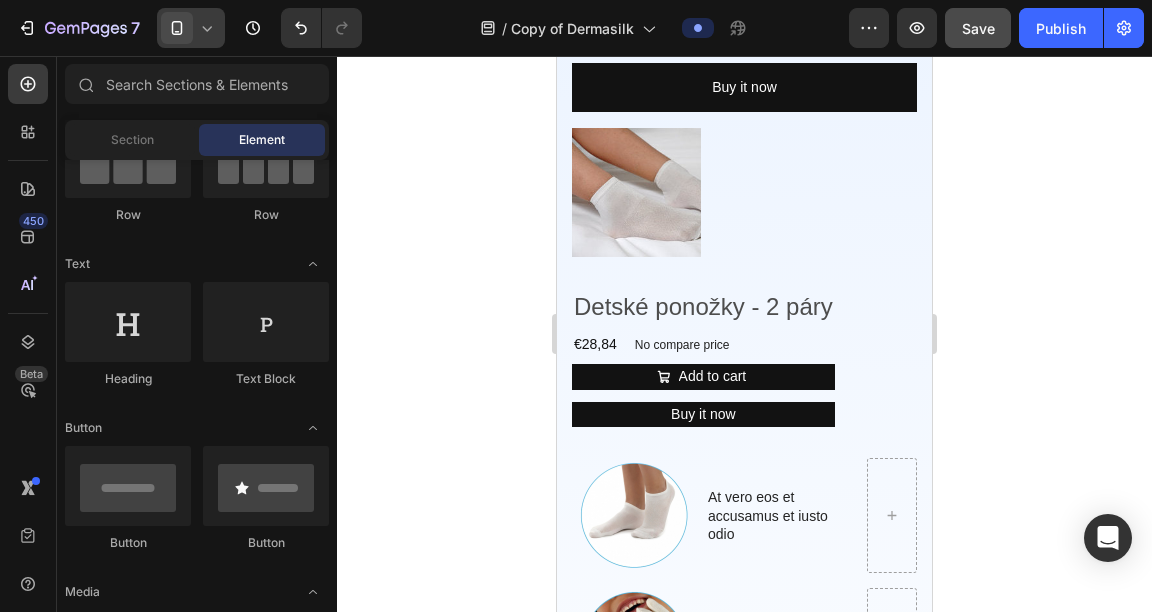 click 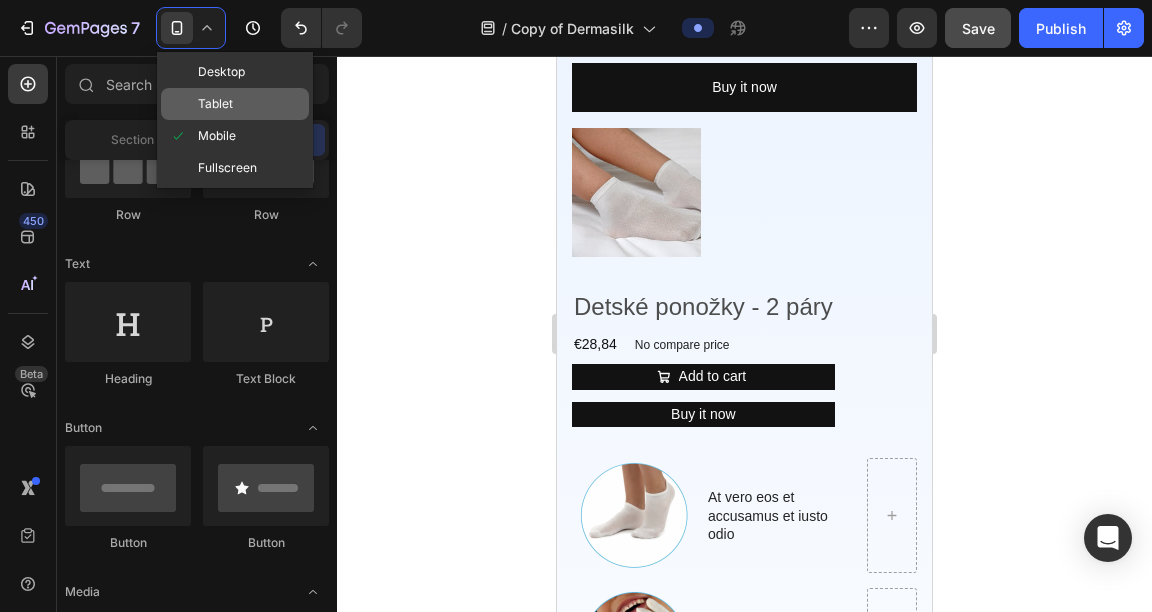 click on "Tablet" 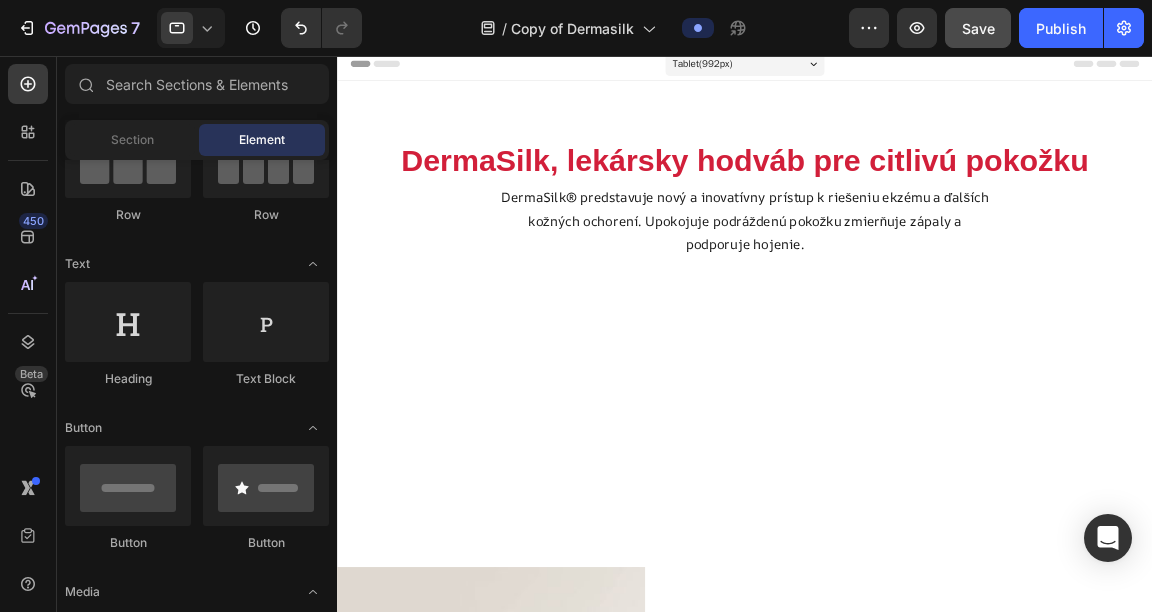 scroll, scrollTop: 0, scrollLeft: 0, axis: both 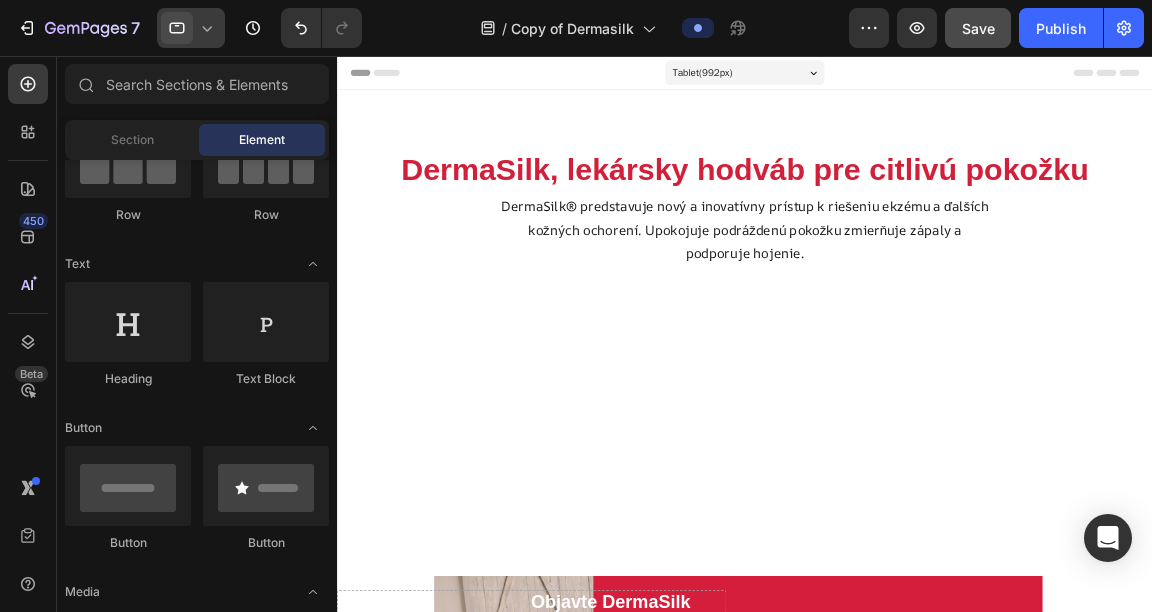 click 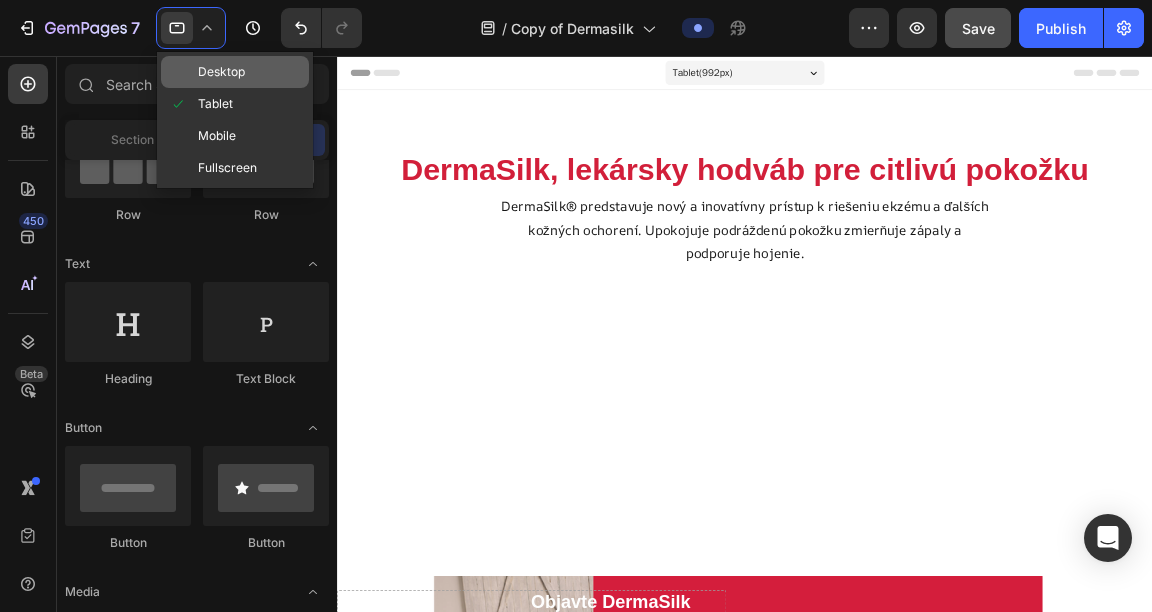 click on "Desktop" at bounding box center (221, 72) 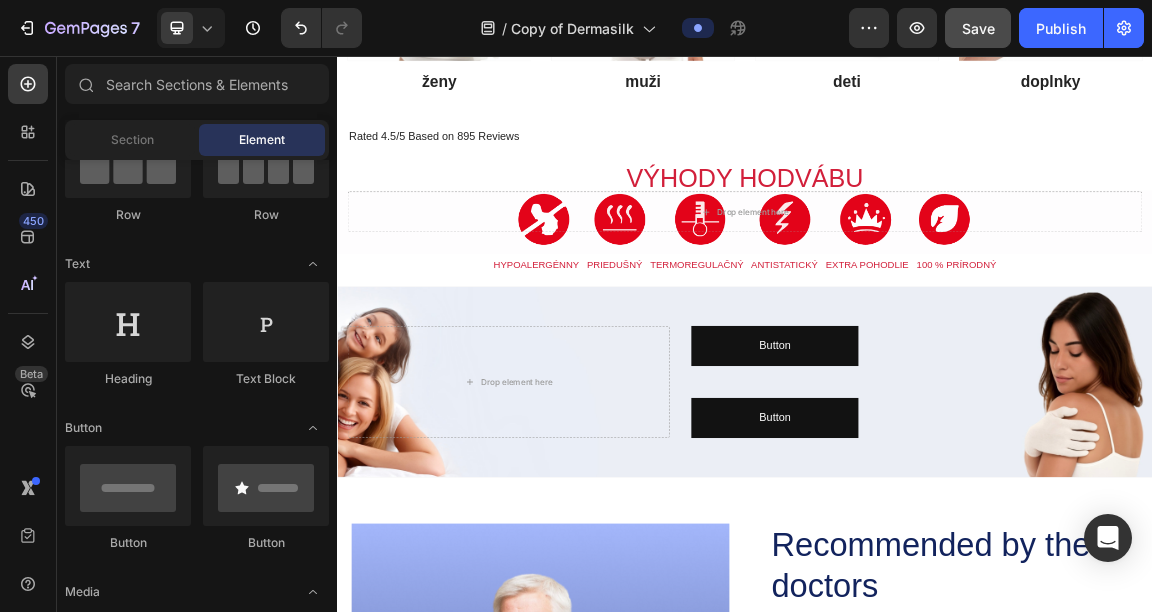 scroll, scrollTop: 1473, scrollLeft: 0, axis: vertical 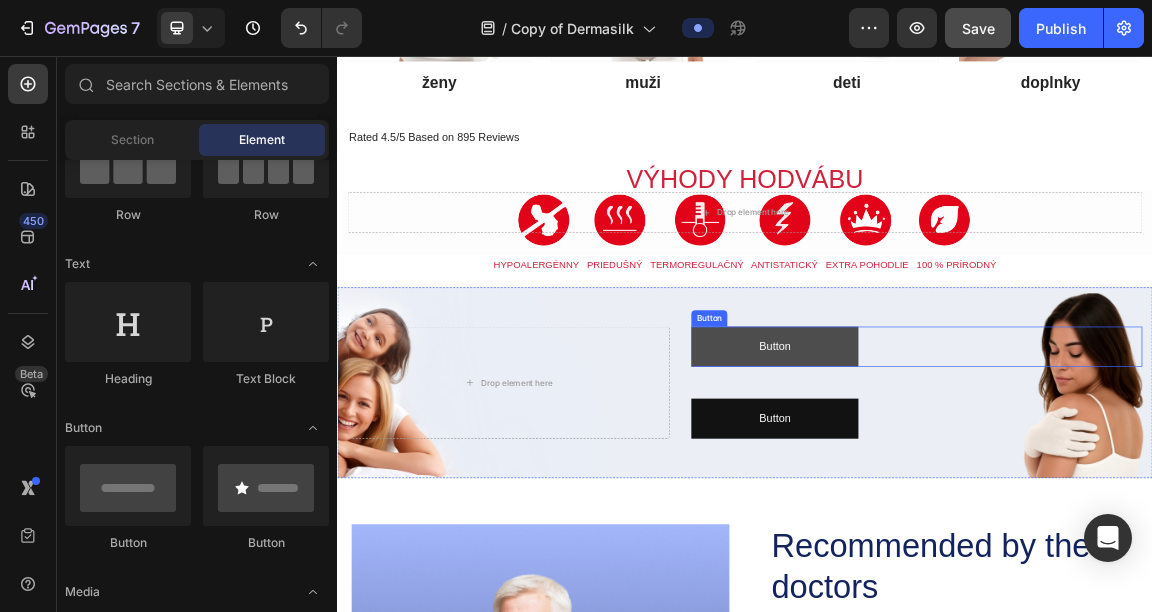 click on "Button" at bounding box center [981, 483] 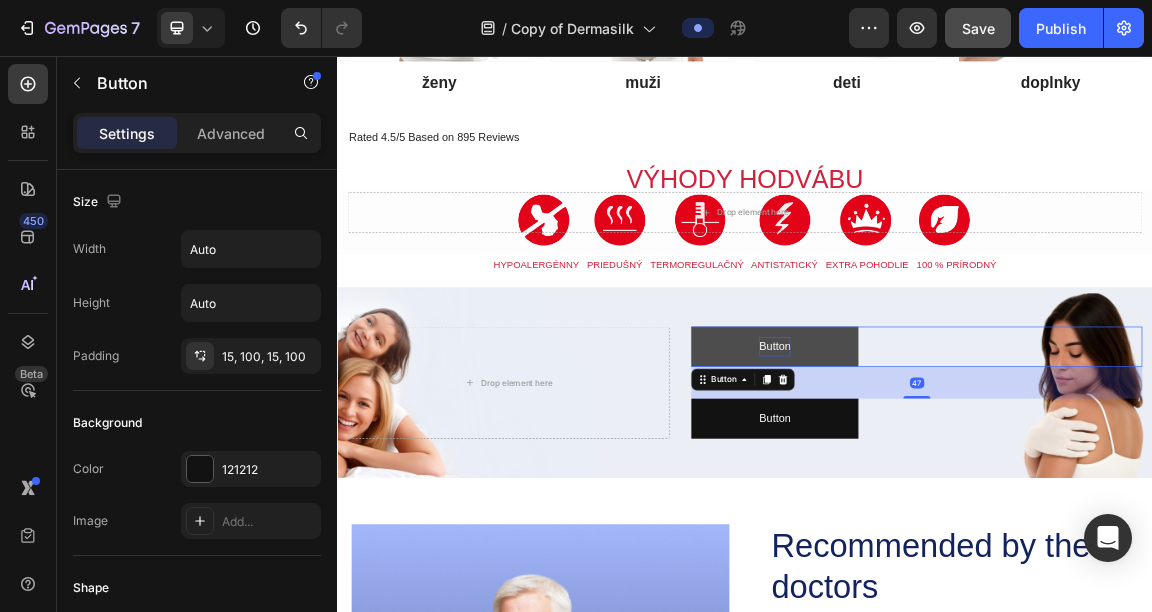 click on "Button" at bounding box center (981, 483) 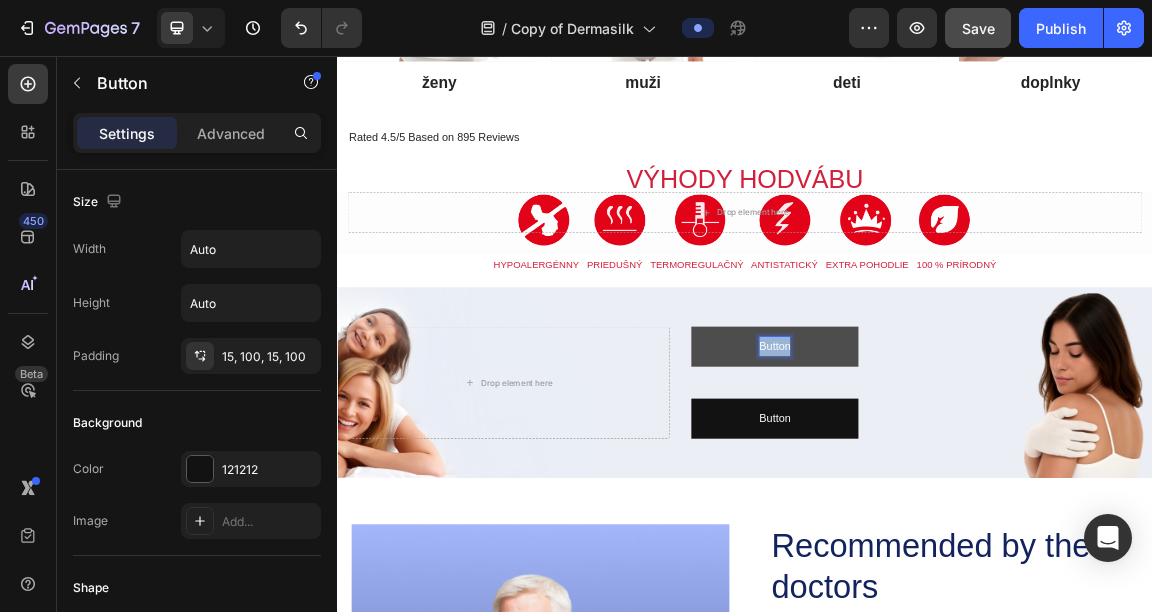 click on "Button" at bounding box center (981, 483) 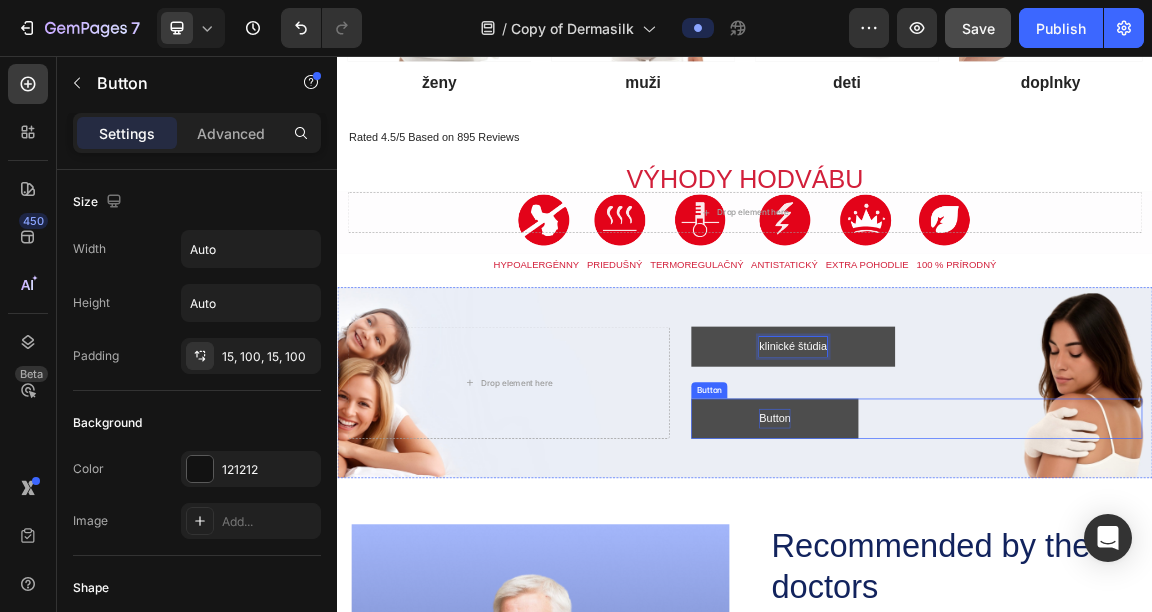 click on "Button" at bounding box center (981, 589) 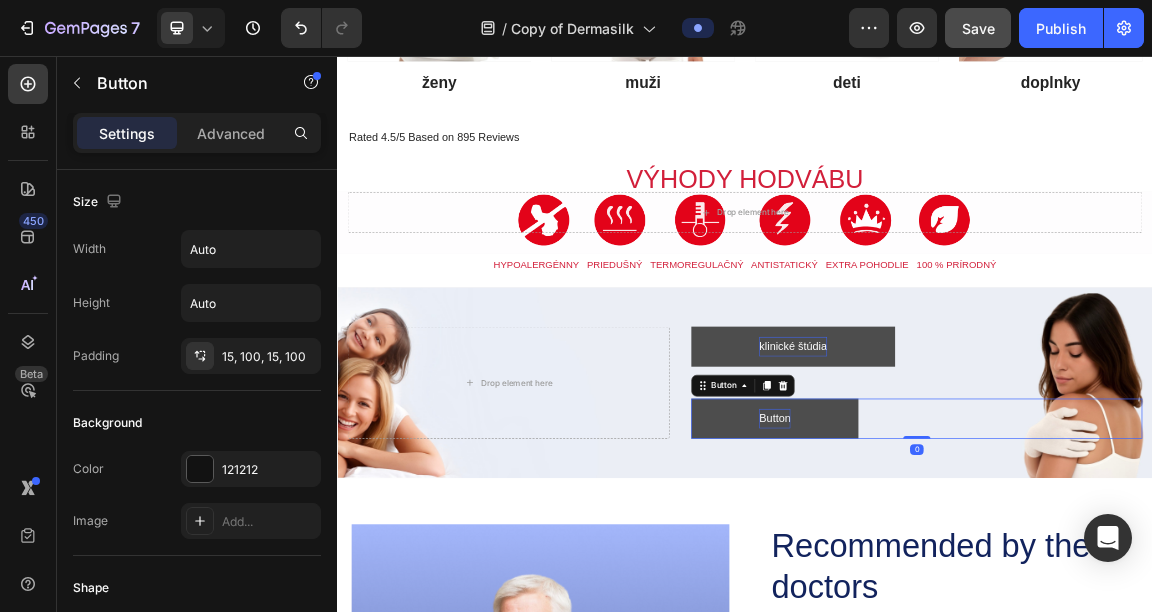 scroll, scrollTop: 451, scrollLeft: 0, axis: vertical 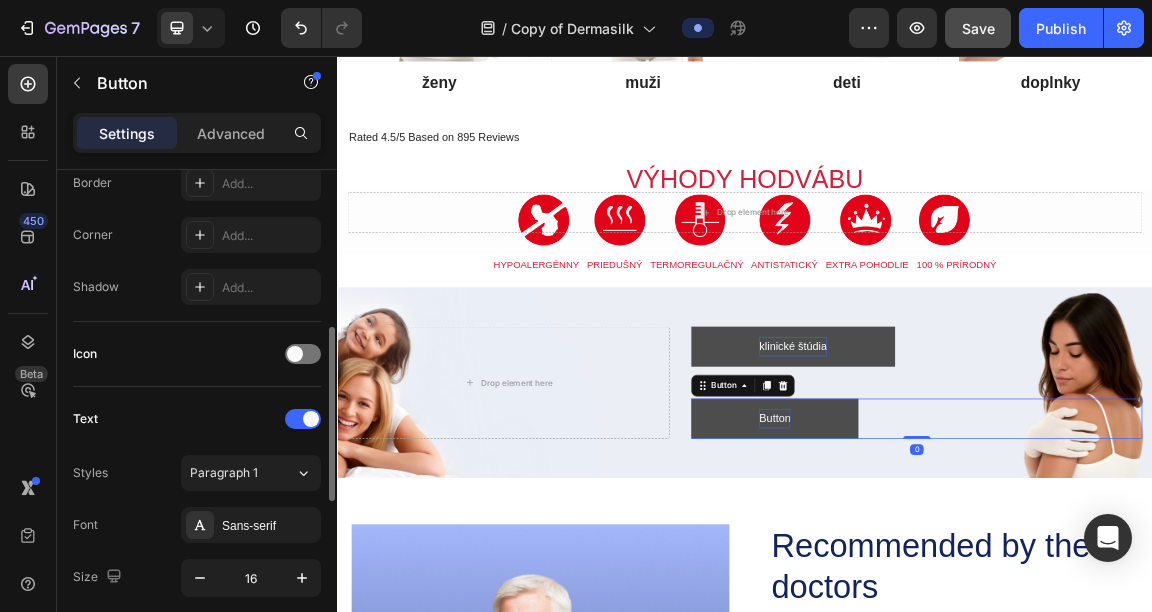 type 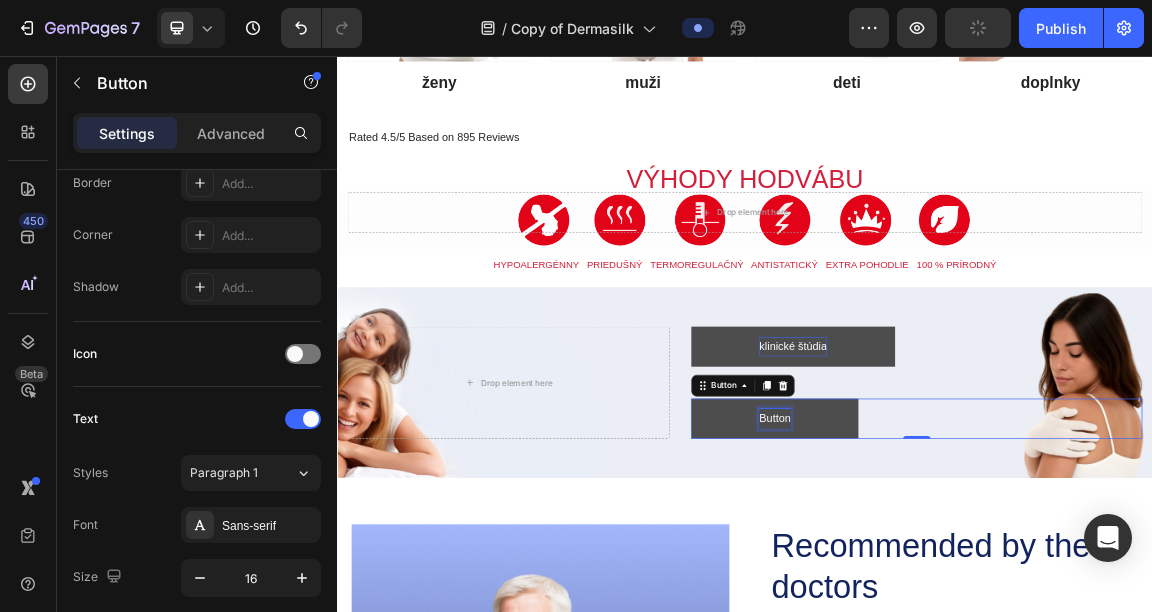 click on "Button" at bounding box center (981, 589) 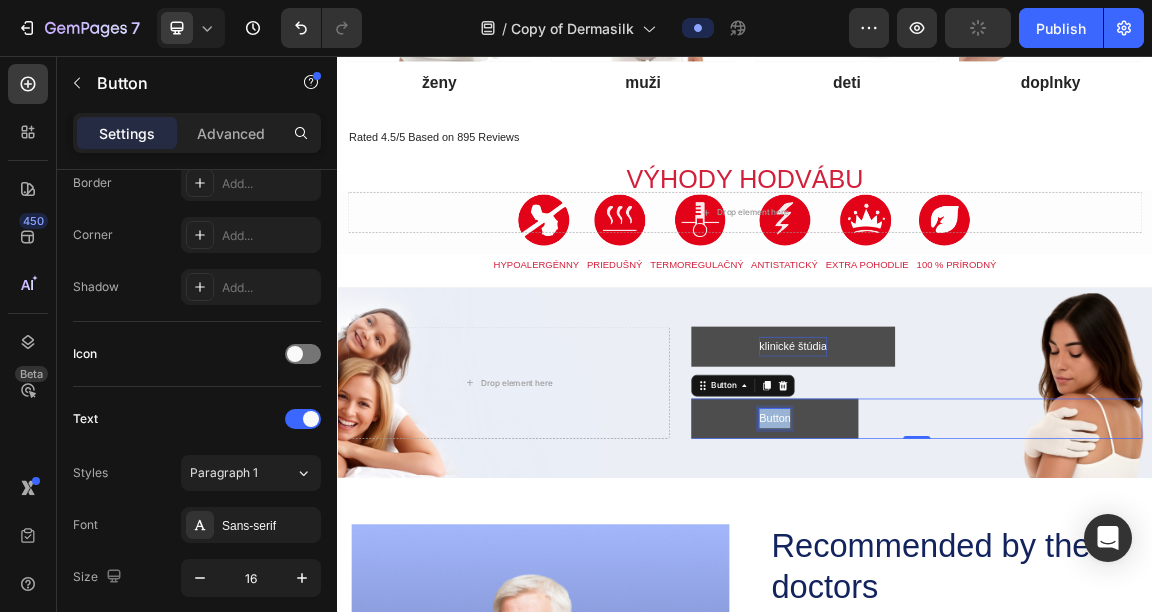 click on "Button" at bounding box center [981, 589] 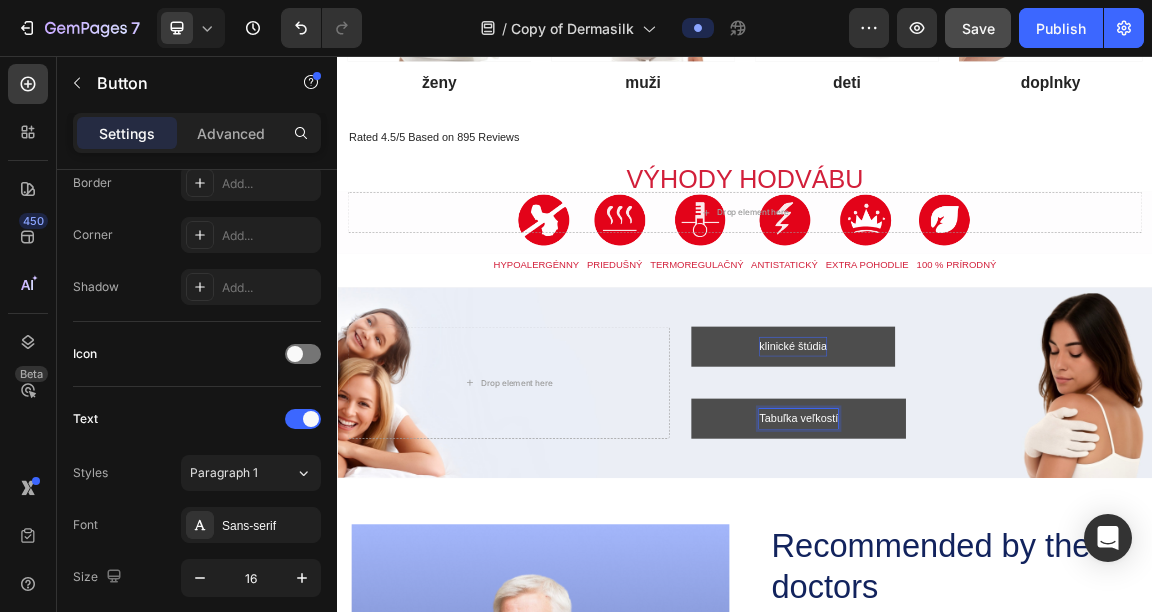 click on "Tabuľka veľkostí" at bounding box center (1016, 589) 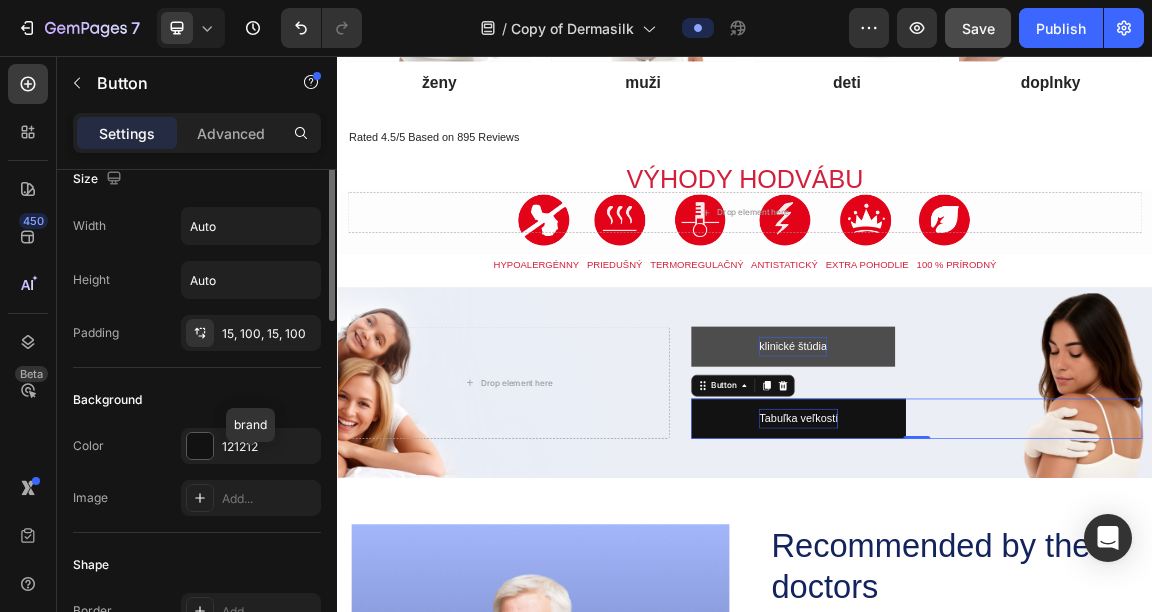 scroll, scrollTop: 0, scrollLeft: 0, axis: both 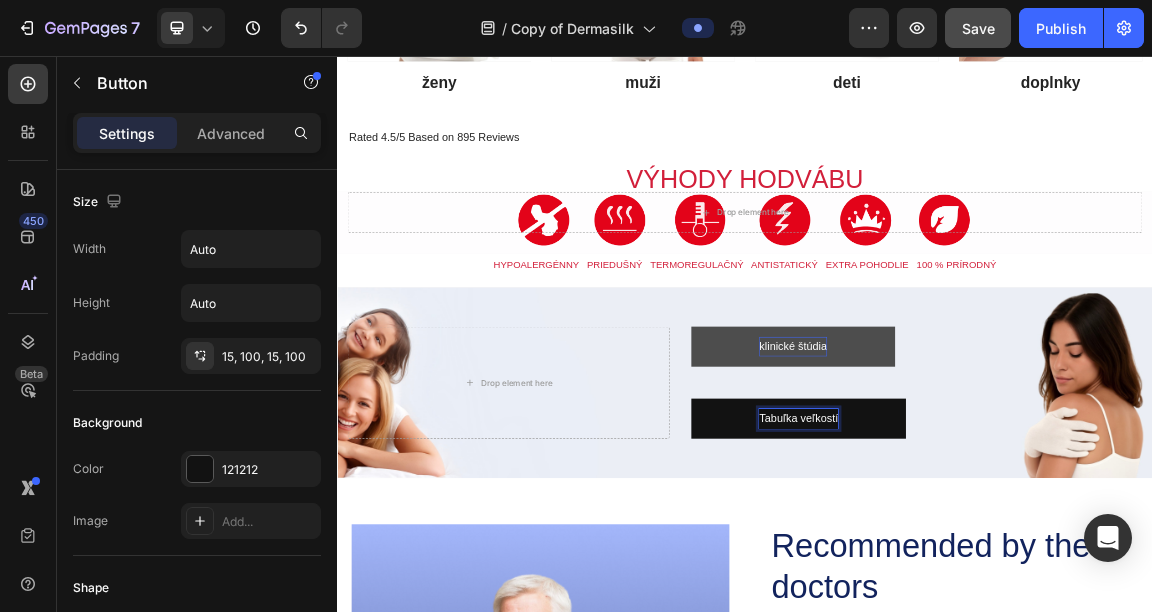 click on "Tabuľka veľkostí" at bounding box center (1016, 589) 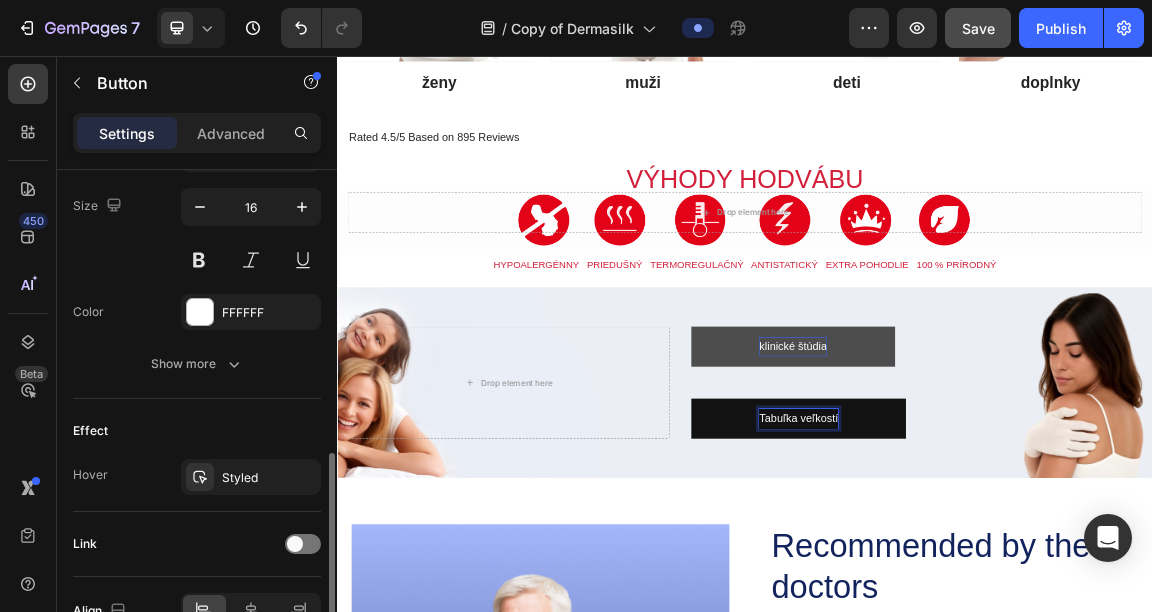 scroll, scrollTop: 823, scrollLeft: 0, axis: vertical 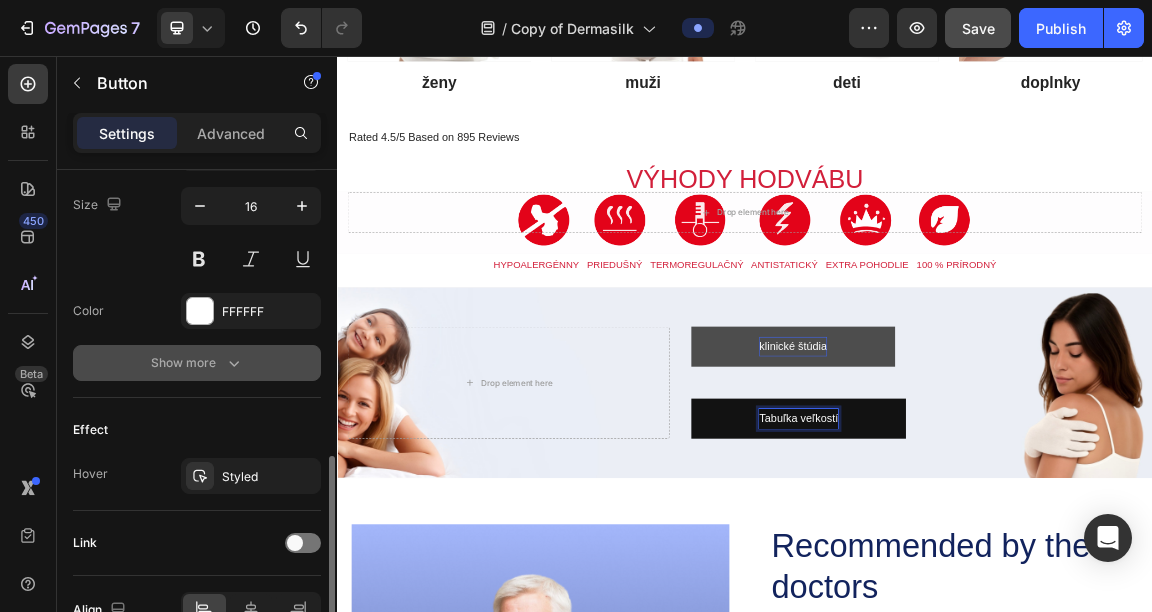 click on "Show more" at bounding box center (197, 363) 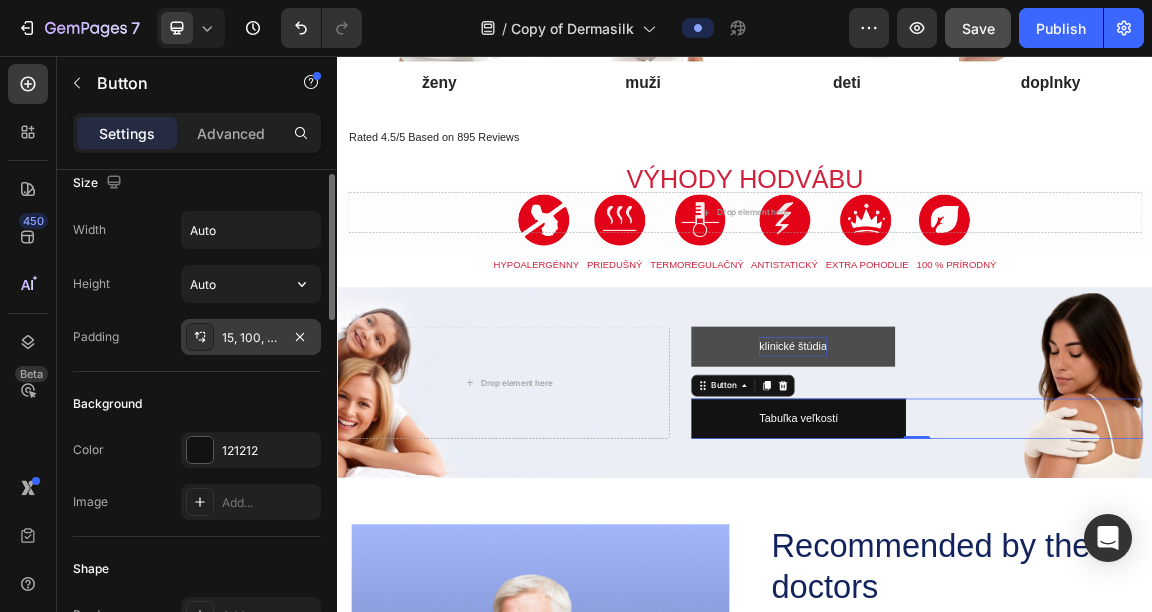 scroll, scrollTop: 0, scrollLeft: 0, axis: both 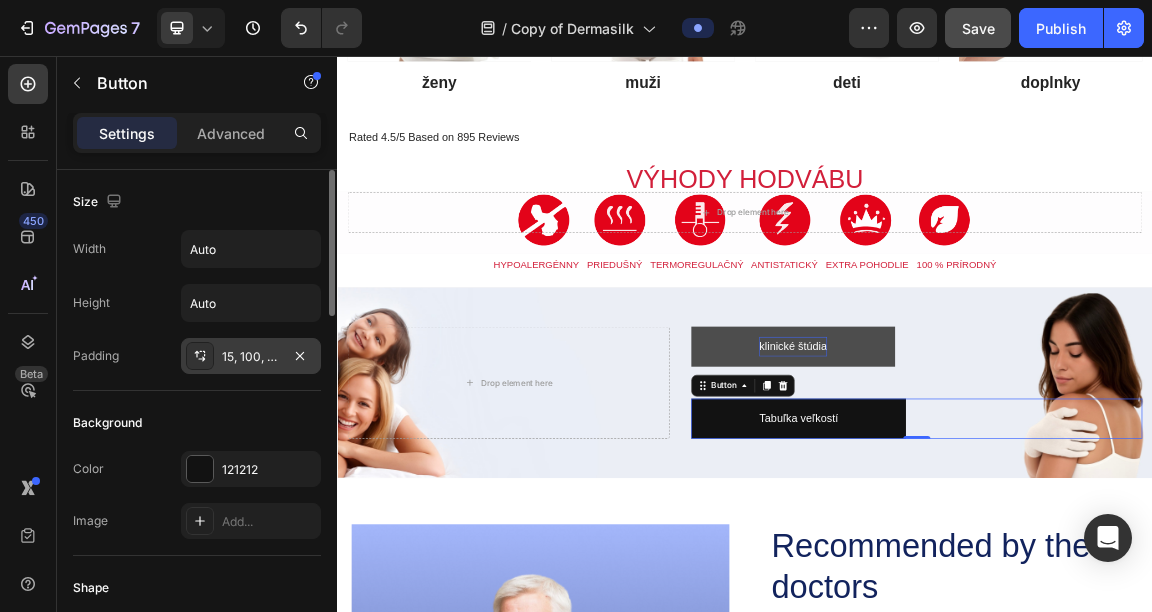 click on "15, 100, 15, 100" at bounding box center [251, 357] 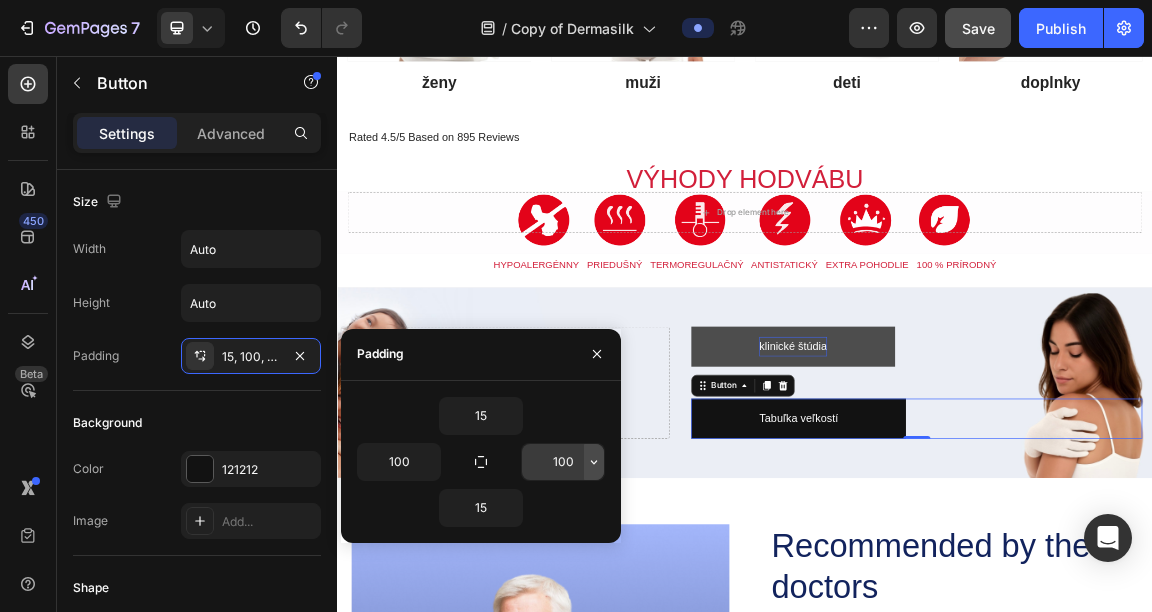 click 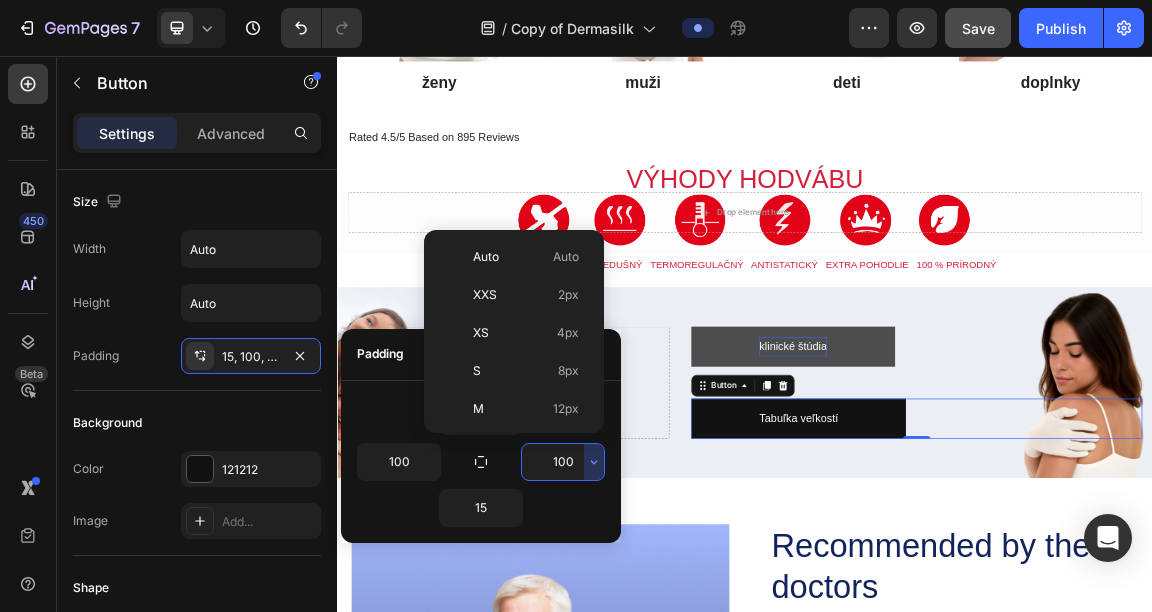 click on "100" at bounding box center [563, 462] 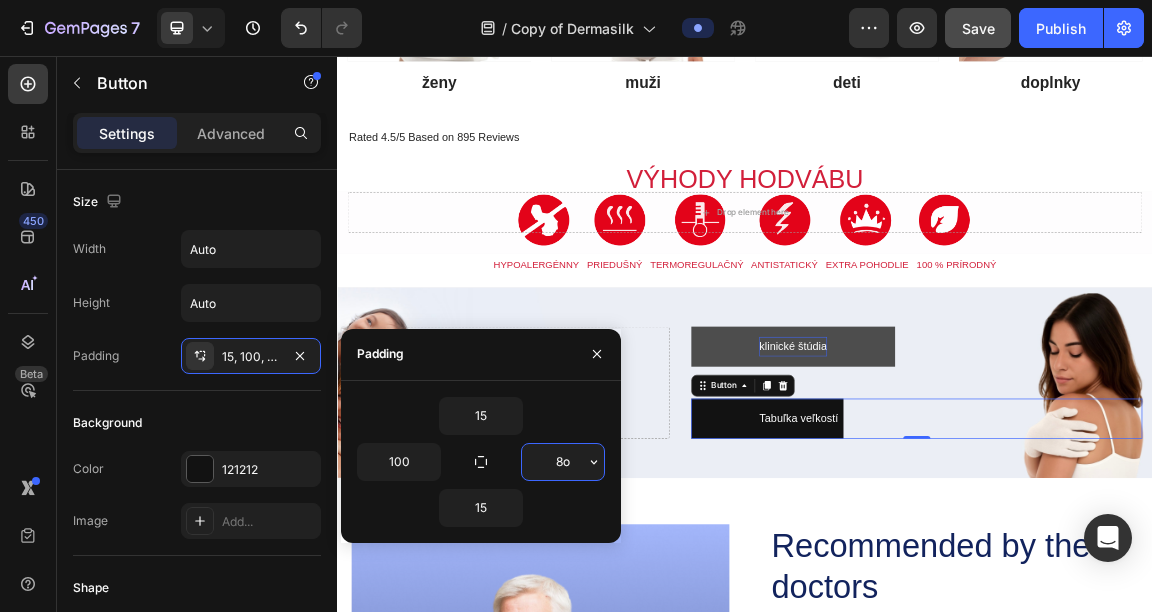 type on "8" 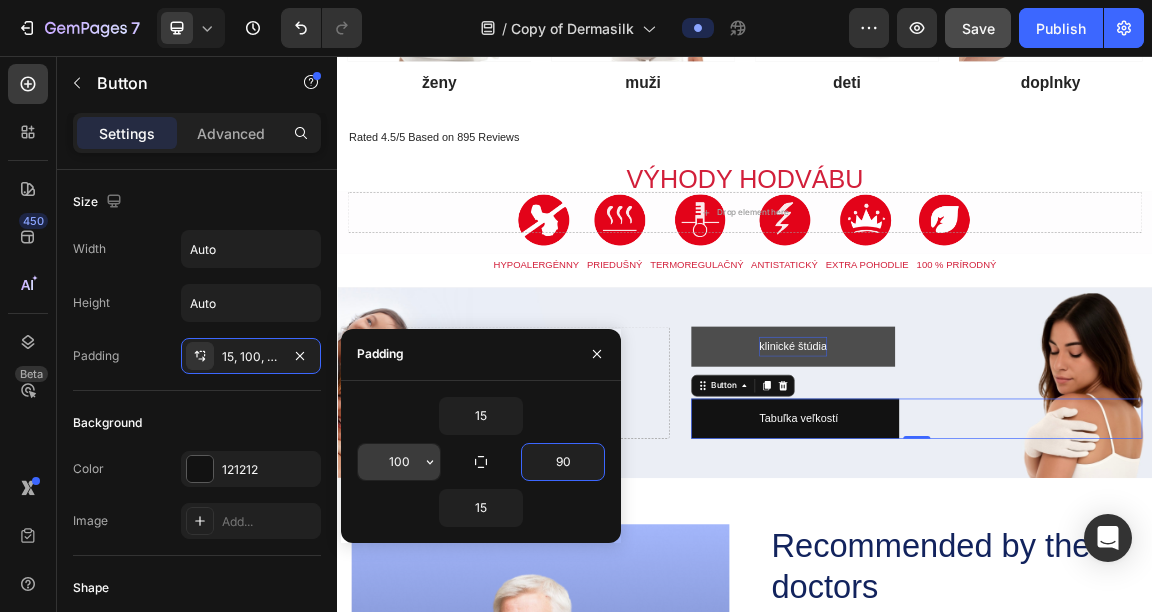 type on "90" 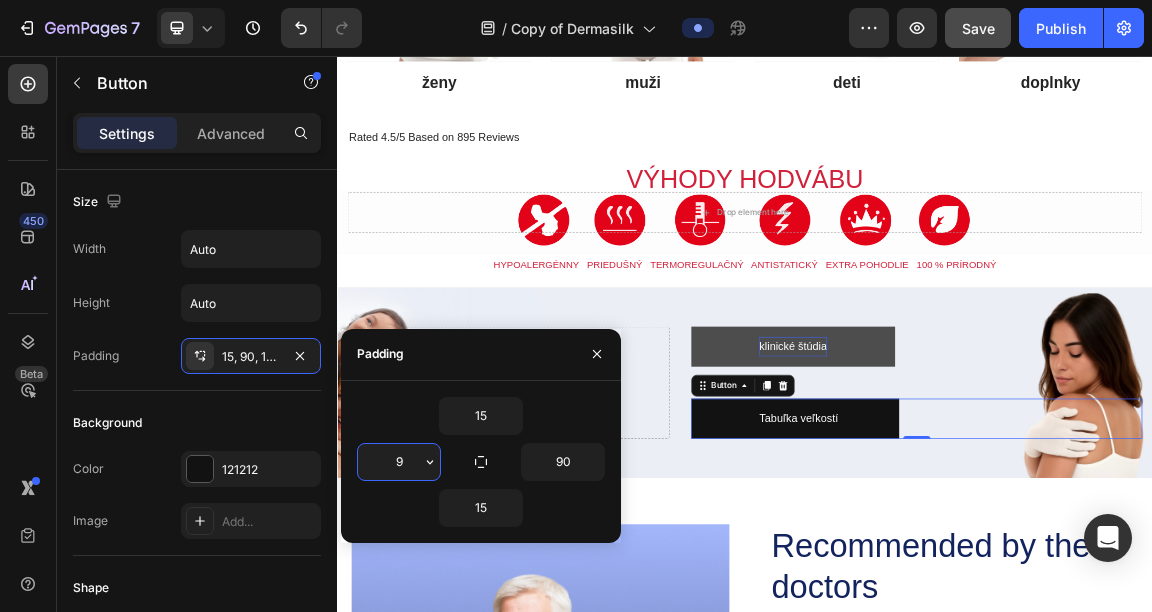 type on "90" 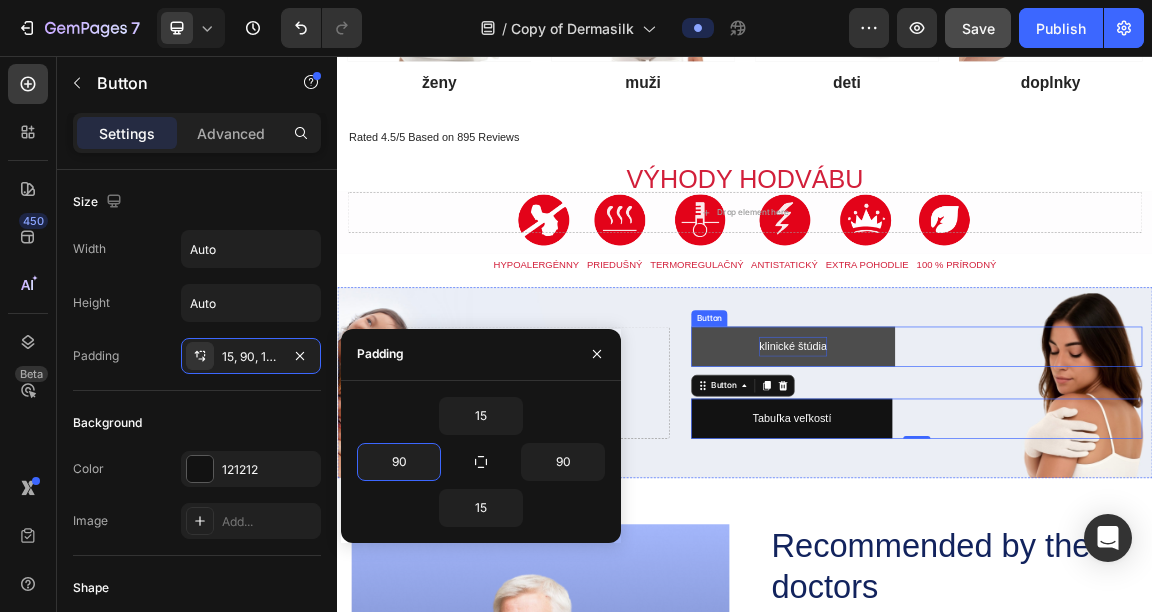 click on "klinické štúdia" at bounding box center [1008, 483] 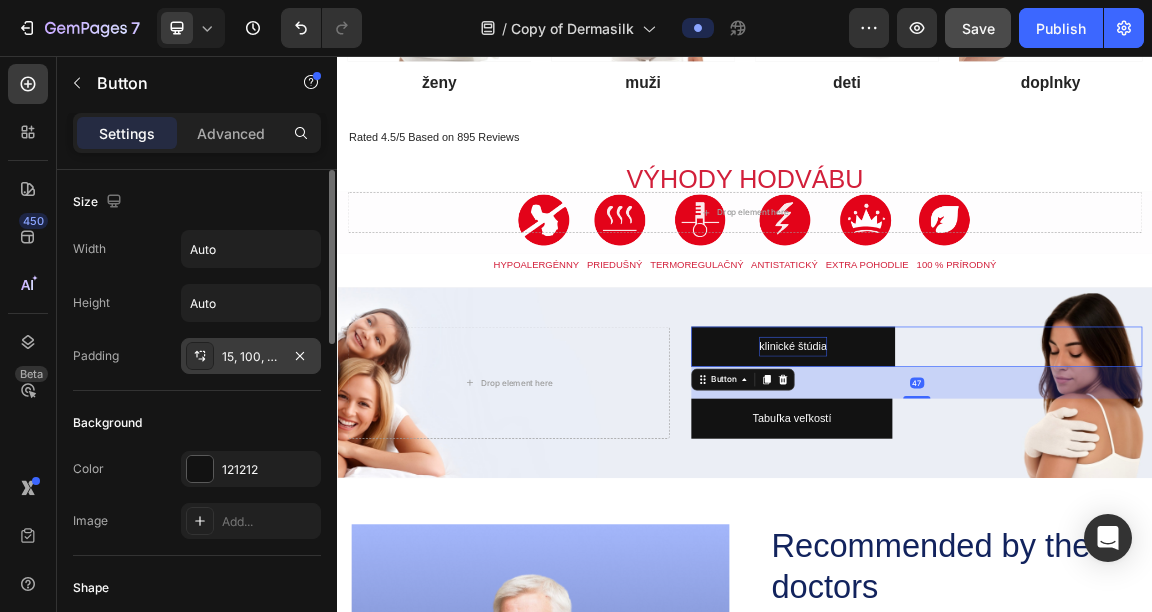 click on "15, 100, 15, 100" at bounding box center [251, 356] 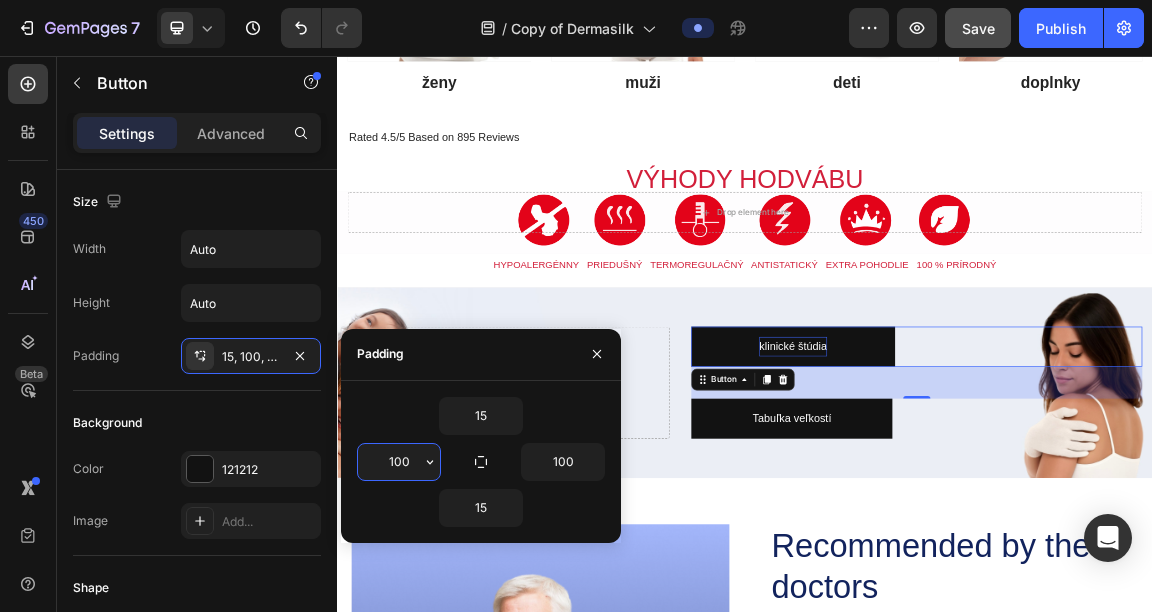 click on "100" at bounding box center (399, 462) 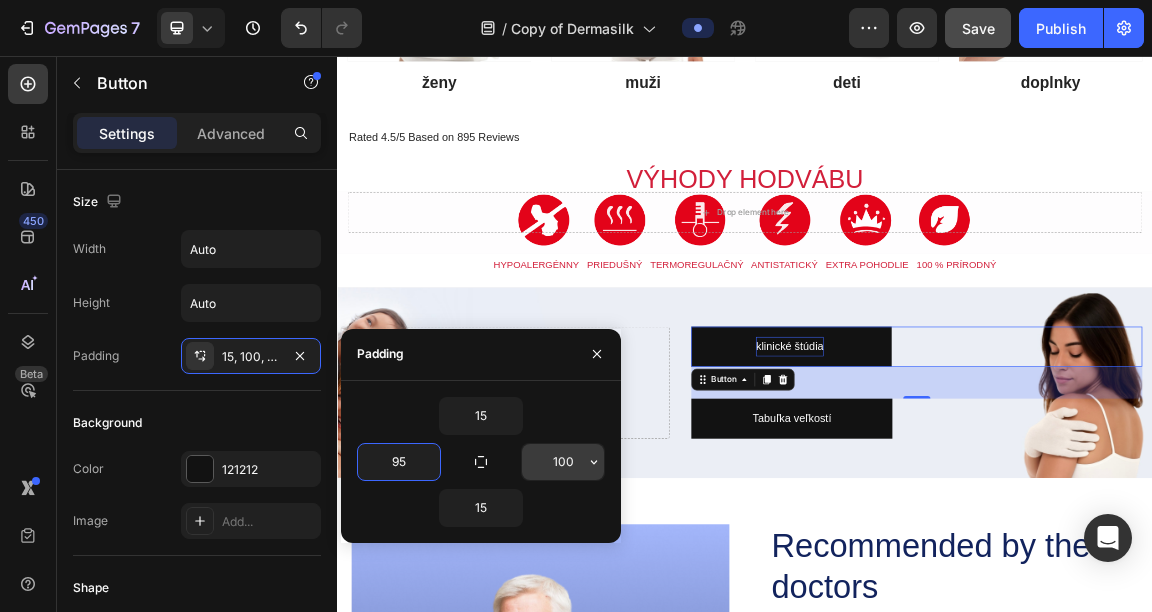 type on "95" 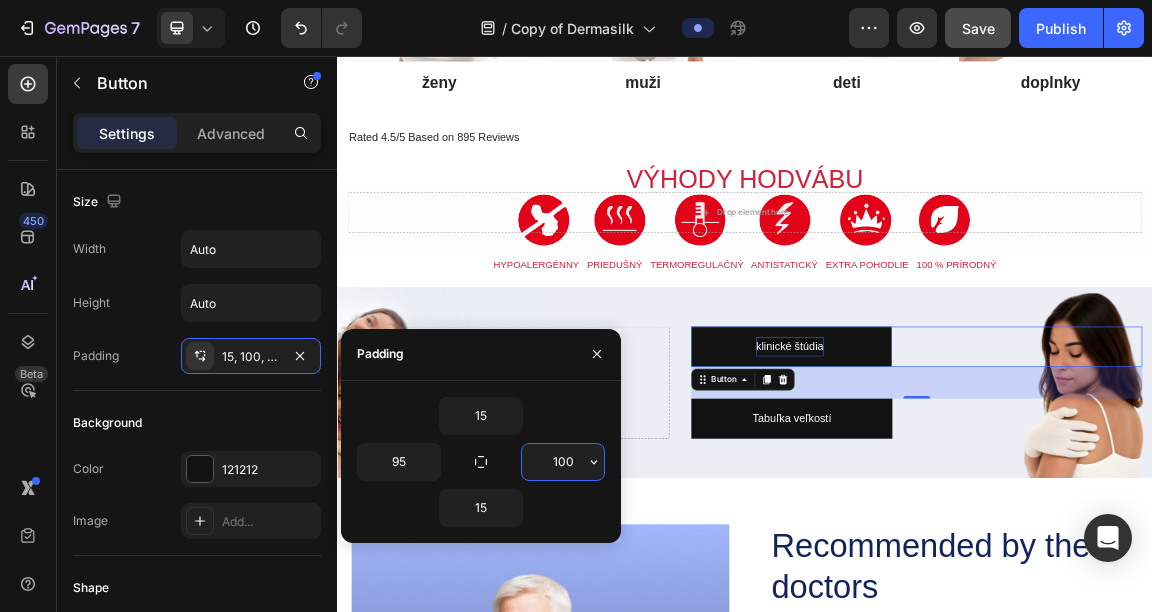 click on "100" at bounding box center [563, 462] 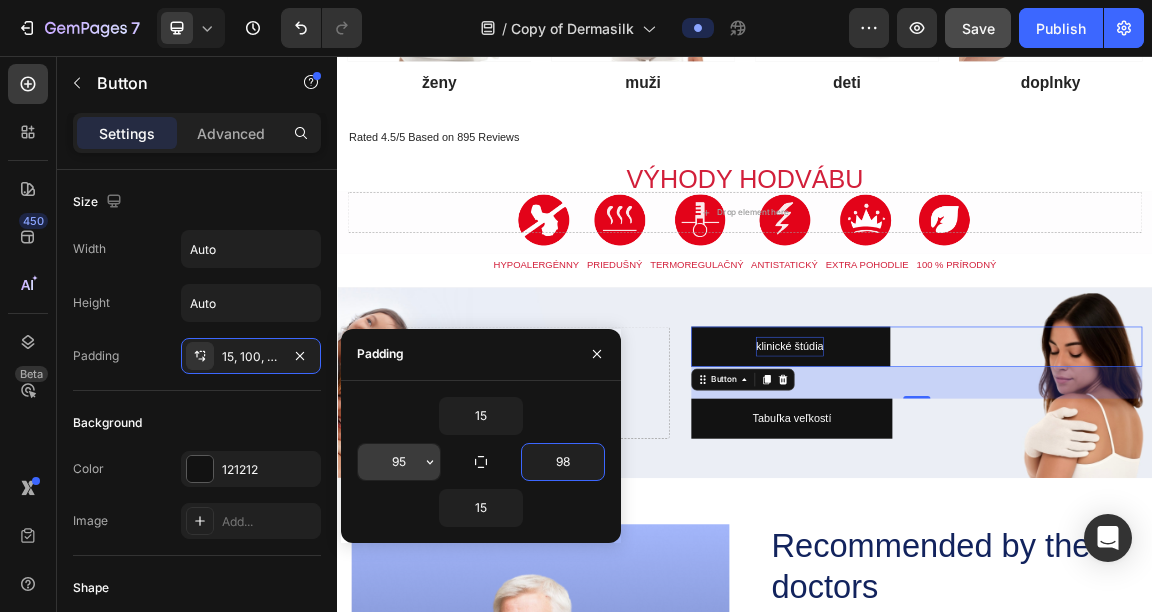 type on "98" 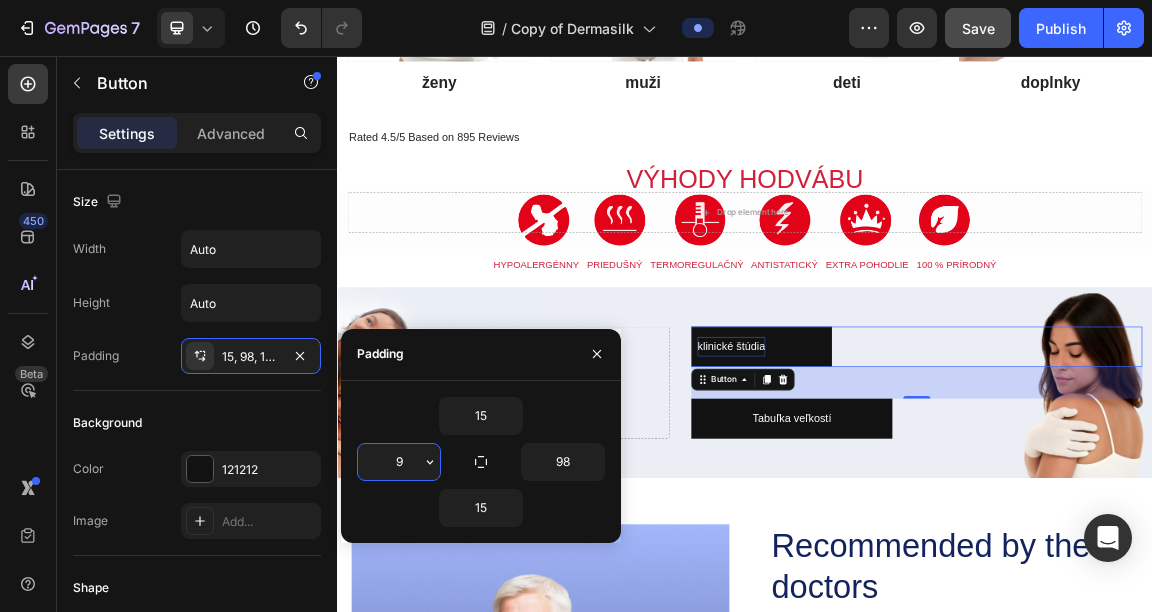 type on "98" 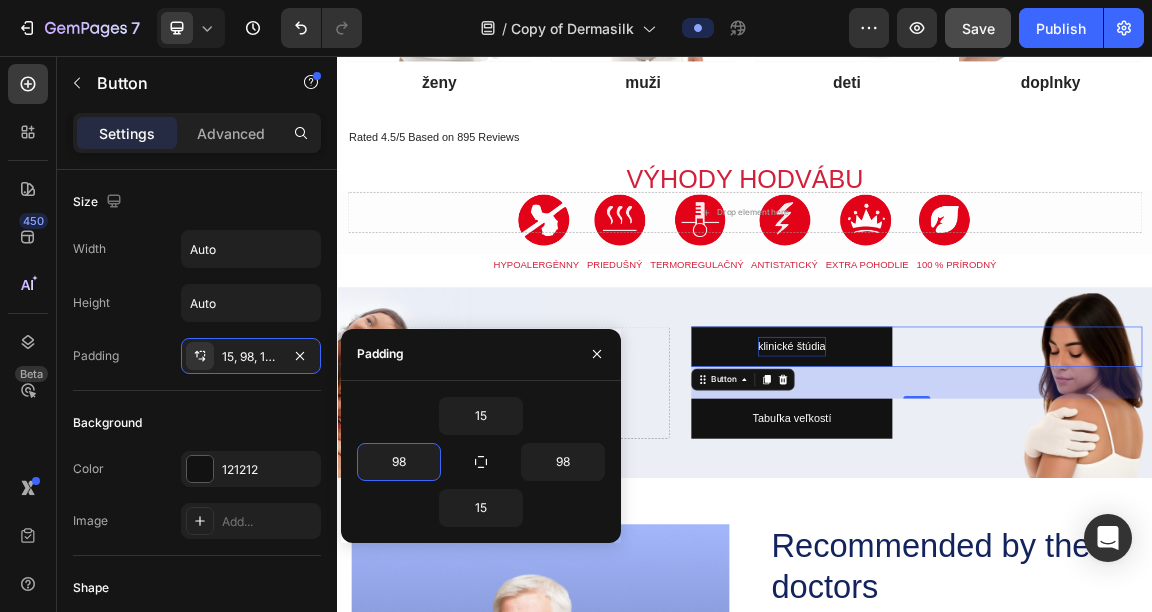 click on "47" at bounding box center [1190, 536] 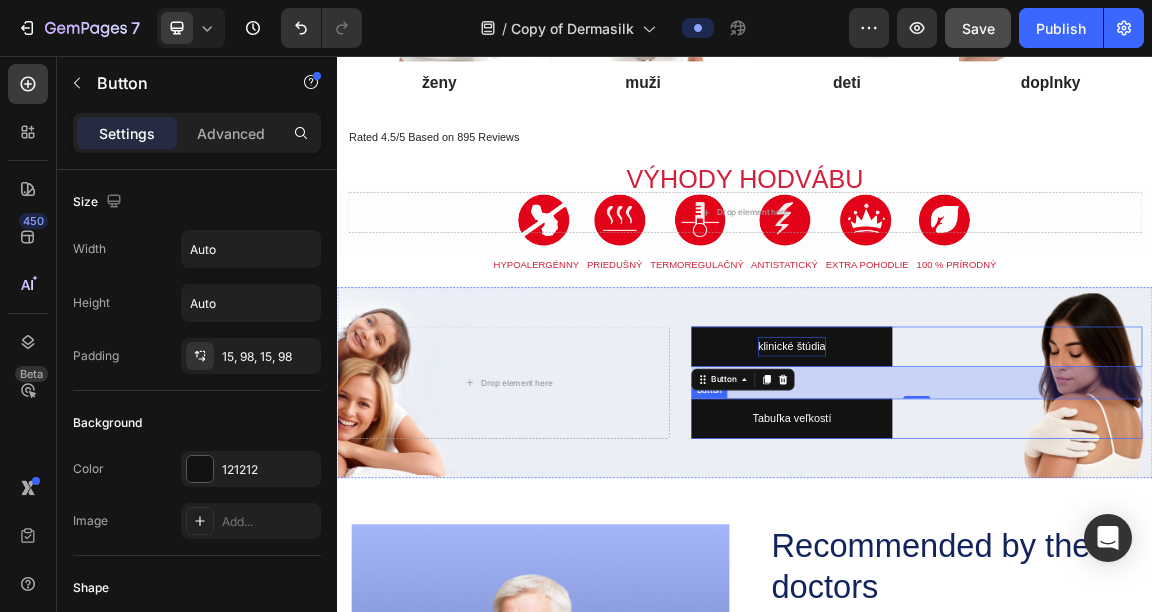 click on "Tabuľka veľkostí Button" at bounding box center [1190, 589] 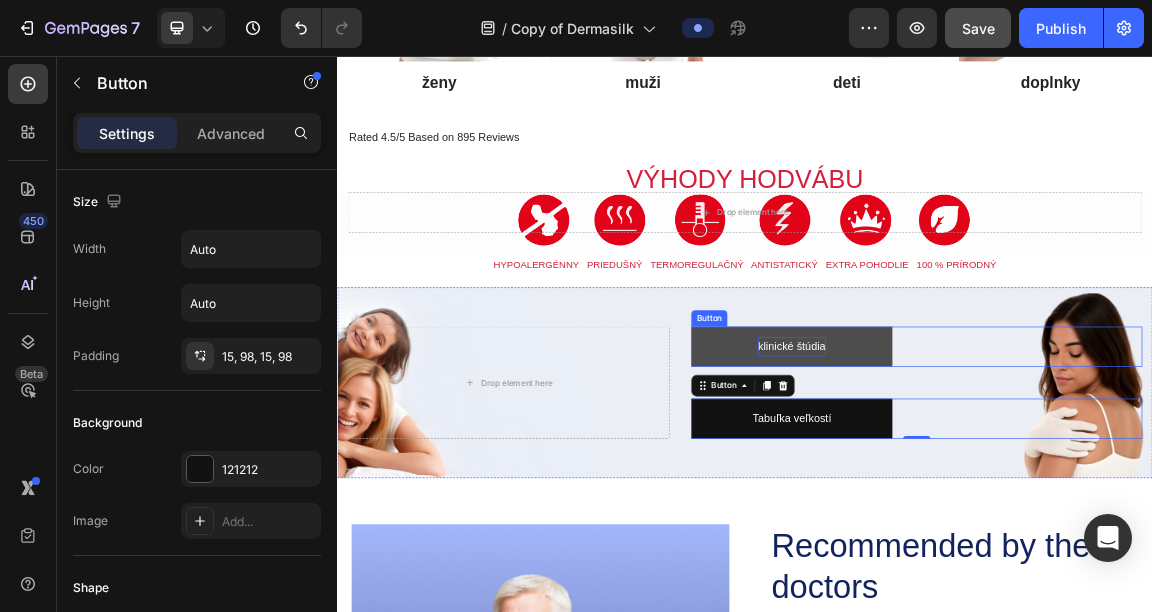 click on "klinické štúdia" at bounding box center [1006, 483] 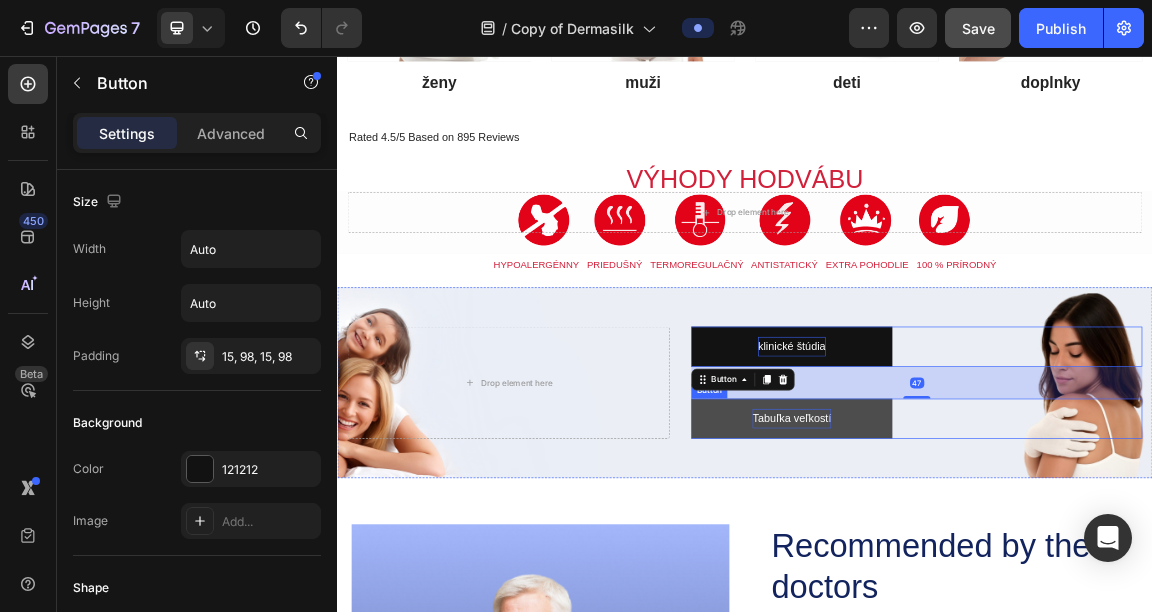 click on "Tabuľka veľkostí" at bounding box center [1006, 589] 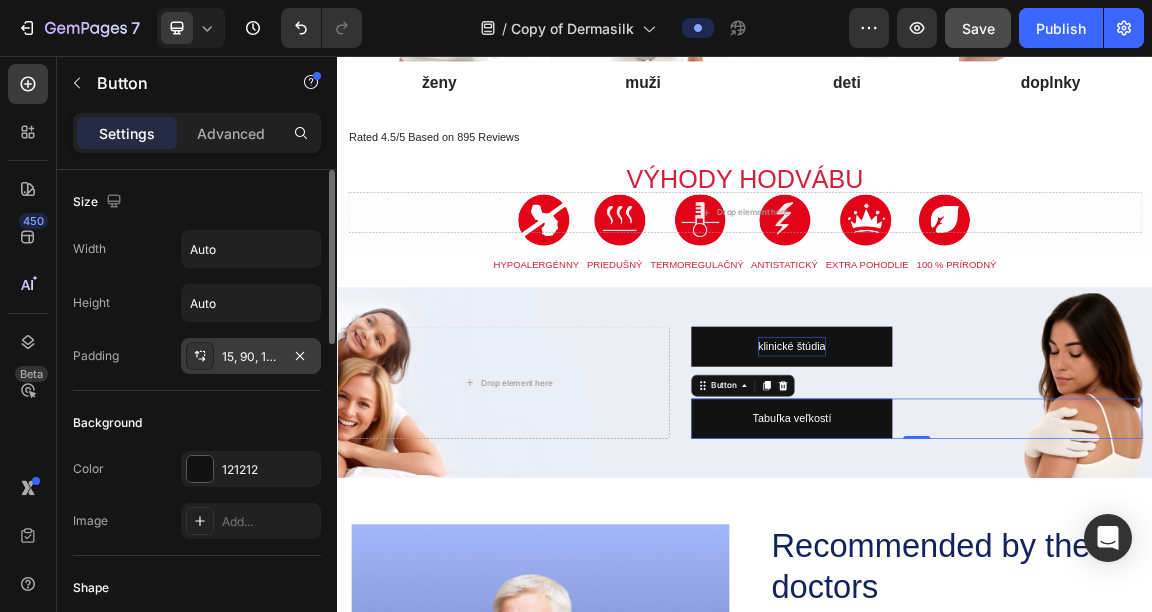 click on "15, 90, 15, 90" at bounding box center (251, 356) 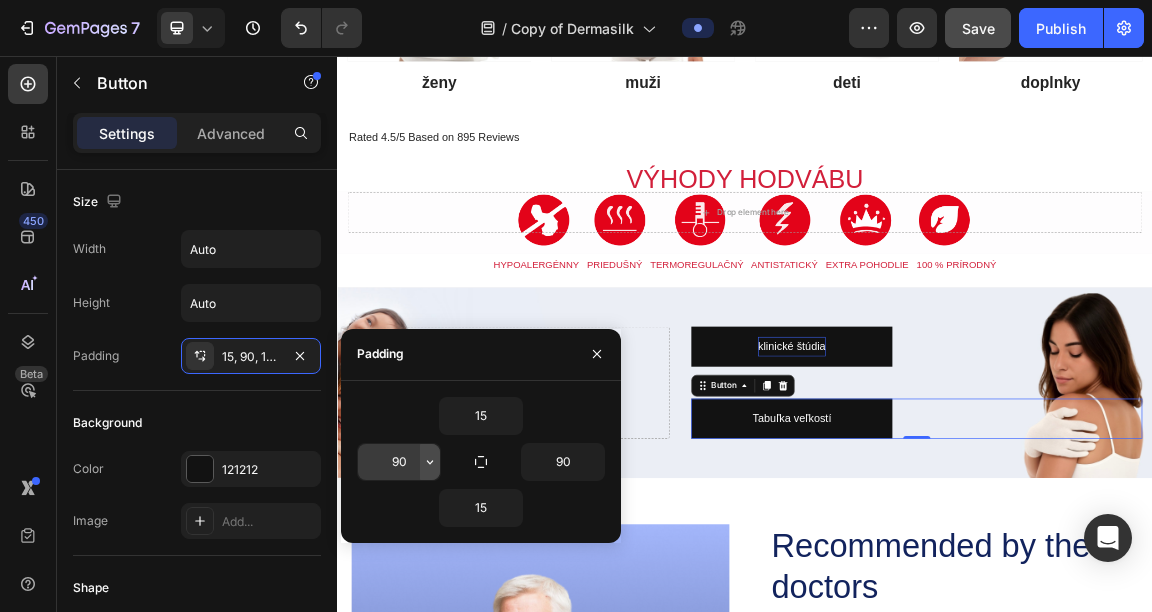 click 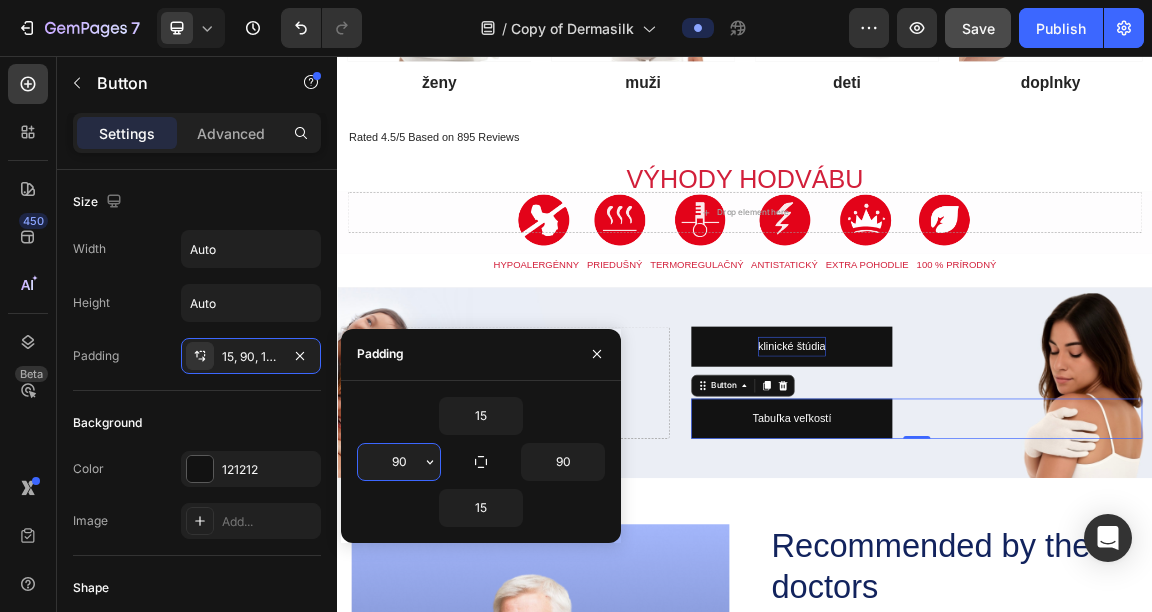 click on "90" at bounding box center [399, 462] 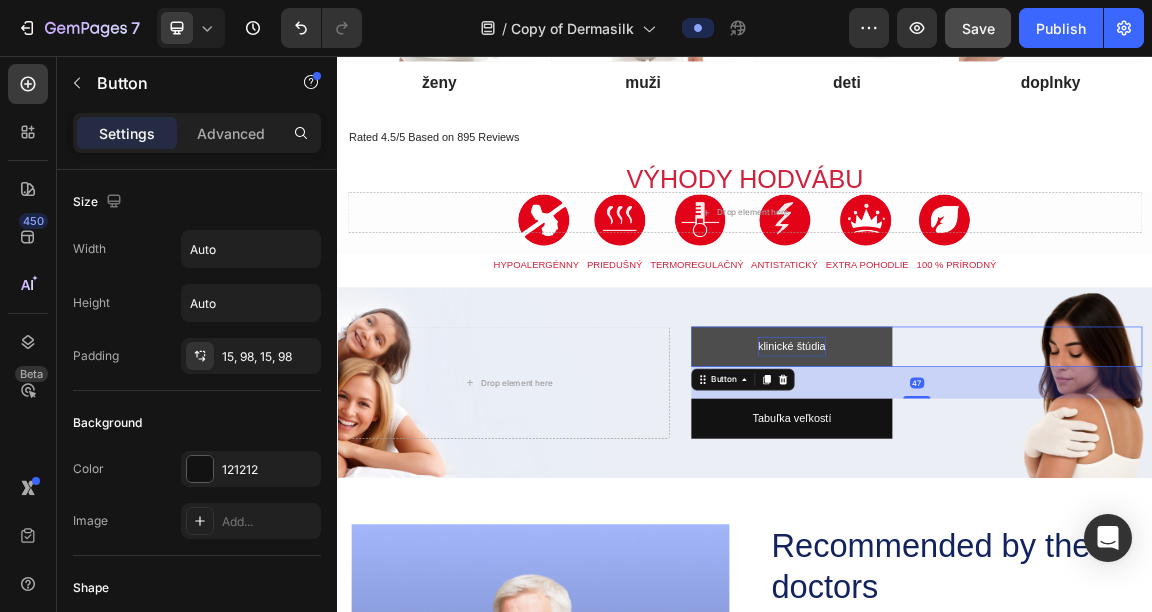 click on "klinické štúdia" at bounding box center (1006, 483) 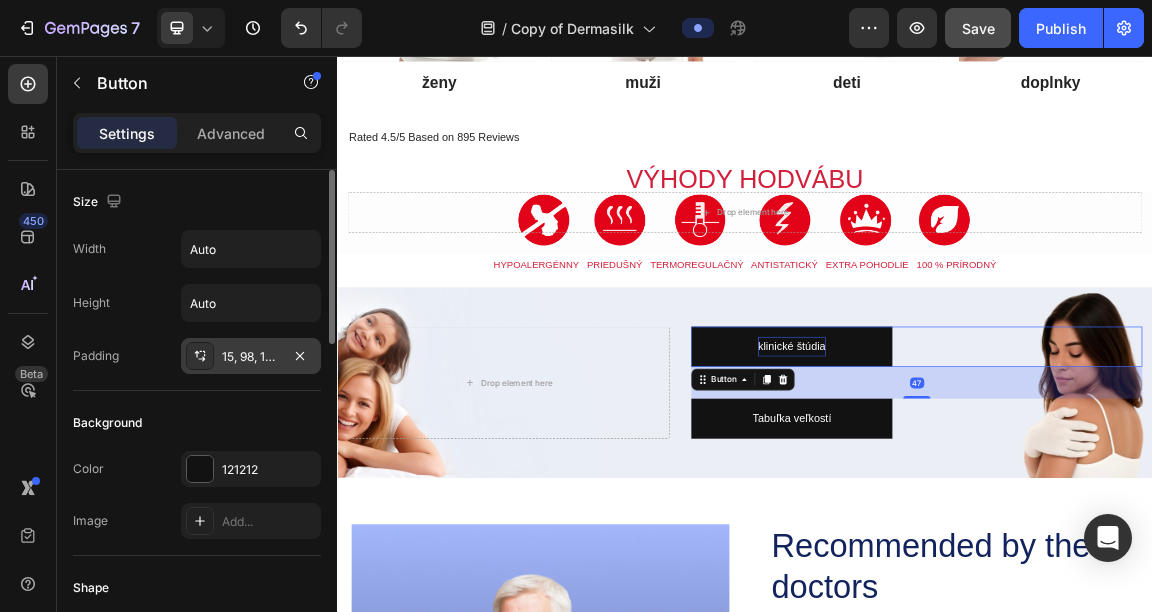 click on "15, 98, 15, 98" at bounding box center (251, 356) 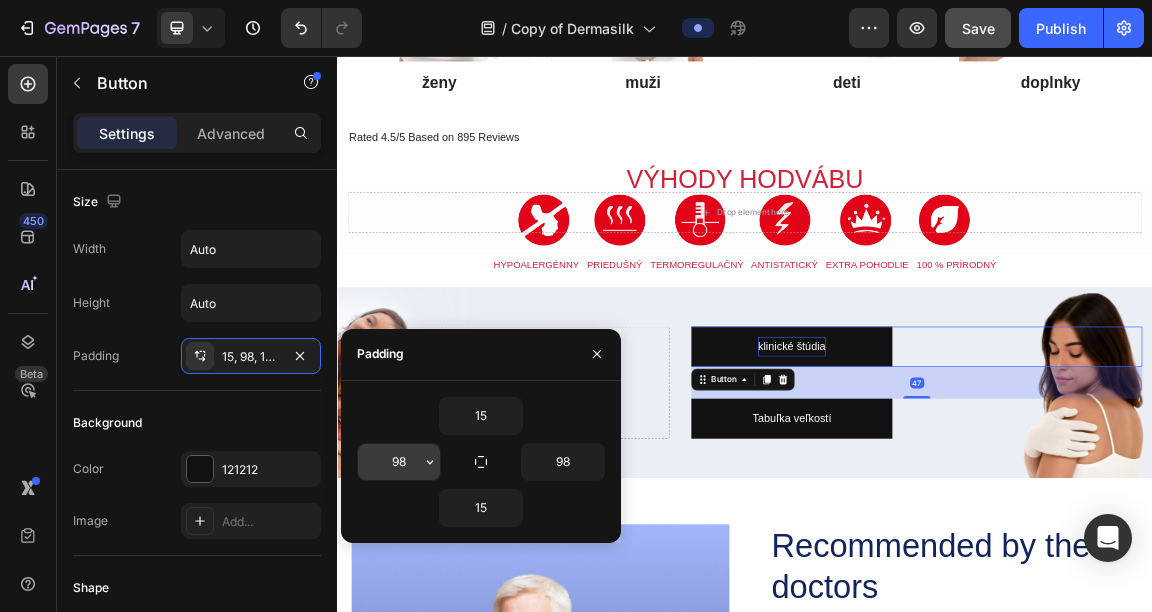 click on "98" at bounding box center (399, 462) 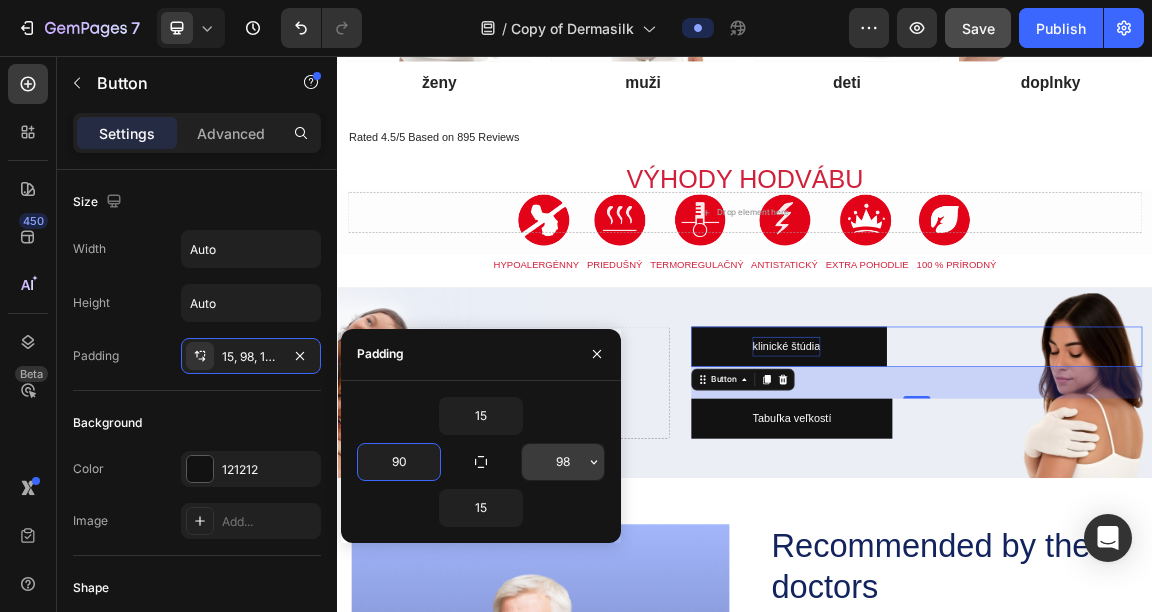 type on "90" 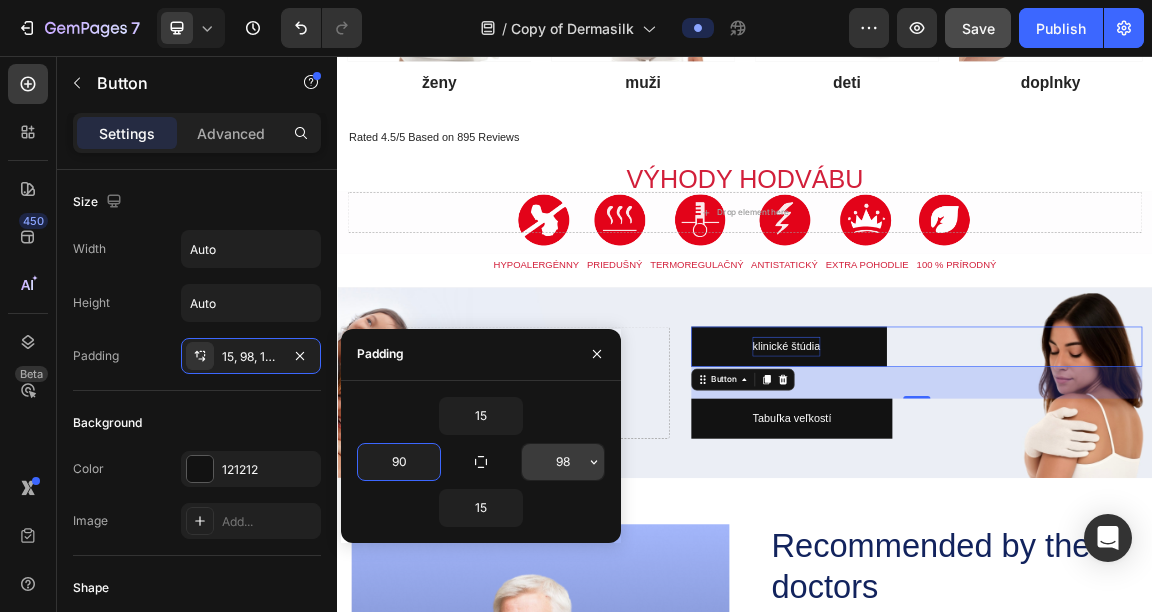 click on "98" at bounding box center (563, 462) 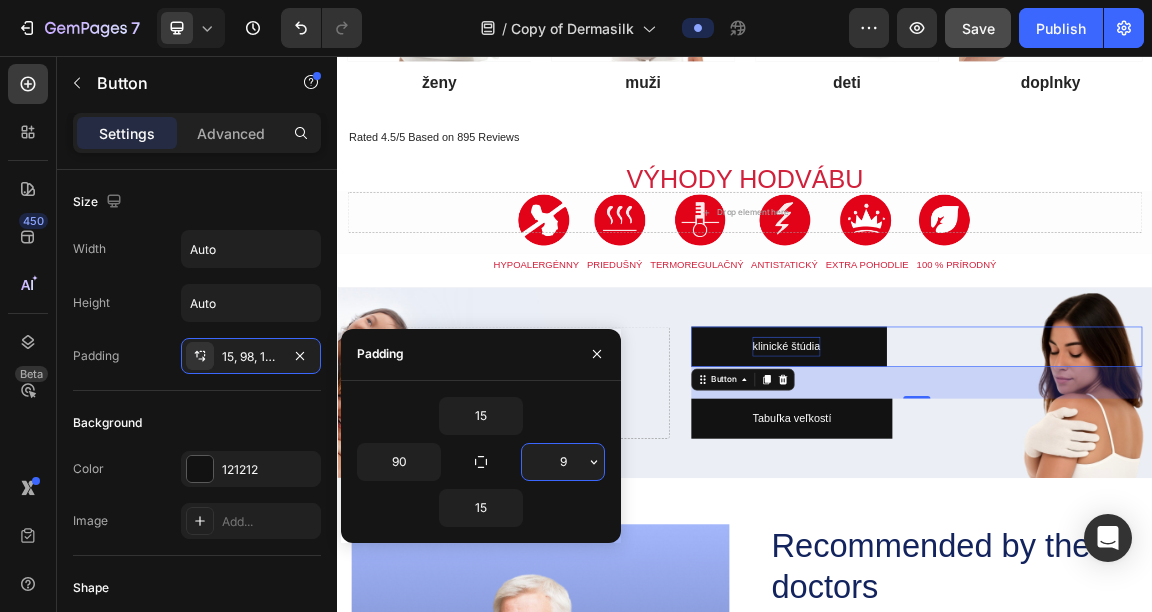 type on "90" 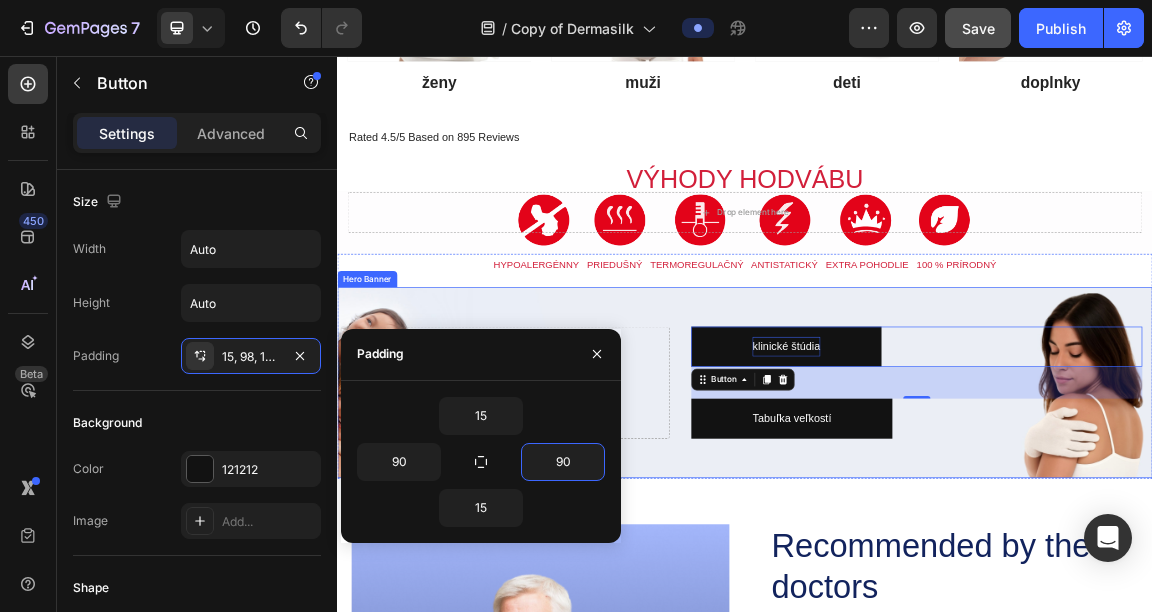 click on "Drop element here klinické štúdia Button   47 Tabuľka veľkostí Button" at bounding box center (937, 536) 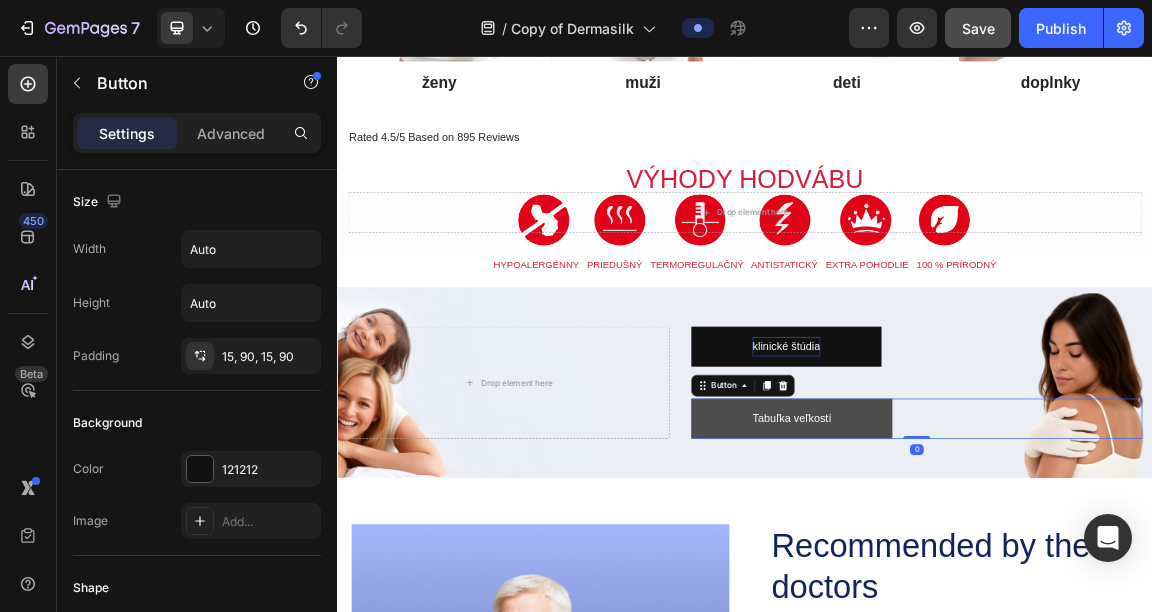 click on "Tabuľka veľkostí" at bounding box center (1006, 589) 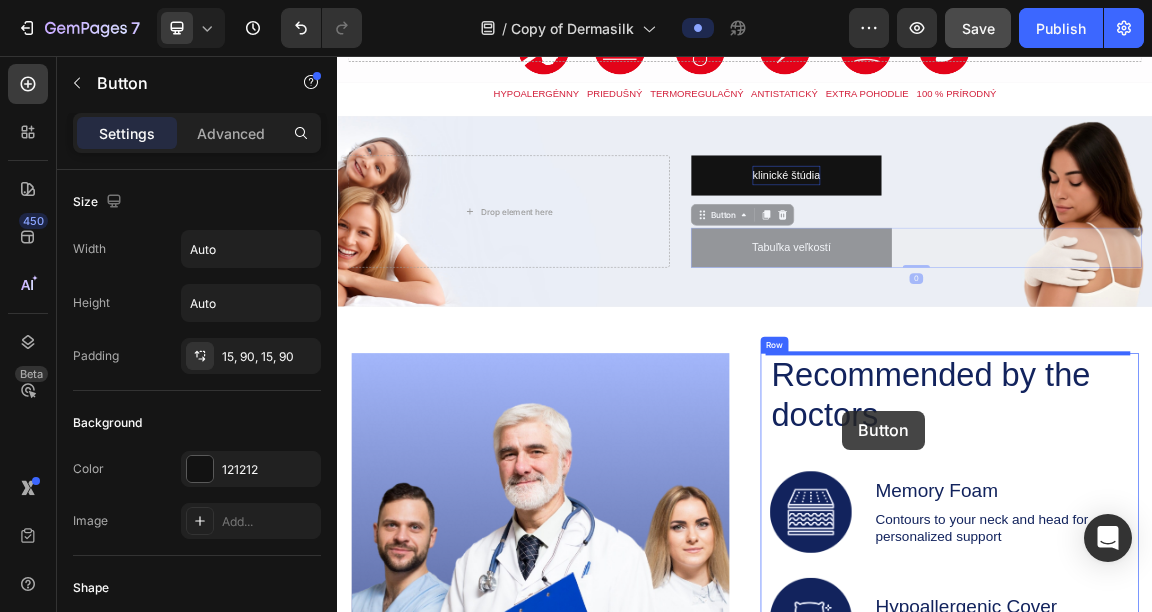 drag, startPoint x: 1141, startPoint y: 582, endPoint x: 1073, endPoint y: 578, distance: 68.117546 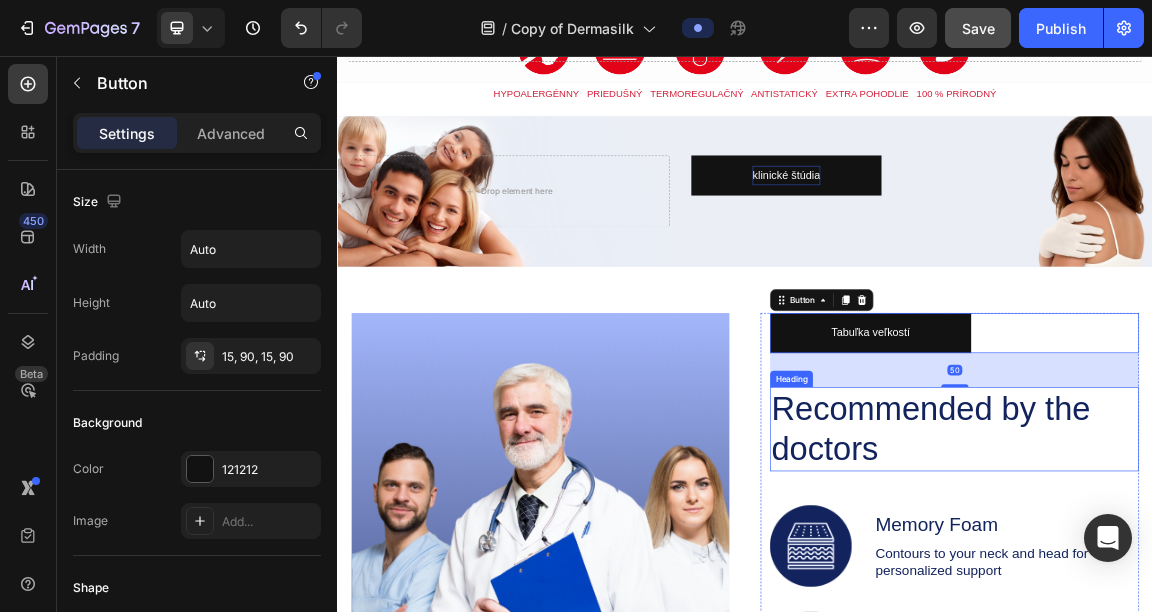 scroll, scrollTop: 1761, scrollLeft: 0, axis: vertical 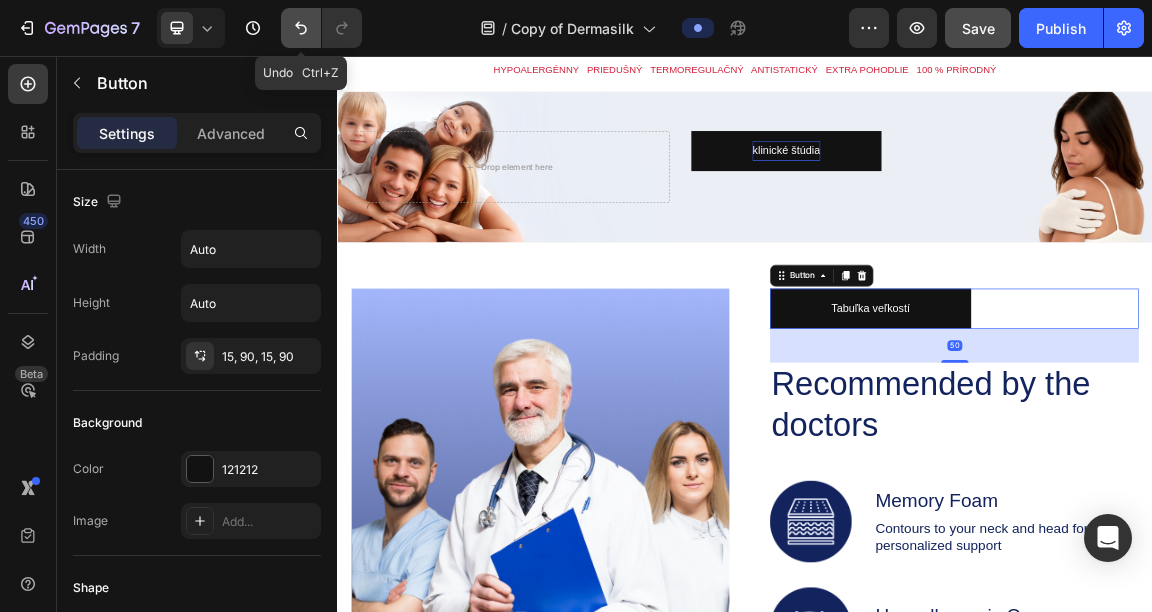 click 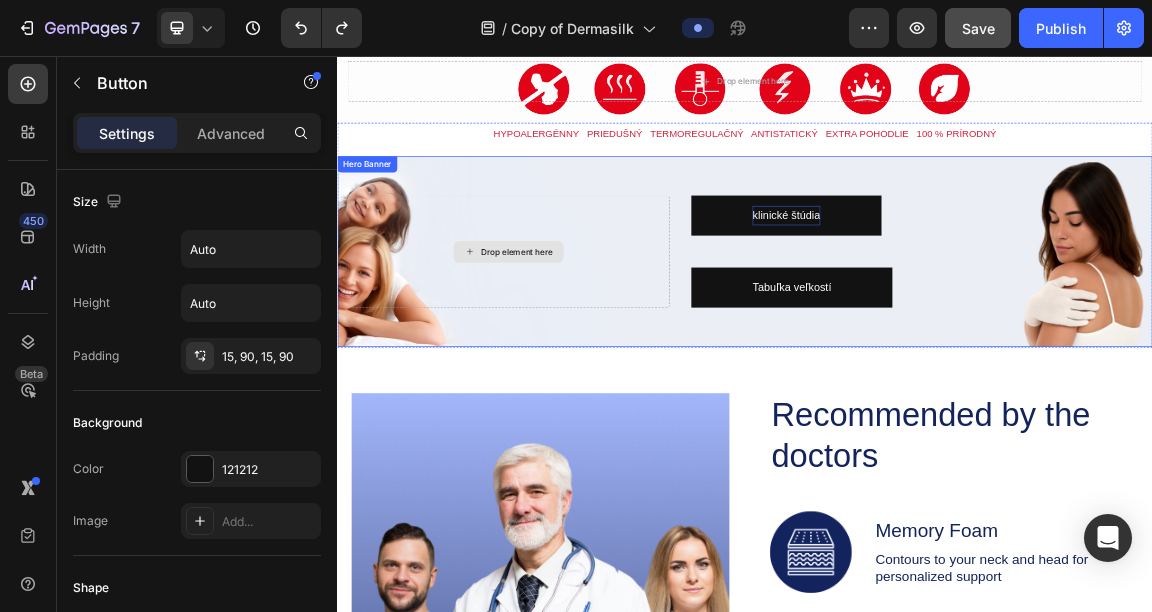 scroll, scrollTop: 1650, scrollLeft: 0, axis: vertical 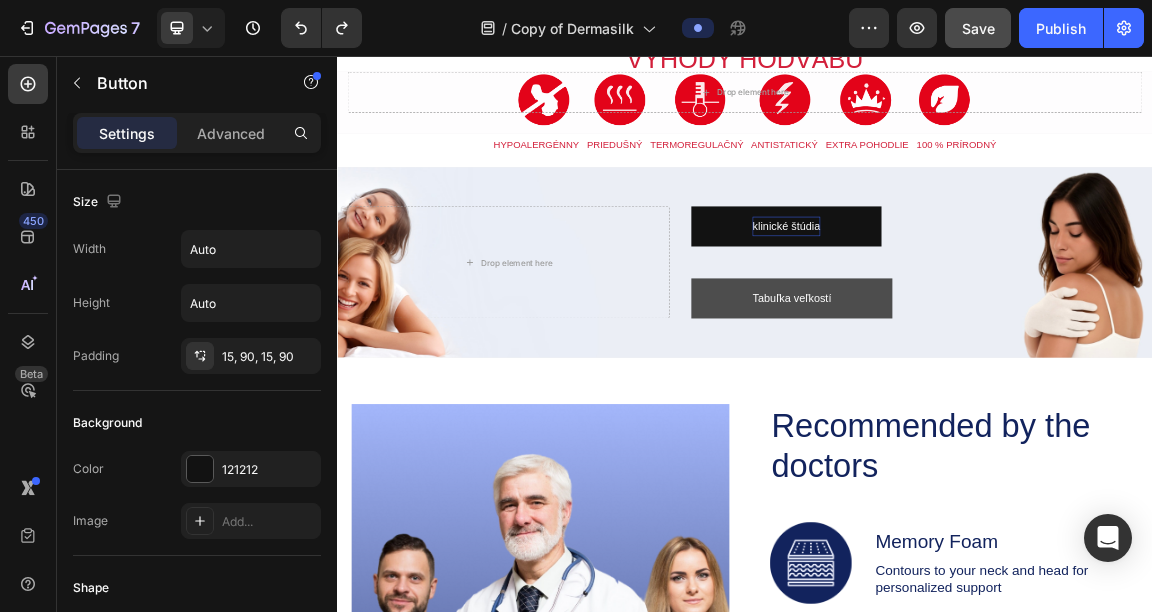 click on "Tabuľka veľkostí" at bounding box center [1006, 412] 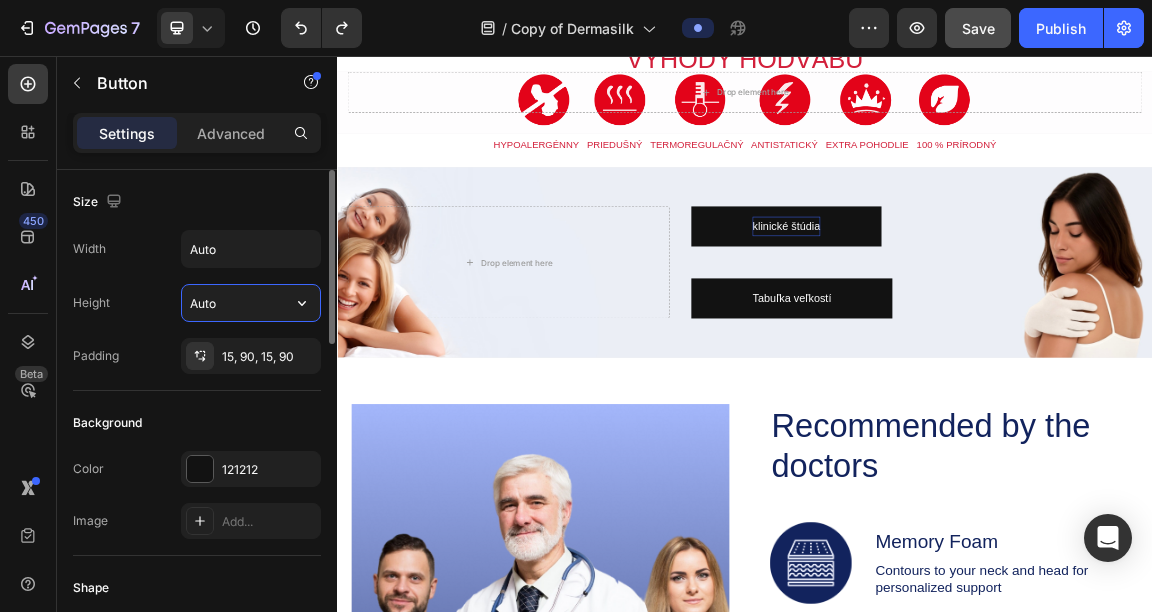 click on "Auto" at bounding box center [251, 303] 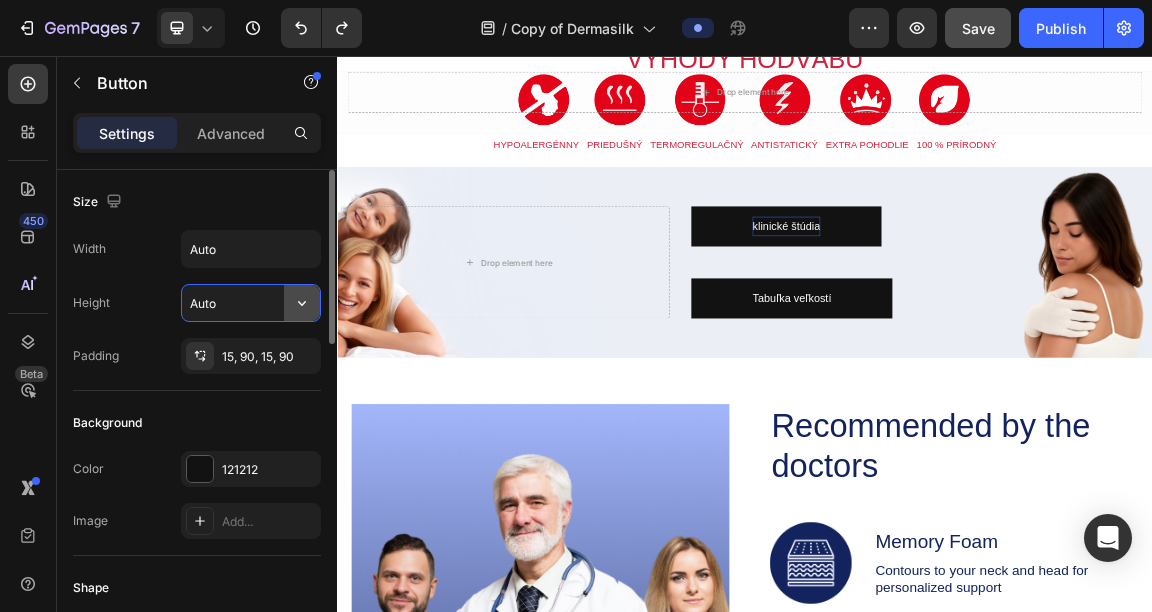 click 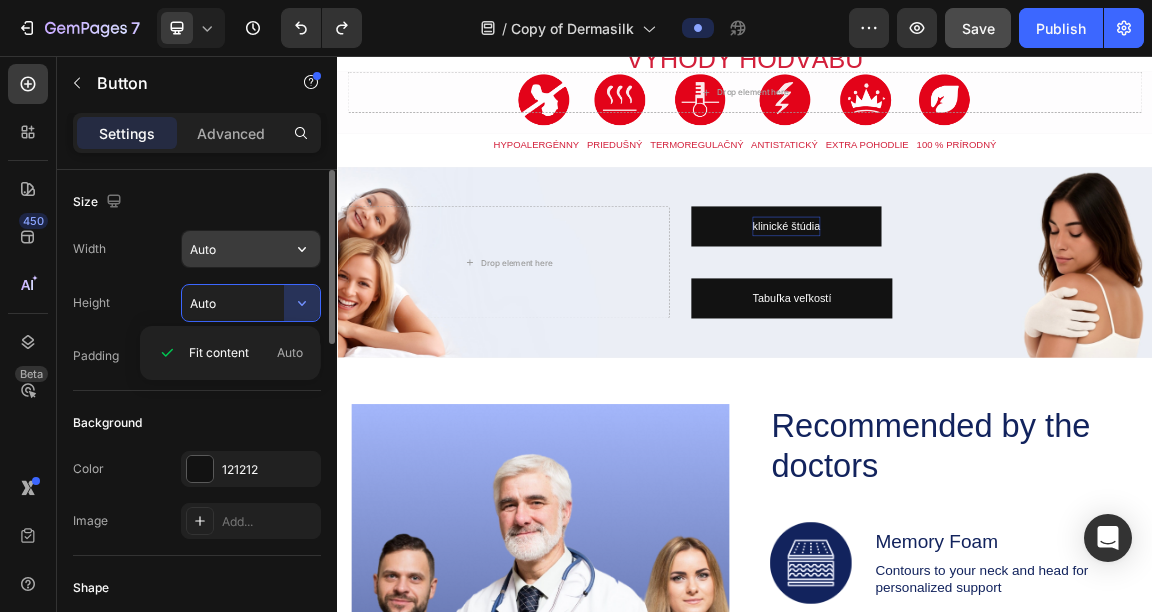 click on "Auto" at bounding box center [251, 249] 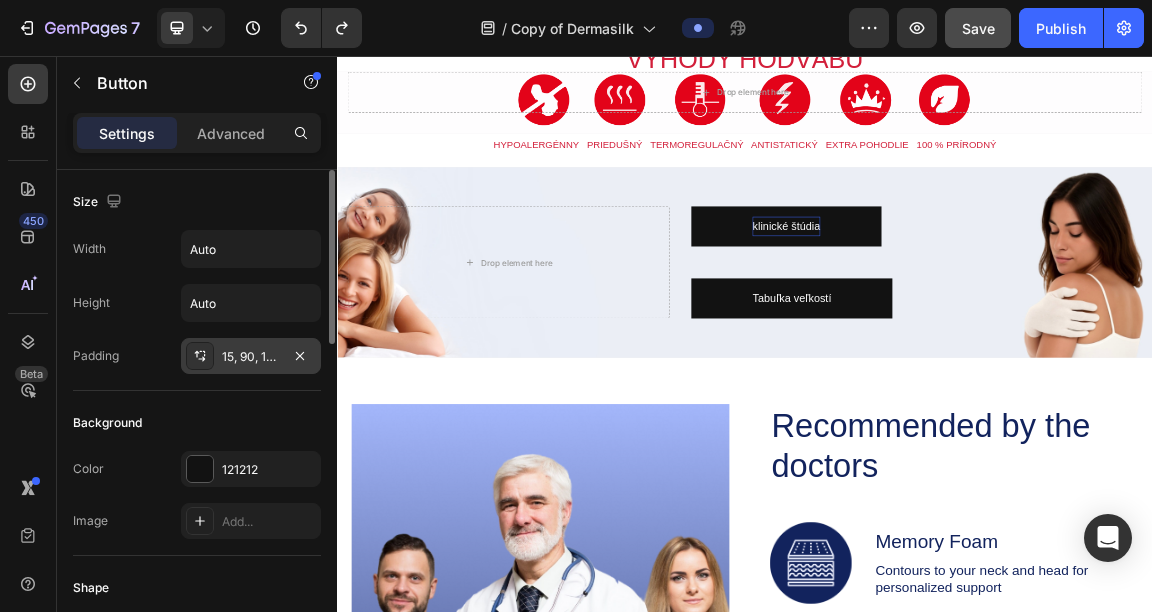 click 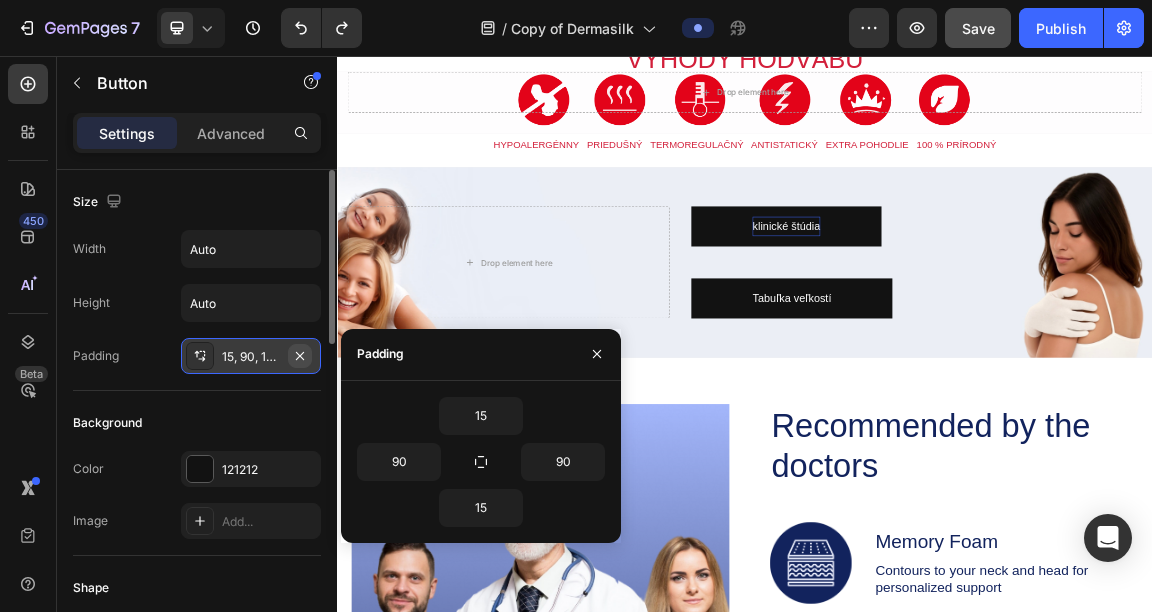 click 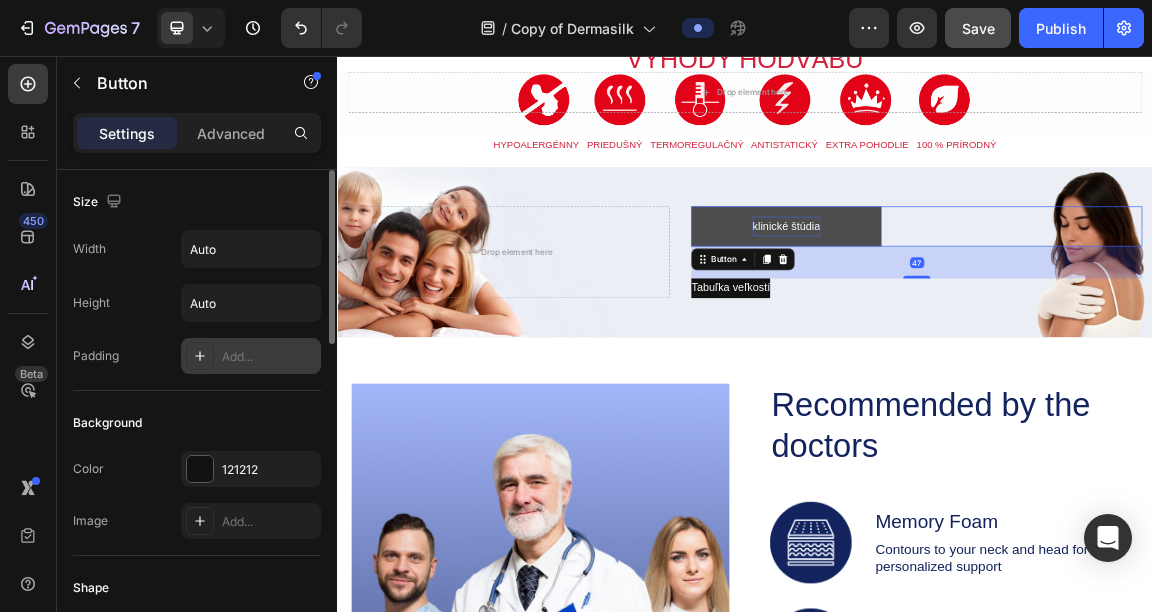 click on "klinické štúdia" at bounding box center [998, 306] 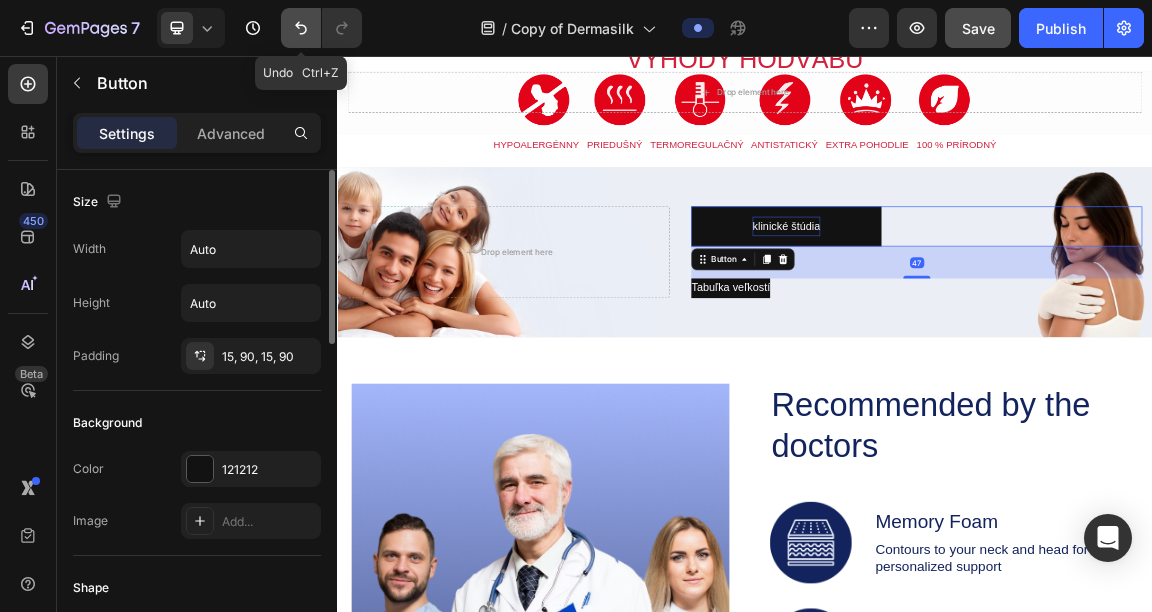 click 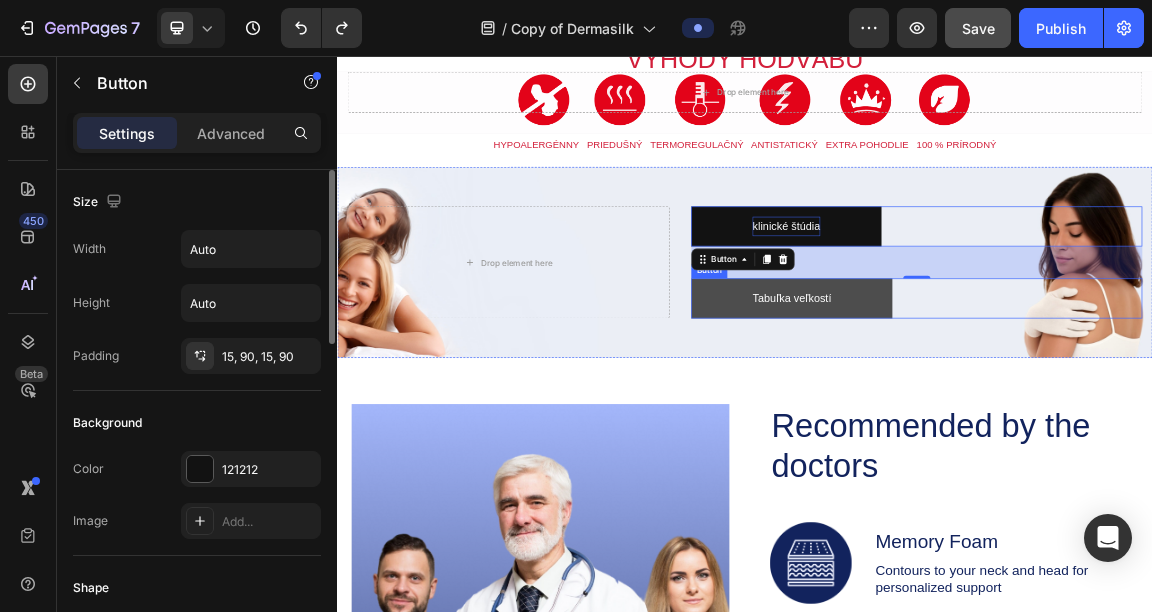 click on "Tabuľka veľkostí" at bounding box center (1006, 412) 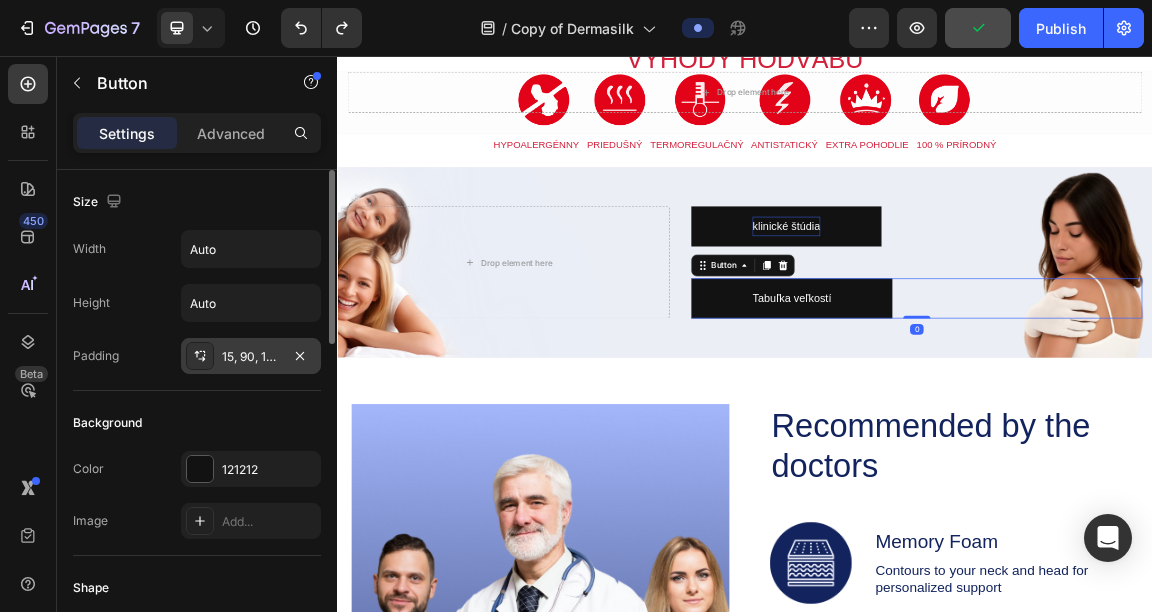 click on "15, 90, 15, 90" at bounding box center (251, 357) 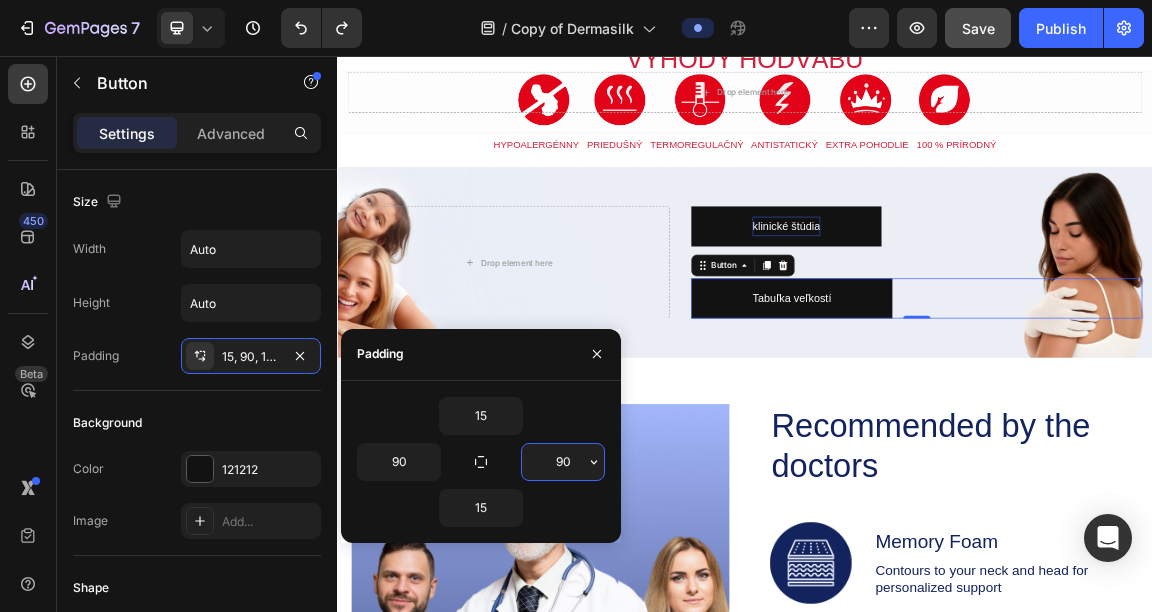 click on "90" at bounding box center [563, 462] 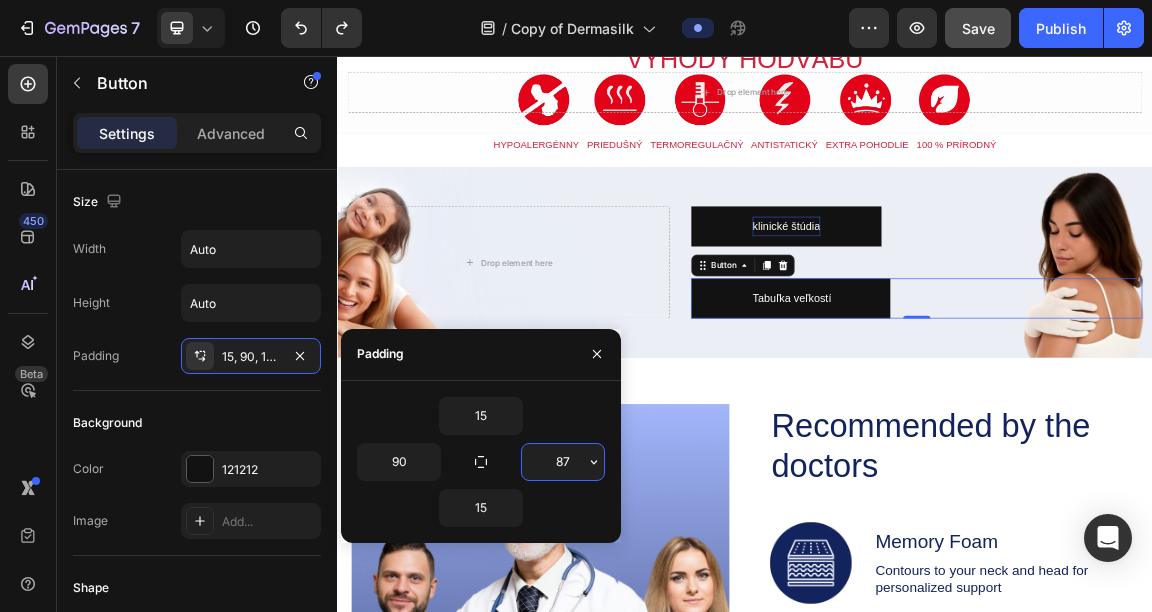 type on "8" 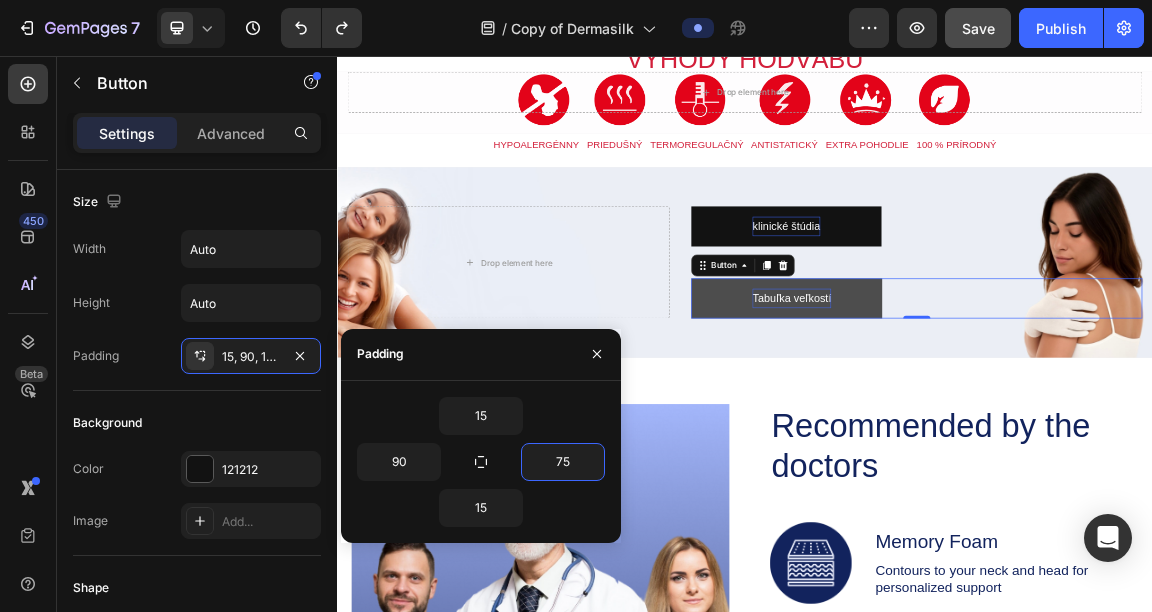 click on "Tabuľka veľkostí" at bounding box center (1006, 412) 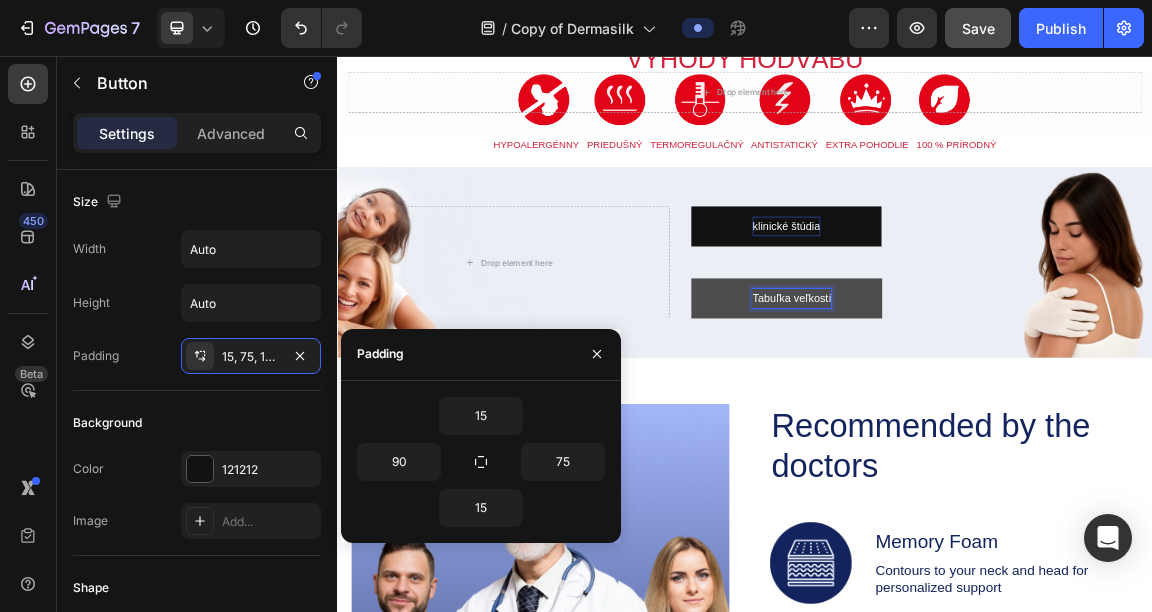 click on "Tabuľka veľkostí" at bounding box center [998, 412] 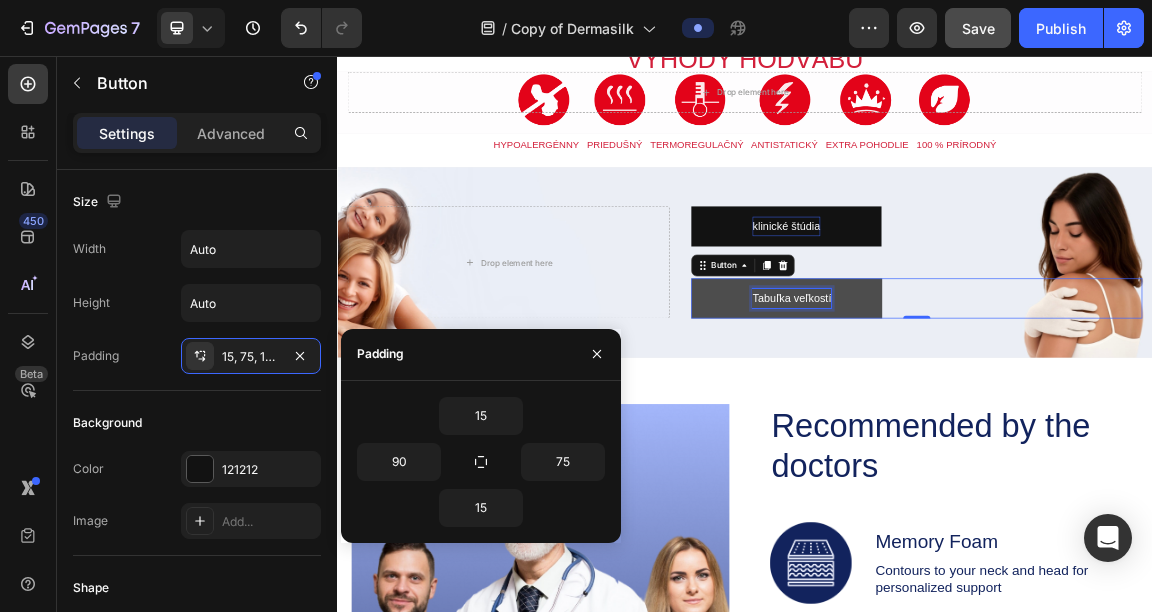 click on "Tabuľka veľkostí" at bounding box center [1006, 412] 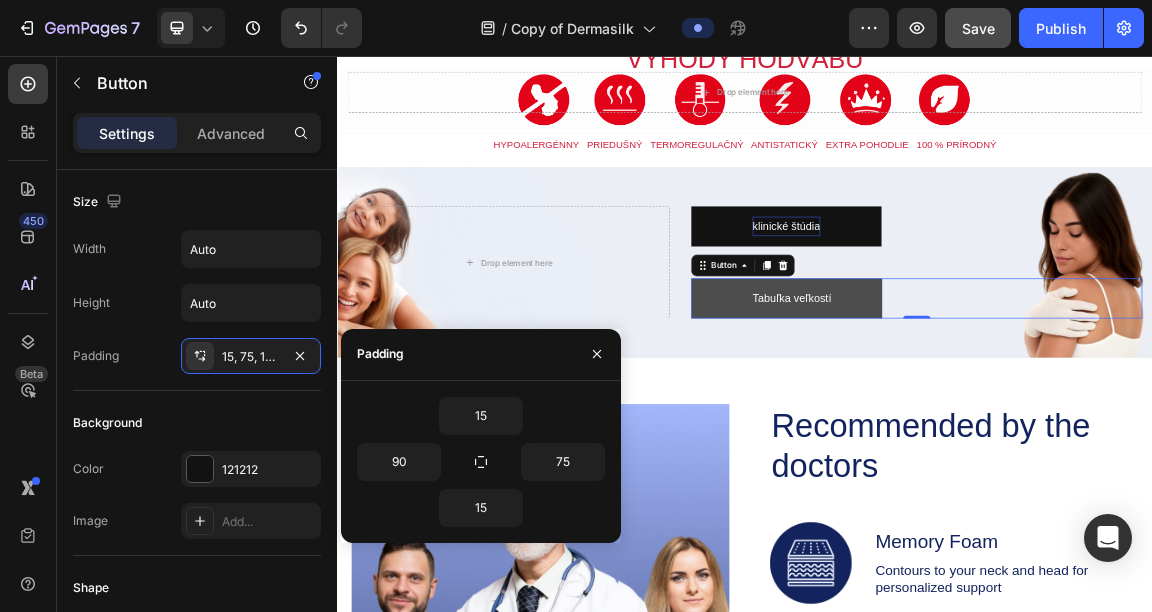 click on "Tabuľka veľkostí" at bounding box center (998, 412) 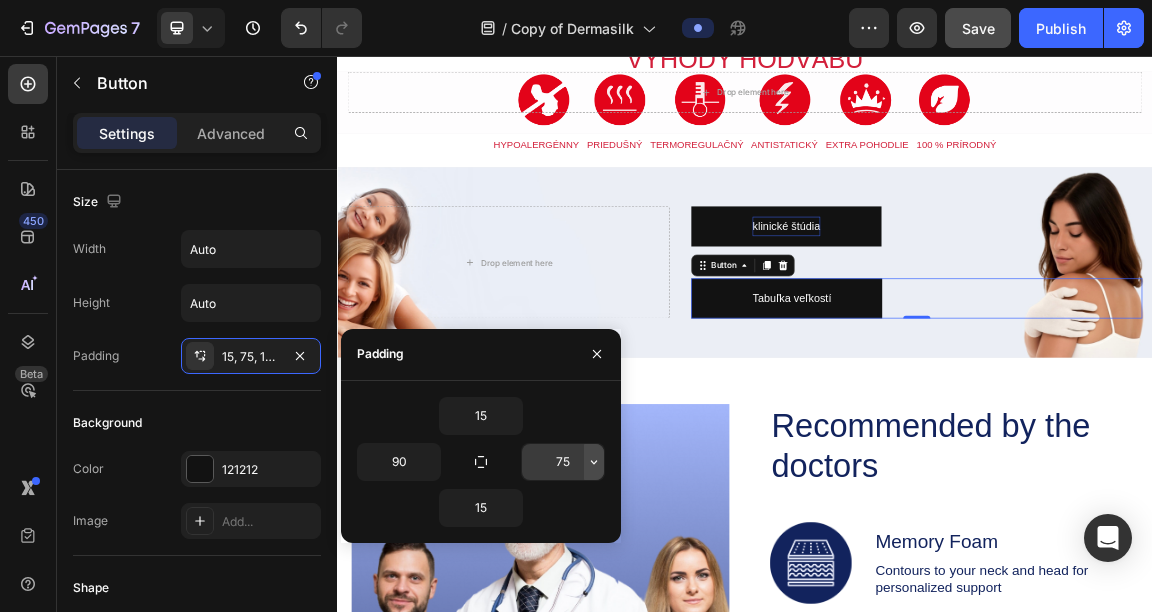 click 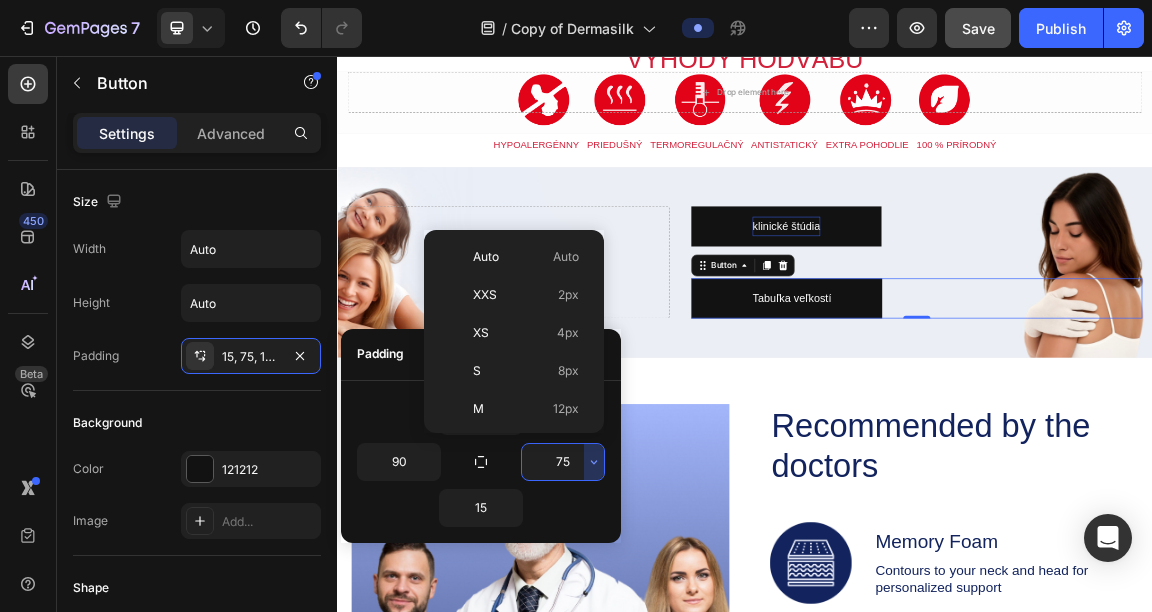 click on "75" at bounding box center (563, 462) 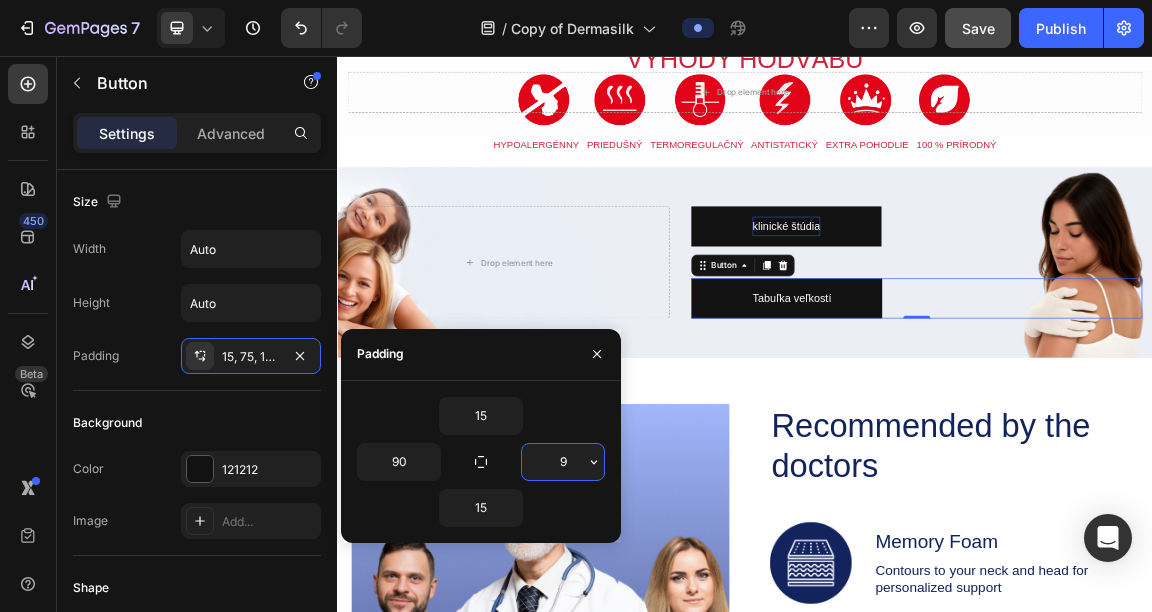 type on "90" 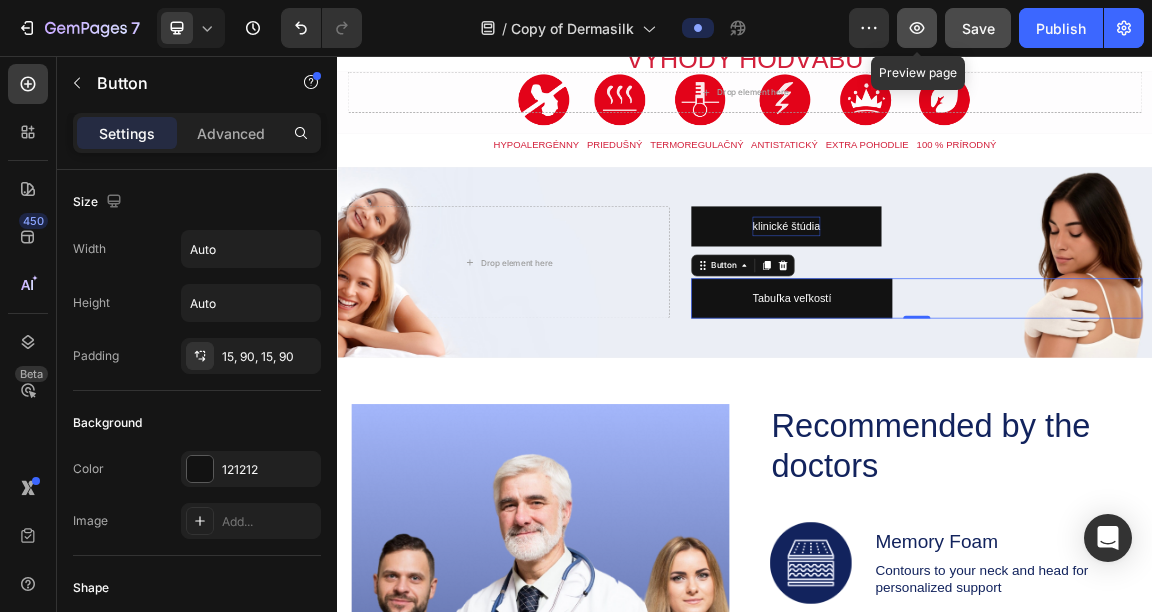 click 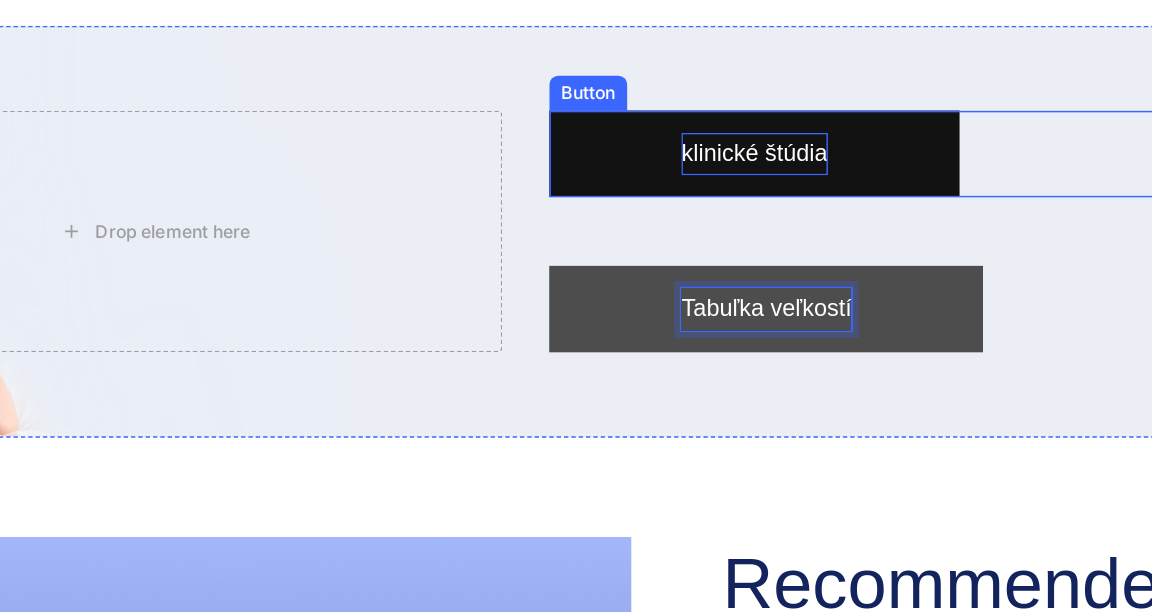 click on "klinické štúdia" at bounding box center (446, 36) 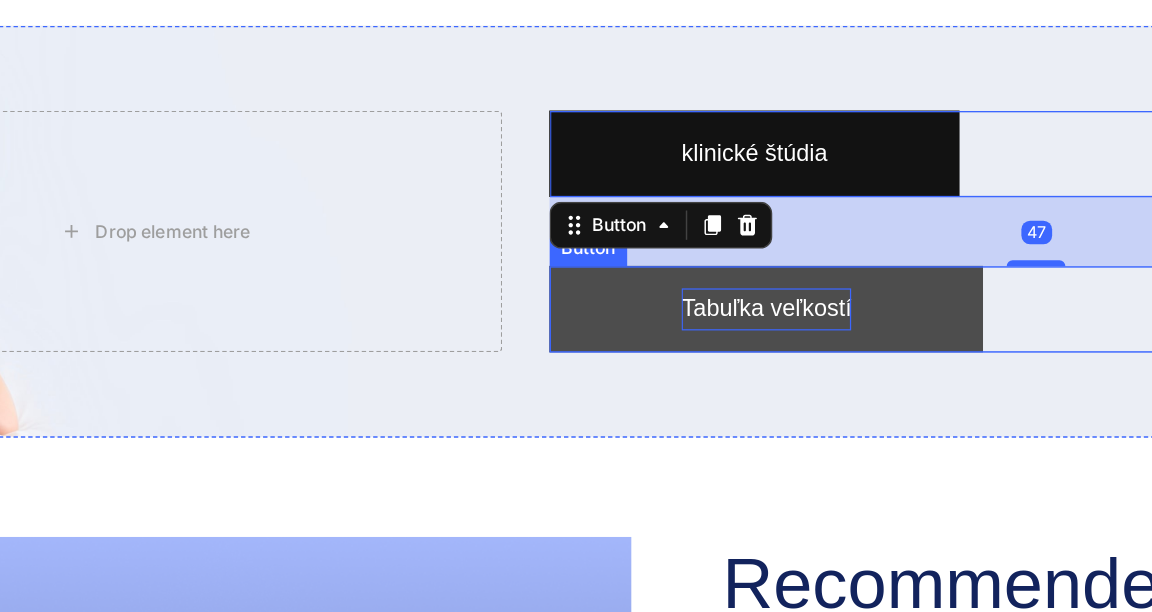 click on "Tabuľka veľkostí" at bounding box center [454, 142] 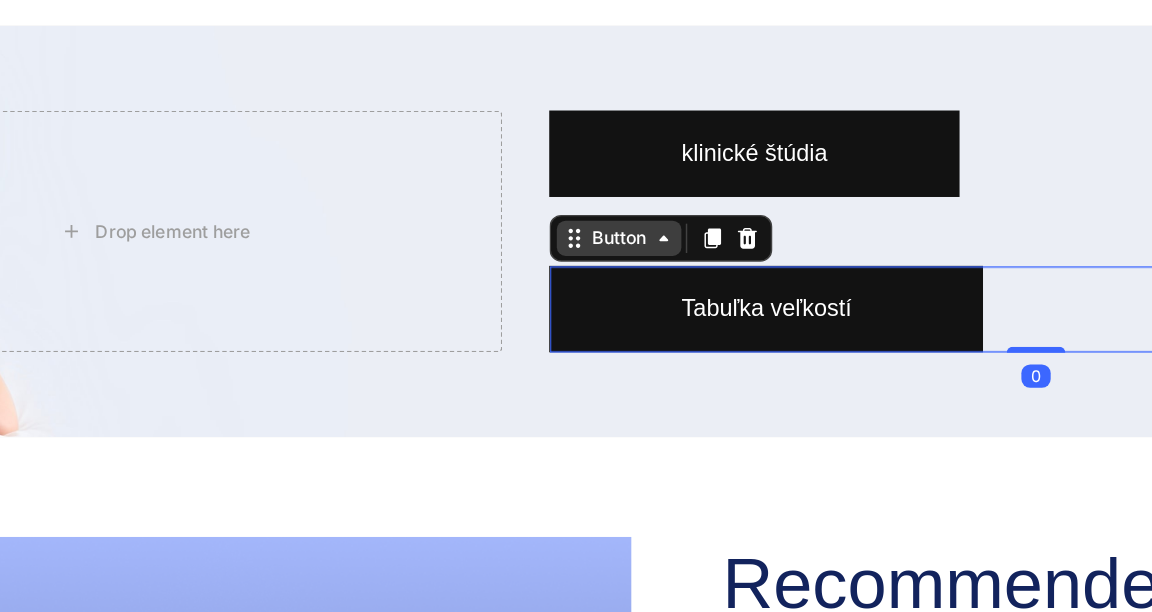 click 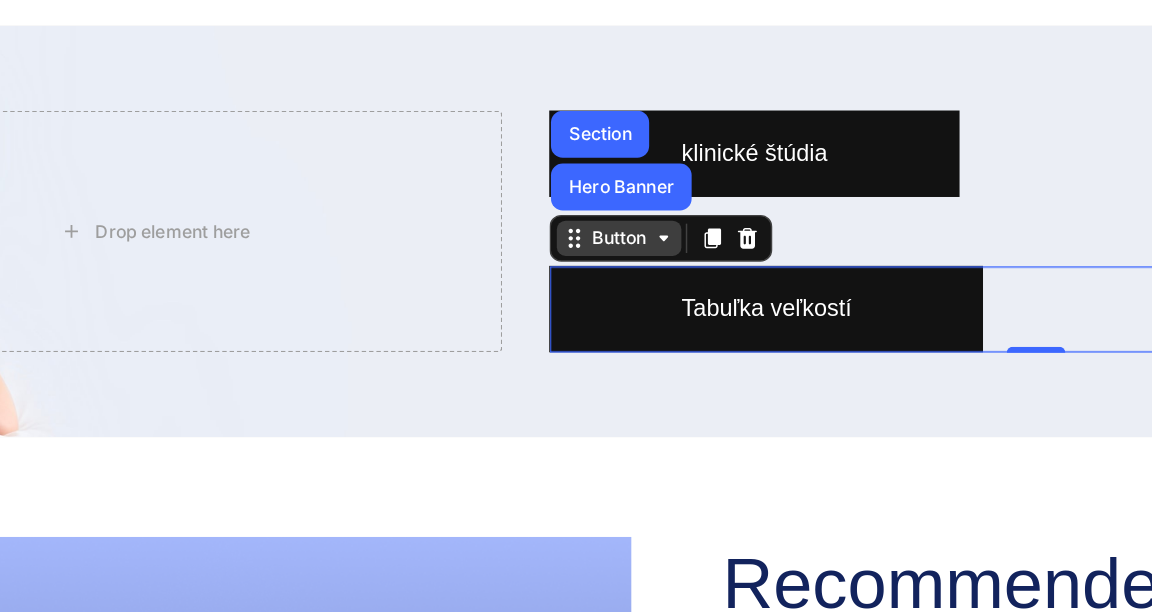 click 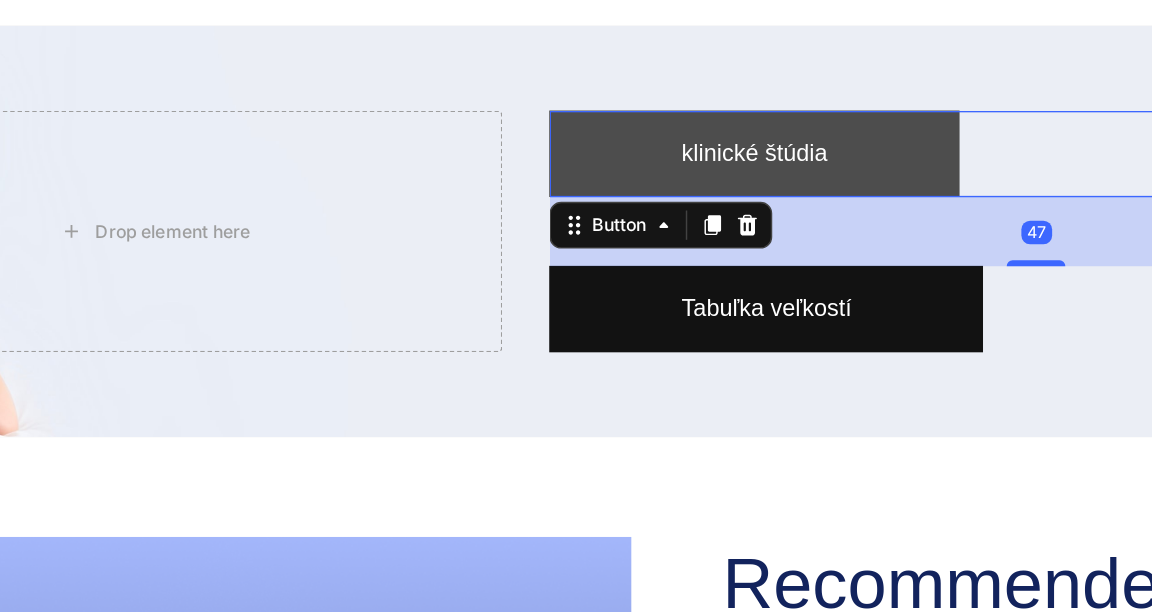 click on "klinické štúdia" at bounding box center (446, 36) 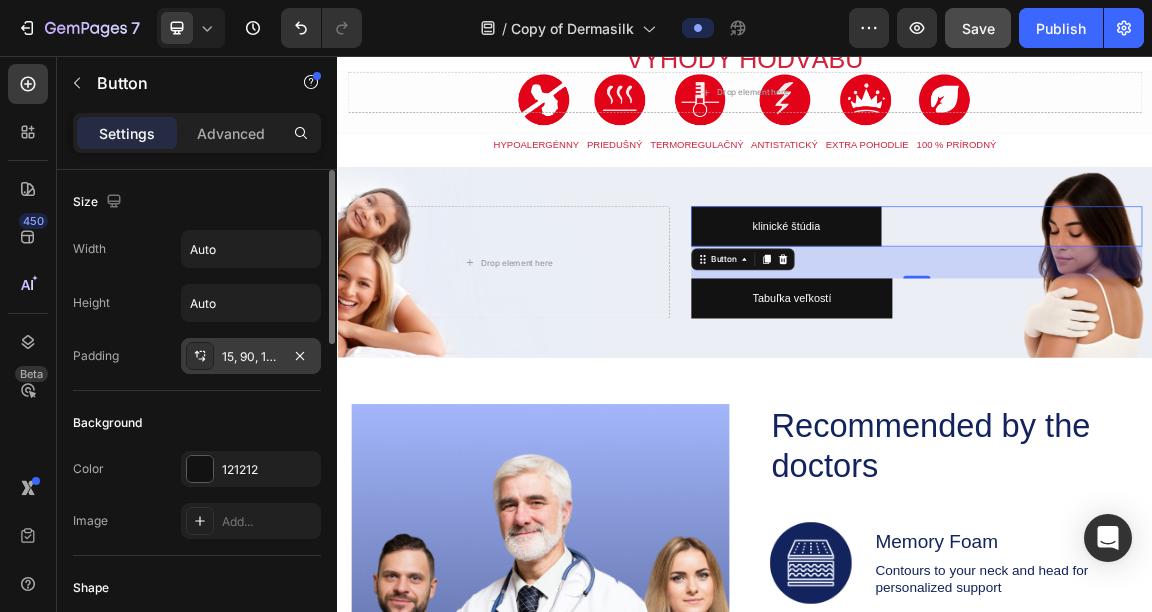 click on "15, 90, 15, 90" at bounding box center [251, 357] 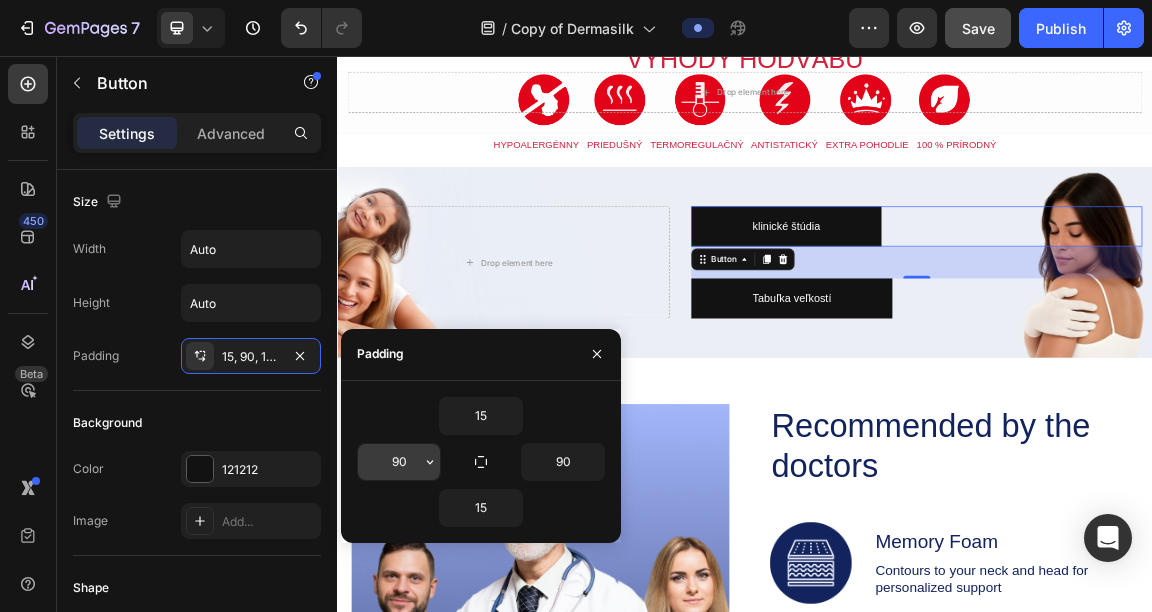 click on "90" at bounding box center (399, 462) 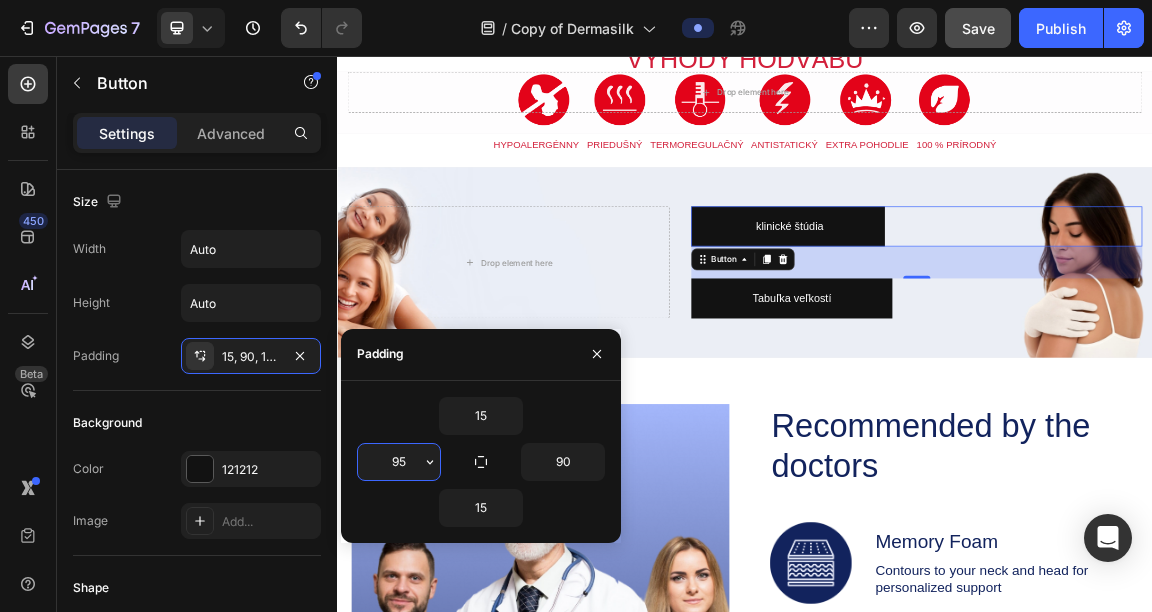 type on "9" 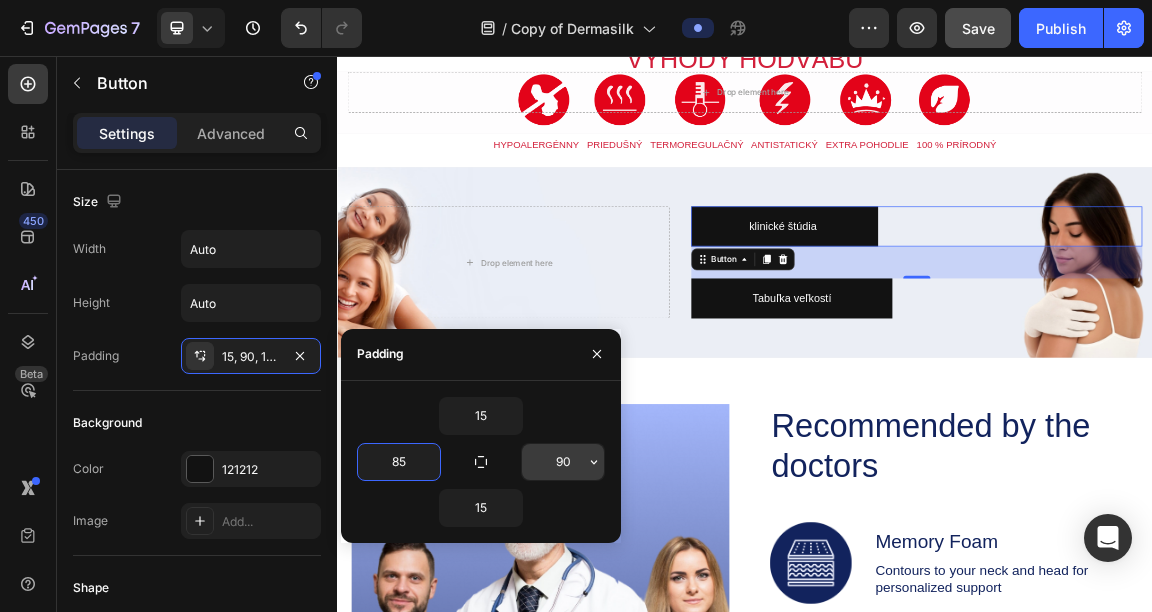 type on "85" 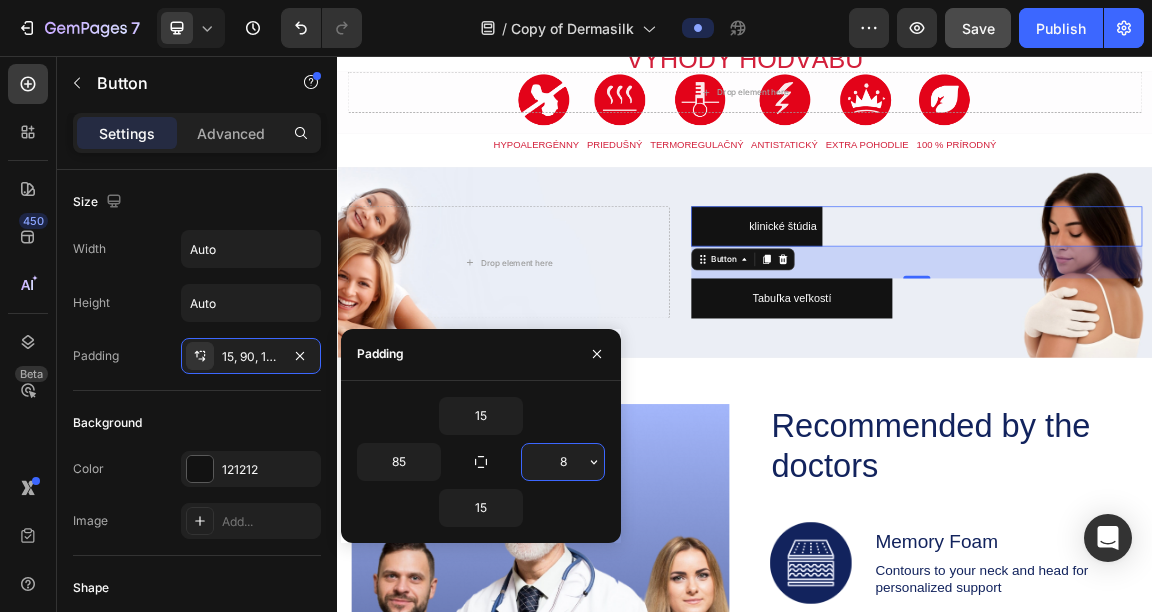 type on "85" 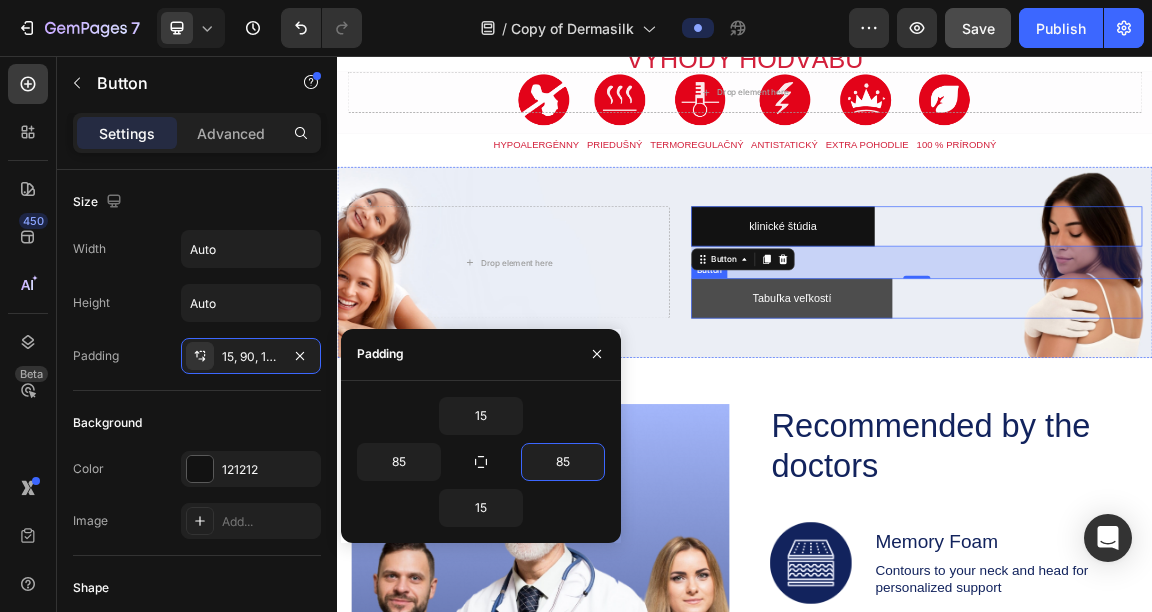 click on "Tabuľka veľkostí" at bounding box center [1006, 412] 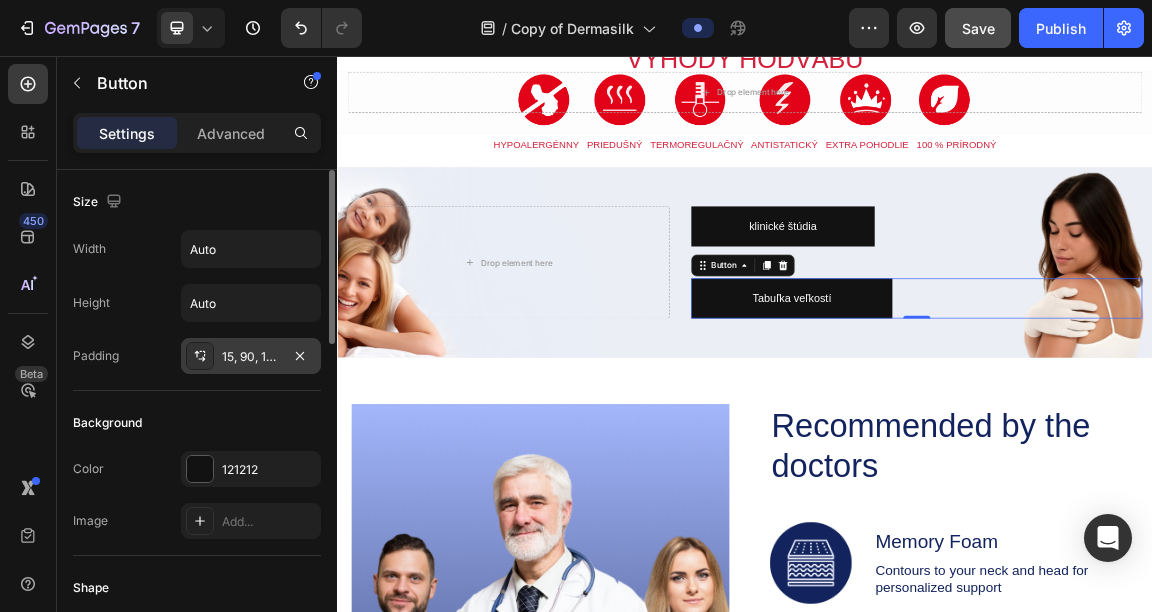 drag, startPoint x: 277, startPoint y: 372, endPoint x: 252, endPoint y: 360, distance: 27.730848 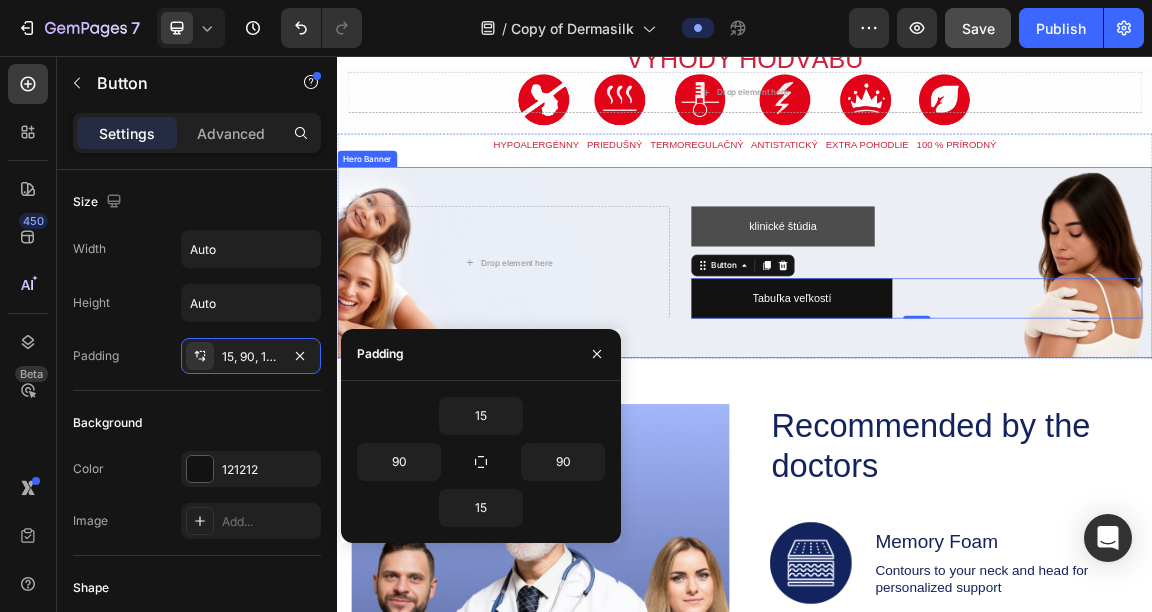 click on "klinické štúdia" at bounding box center [993, 306] 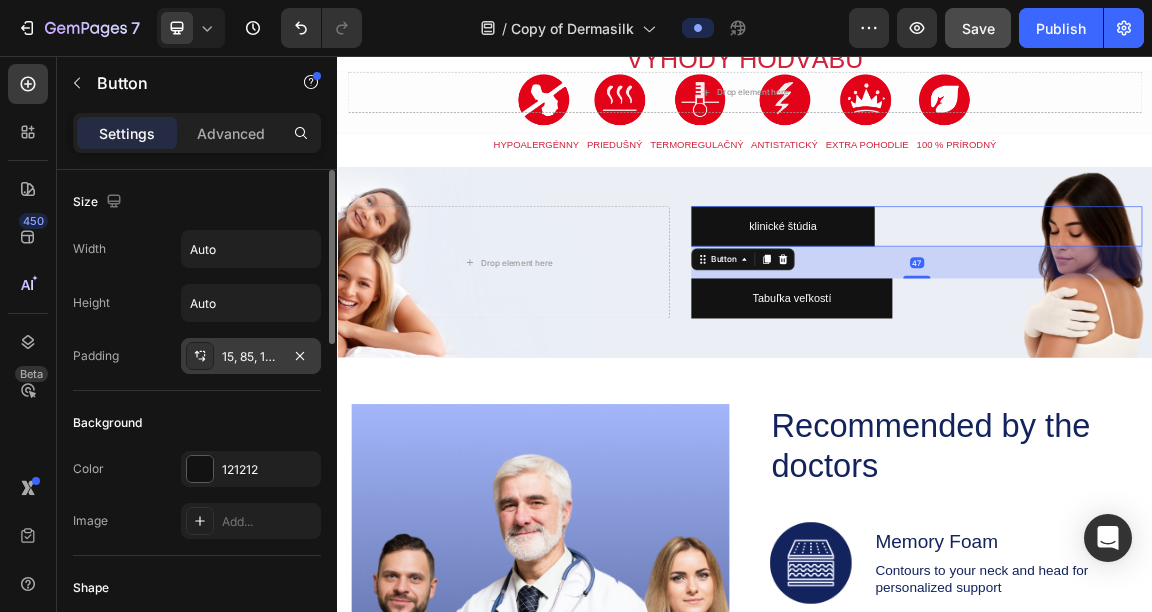 drag, startPoint x: 258, startPoint y: 367, endPoint x: 220, endPoint y: 361, distance: 38.470768 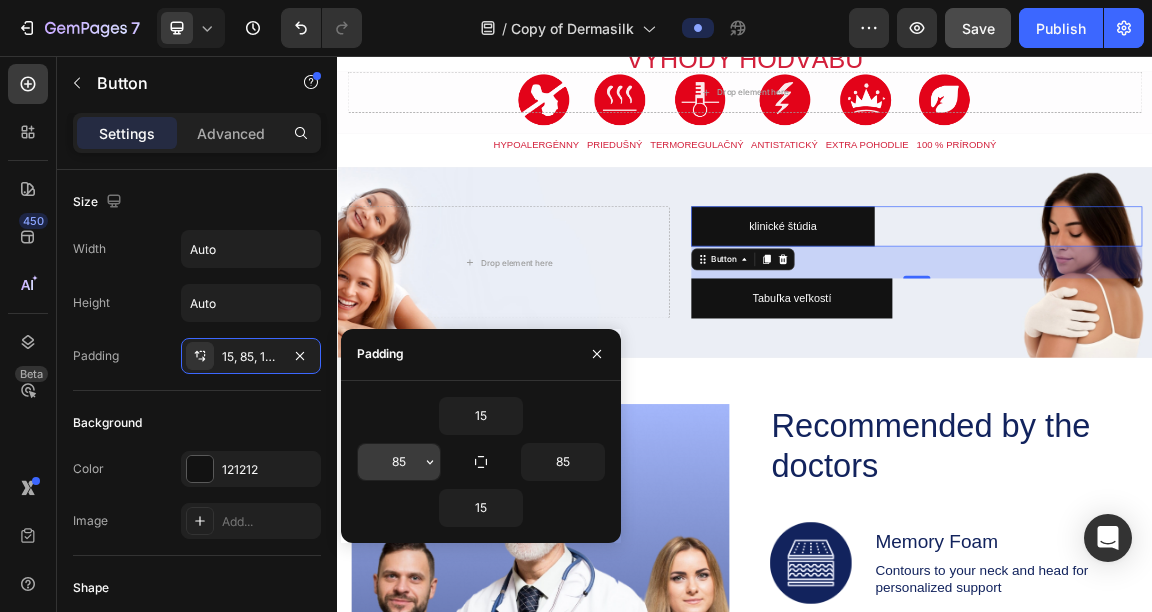 click on "85" at bounding box center [399, 462] 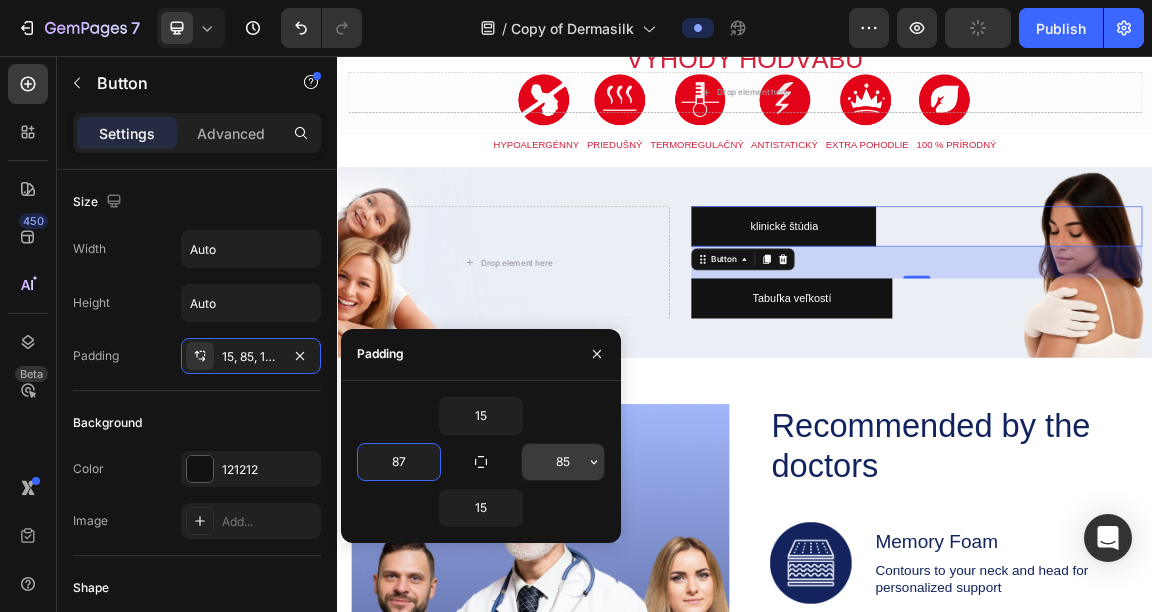 type on "87" 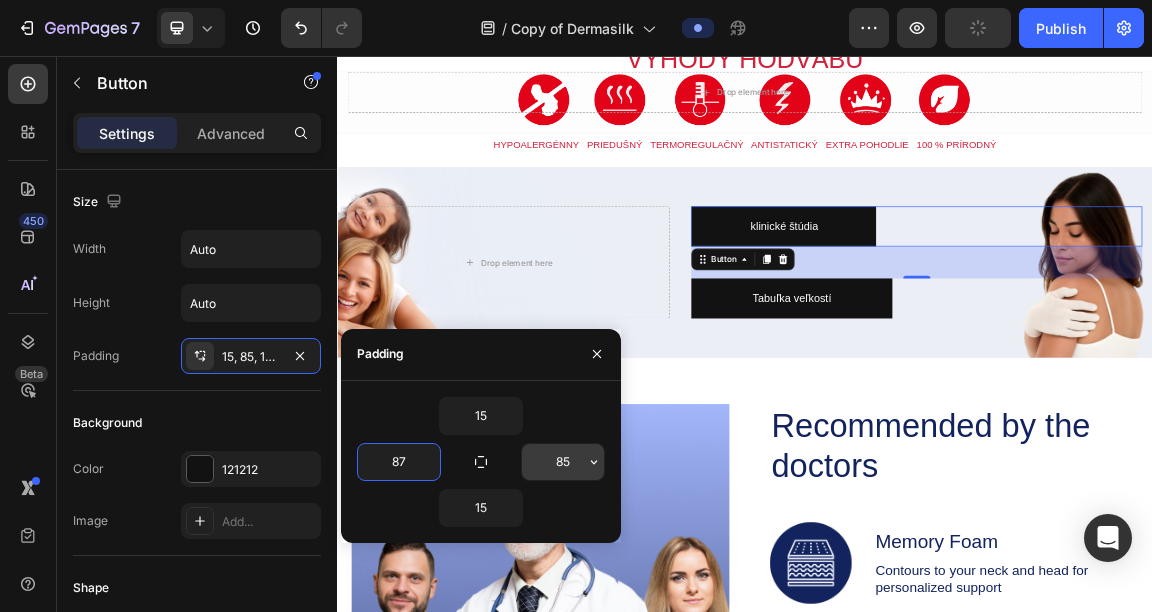 click on "85" at bounding box center [563, 462] 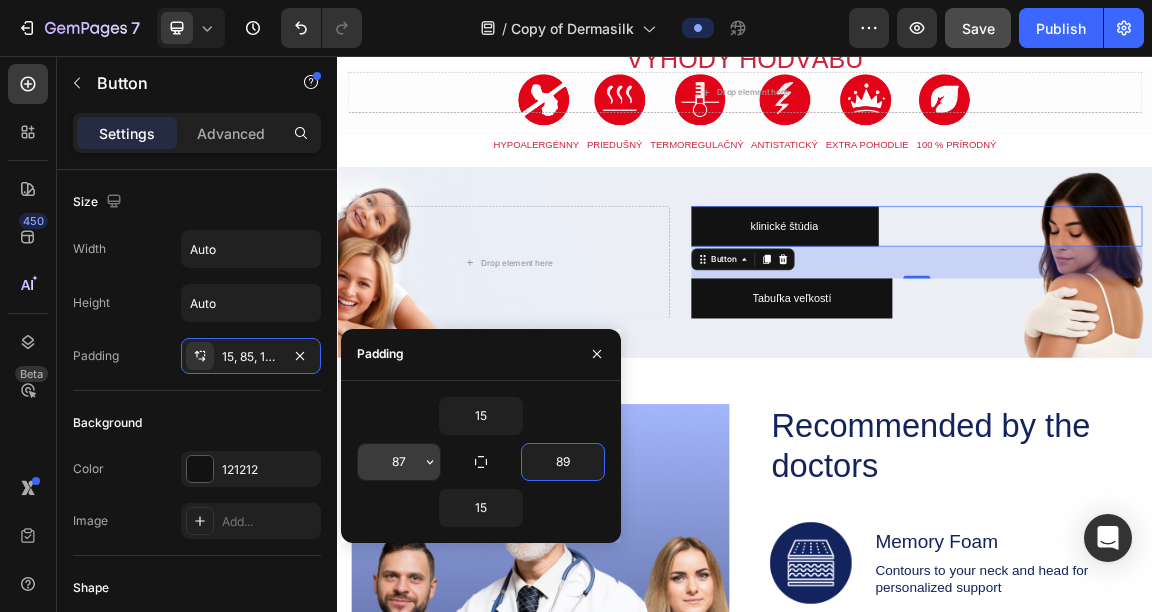 type on "89" 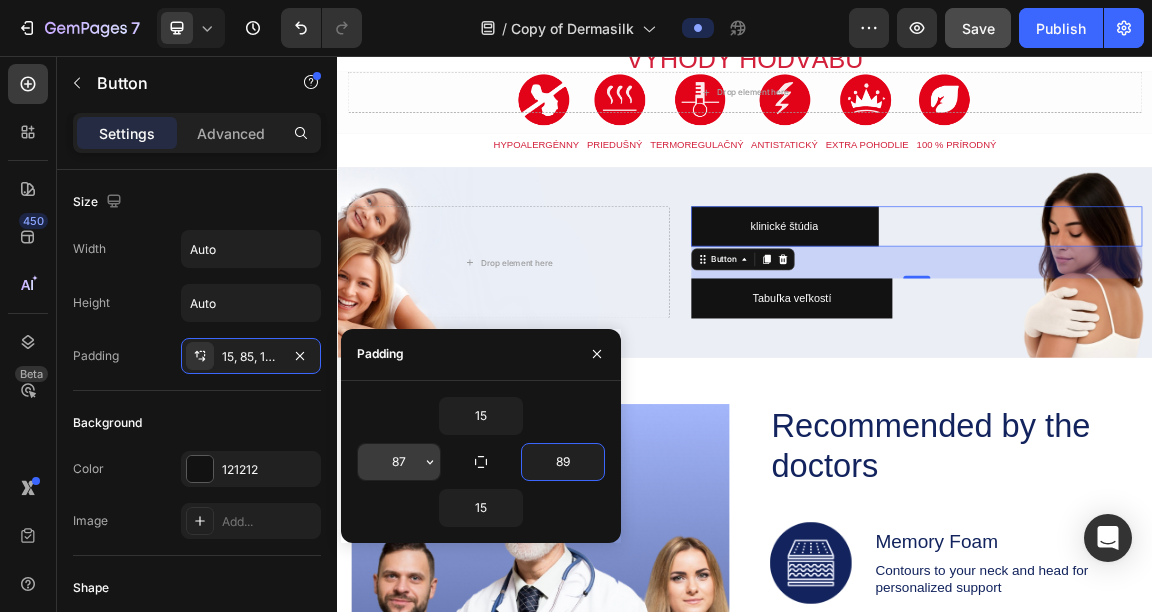 click on "87" at bounding box center (399, 462) 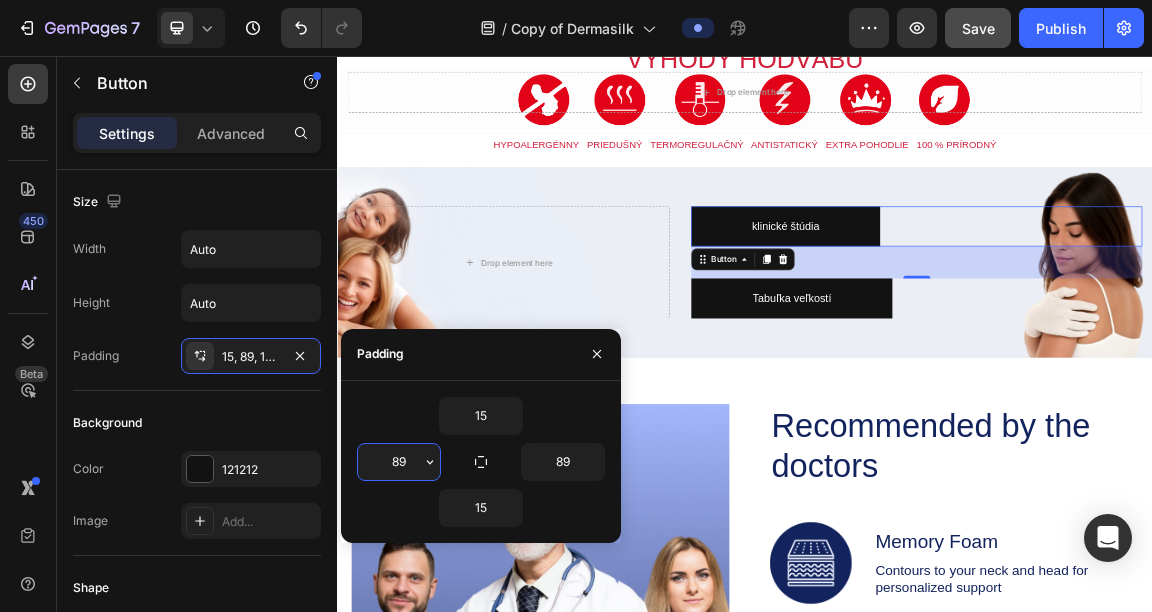type on "8" 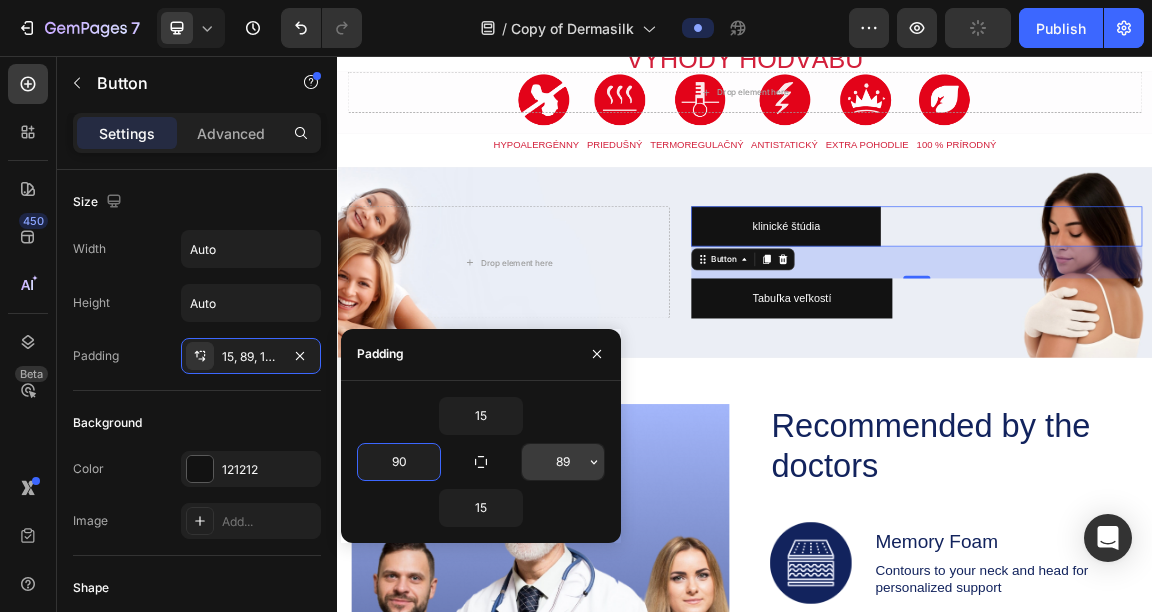 type on "90" 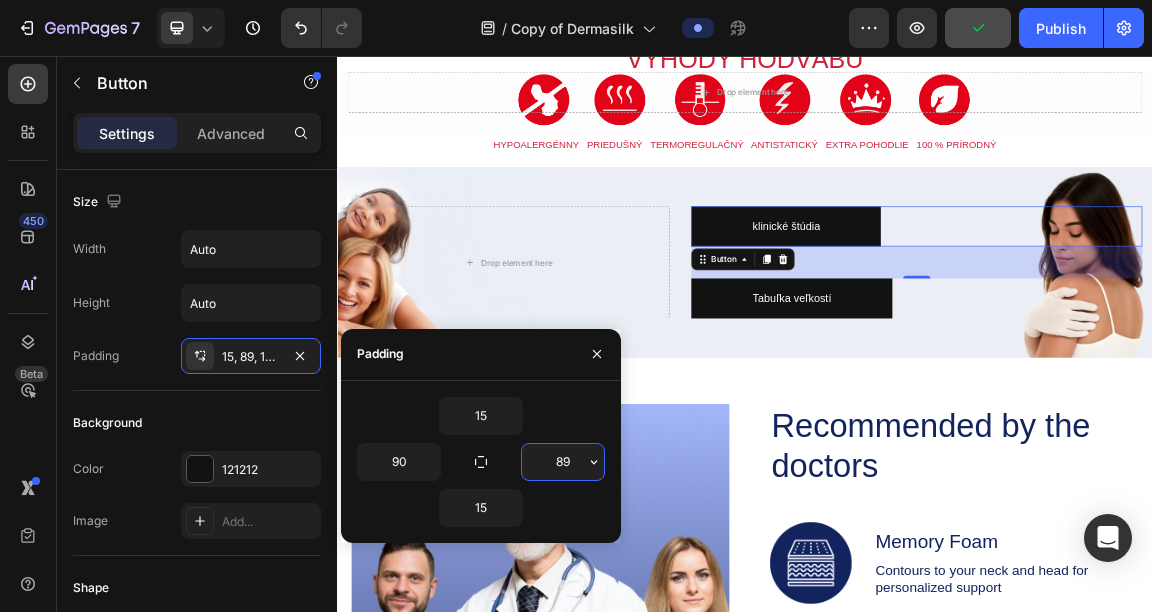 click on "89" at bounding box center [563, 462] 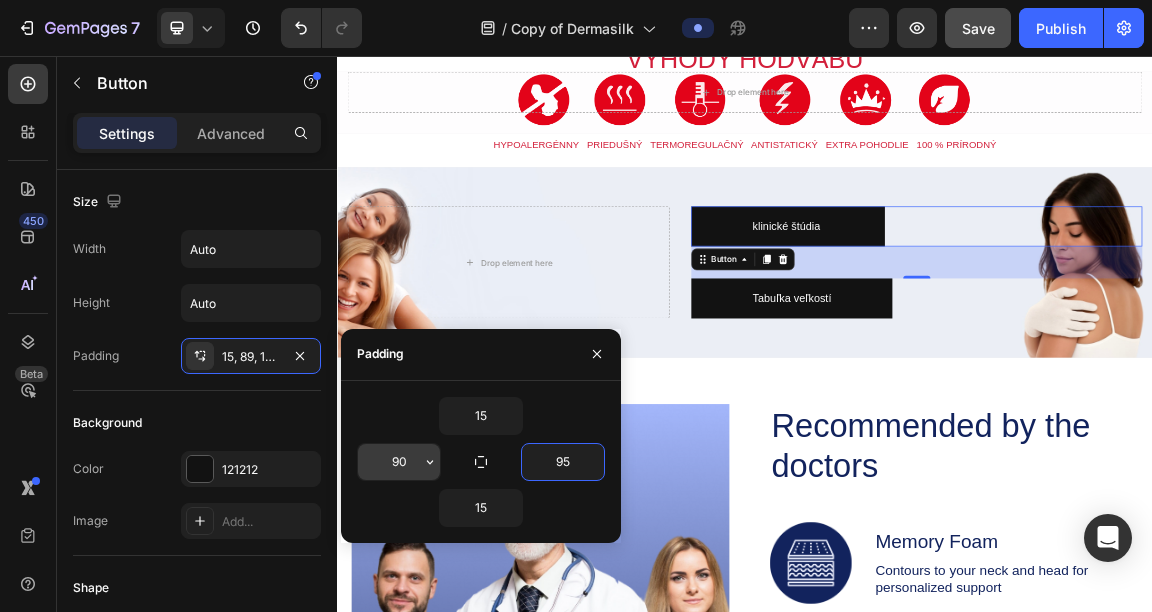 type on "95" 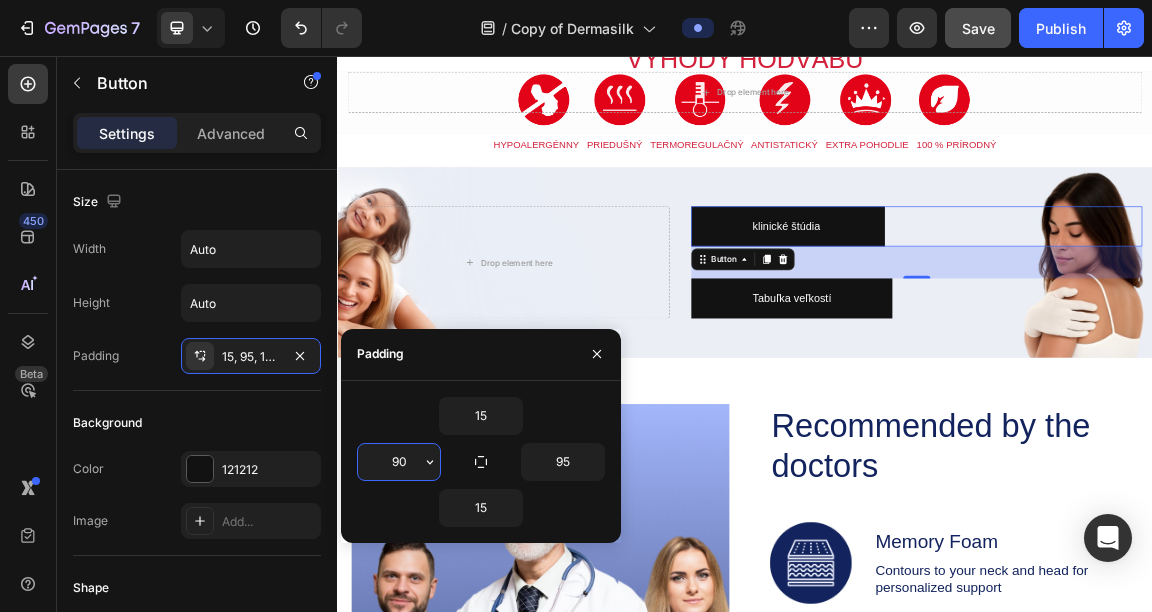 click on "90" at bounding box center [399, 462] 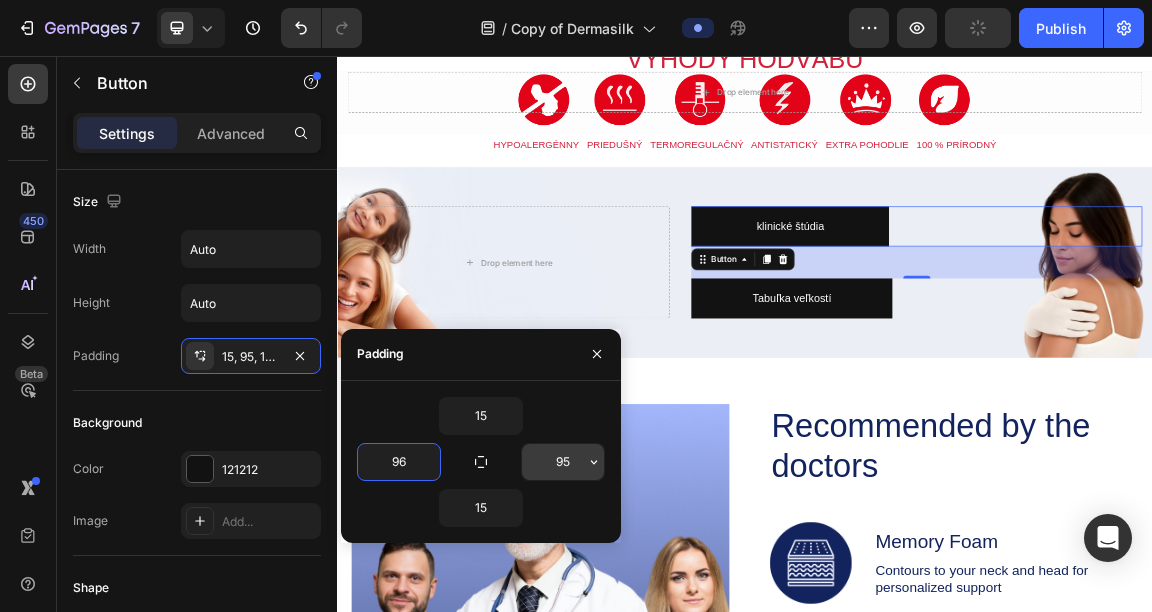 type on "96" 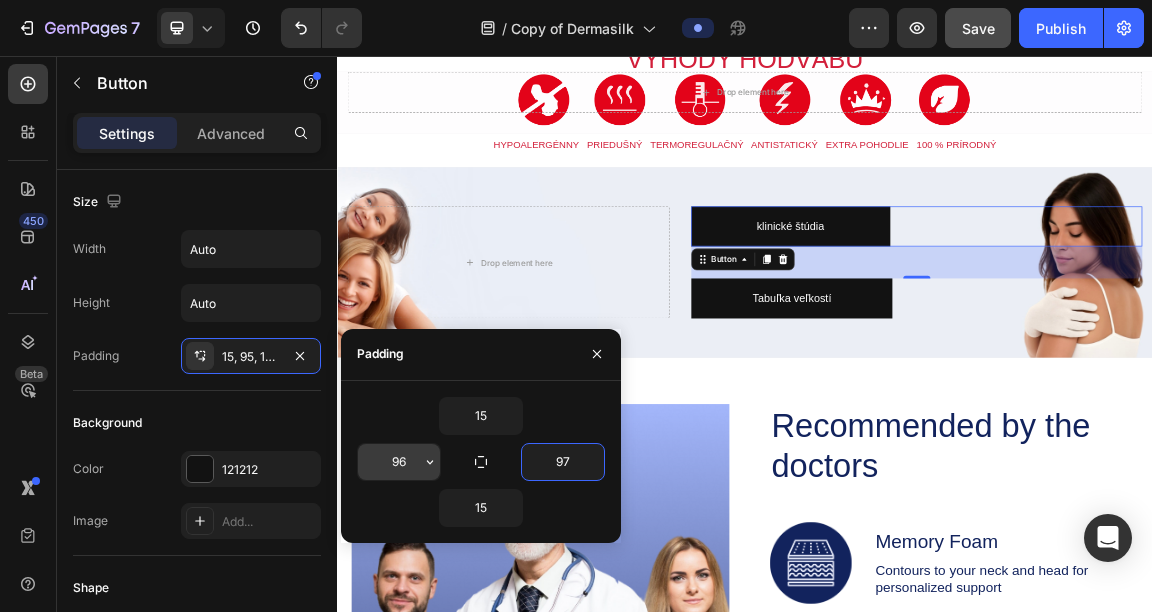 type on "97" 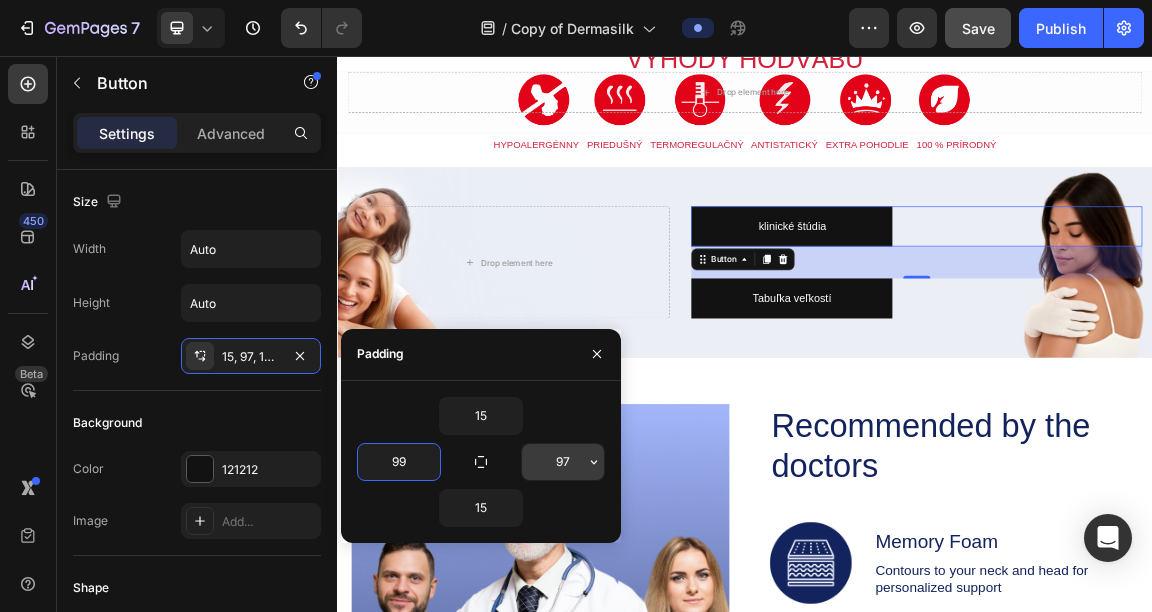 type on "99" 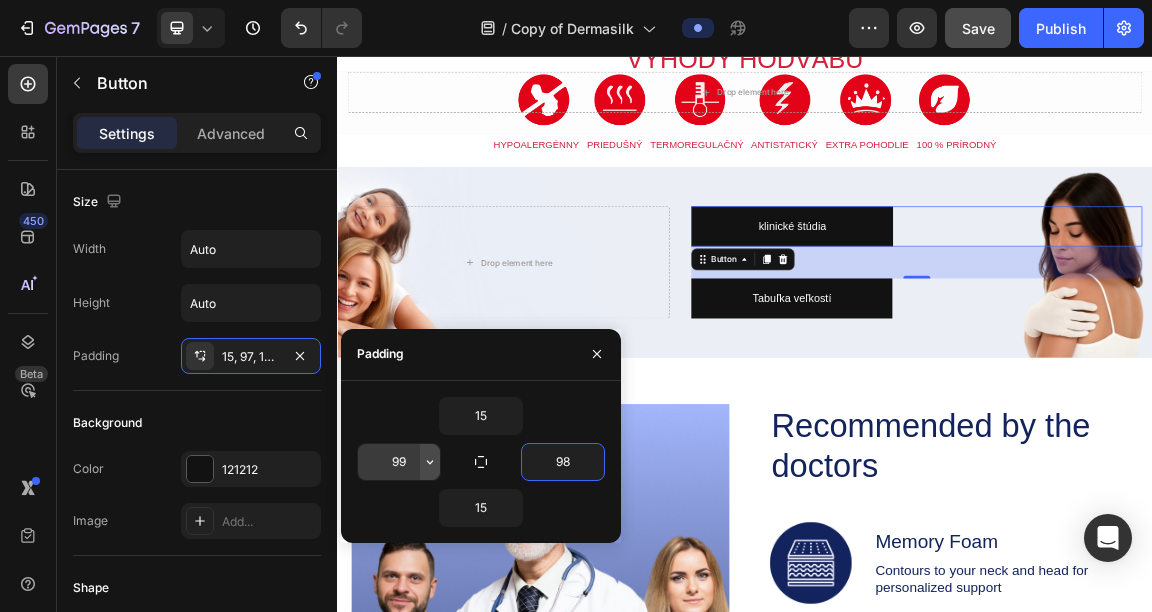 type on "98" 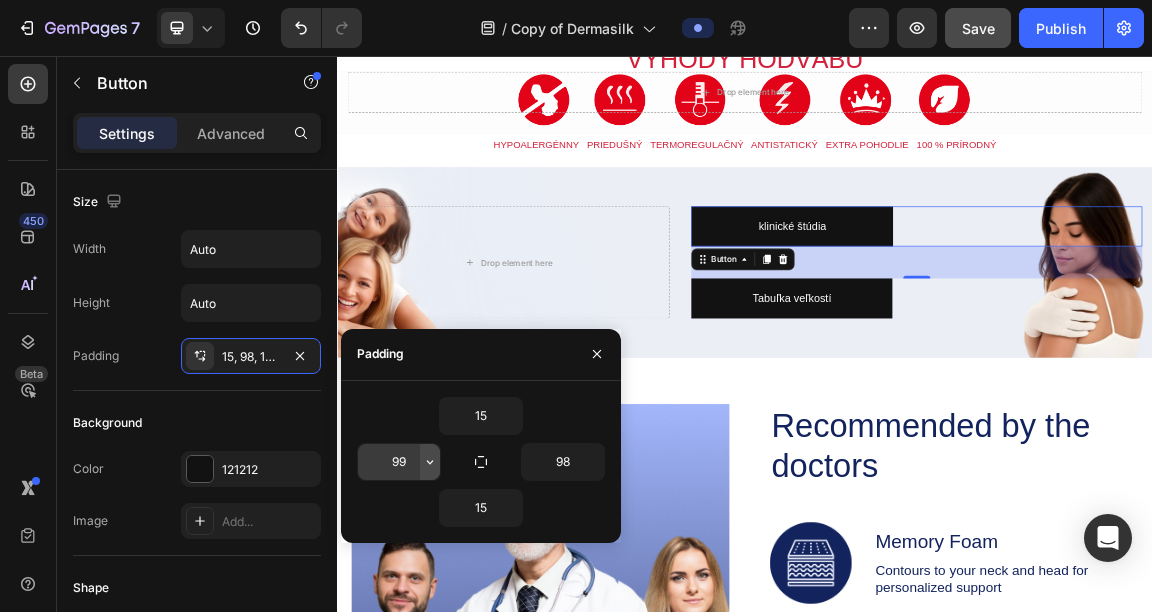 click 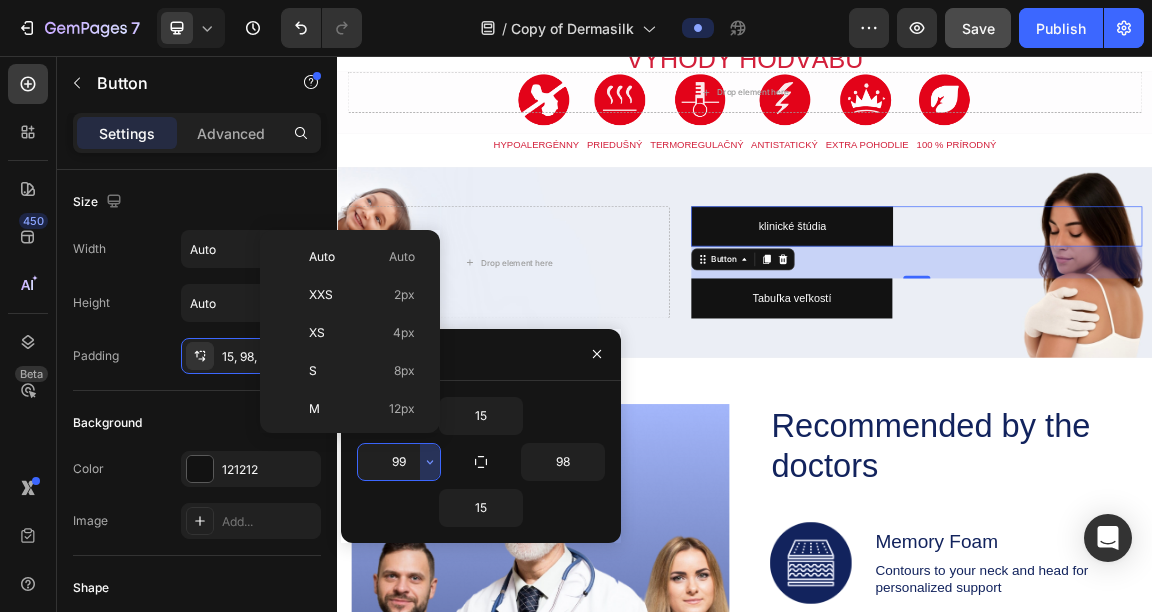 click on "99" at bounding box center (399, 462) 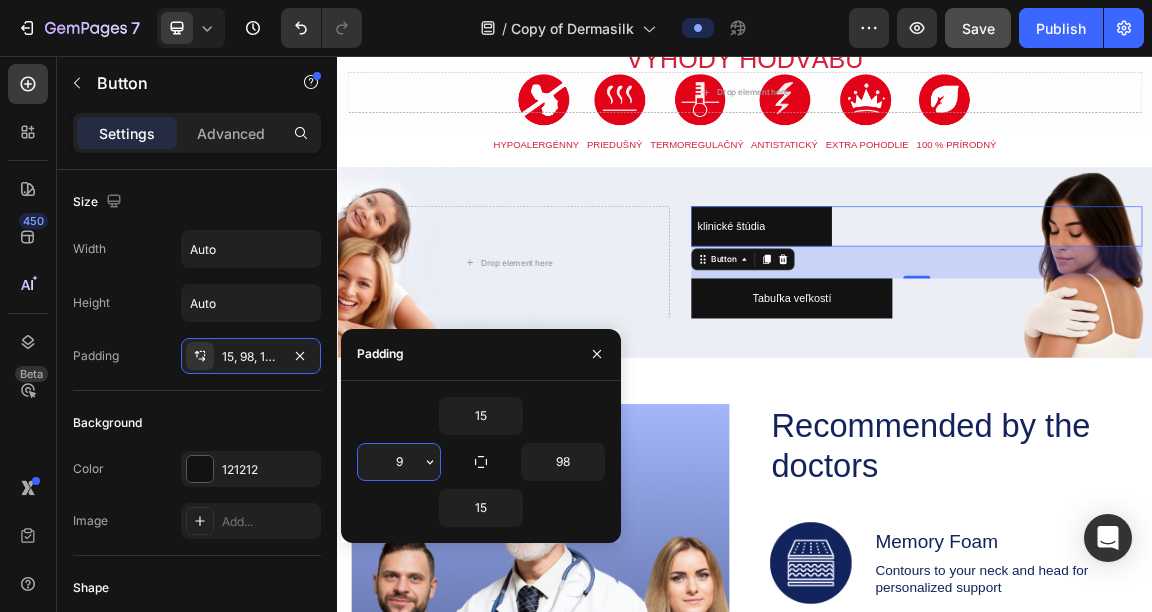 type on "98" 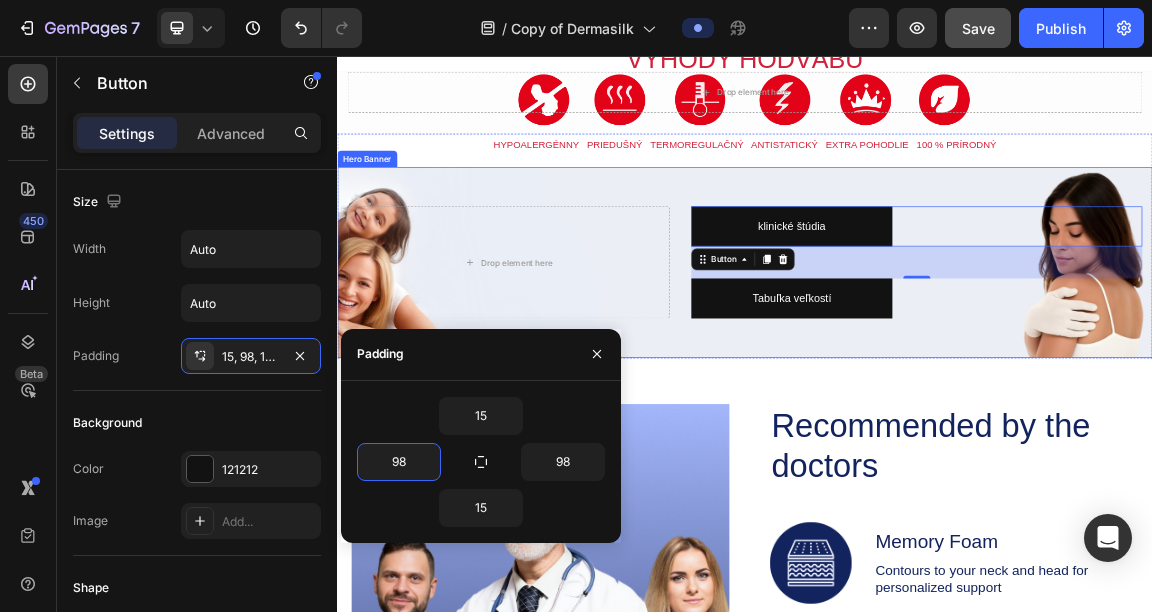 click on "Drop element here klinické štúdia Button   47 Tabuľka veľkostí Button" at bounding box center [937, 359] 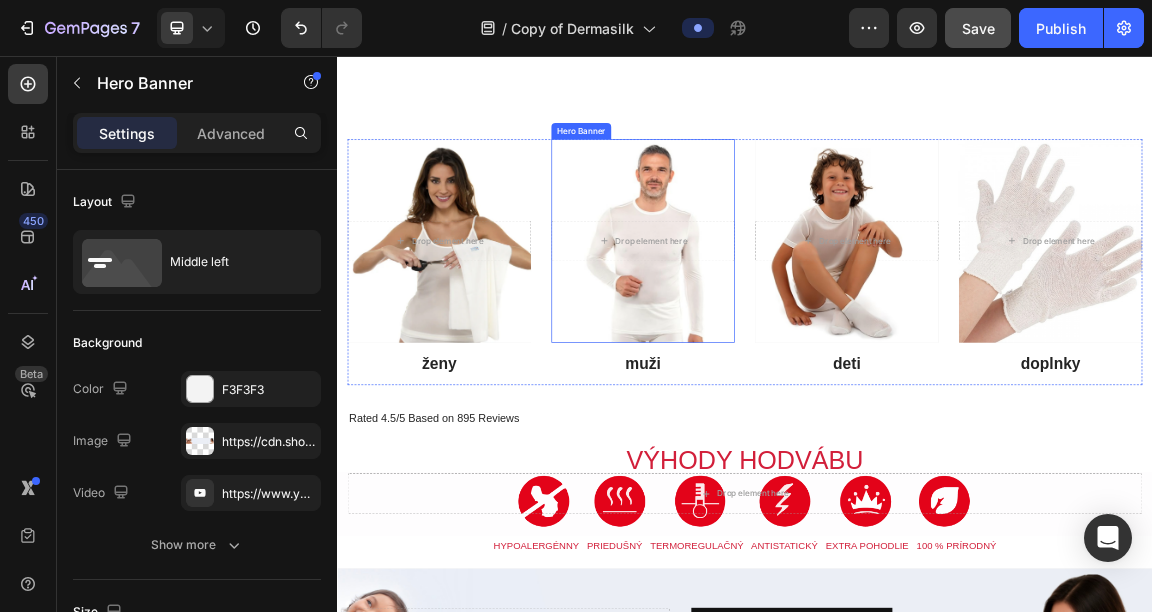 scroll, scrollTop: 1425, scrollLeft: 0, axis: vertical 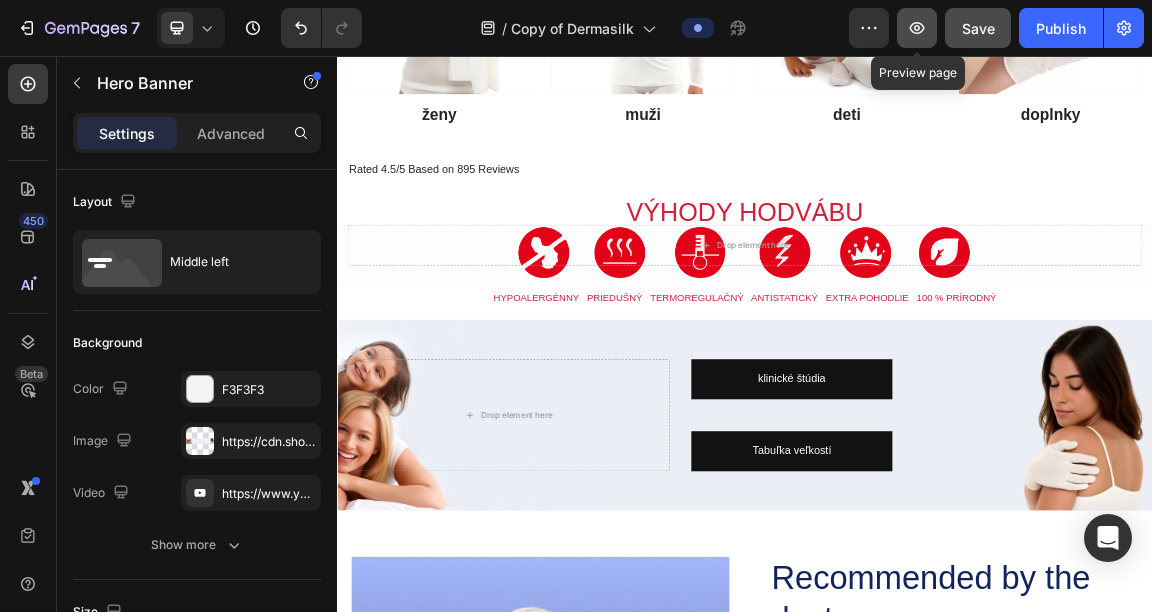 click 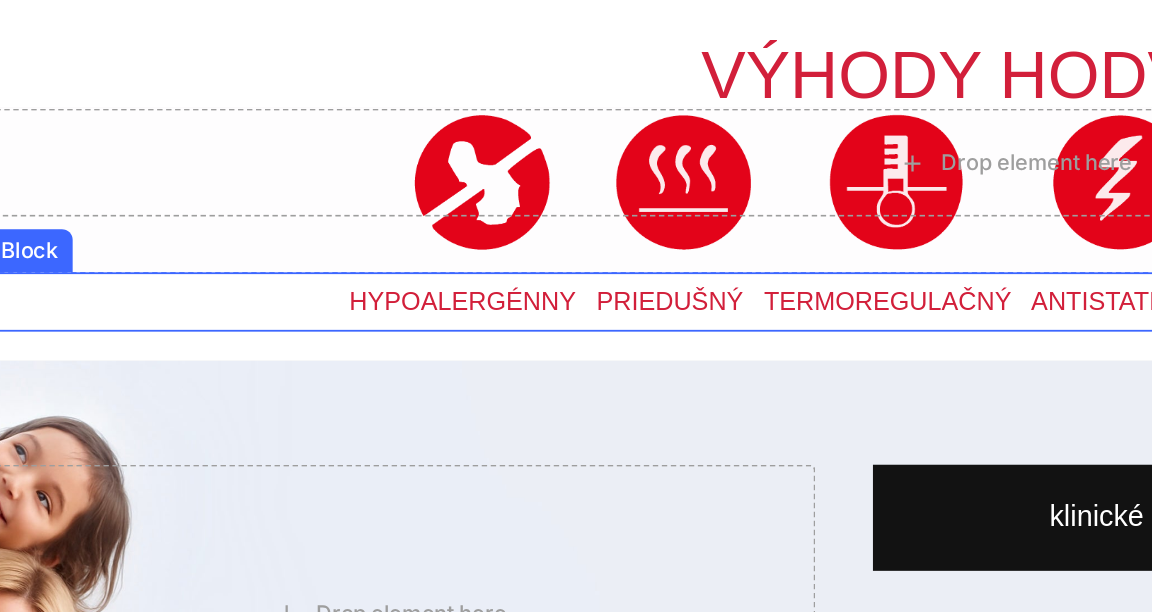 click on "HYPOALERGÉNNY   PRIEDUŠNÝ   TERMOREGULAČNÝ   ANTISTATICKÝ   EXTRA POHODLIE   100 % PRÍRODNÝ" at bounding box center (535, 18) 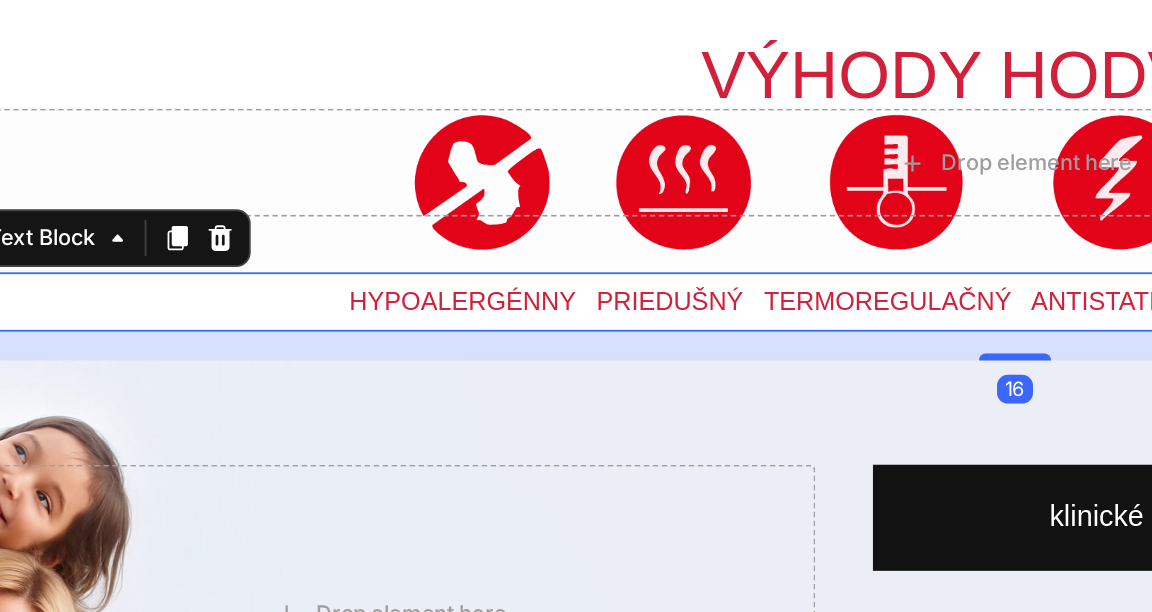 click on "HYPOALERGÉNNY   PRIEDUŠNÝ   TERMOREGULAČNÝ   ANTISTATICKÝ   EXTRA POHODLIE   100 % PRÍRODNÝ" at bounding box center (535, 18) 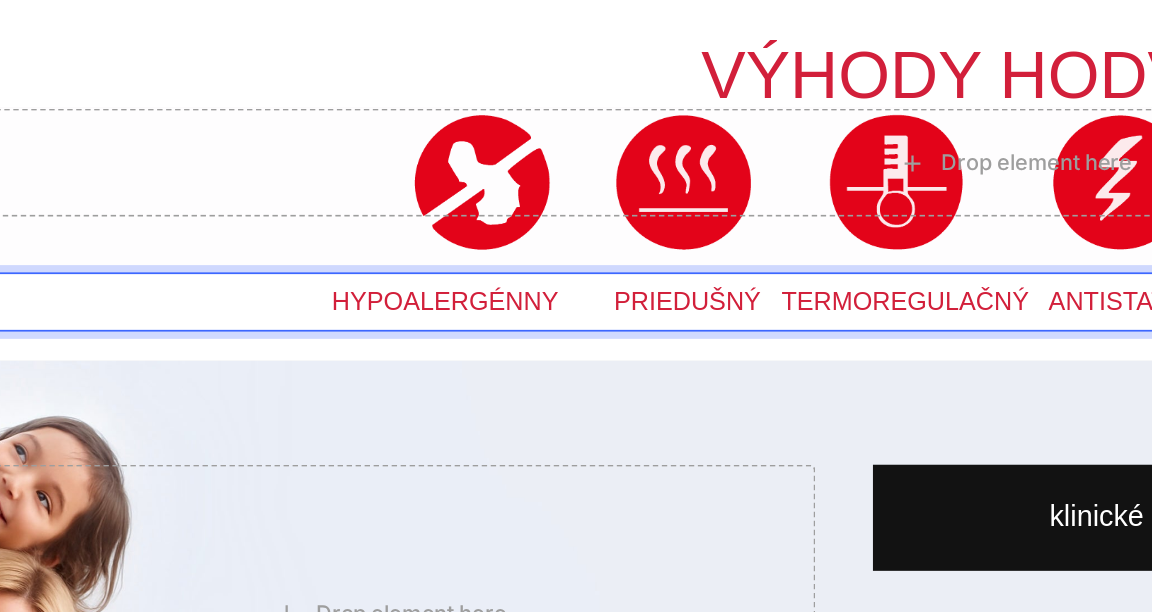 click on "HYPOALERGÉNNY        PRIEDUŠNÝ   TERMOREGULAČNÝ   ANTISTATICKÝ   EXTRA POHODLIE   100 % PRÍRODNÝ" at bounding box center (535, 18) 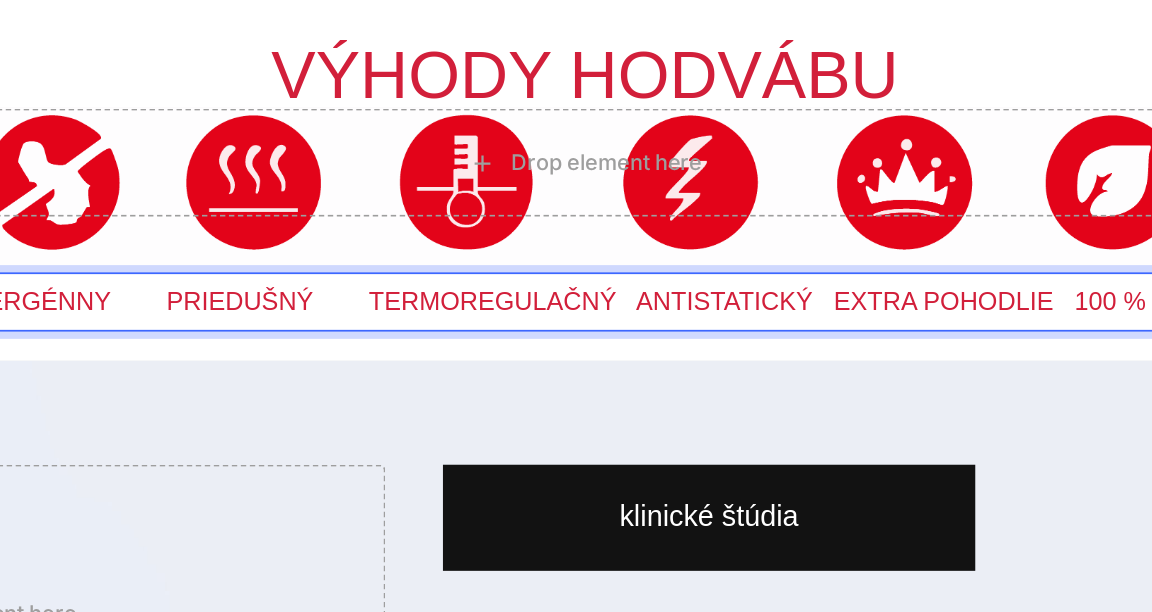 click on "HYPOALERGÉNNY        PRIEDUŠNÝ        TERMOREGULAČNÝ   ANTISTATICKÝ   EXTRA POHODLIE   100 % PRÍRODNÝ" at bounding box center (104, 18) 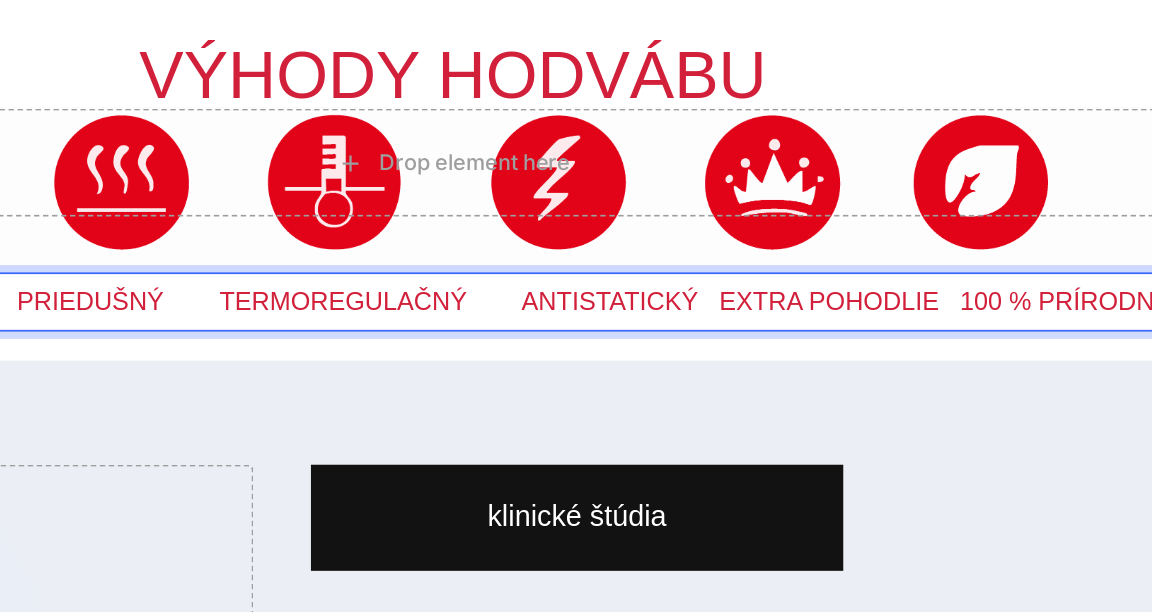 click on "HYPOALERGÉNNY        PRIEDUŠNÝ        TERMOREGULAČNÝ        ANTISTATICKÝ   EXTRA POHODLIE   100 % PRÍRODNÝ" at bounding box center (-27, 18) 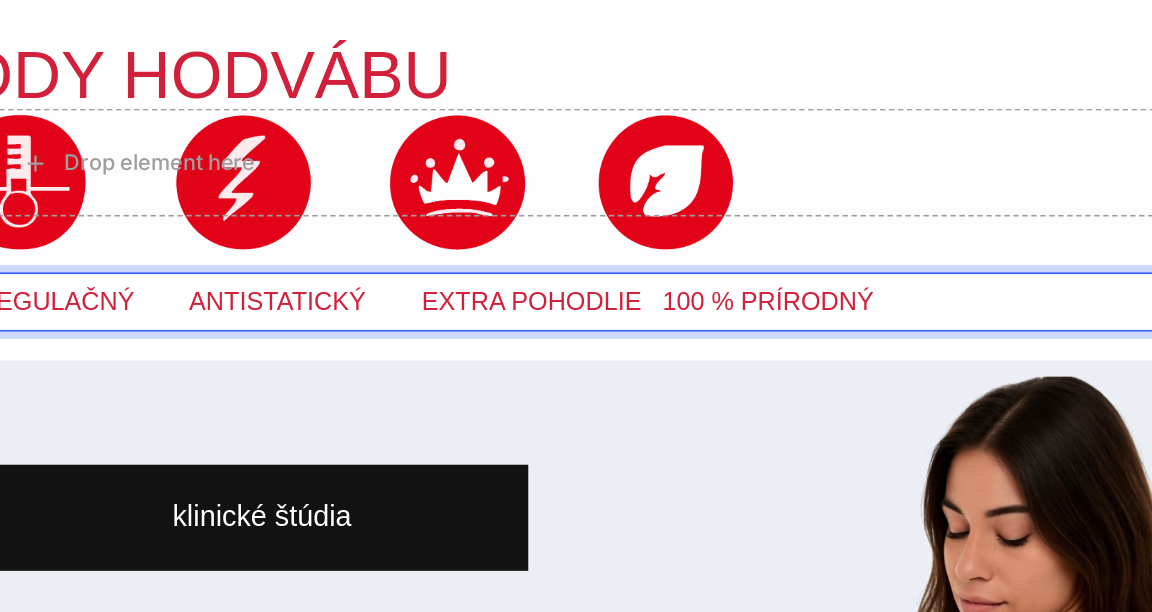 click on "HYPOALERGÉNNY        PRIEDUŠNÝ        TERMOREGULAČNÝ        ANTISTATICKÝ        EXTRA POHODLIE   100 % PRÍRODNÝ" at bounding box center (-342, 18) 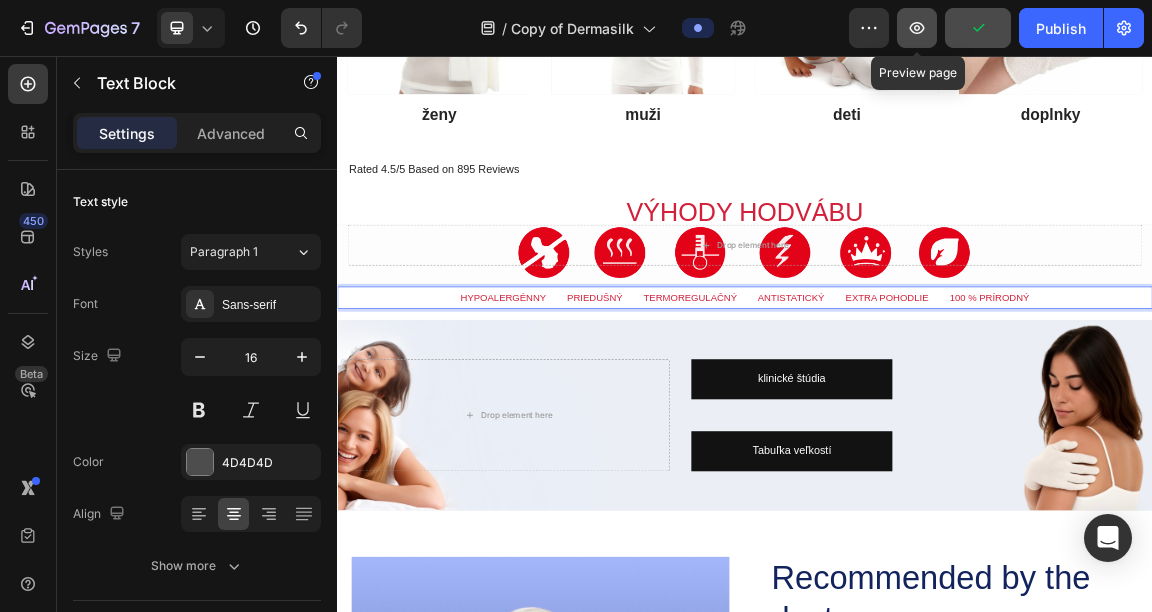 click 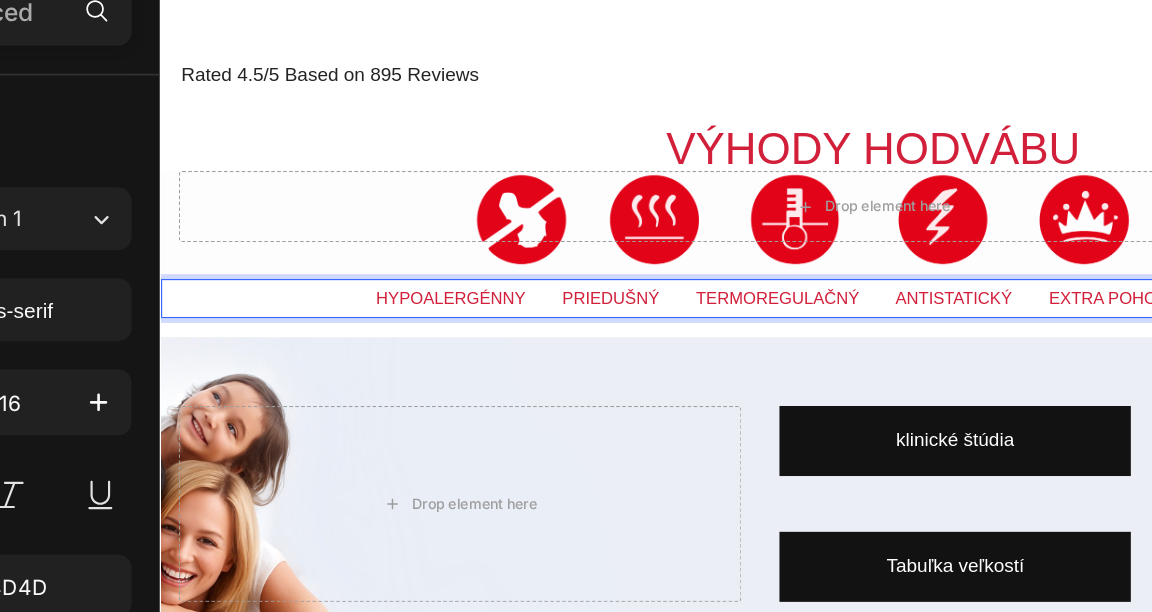 click on "HYPOALERGÉNNY        PRIEDUŠNÝ        TERMOREGULAČNÝ        ANTISTATICKÝ        EXTRA POHODLIE        100 % PRÍRODNÝ" at bounding box center [759, 232] 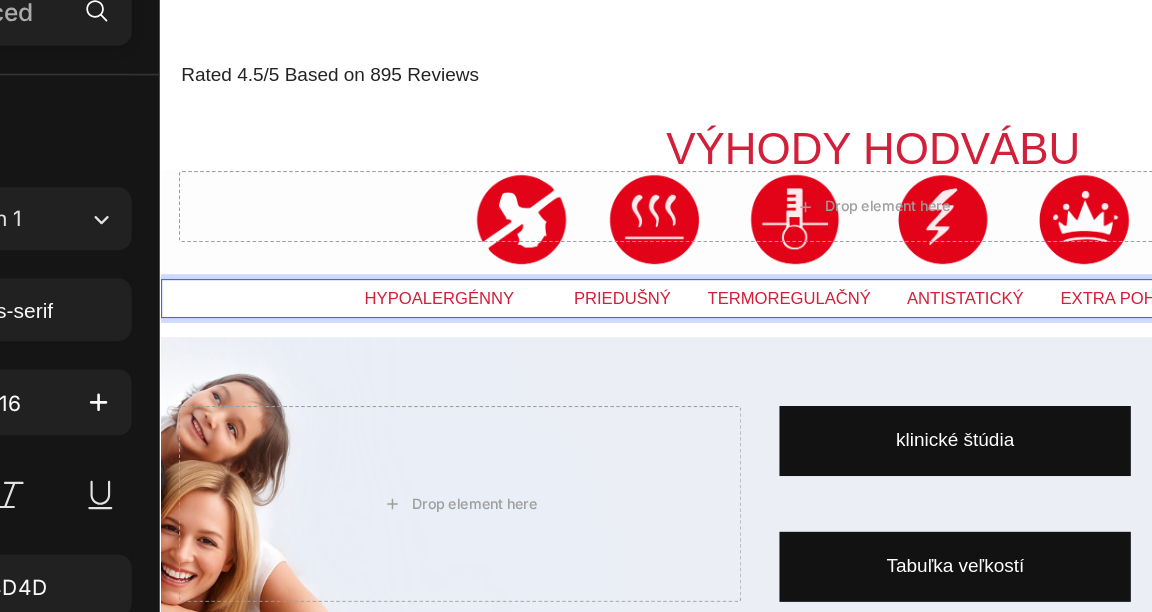 click on "HYPOALERGÉNNY             PRIEDUŠNÝ        TERMOREGULAČNÝ        ANTISTATICKÝ        EXTRA POHODLIE        100 % PRÍRODNÝ" at bounding box center (758, 232) 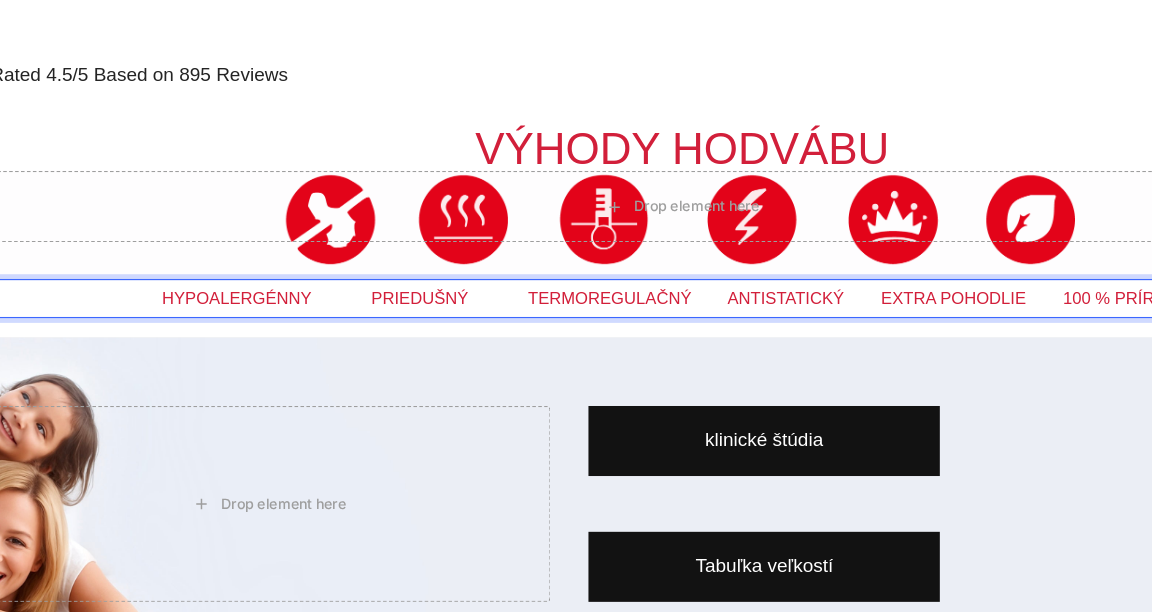 click on "HYPOALERGÉNNY             PRIEDUŠNÝ             TERMOREGULAČNÝ        ANTISTATICKÝ        EXTRA POHODLIE        100 % PRÍRODNÝ" at bounding box center (570, 232) 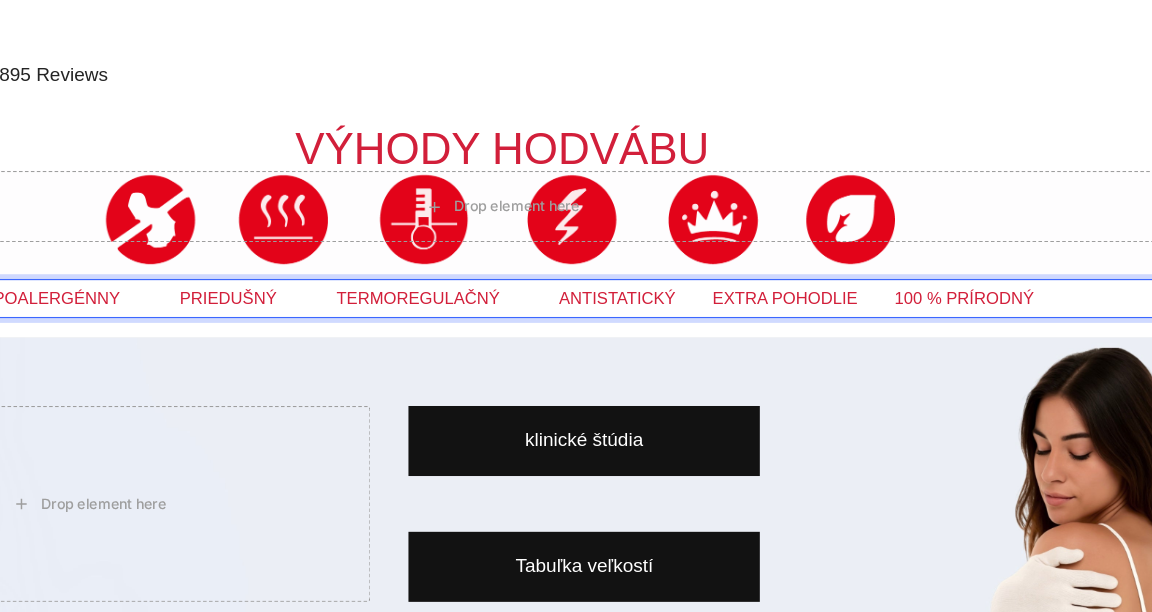 click on "HYPOALERGÉNNY             PRIEDUŠNÝ             TERMOREGULAČNÝ             ANTISTATICKÝ        EXTRA POHODLIE        100 % PRÍRODNÝ" at bounding box center [390, 232] 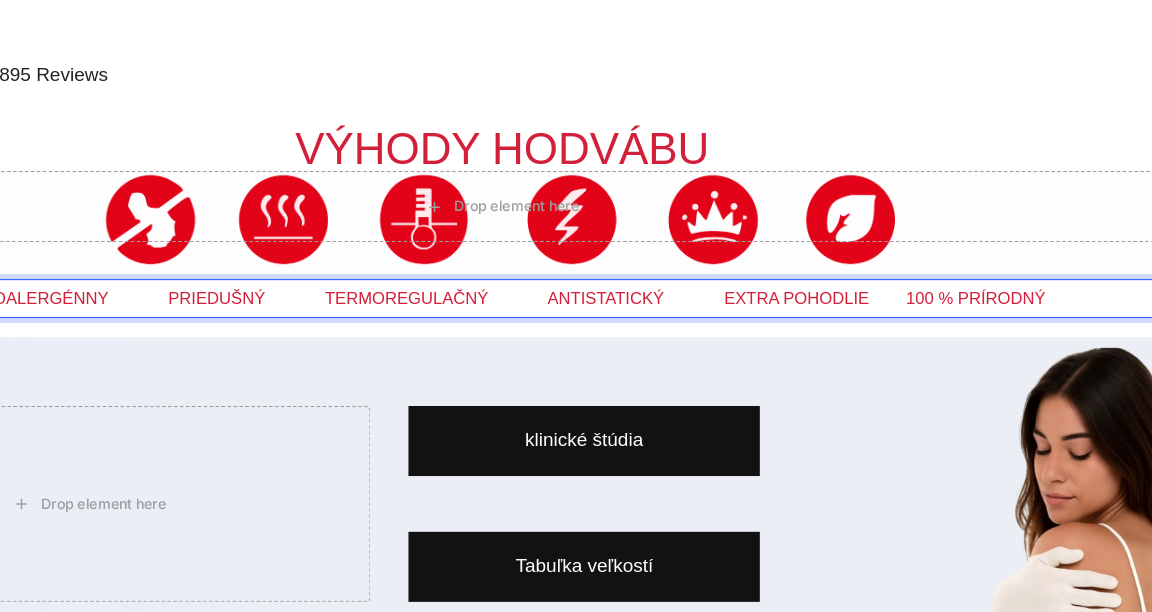 scroll, scrollTop: 0, scrollLeft: 0, axis: both 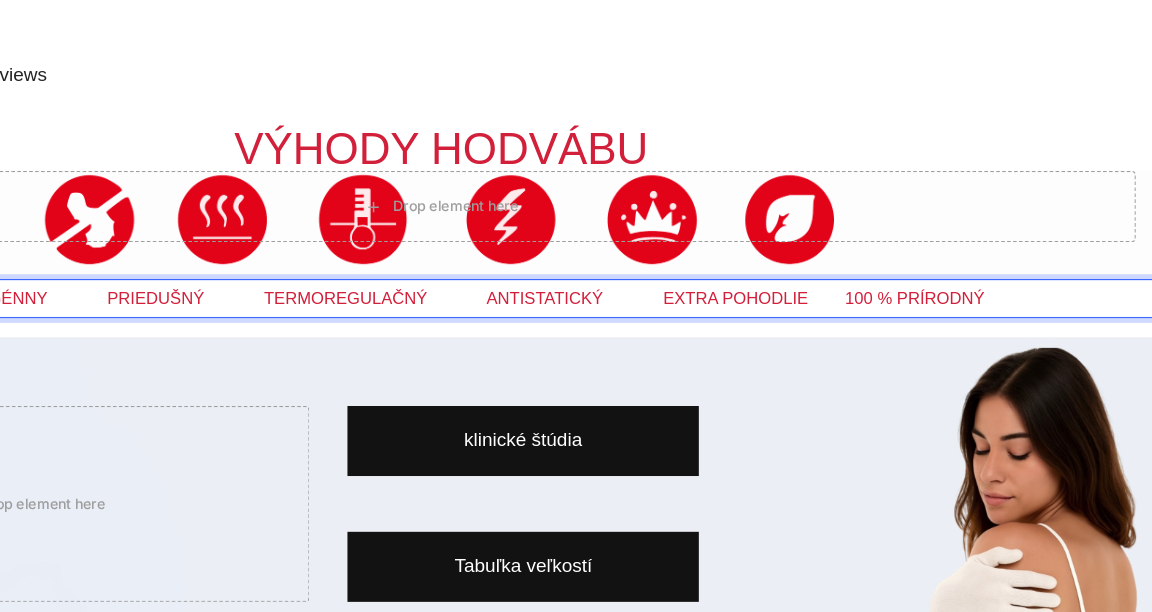 click on "HYPOALERGÉNNY             PRIEDUŠNÝ             TERMOREGULAČNÝ             ANTISTATICKÝ             EXTRA POHODLIE        100 % PRÍRODNÝ" at bounding box center (327, 232) 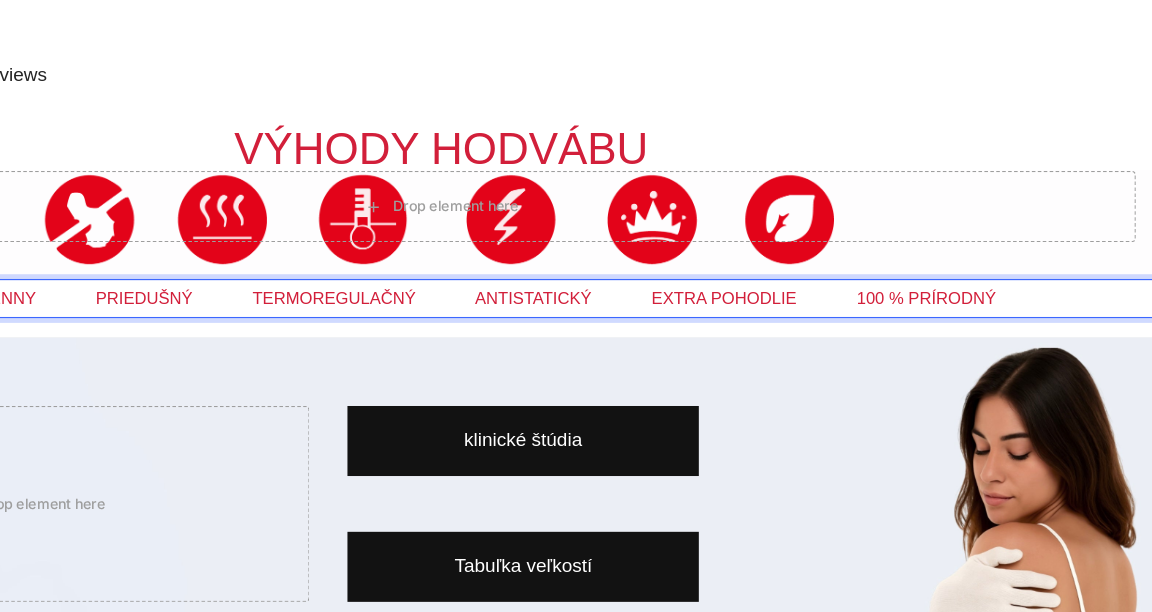 scroll, scrollTop: 0, scrollLeft: 0, axis: both 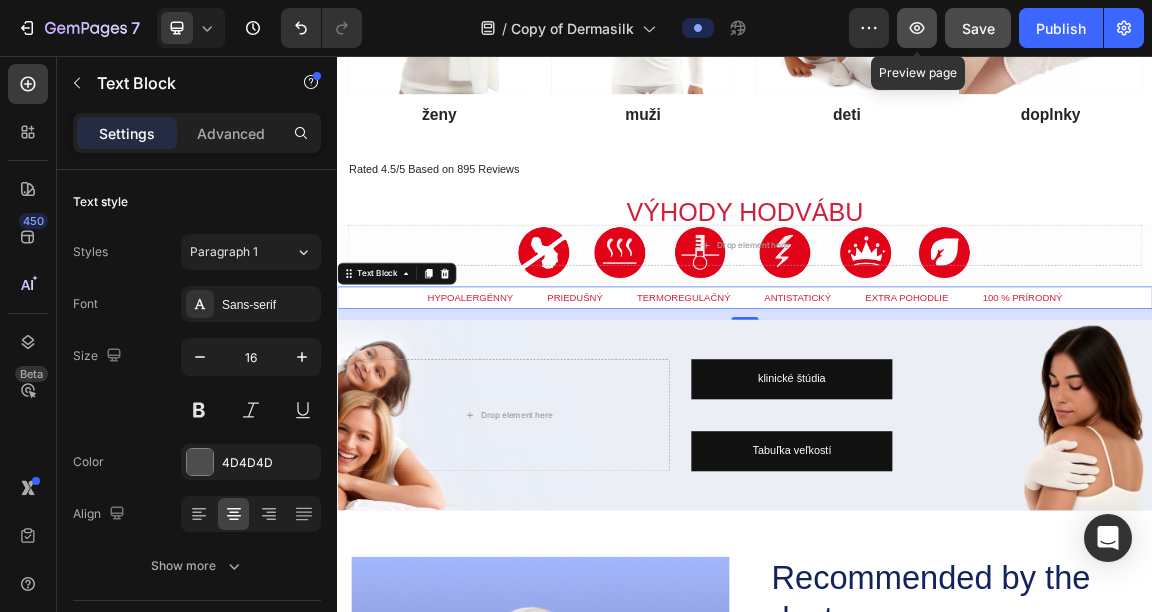 click 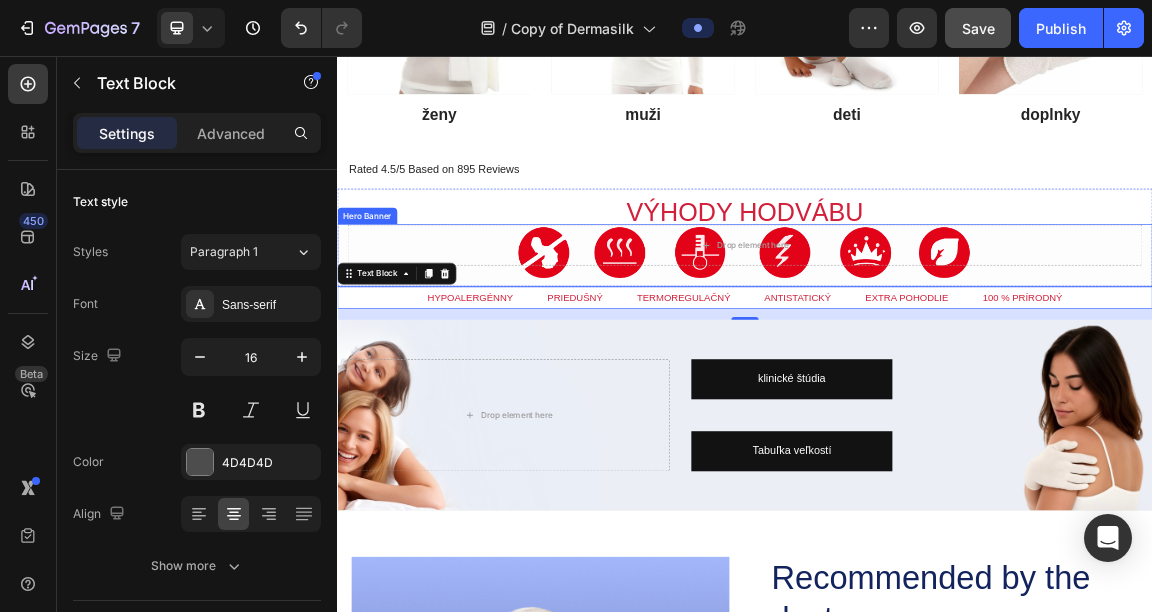 click on "Drop element here" at bounding box center [937, 349] 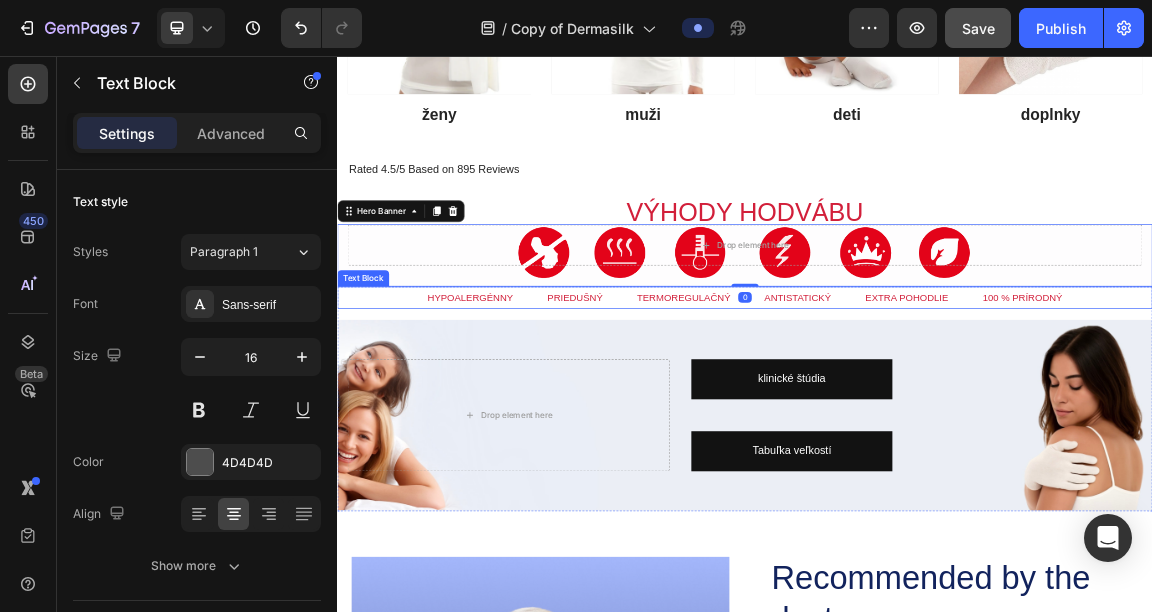 click on "HYPOALERGÉNNY             PRIEDUŠNÝ             TERMOREGULAČNÝ             ANTISTATICKÝ             EXTRA POHODLIE             100 % PRÍRODNÝ" at bounding box center [937, 411] 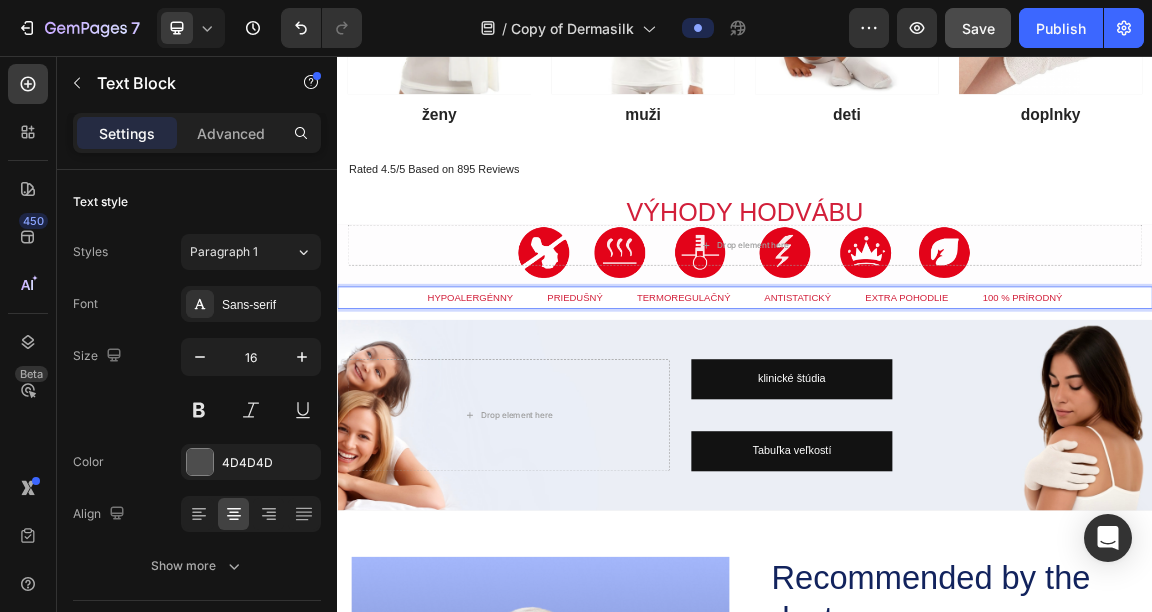 click on "HYPOALERGÉNNY             PRIEDUŠNÝ             TERMOREGULAČNÝ             ANTISTATICKÝ             EXTRA POHODLIE             100 % PRÍRODNÝ" at bounding box center [937, 411] 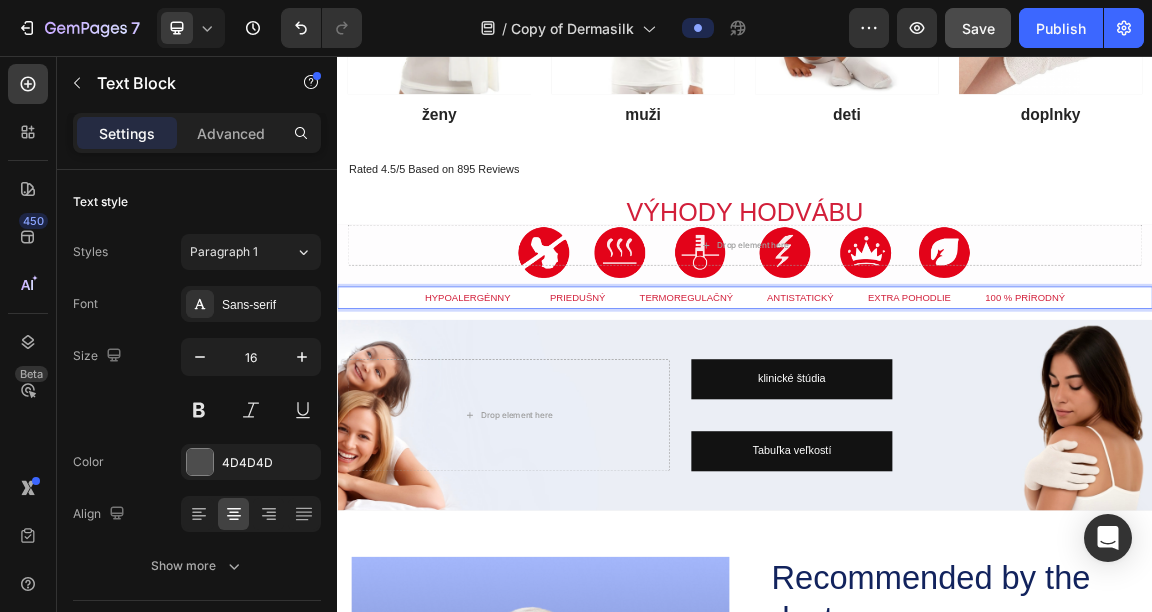 click on "HYPOALERGÉNNY               PRIEDUŠNÝ             TERMOREGULAČNÝ             ANTISTATICKÝ             EXTRA POHODLIE             100 % PRÍRODNÝ" at bounding box center [937, 411] 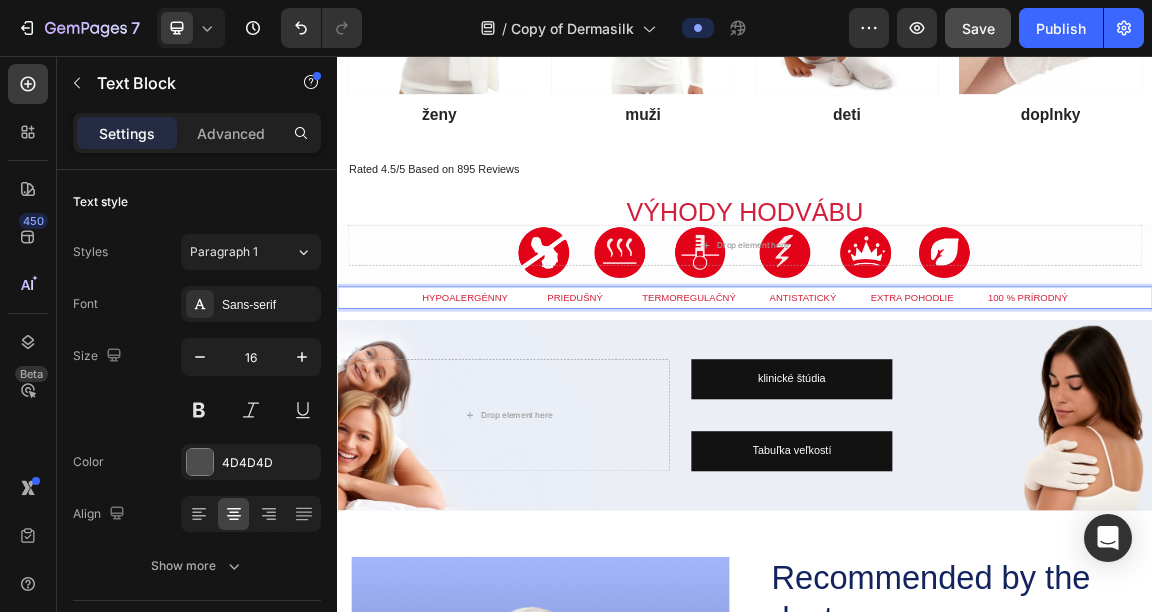 click on "HYPOALERGÉNNY               PRIEDUŠNÝ               TERMOREGULAČNÝ             ANTISTATICKÝ             EXTRA POHODLIE             100 % PRÍRODNÝ" at bounding box center [937, 411] 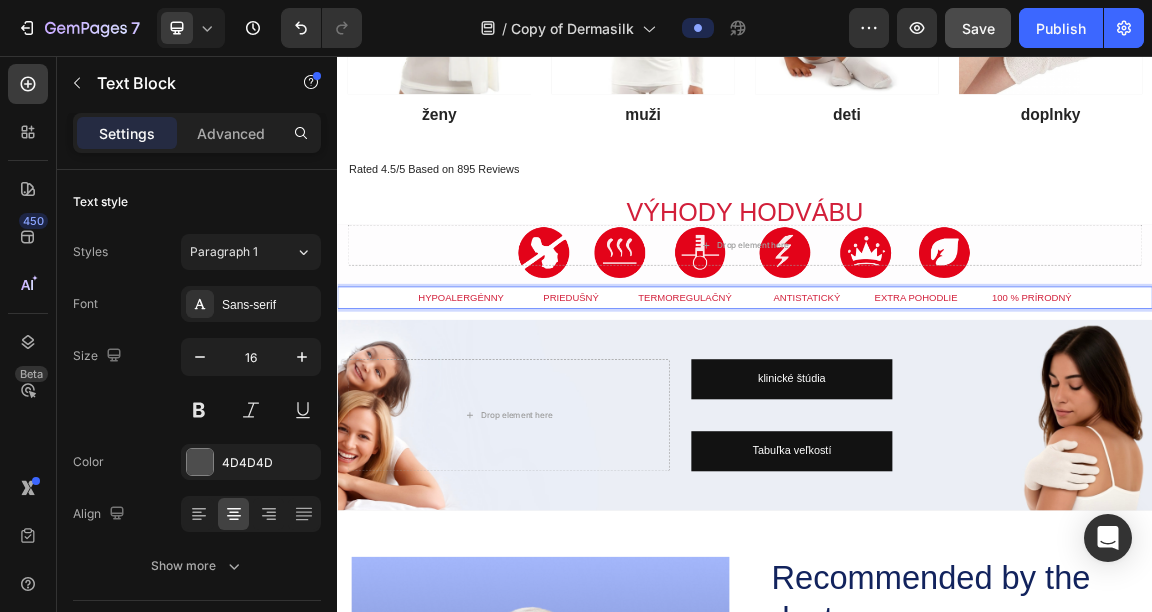 click on "HYPOALERGÉNNY               PRIEDUŠNÝ               TERMOREGULAČNÝ                ANTISTATICKÝ             EXTRA POHODLIE             100 % PRÍRODNÝ" at bounding box center (937, 411) 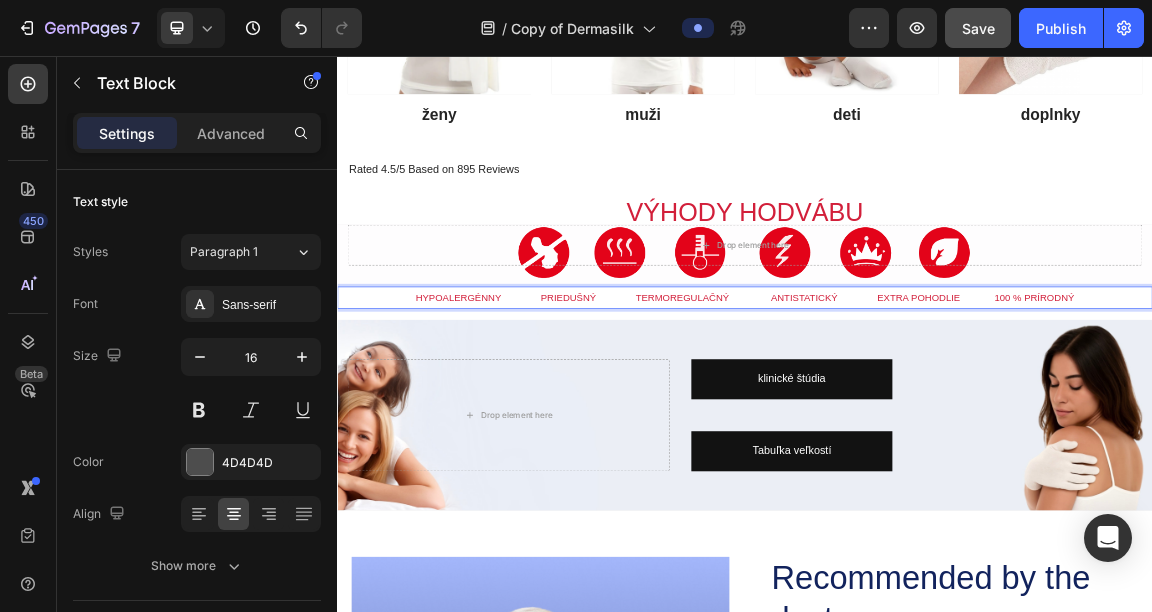 click on "HYPOALERGÉNNY               PRIEDUŠNÝ               TERMOREGULAČNÝ                ANTISTATICKÝ               EXTRA POHODLIE             100 % PRÍRODNÝ" at bounding box center (937, 411) 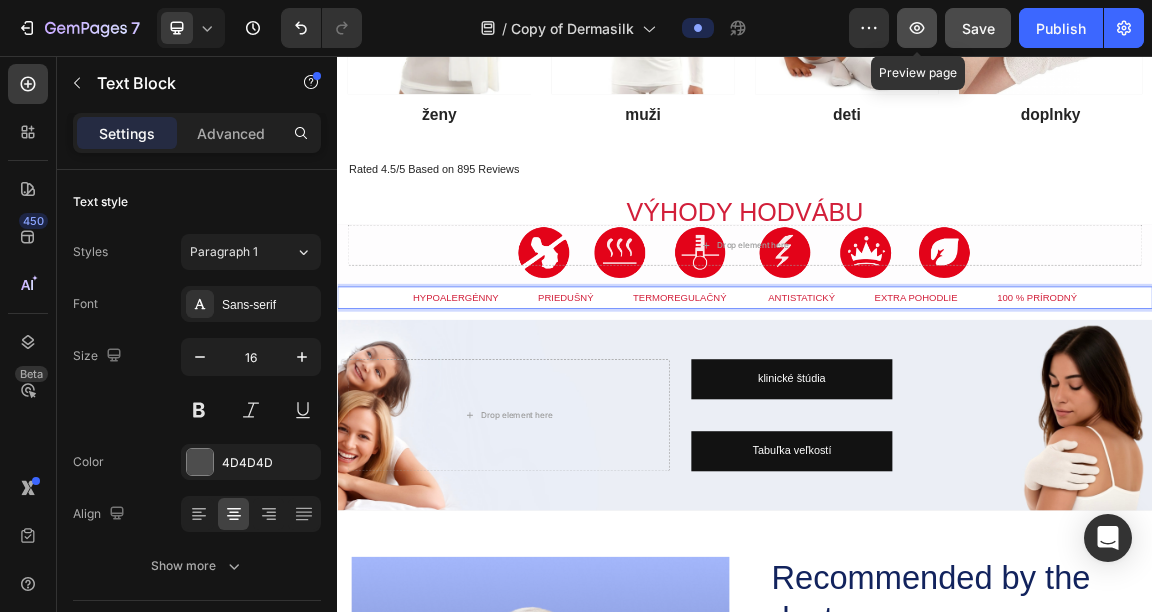 click 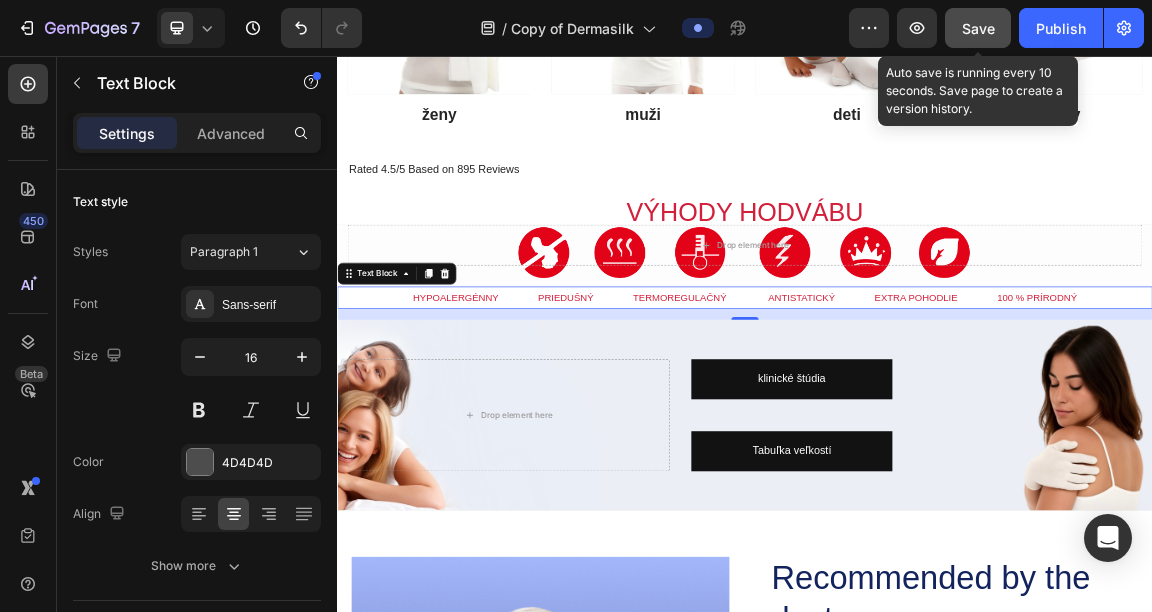 click on "Save" at bounding box center (978, 28) 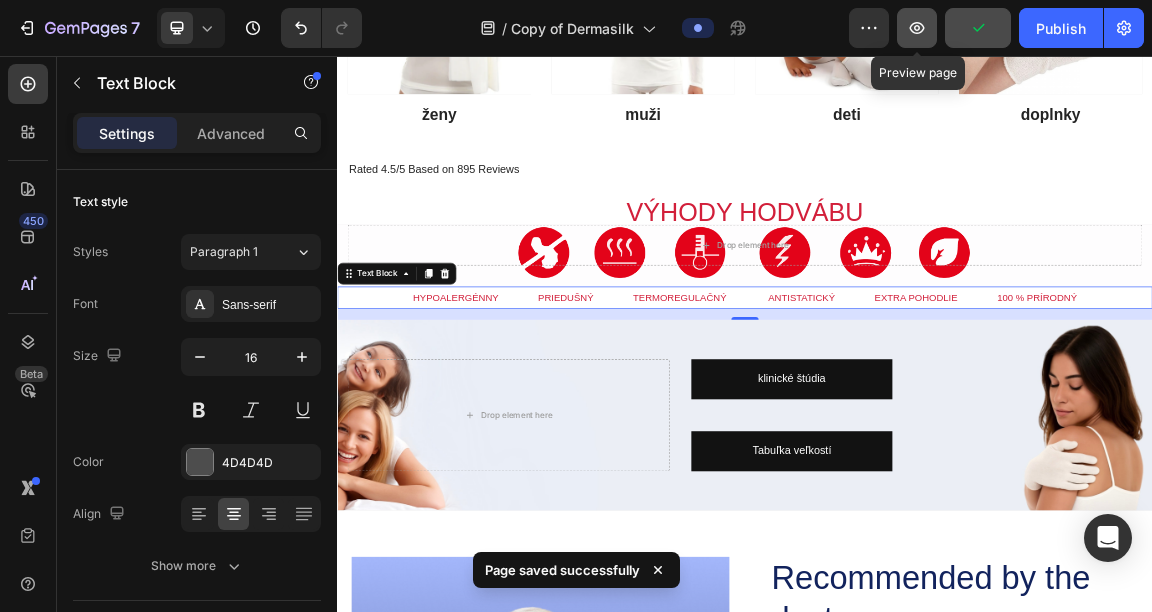 click 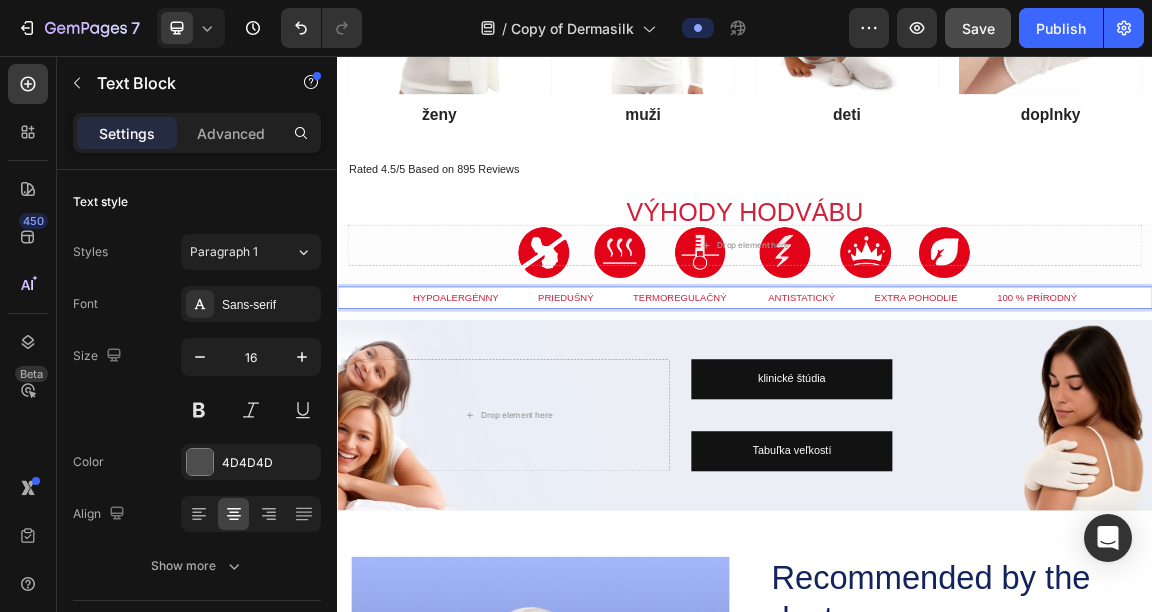 click on "HYPOALERGÉNNY               PRIEDUŠNÝ               TERMOREGULAČNÝ                ANTISTATICKÝ               EXTRA POHODLIE               100 % PRÍRODNÝ" at bounding box center [937, 411] 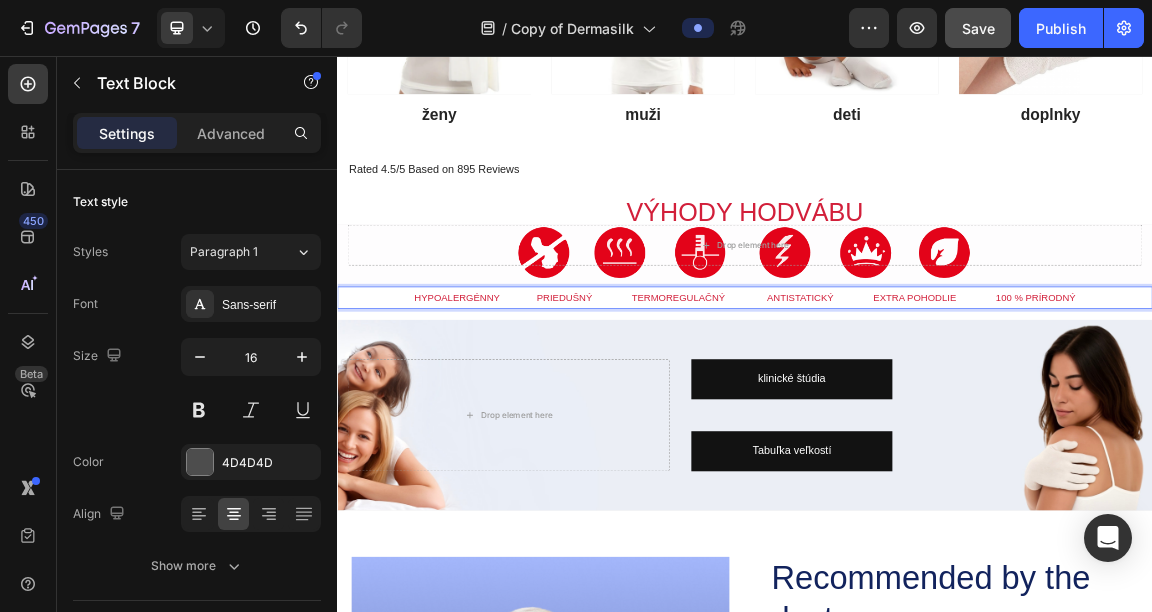 click on "HYPOALERGÉNNY              PRIEDUŠNÝ               TERMOREGULAČNÝ                ANTISTATICKÝ               EXTRA POHODLIE               100 % PRÍRODNÝ" at bounding box center [937, 411] 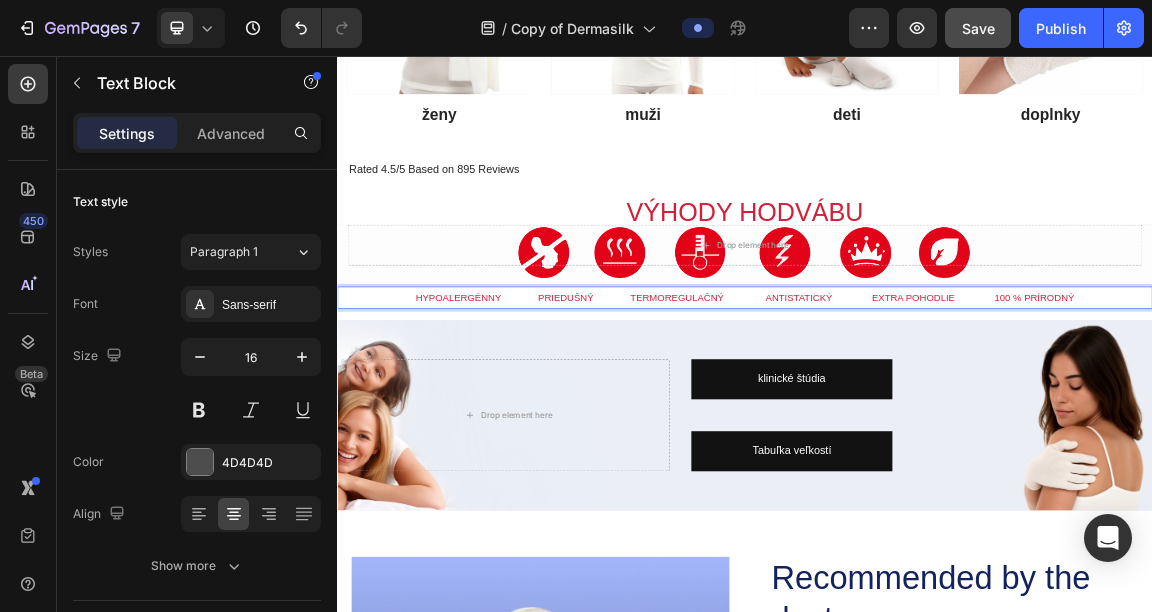 click on "HYPOALERGÉNNY              PRIEDUŠNÝ              TERMOREGULAČNÝ                ANTISTATICKÝ               EXTRA POHODLIE               100 % PRÍRODNÝ" at bounding box center (937, 411) 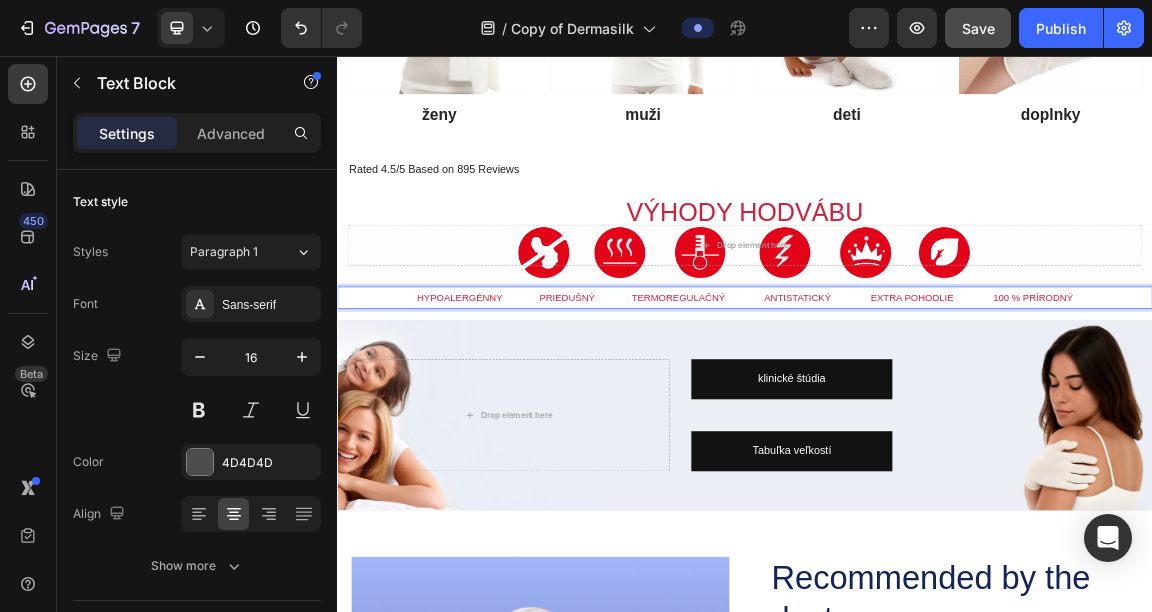 click on "HYPOALERGÉNNY              PRIEDUŠNÝ              TERMOREGULAČNÝ               ANTISTATICKÝ               EXTRA POHODLIE               100 % PRÍRODNÝ" at bounding box center (937, 411) 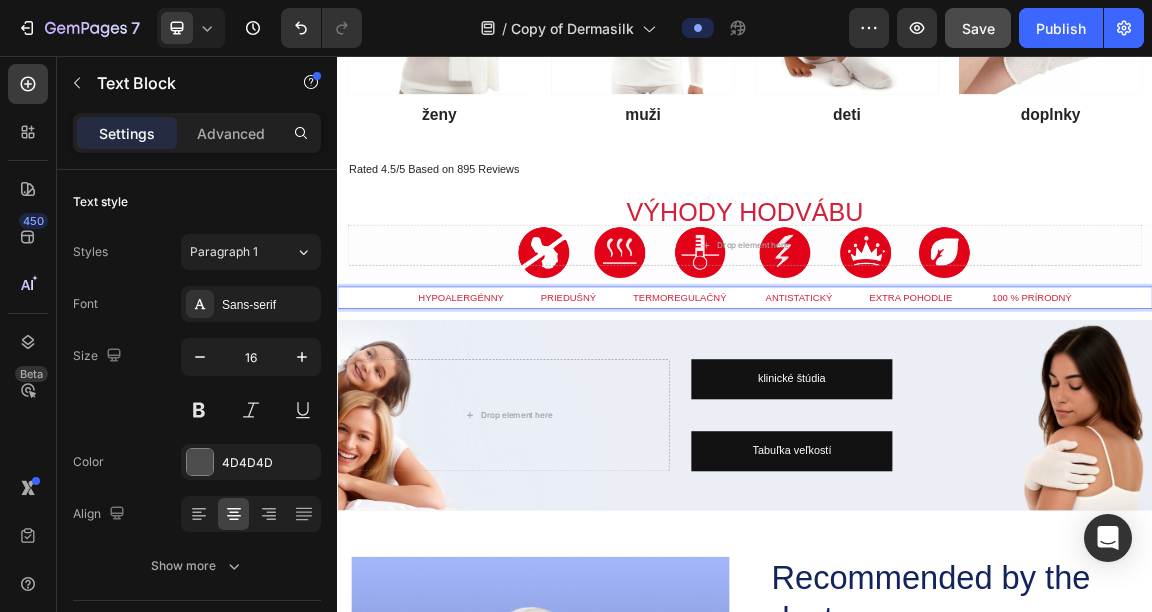 click on "HYPOALERGÉNNY              PRIEDUŠNÝ              TERMOREGULAČNÝ               ANTISTATICKÝ              EXTRA POHODLIE               100 % PRÍRODNÝ" at bounding box center (937, 411) 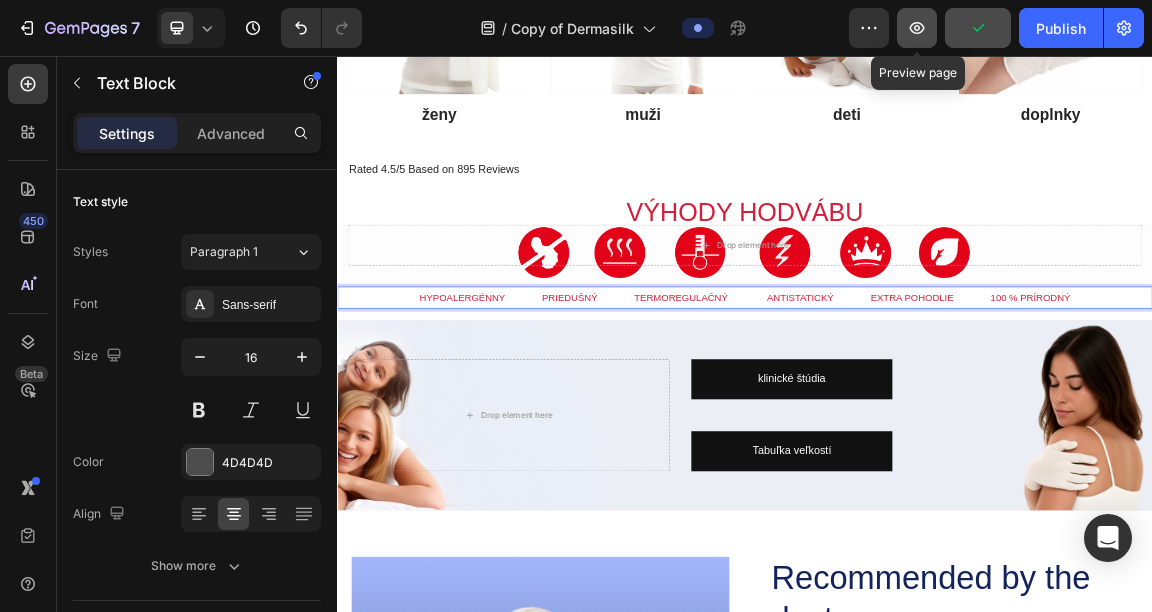 click 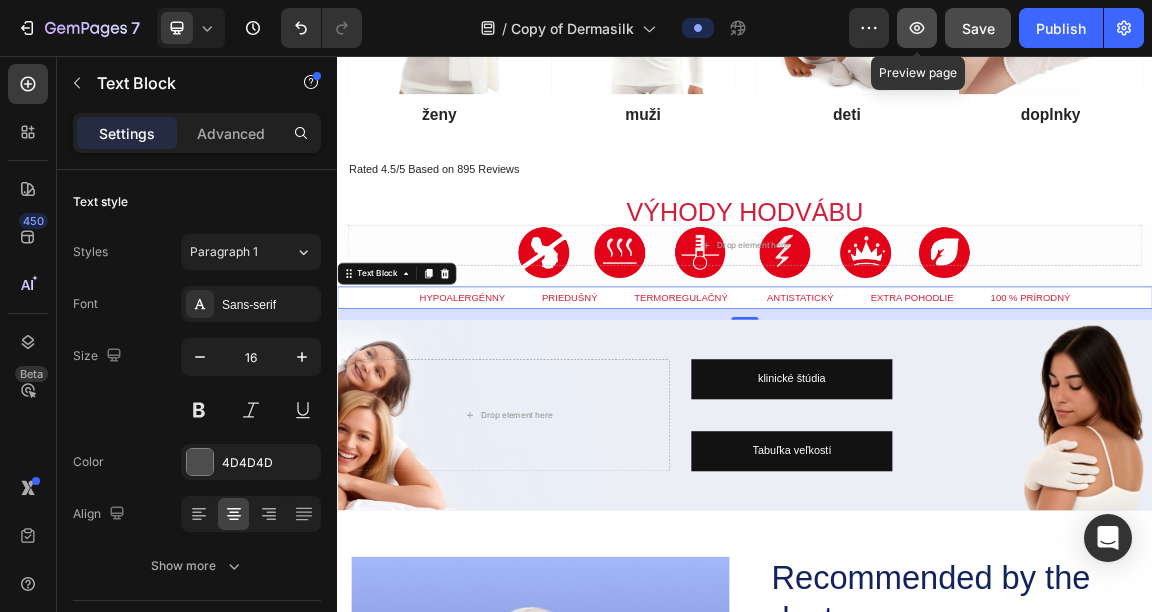 click 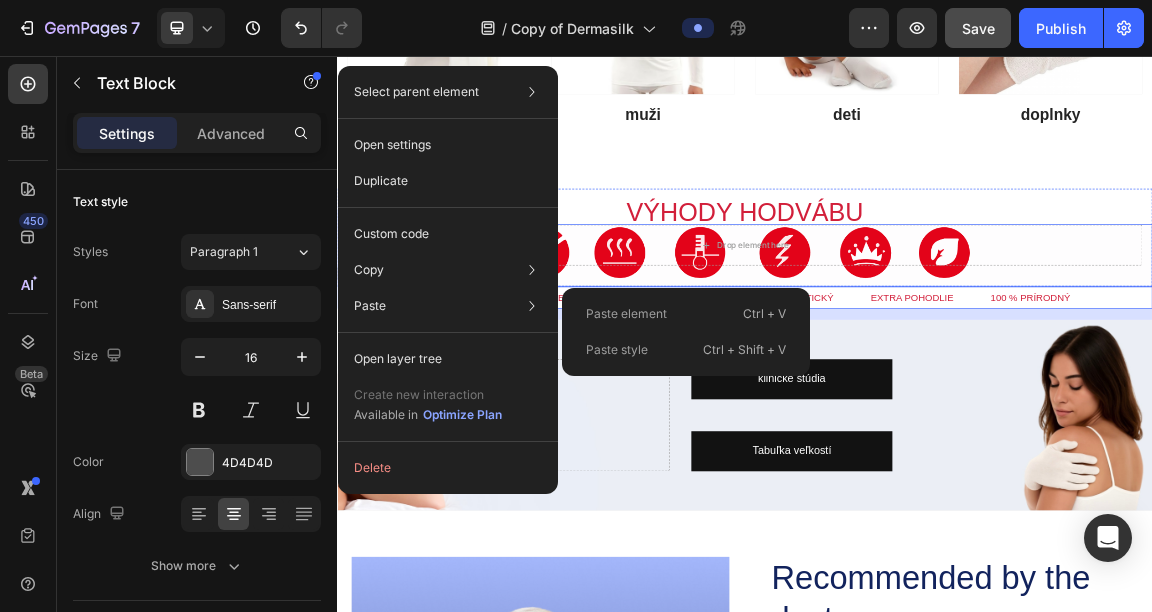 click on "Drop element here" at bounding box center [937, 349] 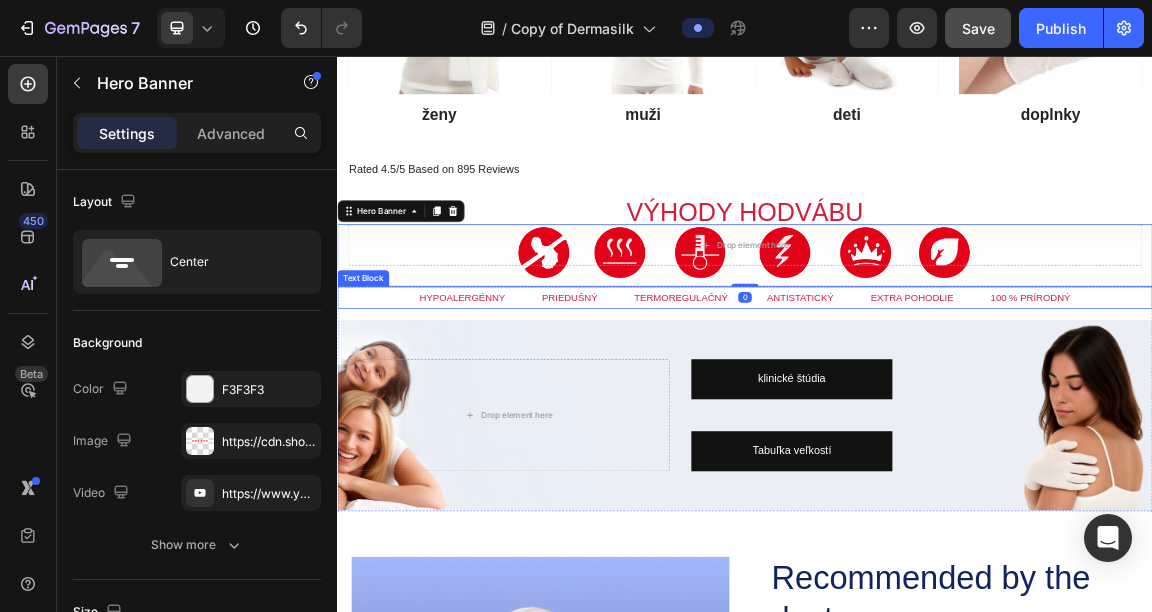 click on "HYPOALERGÉNNY              PRIEDUŠNÝ              TERMOREGULAČNÝ               ANTISTATICKÝ              EXTRA POHODLIE              100 % PRÍRODNÝ" at bounding box center (937, 411) 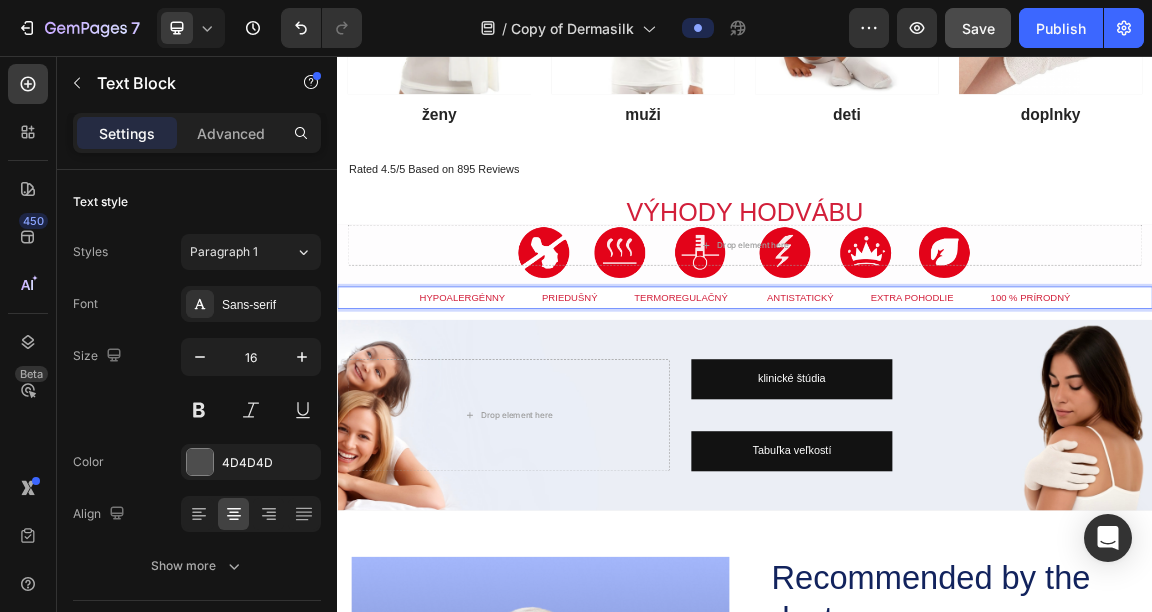 click on "HYPOALERGÉNNY              PRIEDUŠNÝ              TERMOREGULAČNÝ               ANTISTATICKÝ              EXTRA POHODLIE              100 % PRÍRODNÝ" at bounding box center [937, 411] 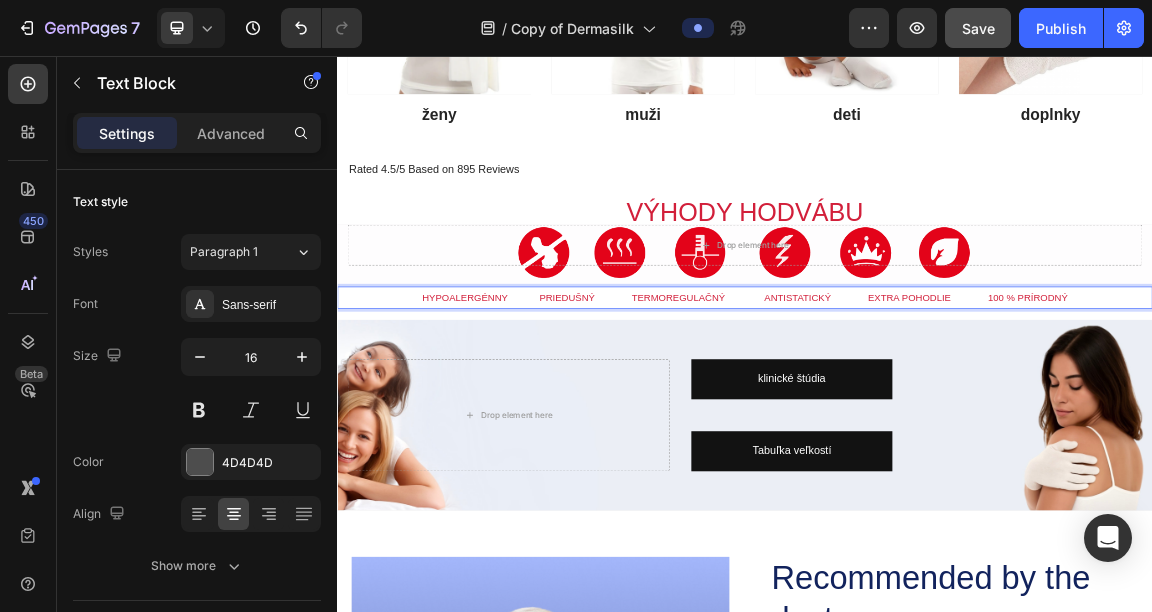 click on "HYPOALERGÉNNY            PRIEDUŠNÝ              TERMOREGULAČNÝ               ANTISTATICKÝ              EXTRA POHODLIE              100 % PRÍRODNÝ" at bounding box center (937, 411) 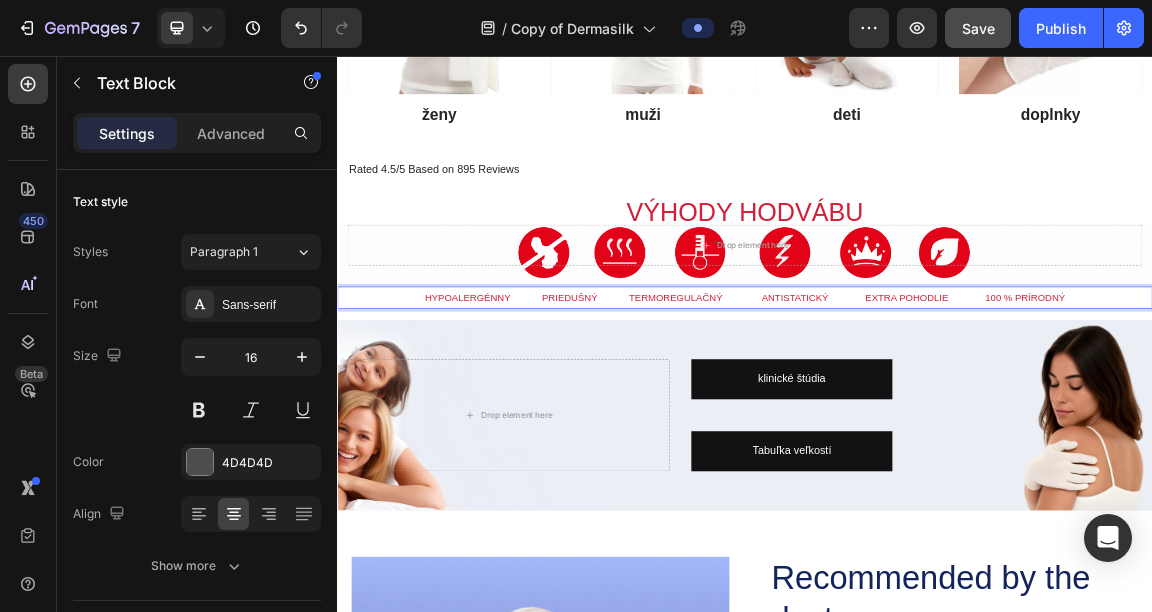 click on "HYPOALERGÉNNY            PRIEDUŠNÝ            TERMOREGULAČNÝ               ANTISTATICKÝ              EXTRA POHODLIE              100 % PRÍRODNÝ" at bounding box center [937, 411] 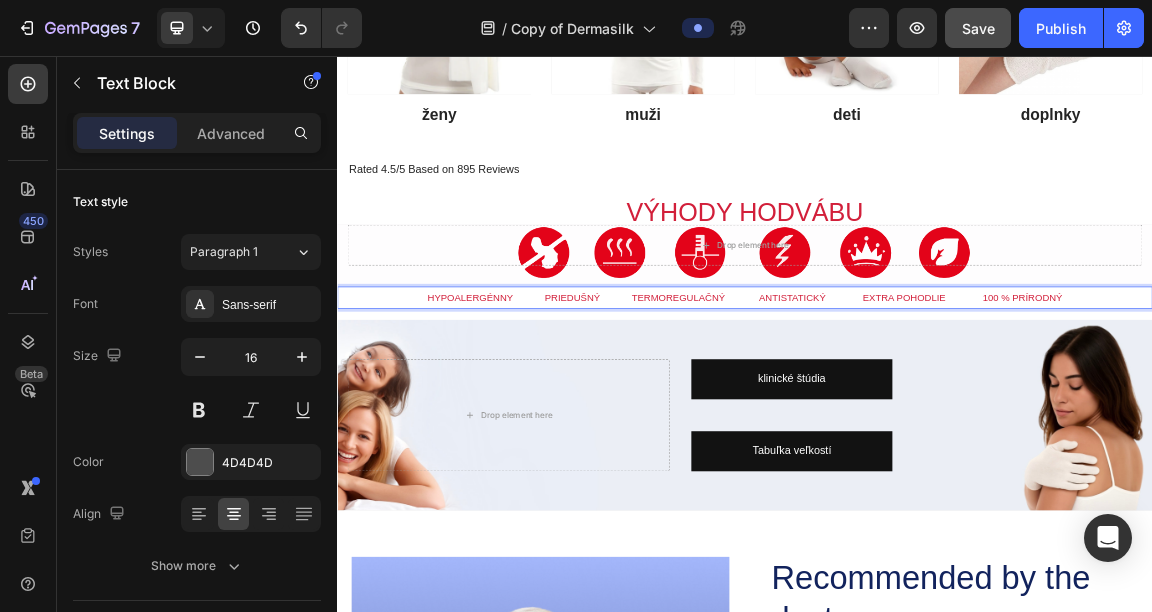 click on "HYPOALERGÉNNY            PRIEDUŠNÝ            TERMOREGULAČNÝ             ANTISTATICKÝ              EXTRA POHODLIE              100 % PRÍRODNÝ" at bounding box center [937, 411] 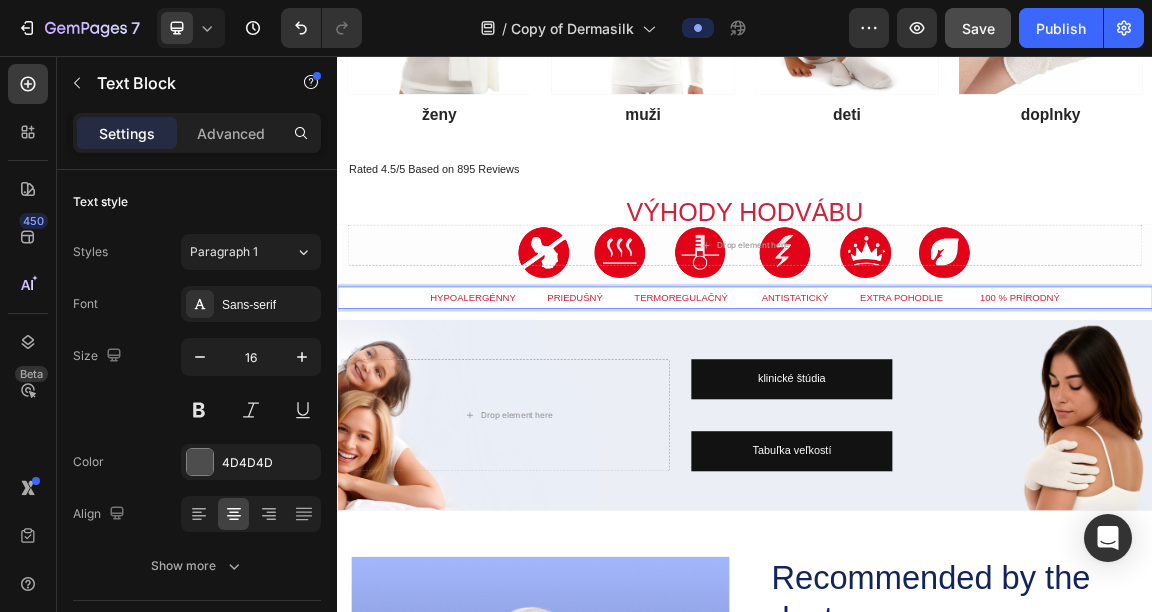 click on "HYPOALERGÉNNY            PRIEDUŠNÝ            TERMOREGULAČNÝ             ANTISTATICKÝ            EXTRA POHODLIE              100 % PRÍRODNÝ" at bounding box center [936, 411] 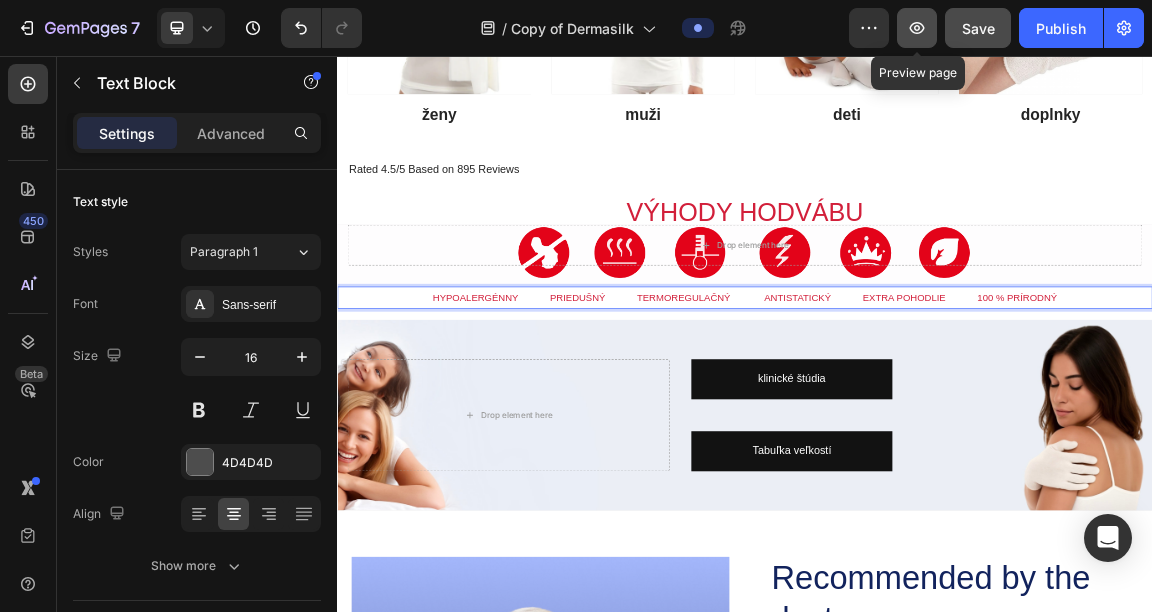 click 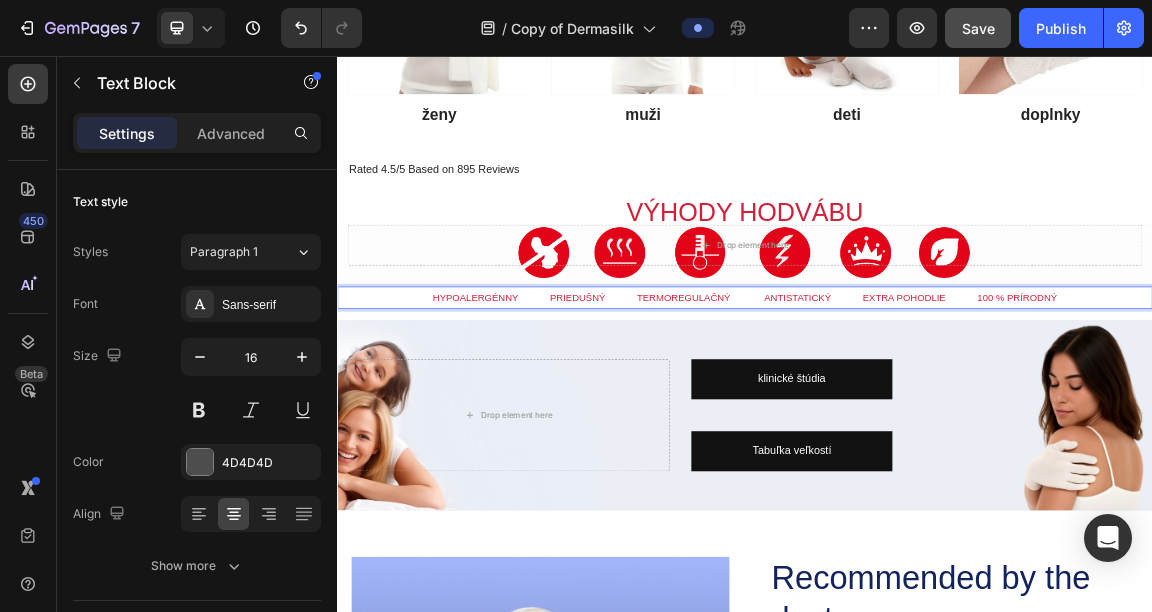 click on "HYPOALERGÉNNY            PRIEDUŠNÝ            TERMOREGULAČNÝ             ANTISTATICKÝ            EXTRA POHODLIE            100 % PRÍRODNÝ" at bounding box center (936, 411) 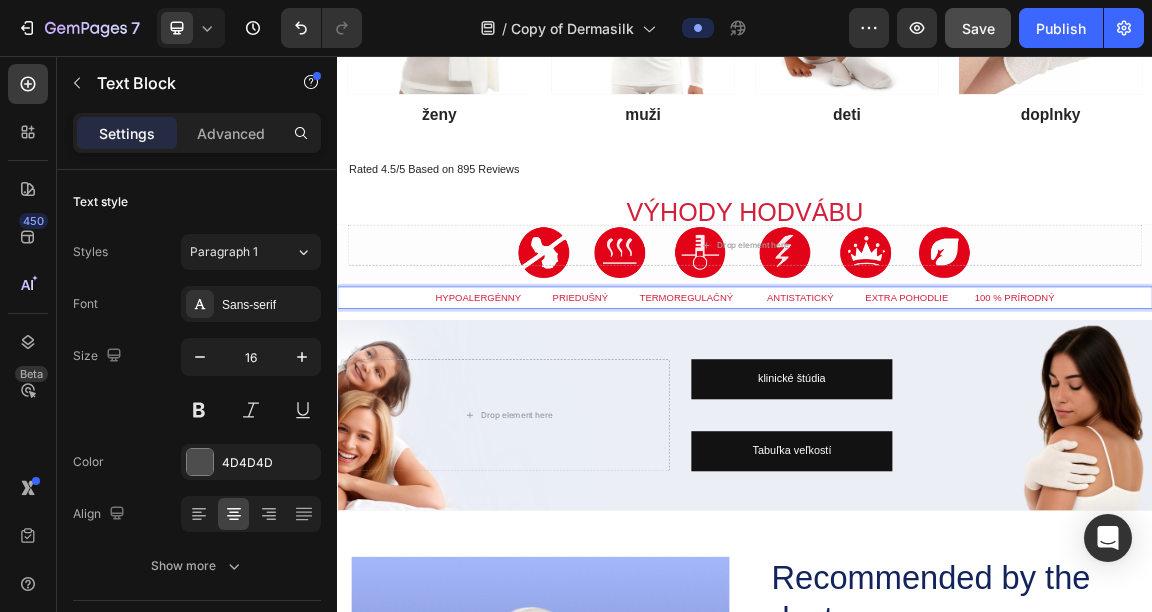 click on "HYPOALERGÉNNY            PRIEDUŠNÝ            TERMOREGULAČNÝ             ANTISTATICKÝ            EXTRA POHODLIE          100 % PRÍRODNÝ" at bounding box center (937, 411) 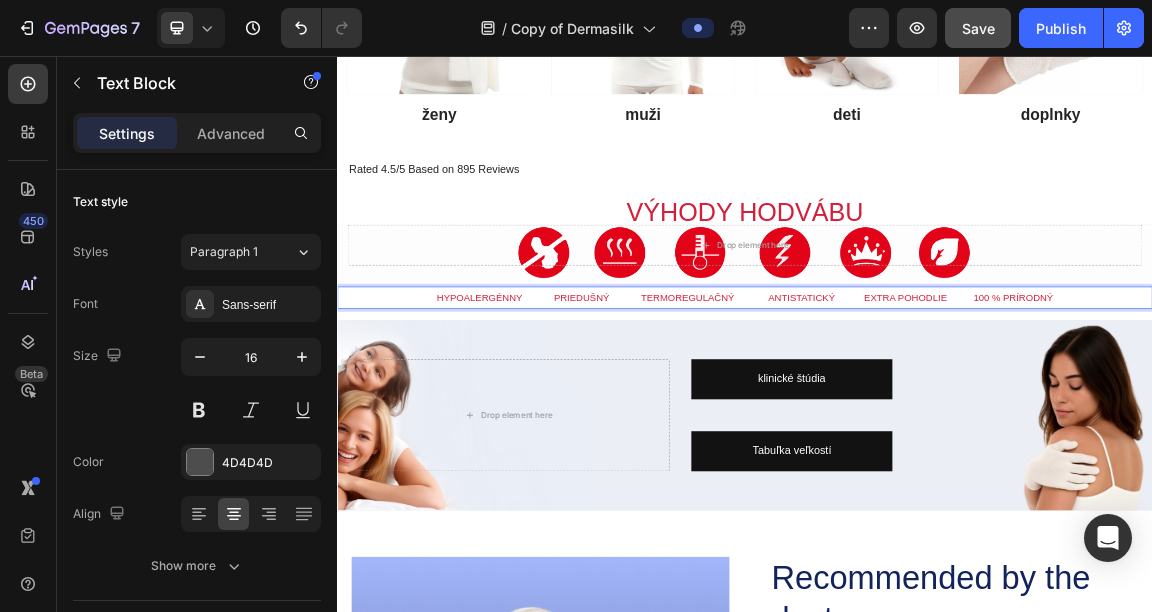 click on "HYPOALERGÉNNY            PRIEDUŠNÝ            TERMOREGULAČNÝ             ANTISTATICKÝ           EXTRA POHODLIE          100 % PRÍRODNÝ" at bounding box center (937, 411) 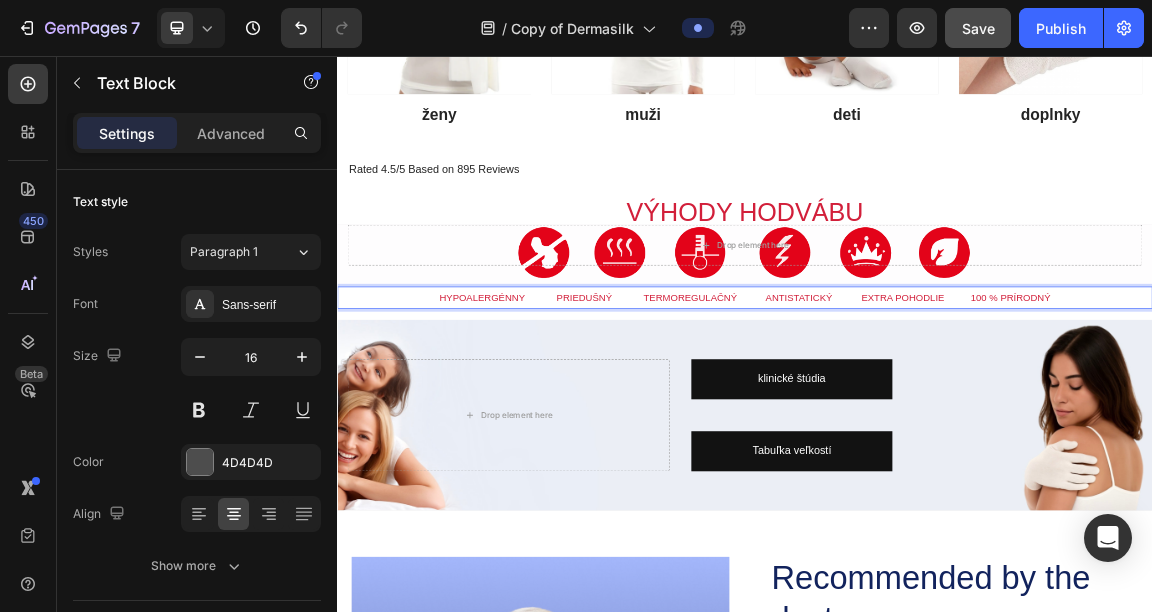 click on "HYPOALERGÉNNY            PRIEDUŠNÝ            TERMOREGULAČNÝ           ANTISTATICKÝ           EXTRA POHODLIE          100 % PRÍRODNÝ" at bounding box center (937, 411) 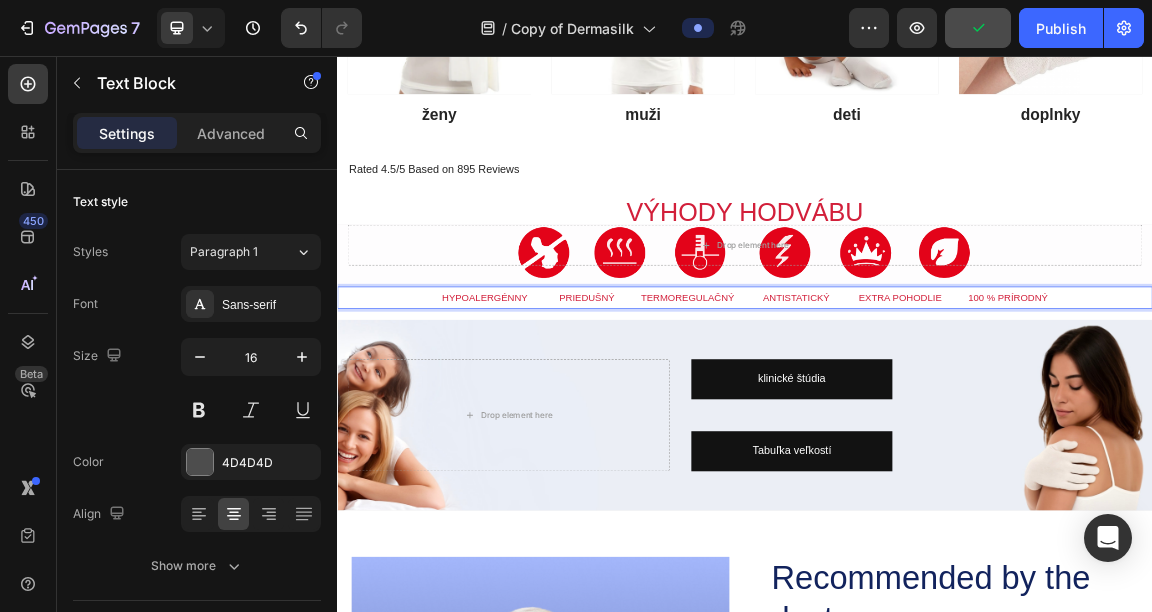 click on "HYPOALERGÉNNY            PRIEDUŠNÝ          TERMOREGULAČNÝ           ANTISTATICKÝ           EXTRA POHODLIE          100 % PRÍRODNÝ" at bounding box center [937, 411] 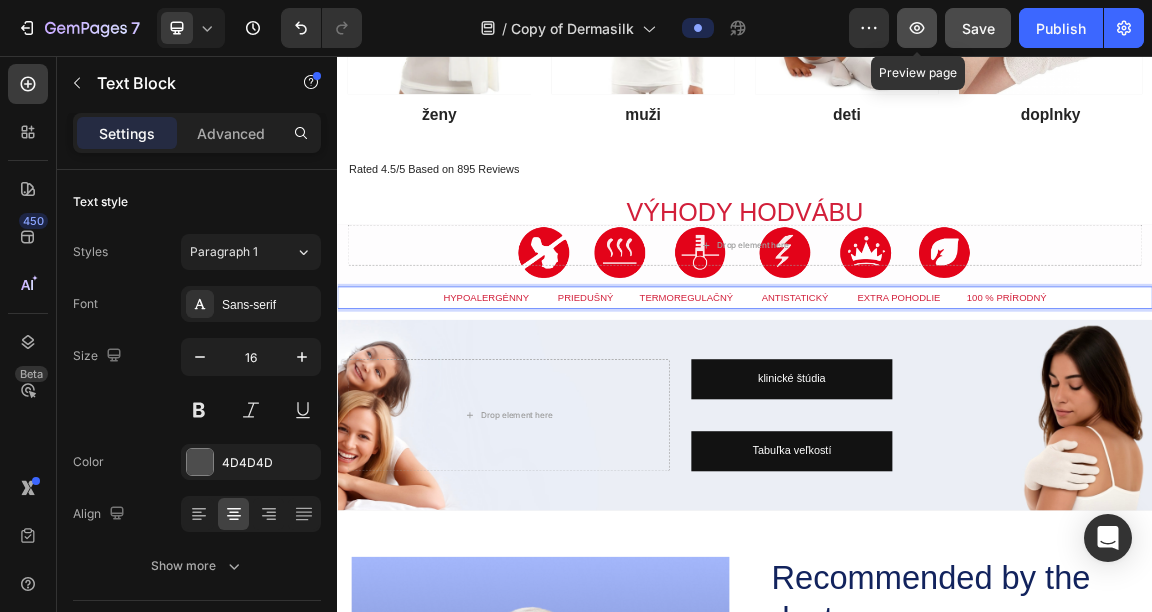 click 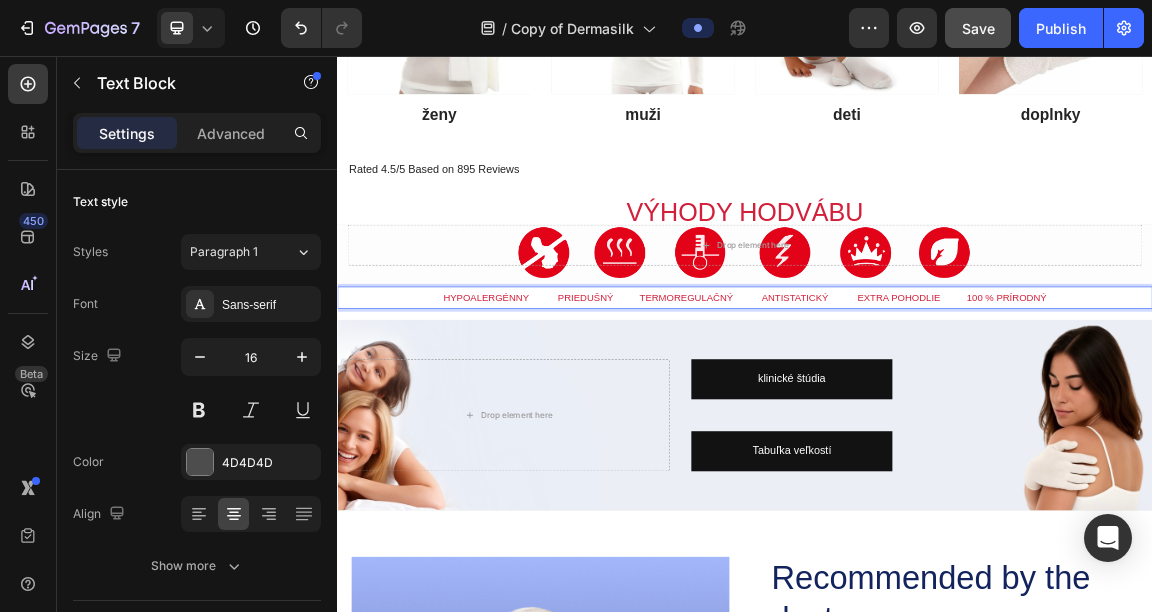 click on "HYPOALERGÉNNY           PRIEDUŠNÝ          TERMOREGULAČNÝ           ANTISTATICKÝ           EXTRA POHODLIE          100 % PRÍRODNÝ" at bounding box center (937, 411) 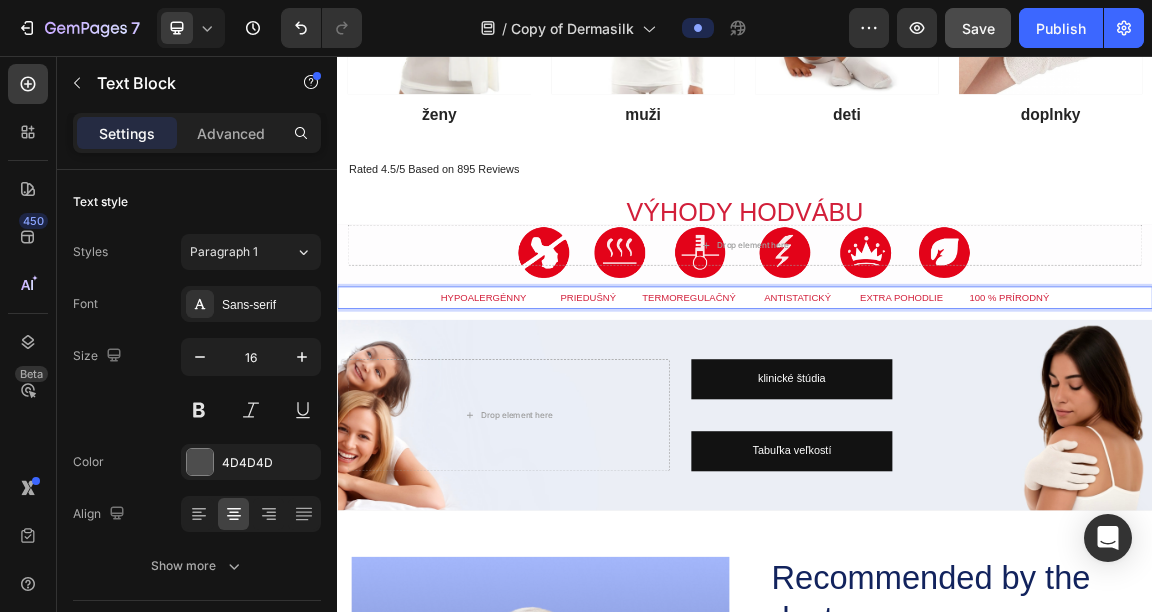 click on "HYPOALERGÉNNY             PRIEDUŠNÝ          TERMOREGULAČNÝ           ANTISTATICKÝ           EXTRA POHODLIE          100 % PRÍRODNÝ" at bounding box center (937, 411) 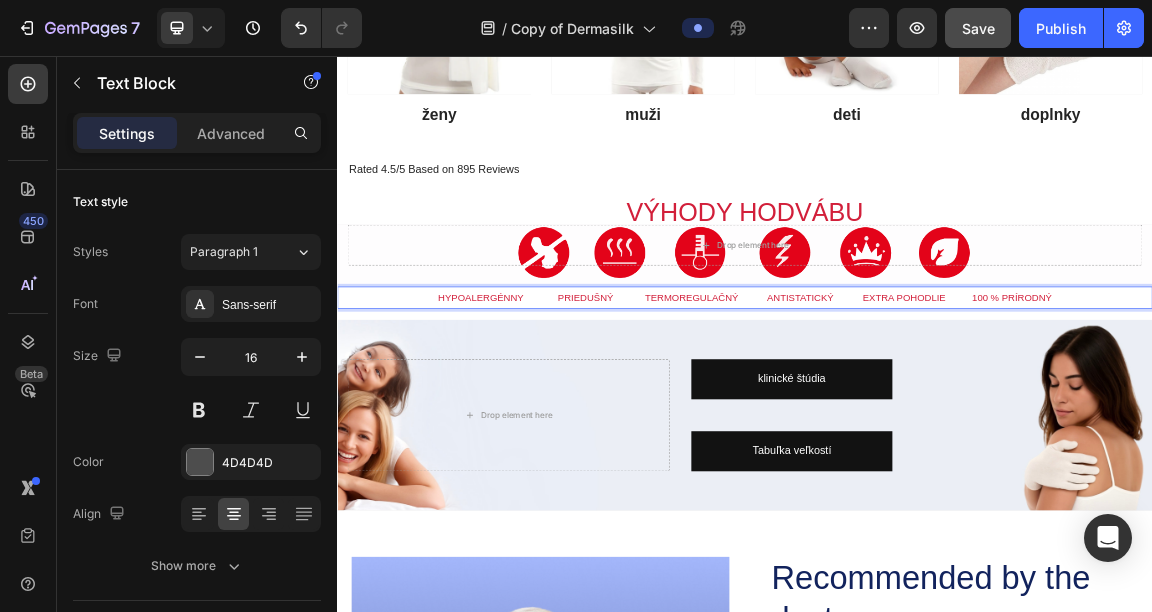 click on "HYPOALERGÉNNY             PRIEDUŠNÝ            TERMOREGULAČNÝ           ANTISTATICKÝ           EXTRA POHODLIE          100 % PRÍRODNÝ" at bounding box center (937, 411) 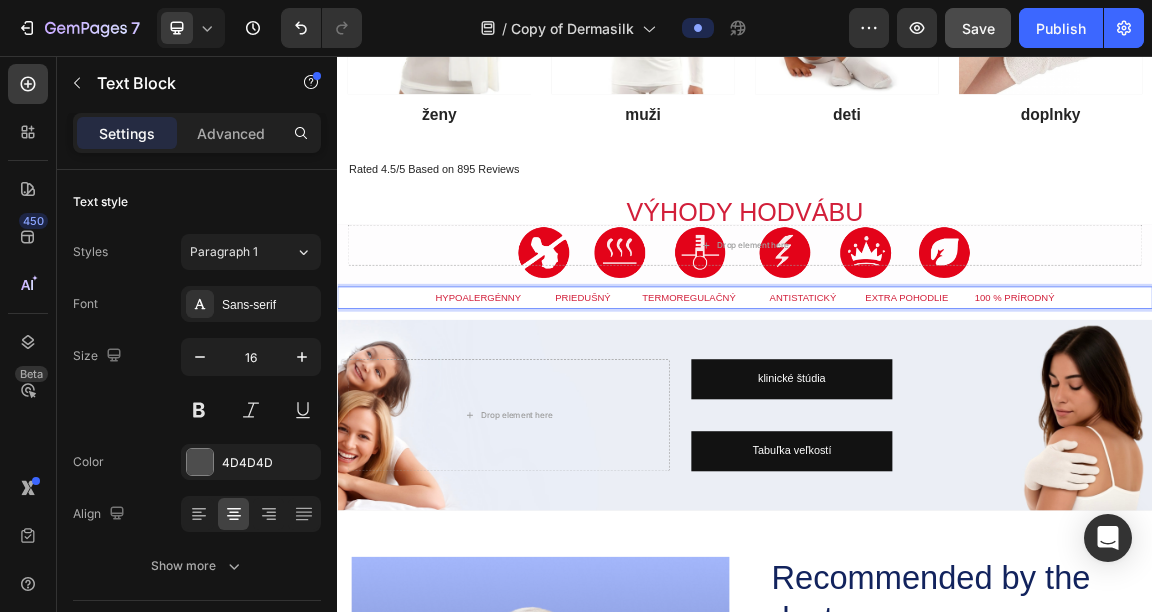 click on "HYPOALERGÉNNY             PRIEDUŠNÝ            TERMOREGULAČNÝ             ANTISTATICKÝ           EXTRA POHODLIE          100 % PRÍRODNÝ" at bounding box center (937, 411) 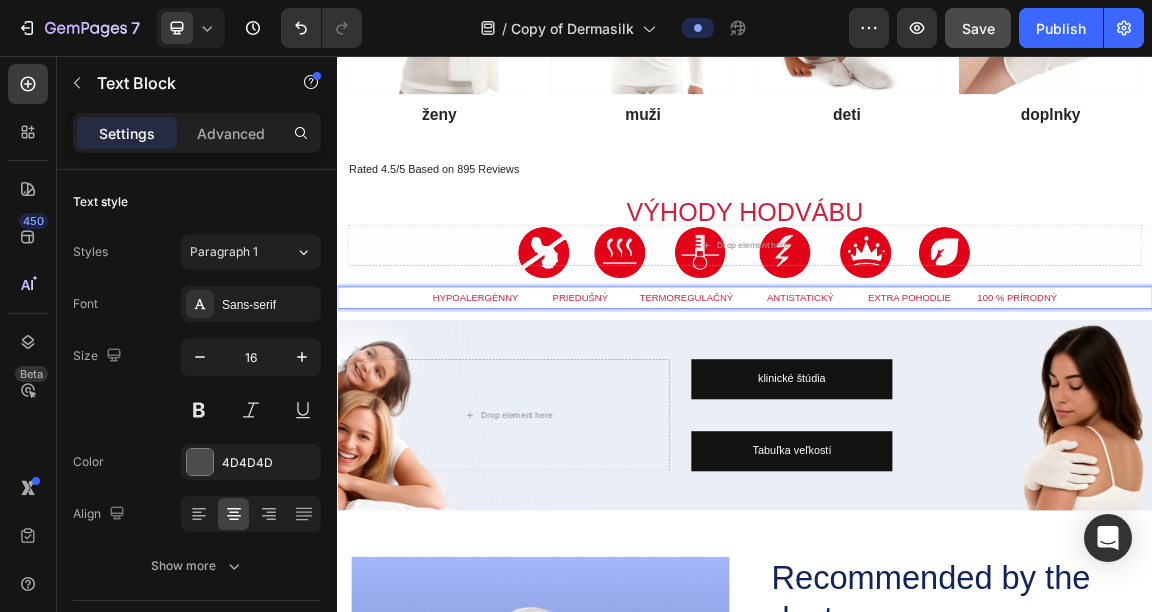 click on "HYPOALERGÉNNY             PRIEDUŠNÝ            TERMOREGULAČNÝ             ANTISTATICKÝ             EXTRA POHODLIE          100 % PRÍRODNÝ" at bounding box center (936, 411) 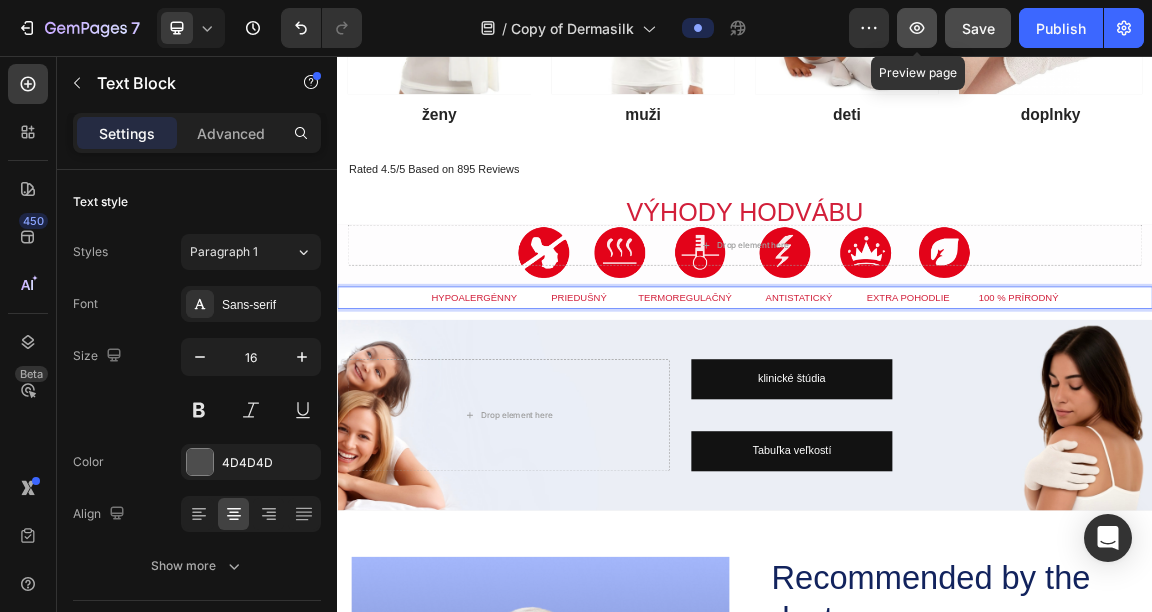 click 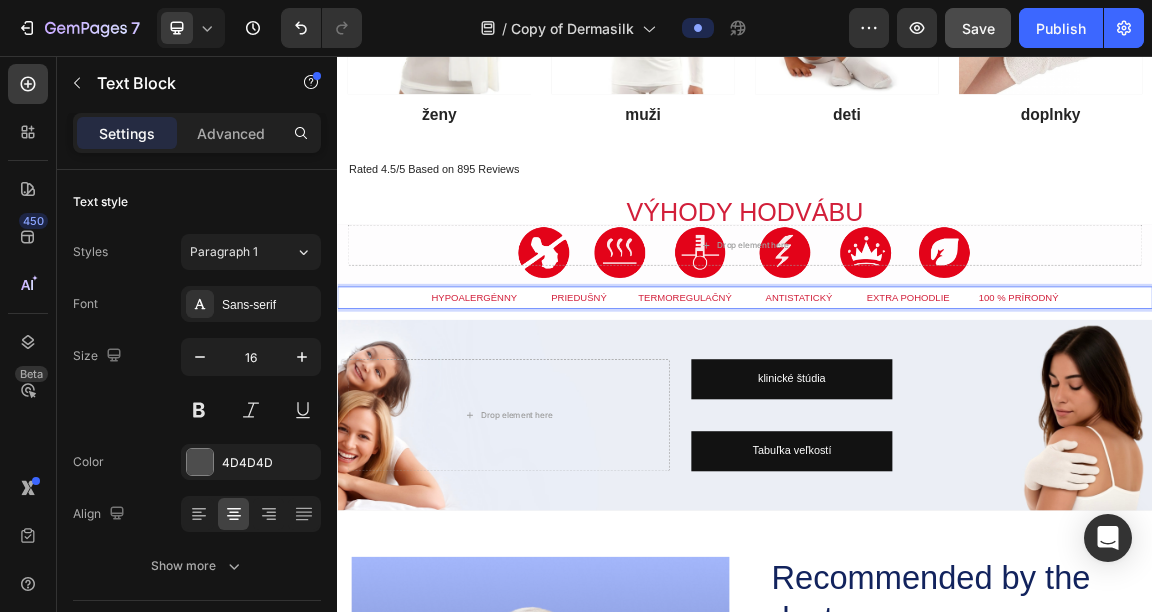 click on "HYPOALERGÉNNY             PRIEDUŠNÝ            TERMOREGULAČNÝ             ANTISTATICKÝ             EXTRA POHODLIE           100 % PRÍRODNÝ" at bounding box center [936, 411] 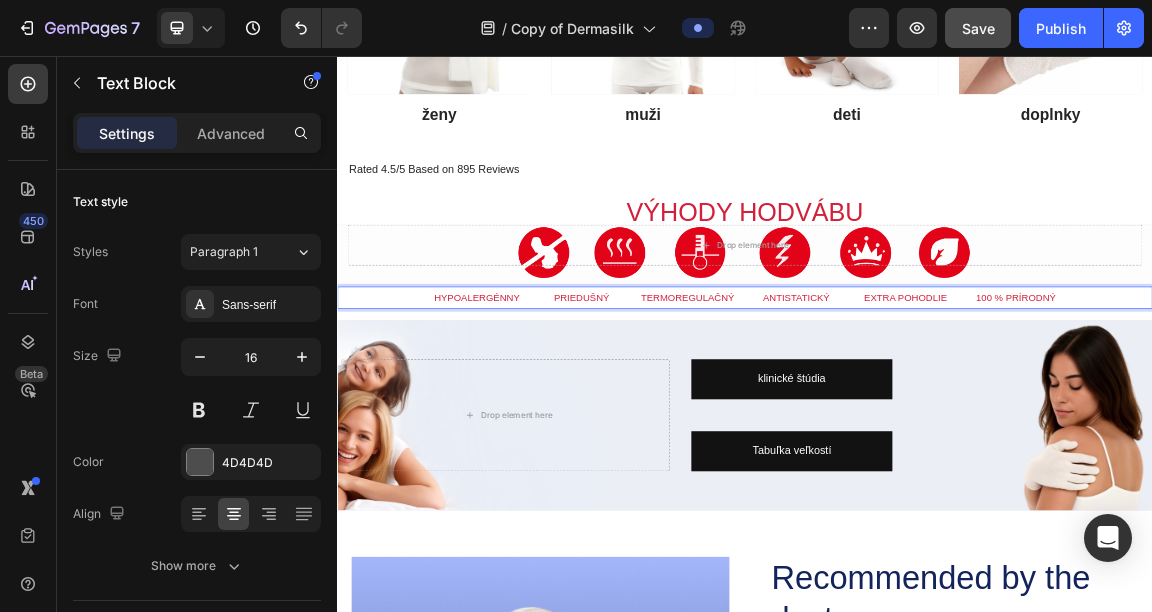 click on "HYPOALERGÉNNY             PRIEDUŠNÝ            TERMOREGULAČNÝ           ANTISTATICKÝ             EXTRA POHODLIE           100 % PRÍRODNÝ" at bounding box center (936, 411) 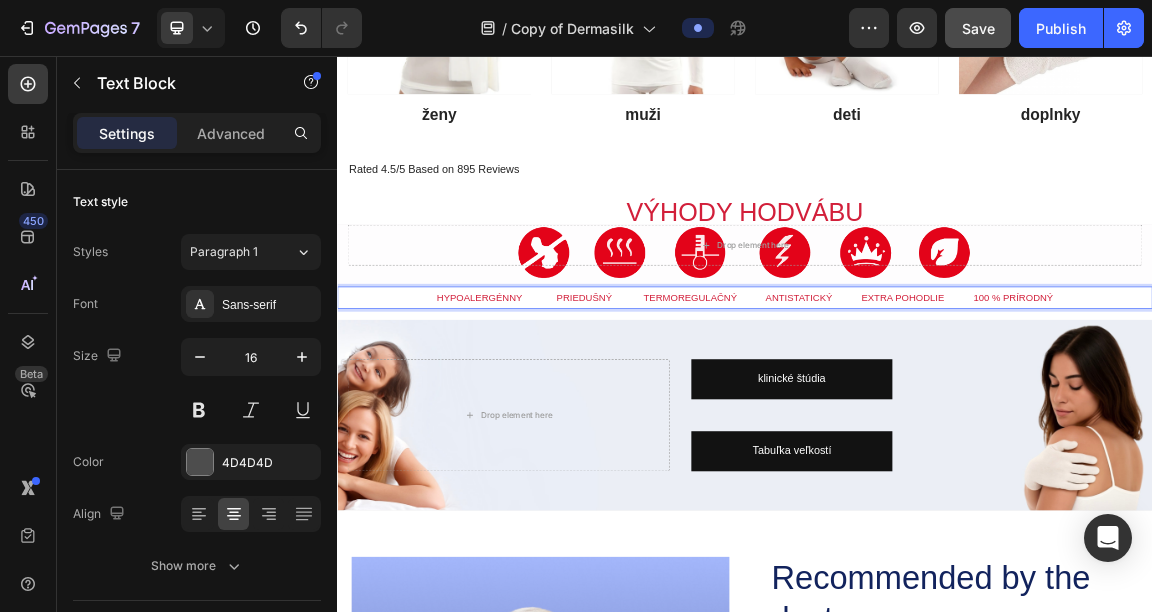 click on "HYPOALERGÉNNY             PRIEDUŠNÝ            TERMOREGULAČNÝ           ANTISTATICKÝ           EXTRA POHODLIE           100 % PRÍRODNÝ" at bounding box center (937, 411) 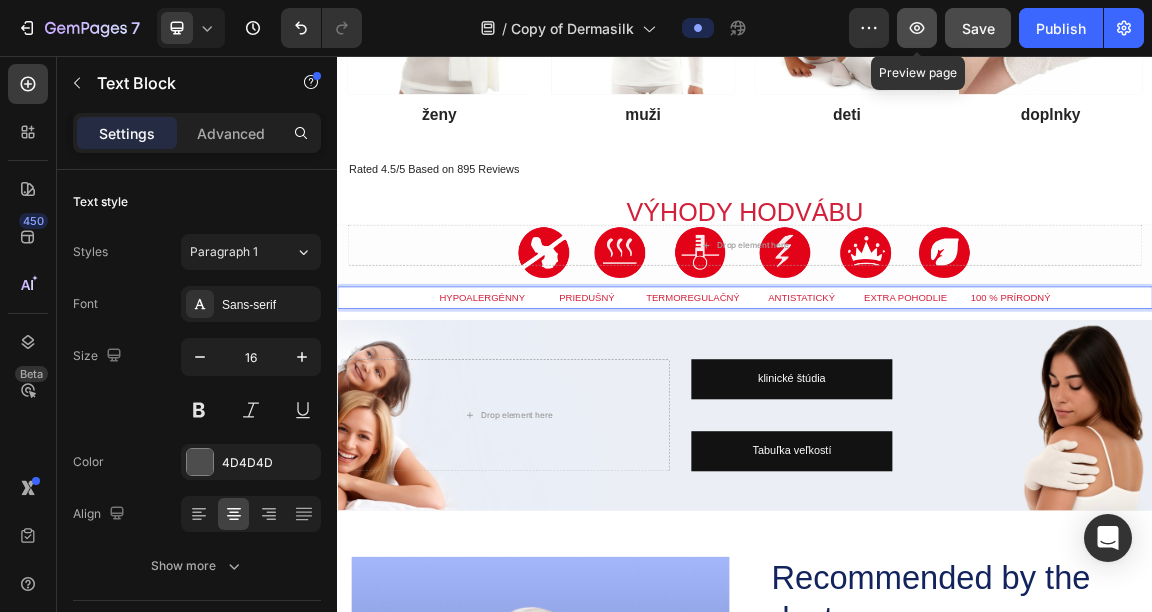 click 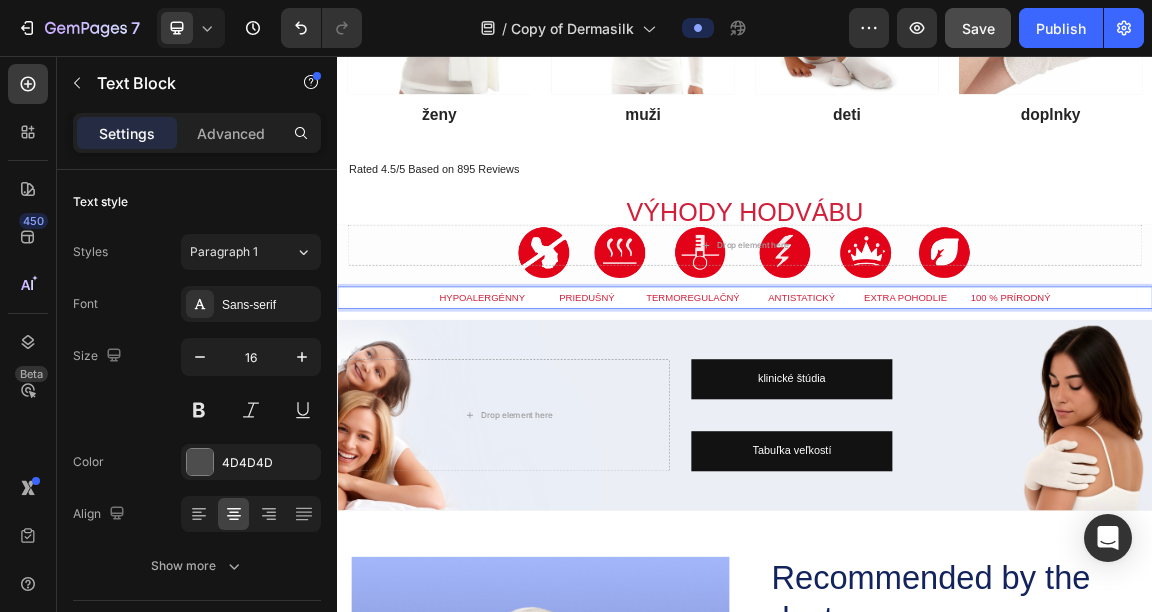 click on "HYPOALERGÉNNY             PRIEDUŠNÝ            TERMOREGULAČNÝ           ANTISTATICKÝ           EXTRA POHODLIE         100 % PRÍRODNÝ" at bounding box center [937, 411] 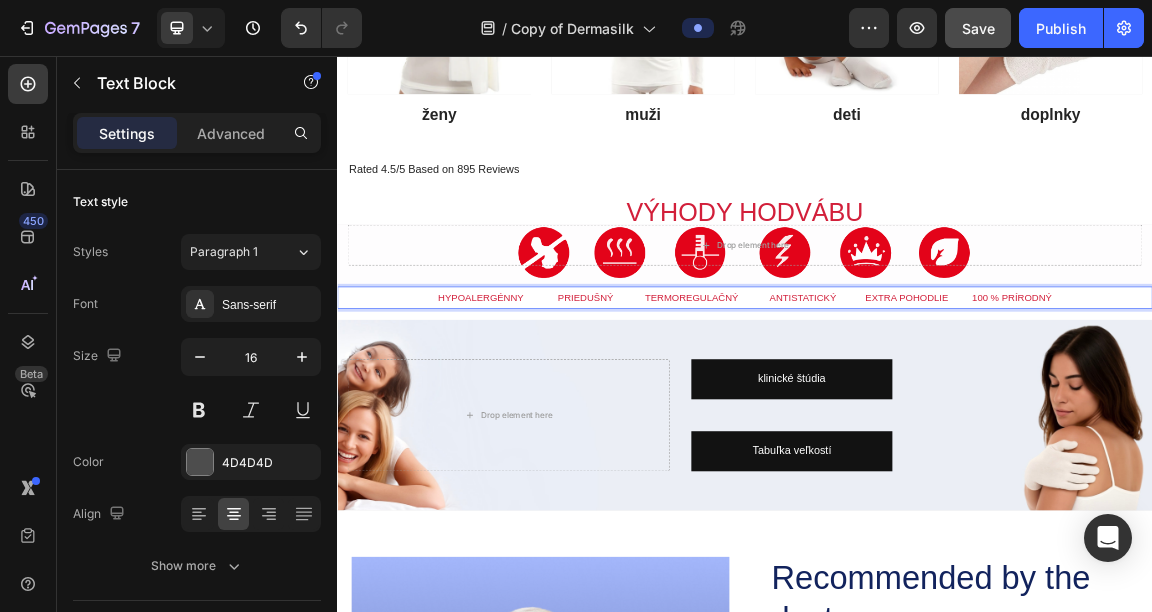 click on "HYPOALERGÉNNY             PRIEDUŠNÝ            TERMOREGULAČNÝ            ANTISTATICKÝ           EXTRA POHODLIE         100 % PRÍRODNÝ" at bounding box center (937, 411) 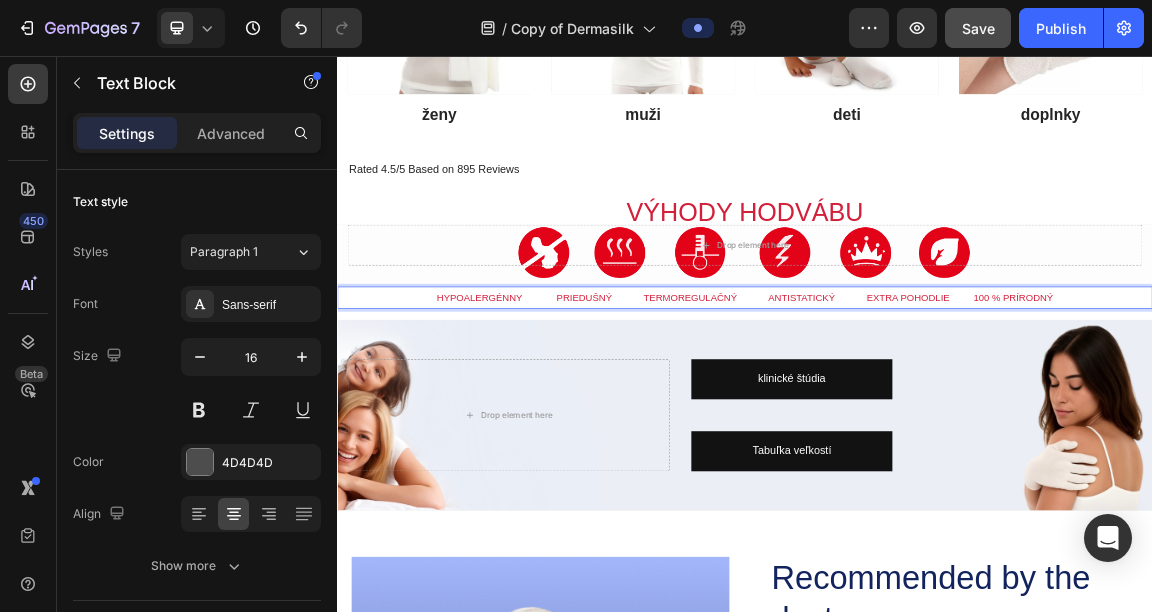 click on "HYPOALERGÉNNY             PRIEDUŠNÝ            TERMOREGULAČNÝ            ANTISTATICKÝ            EXTRA POHODLIE         100 % PRÍRODNÝ" at bounding box center (937, 411) 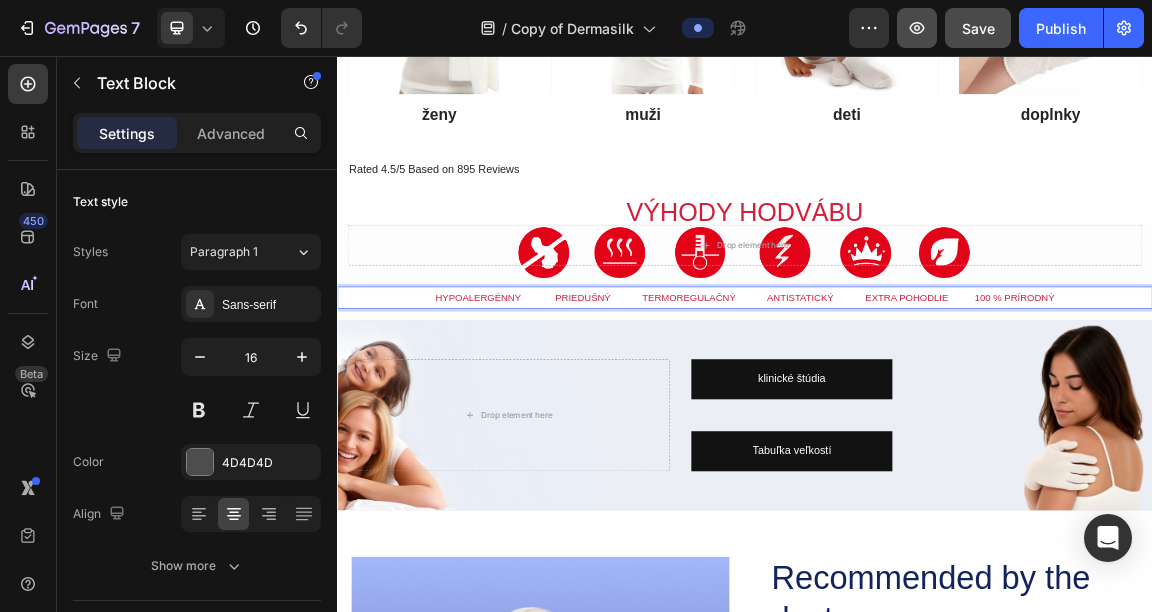 click 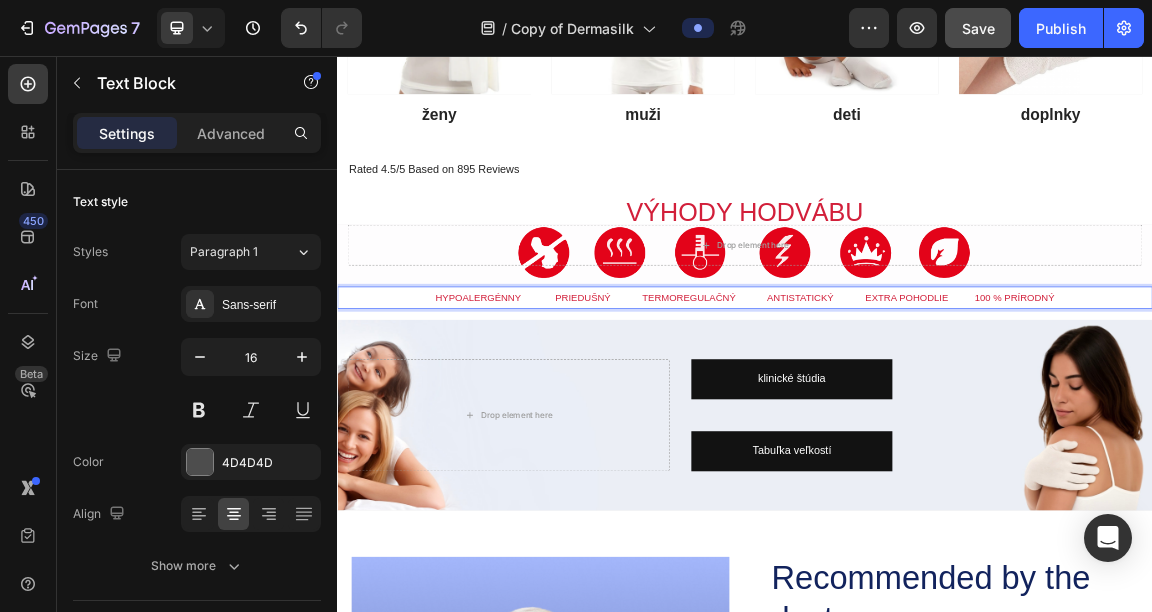 click on "HYPOALERGÉNNY             PRIEDUŠNÝ            TERMOREGULAČNÝ            ANTISTATICKÝ            EXTRA POHODLIE          100 % PRÍRODNÝ" at bounding box center (937, 411) 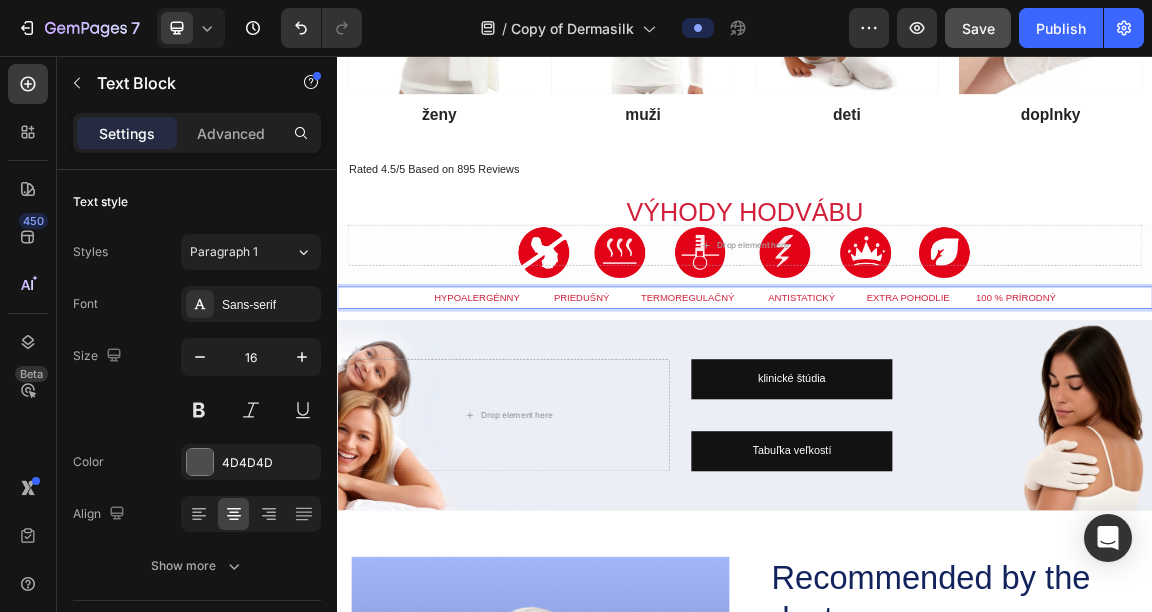 click on "HYPOALERGÉNNY             PRIEDUŠNÝ            TERMOREGULAČNÝ             ANTISTATICKÝ            EXTRA POHODLIE          100 % PRÍRODNÝ" at bounding box center (936, 411) 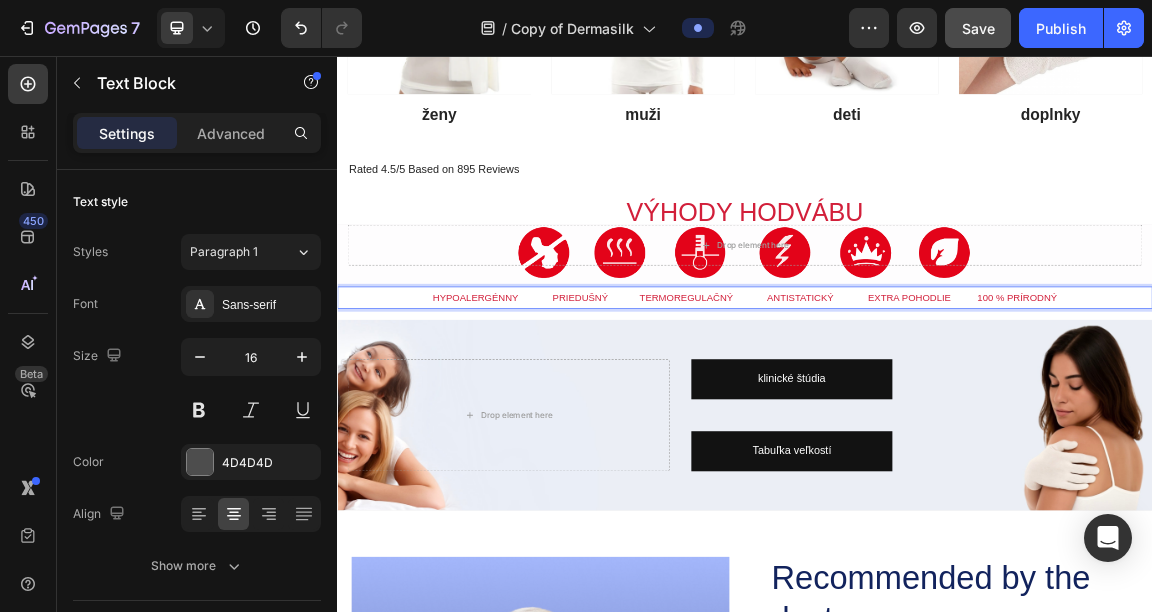 click on "HYPOALERGÉNNY             PRIEDUŠNÝ            TERMOREGULAČNÝ             ANTISTATICKÝ             EXTRA POHODLIE          100 % PRÍRODNÝ" at bounding box center (936, 411) 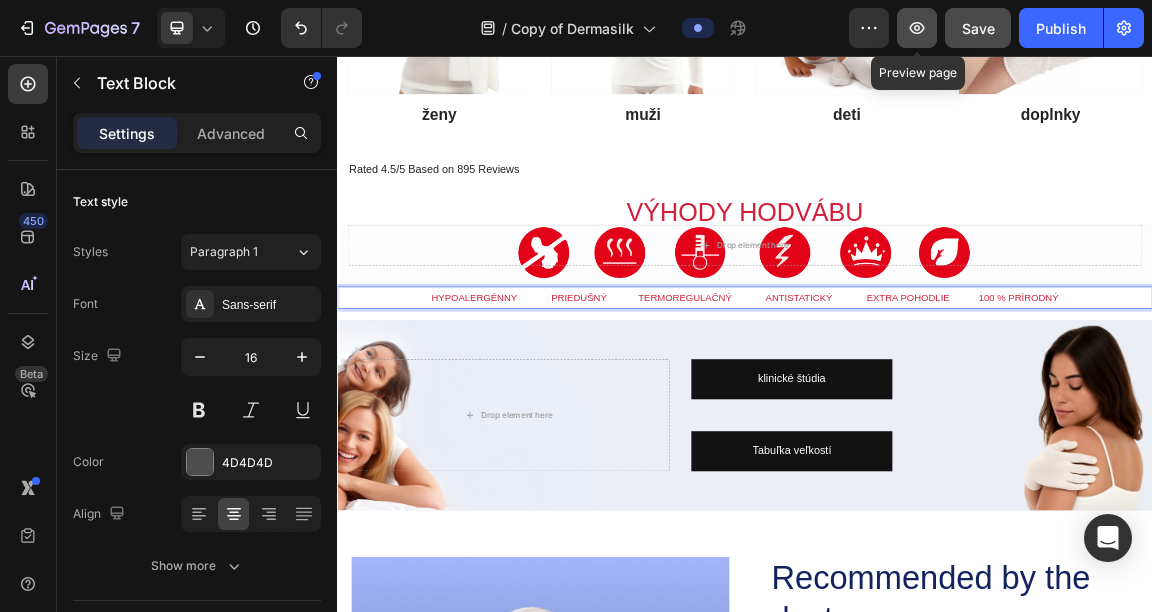 click 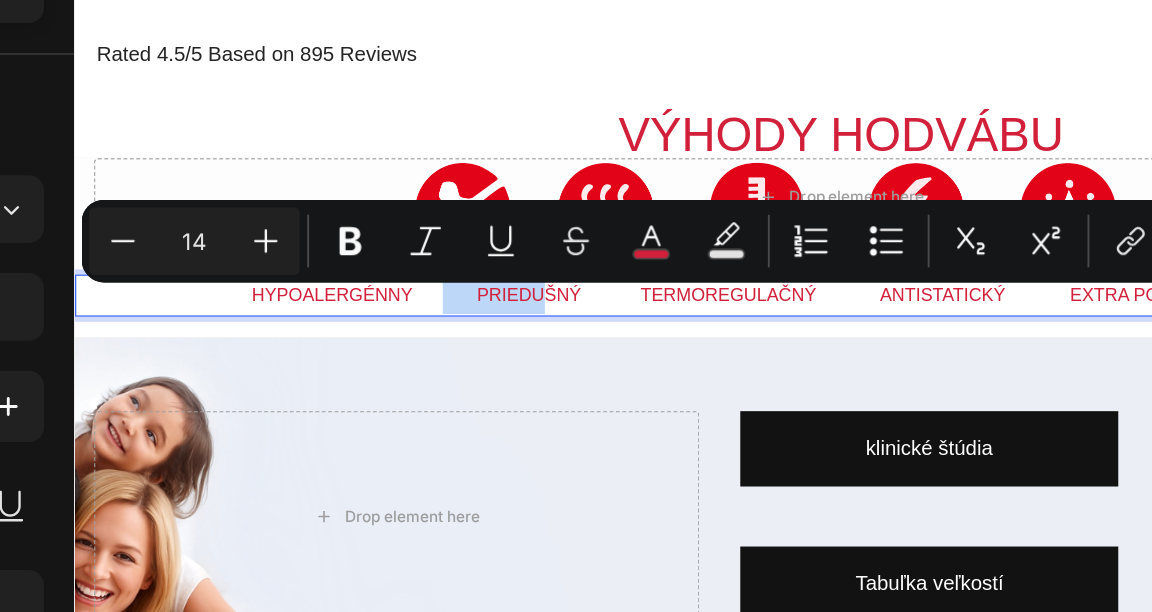 drag, startPoint x: 394, startPoint y: 198, endPoint x: 342, endPoint y: 198, distance: 52 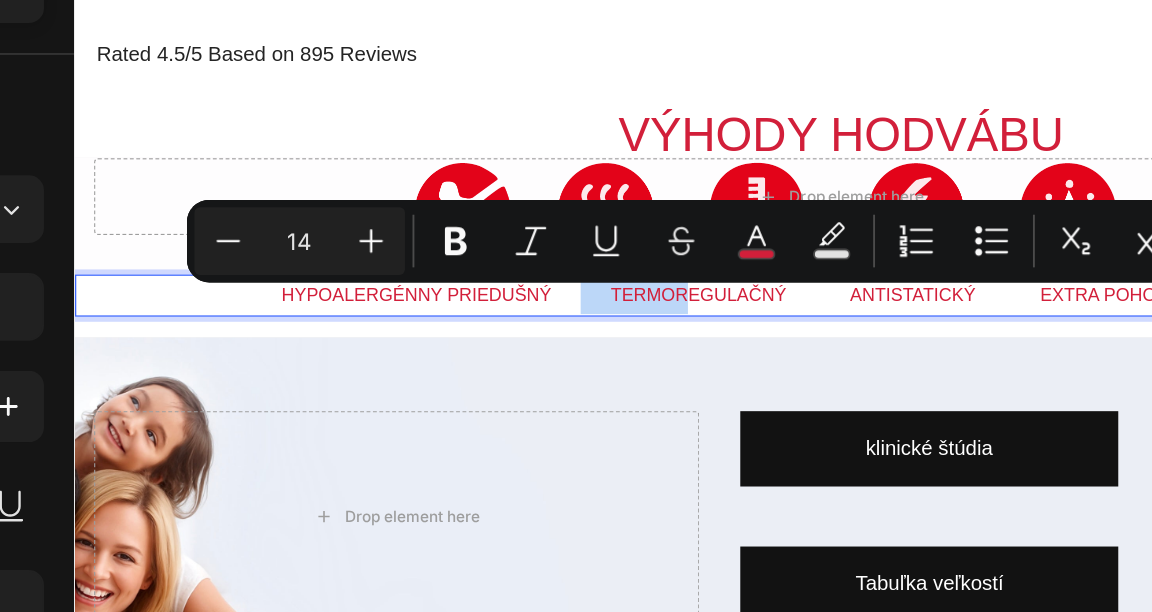 drag, startPoint x: 497, startPoint y: 197, endPoint x: 449, endPoint y: 197, distance: 48 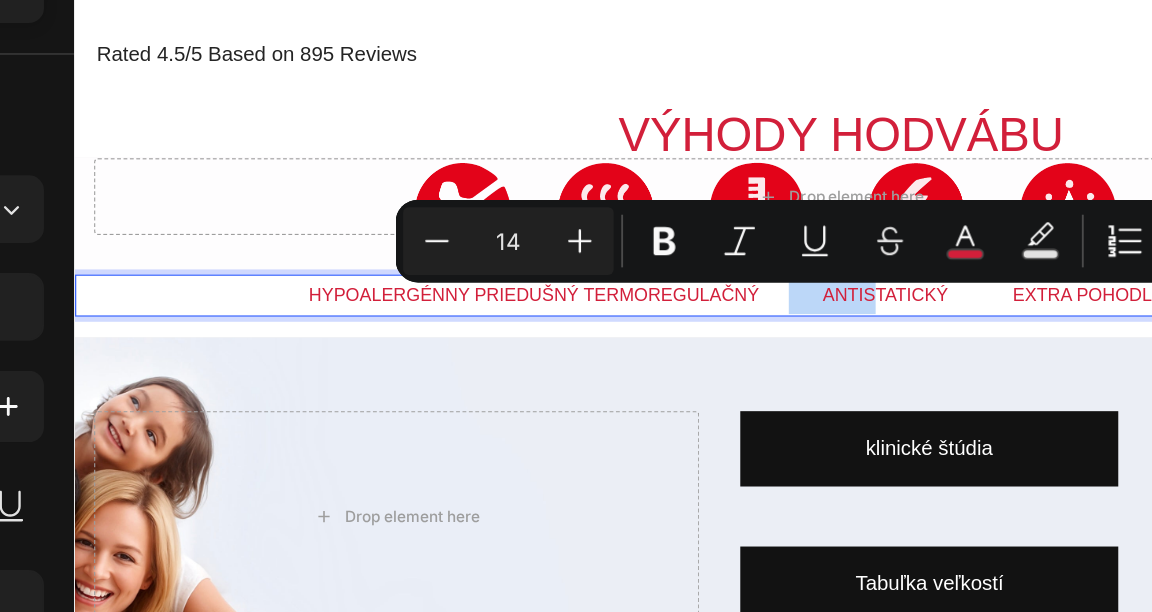 drag, startPoint x: 663, startPoint y: 197, endPoint x: 613, endPoint y: 205, distance: 50.635956 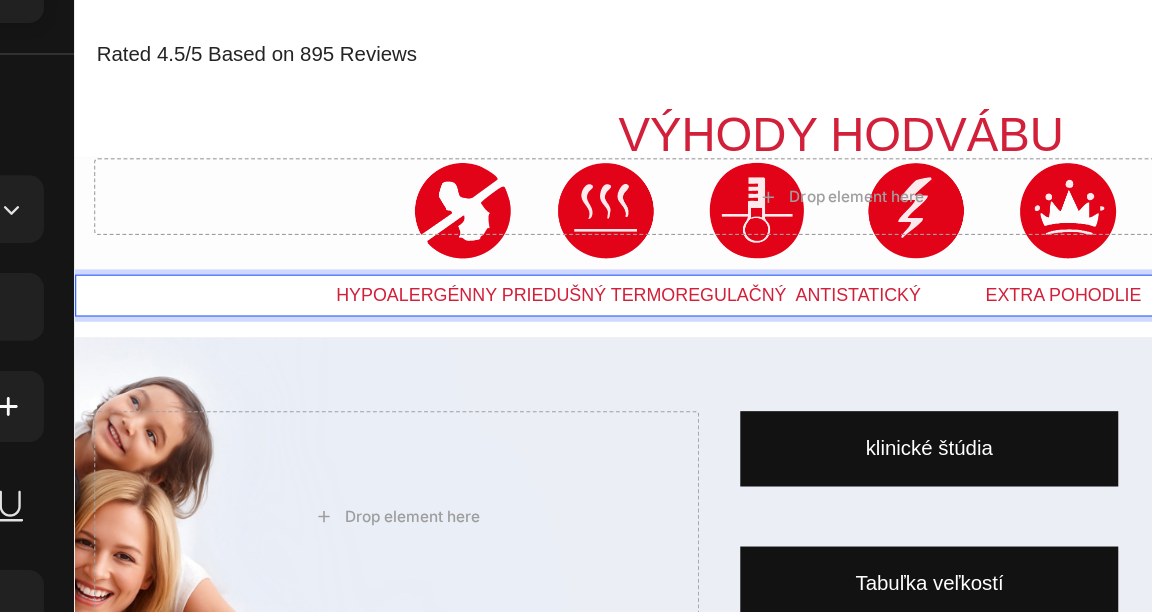 click on "HYPOALERGÉNNY PRIEDUŠNÝ TERMOREGULAČNÝ  ANTISTATICKÝ             EXTRA POHODLIE           100 % PRÍRODNÝ" at bounding box center [674, 196] 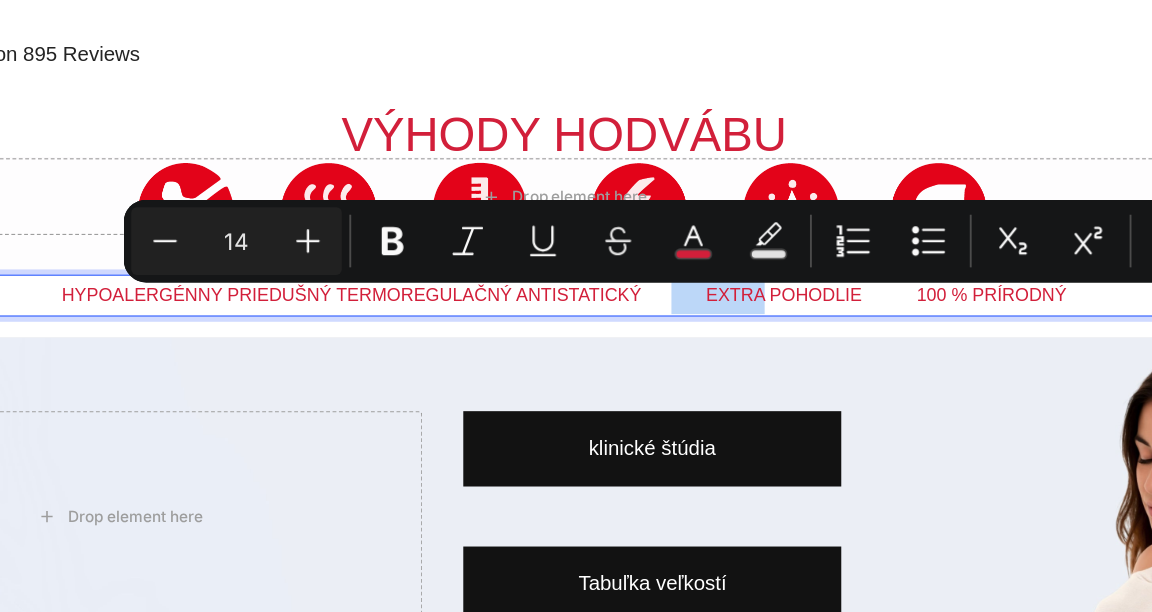 drag, startPoint x: 511, startPoint y: 196, endPoint x: 464, endPoint y: 196, distance: 47 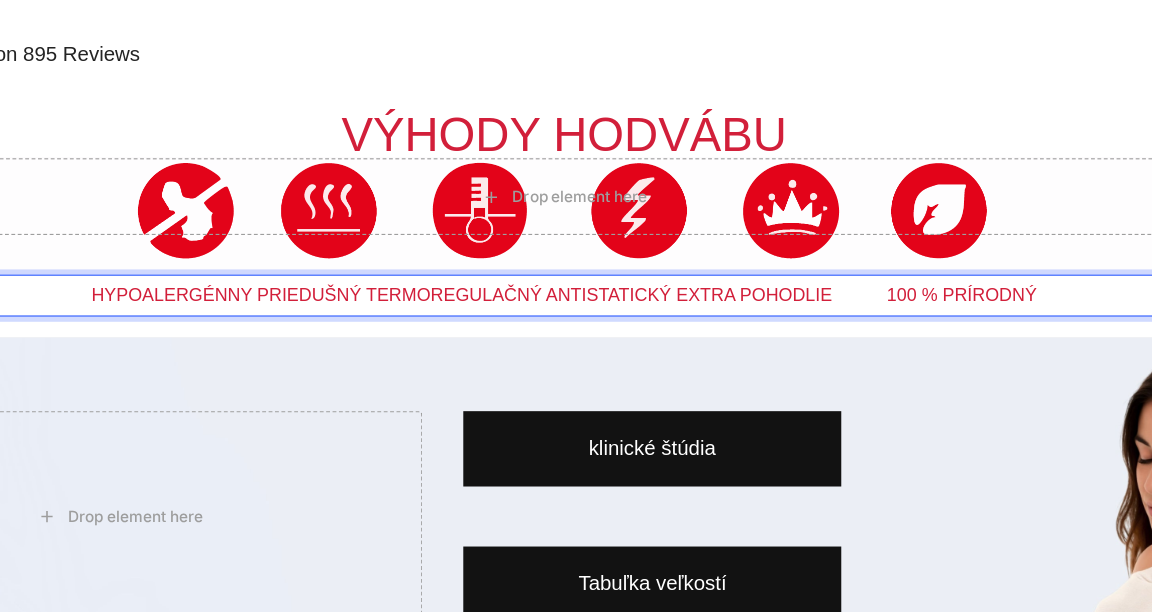 click on "HYPOALERGÉNNY PRIEDUŠNÝ TERMOREGULAČNÝ ANTISTATICKÝ EXTRA POHODLIE           100 % PRÍRODNÝ" at bounding box center (397, 196) 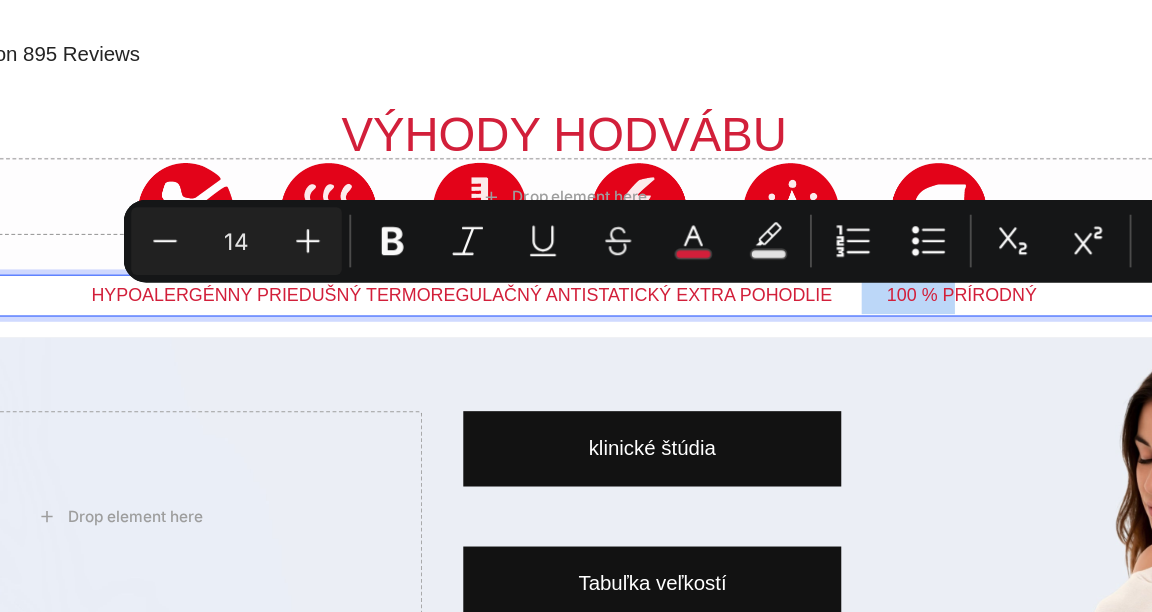 drag, startPoint x: 659, startPoint y: 196, endPoint x: 611, endPoint y: 196, distance: 48 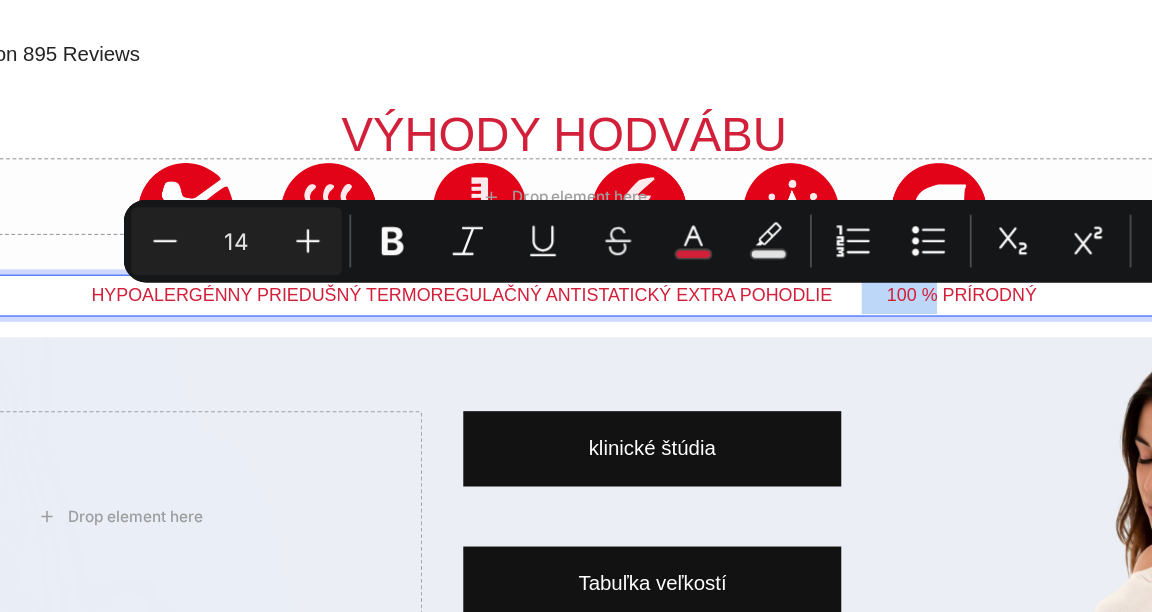 drag, startPoint x: 613, startPoint y: 196, endPoint x: 652, endPoint y: 194, distance: 39.051247 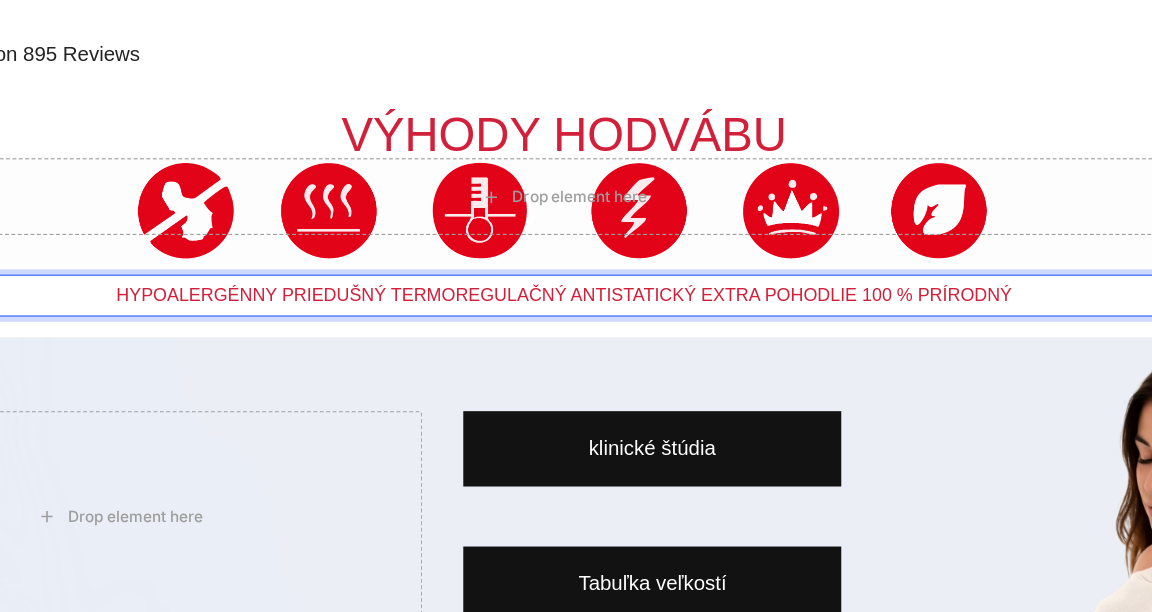 click on "HYPOALERGÉNNY PRIEDUŠNÝ TERMOREGULAČNÝ ANTISTATICKÝ EXTRA POHODLIE 100 % PRÍRODNÝ" at bounding box center [396, 196] 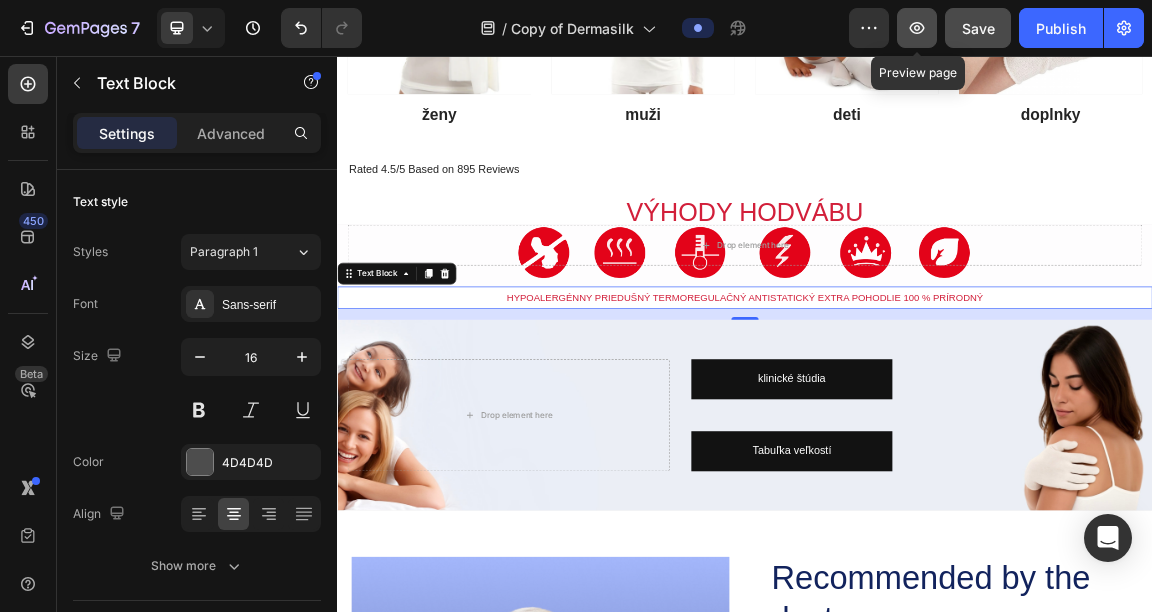click 